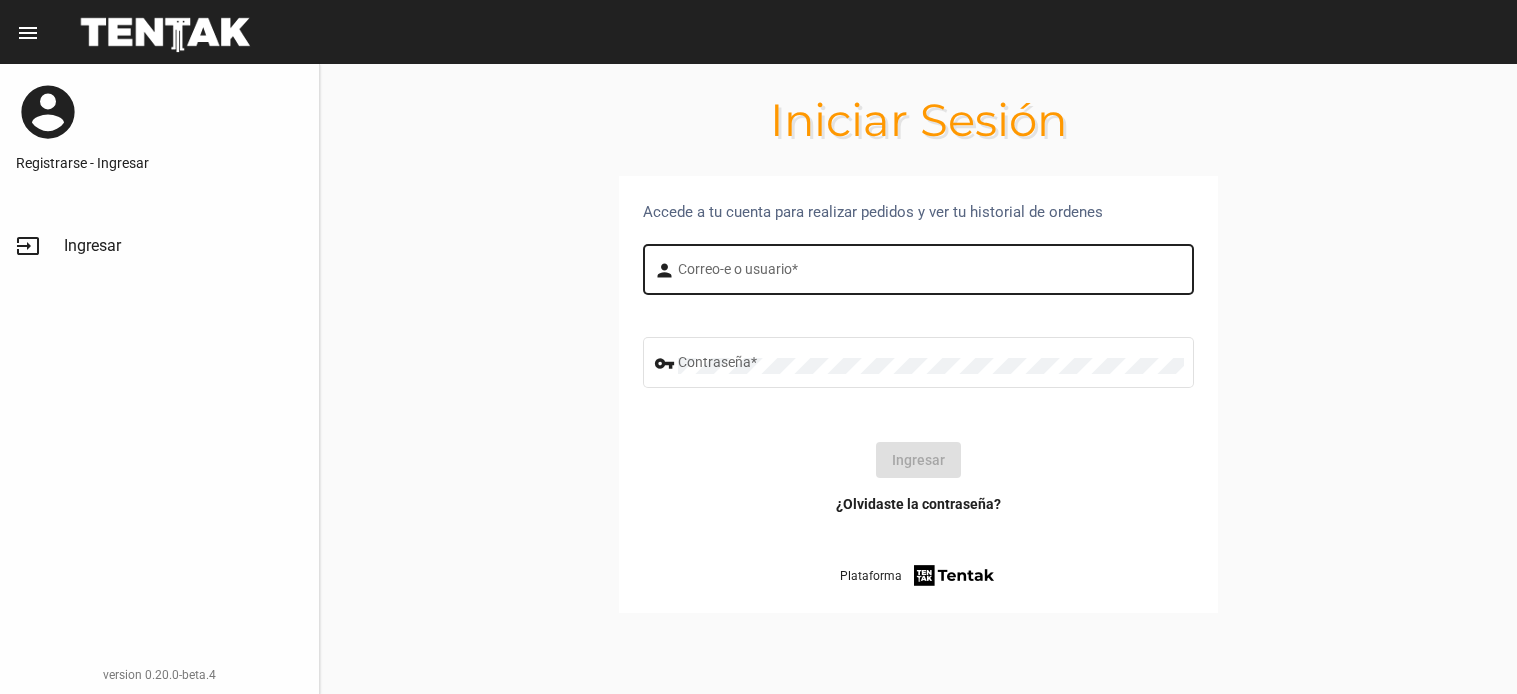 scroll, scrollTop: 0, scrollLeft: 0, axis: both 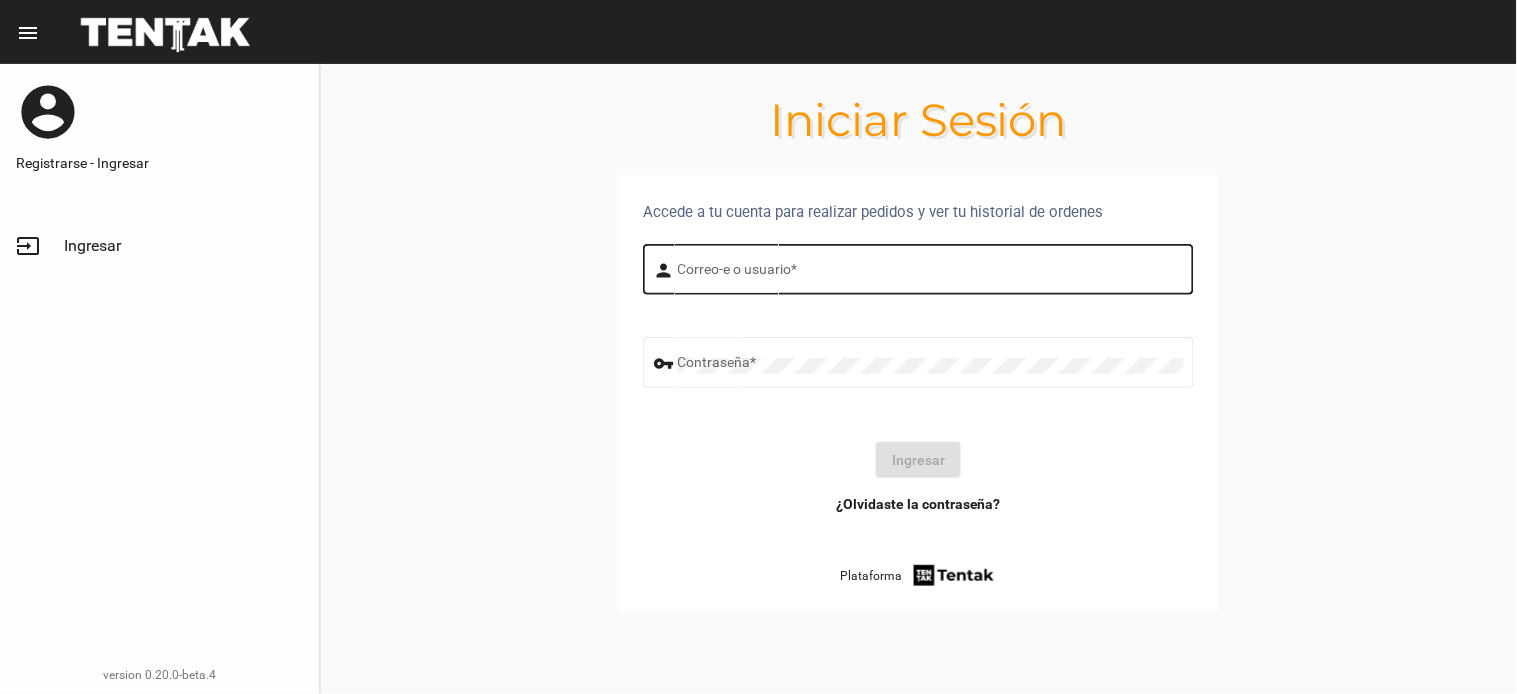 click on "Correo-e o usuario *" 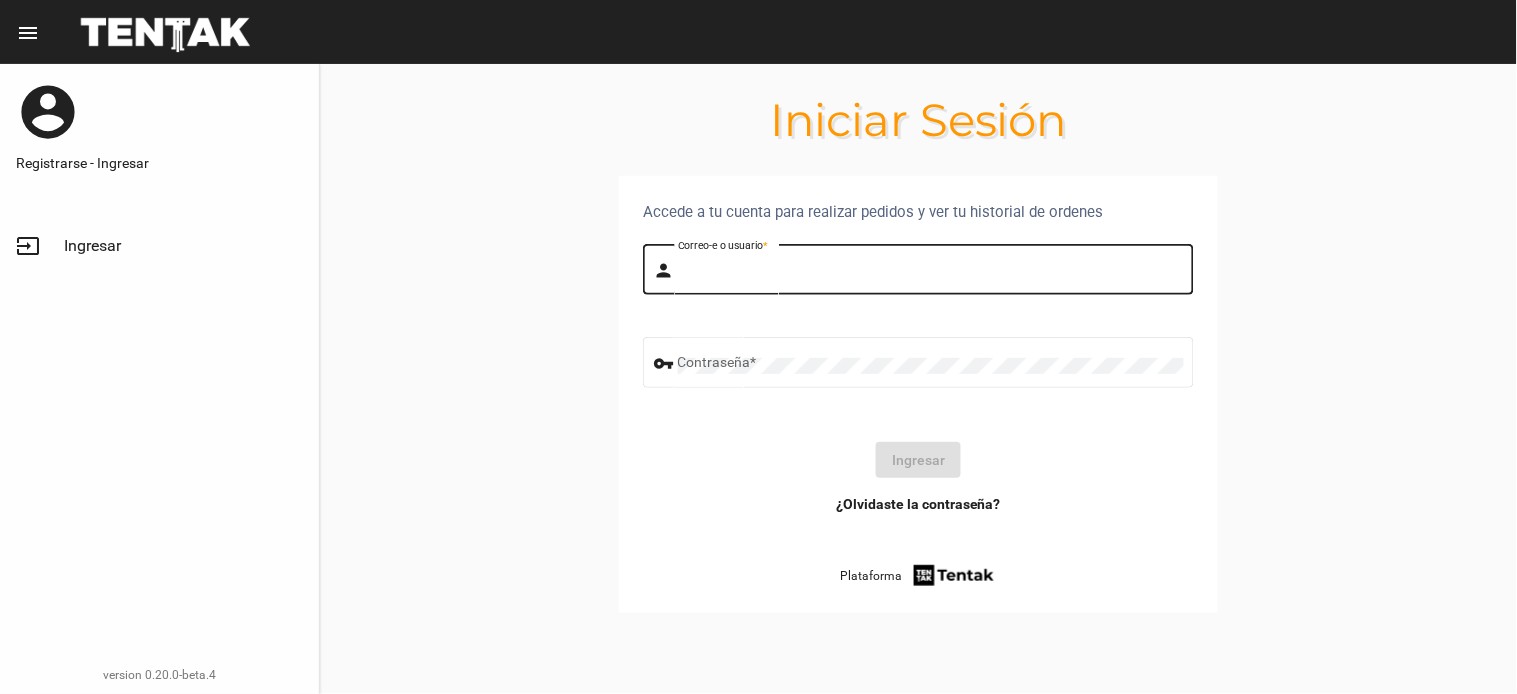 click on "Correo-e o usuario *" at bounding box center (931, 273) 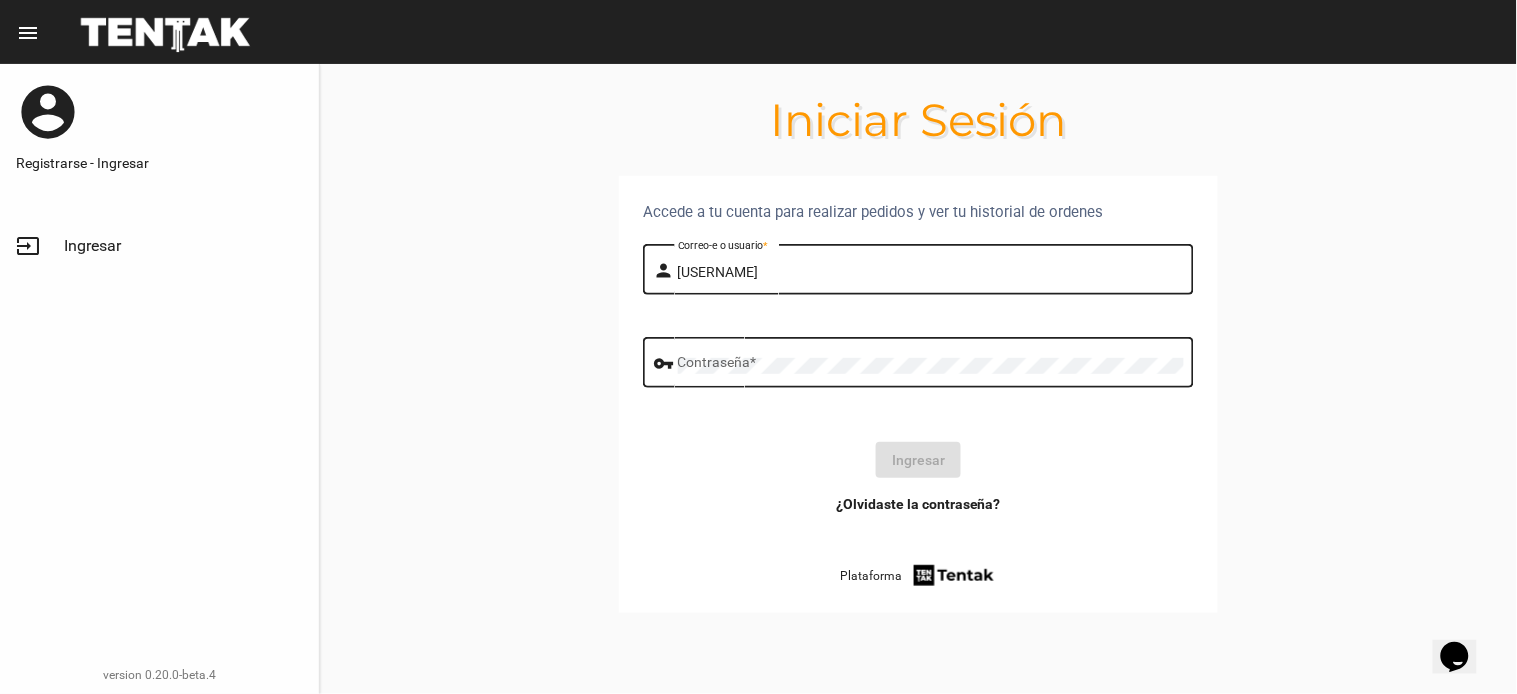 scroll, scrollTop: 0, scrollLeft: 0, axis: both 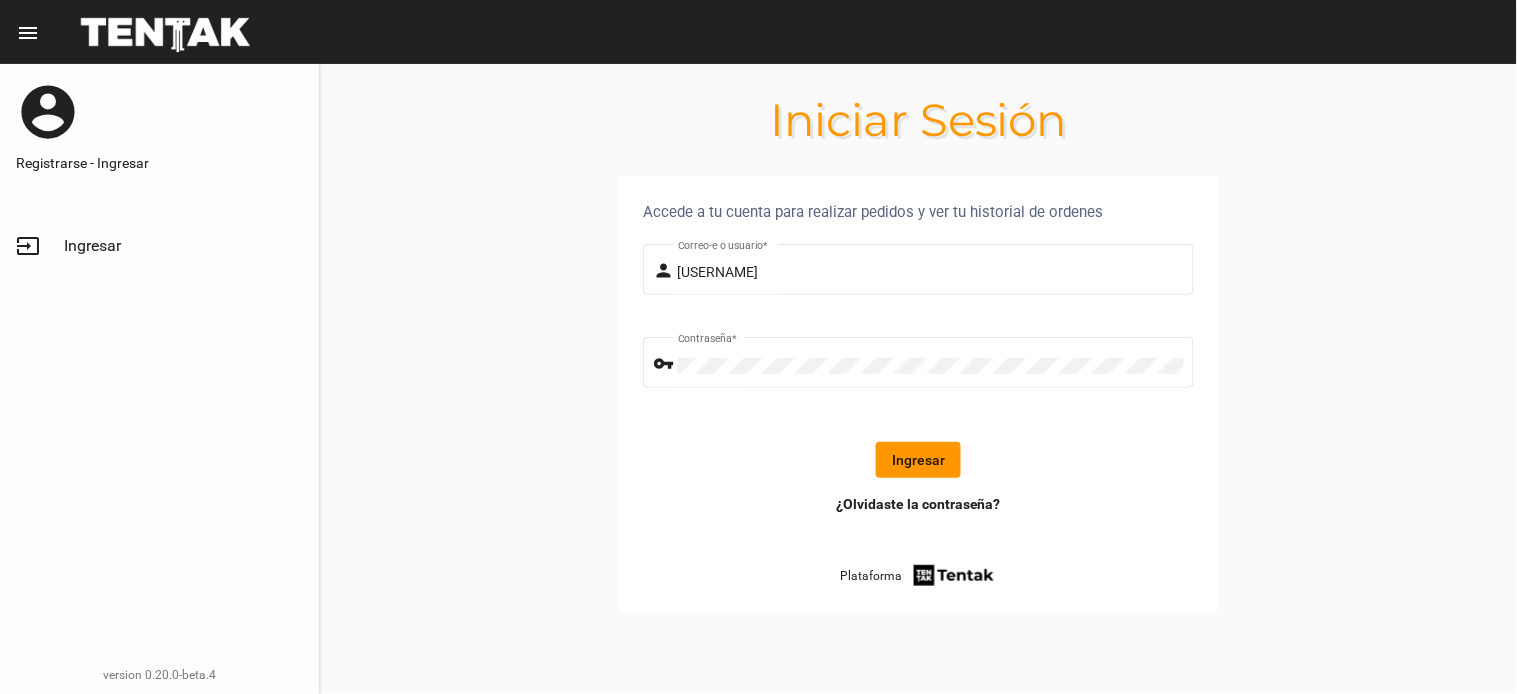 click on "Ingresar" 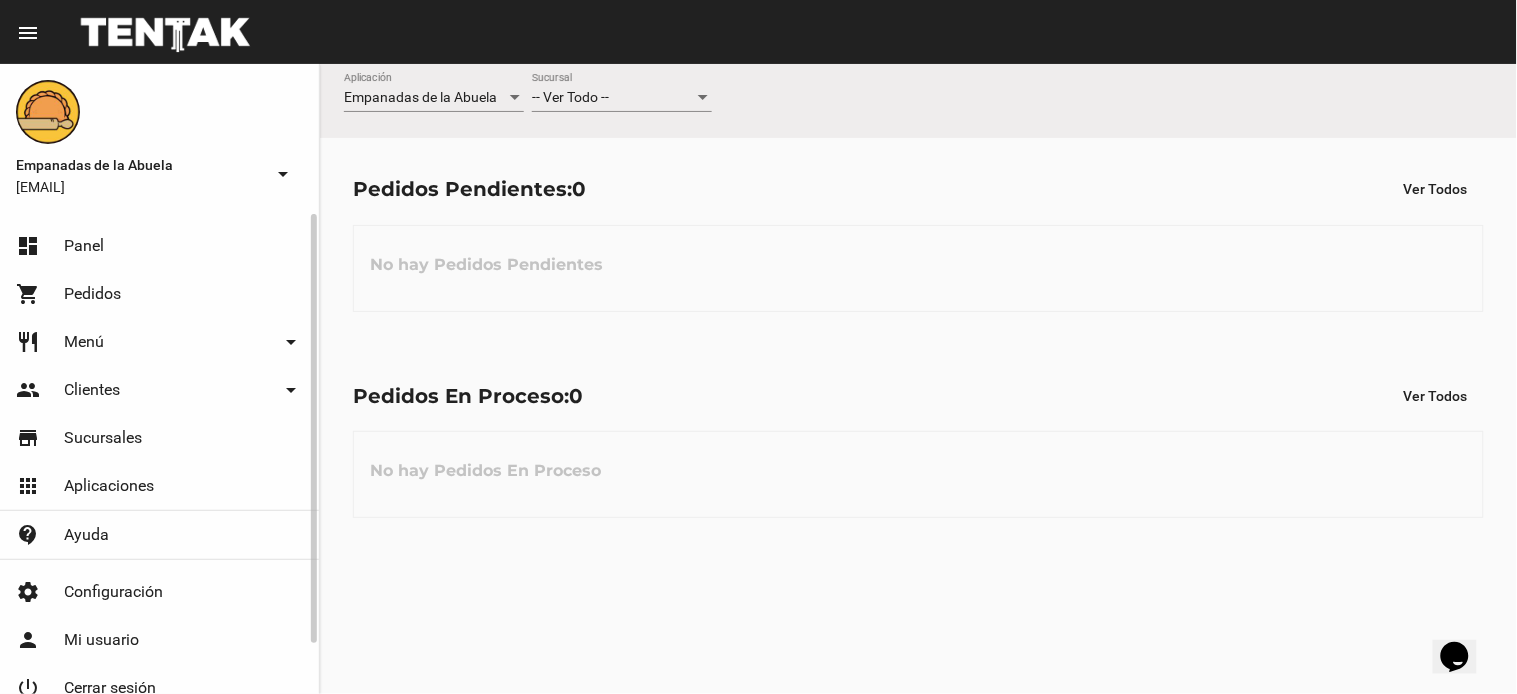 click on "restaurant Menú arrow_drop_down" 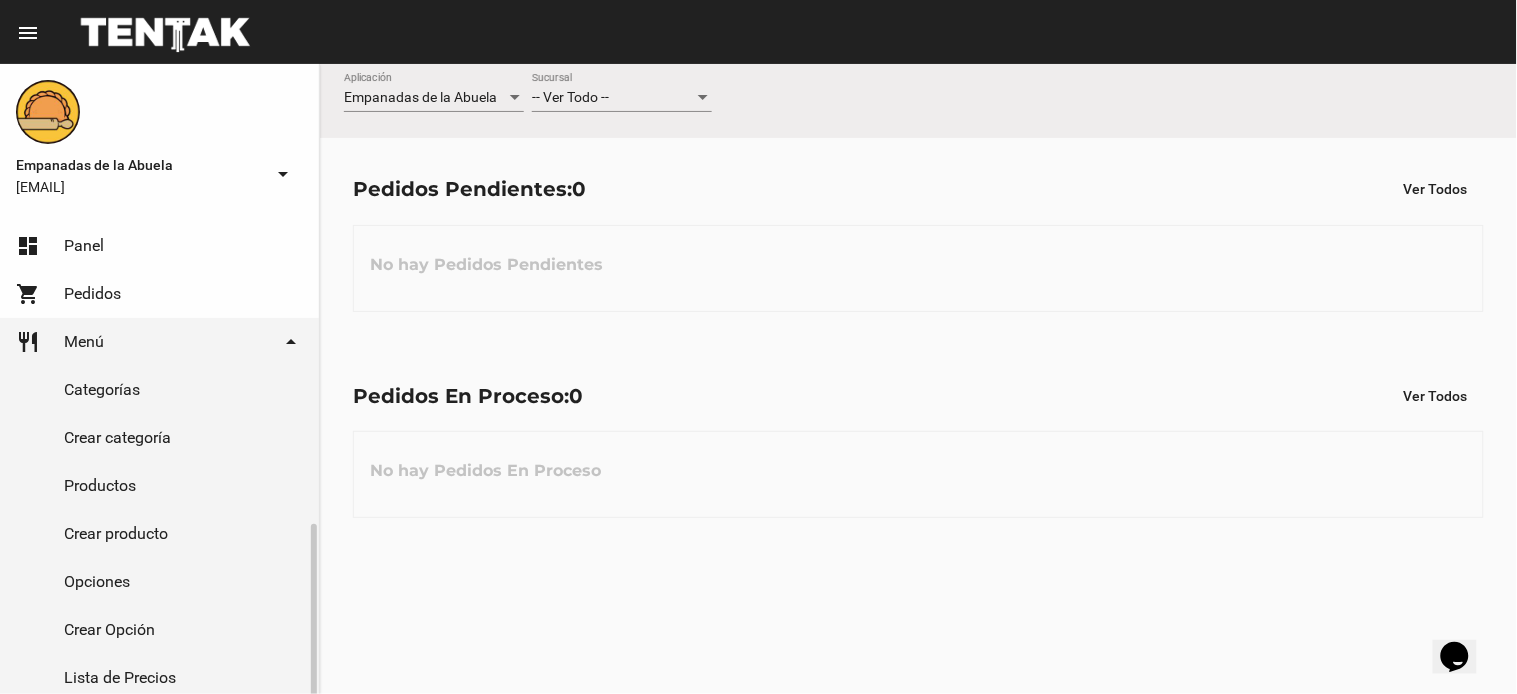 scroll, scrollTop: 200, scrollLeft: 0, axis: vertical 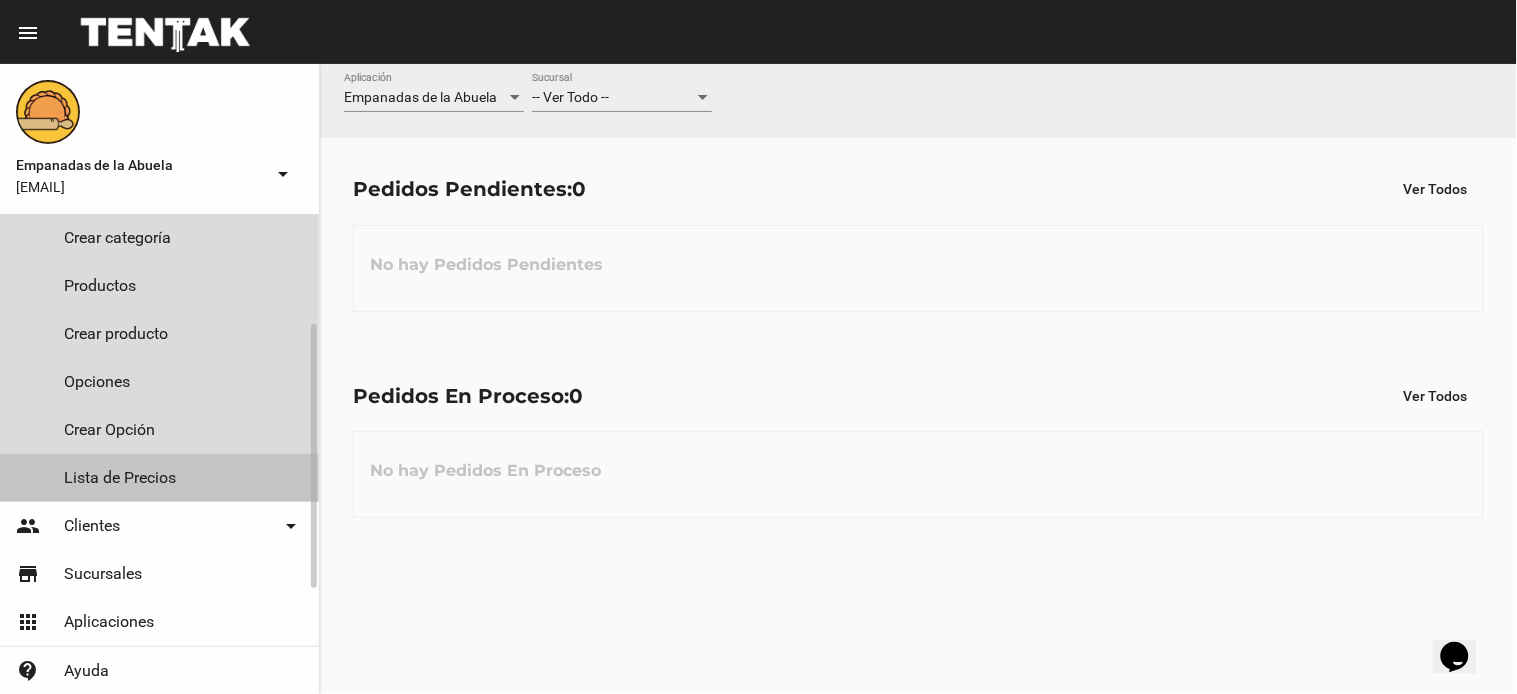 click on "Lista de Precios" 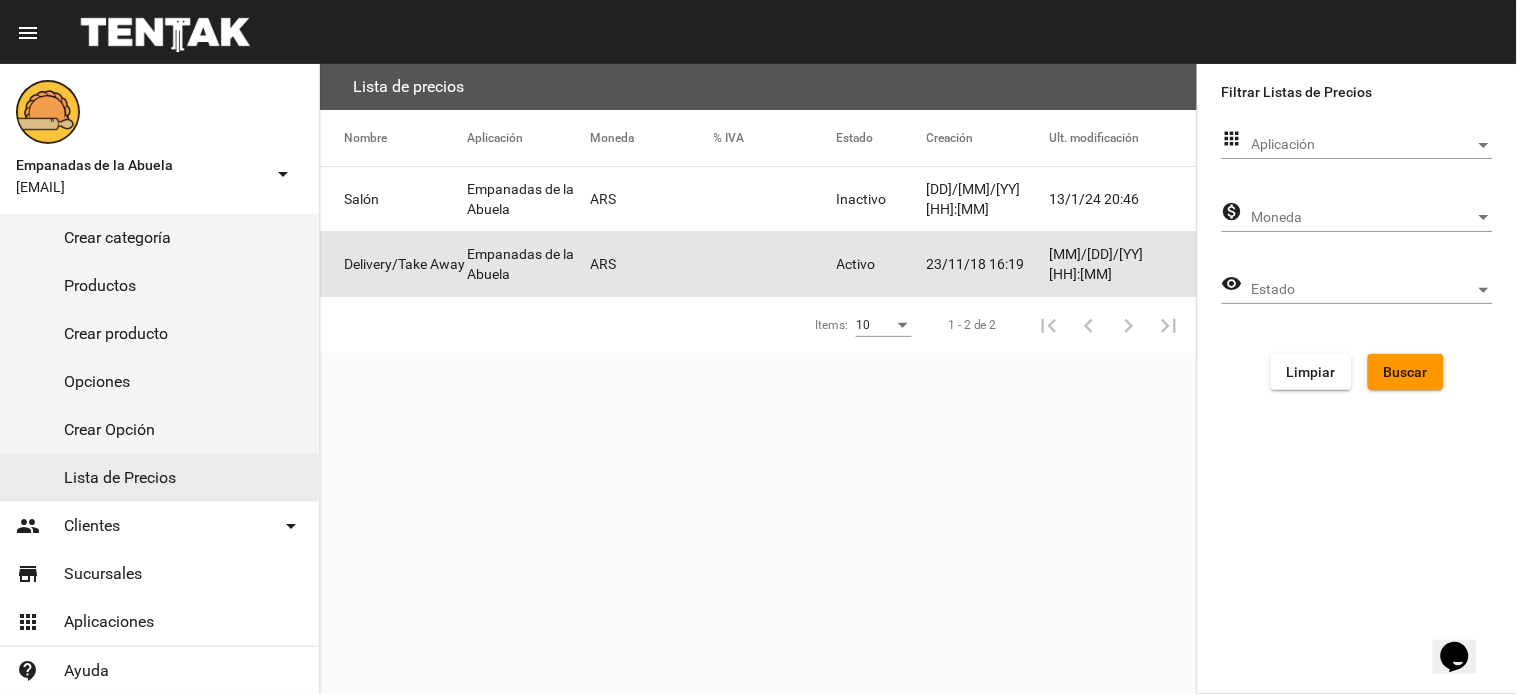 click 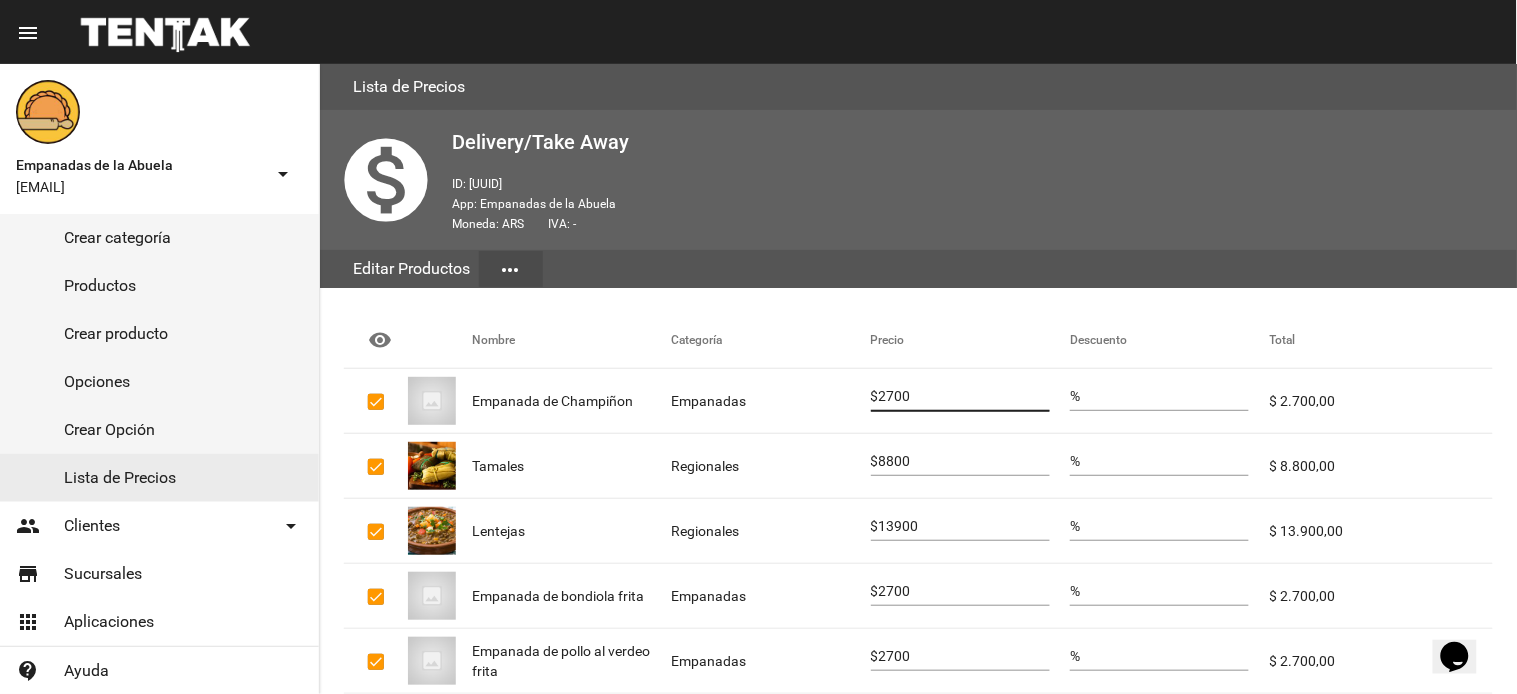 click on "2700" at bounding box center [964, 397] 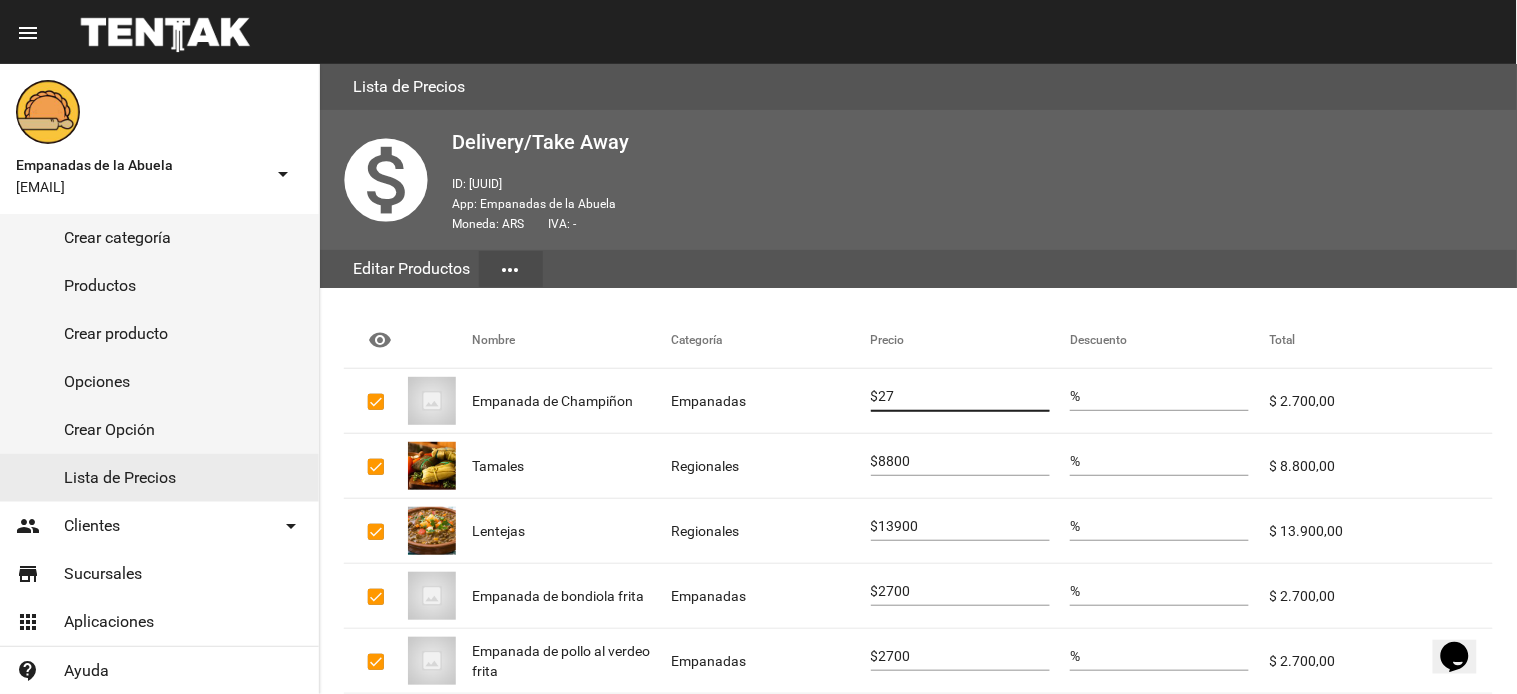 type on "2" 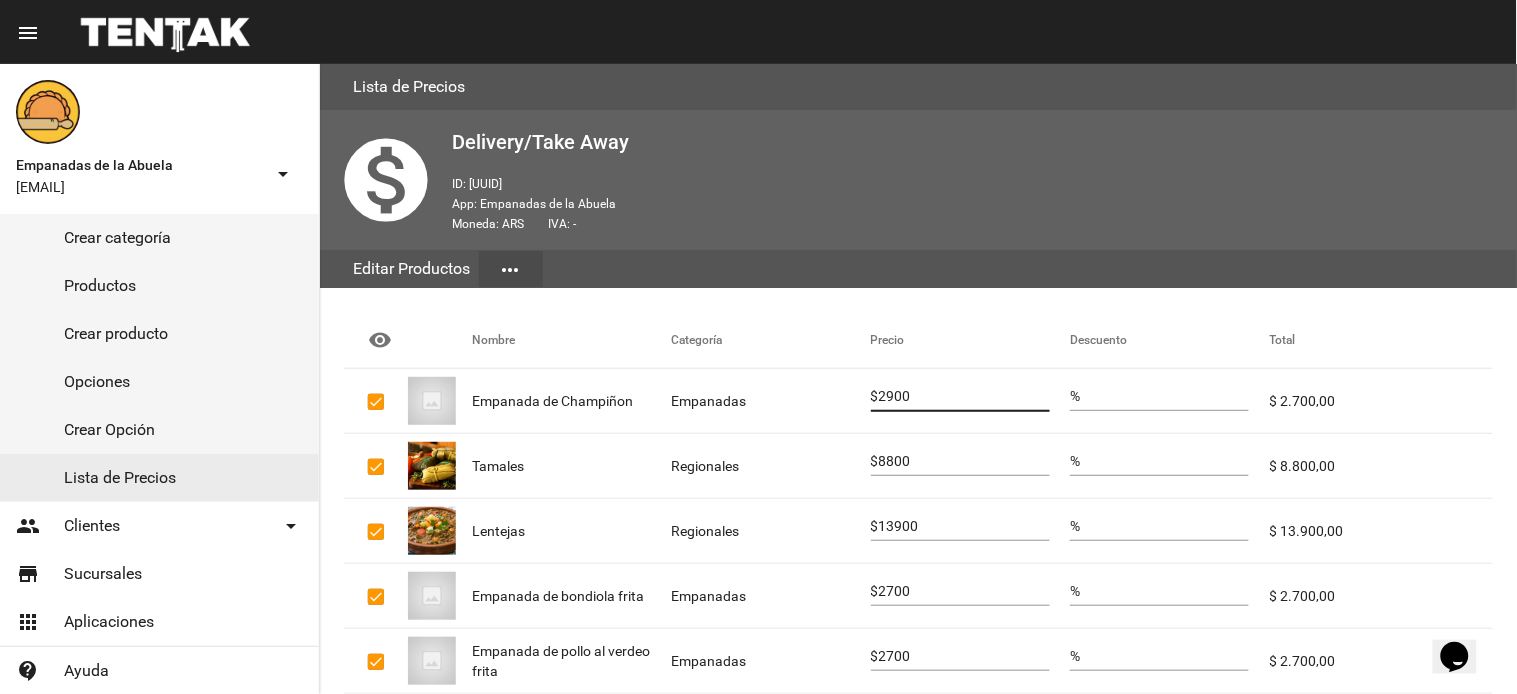 type on "2899" 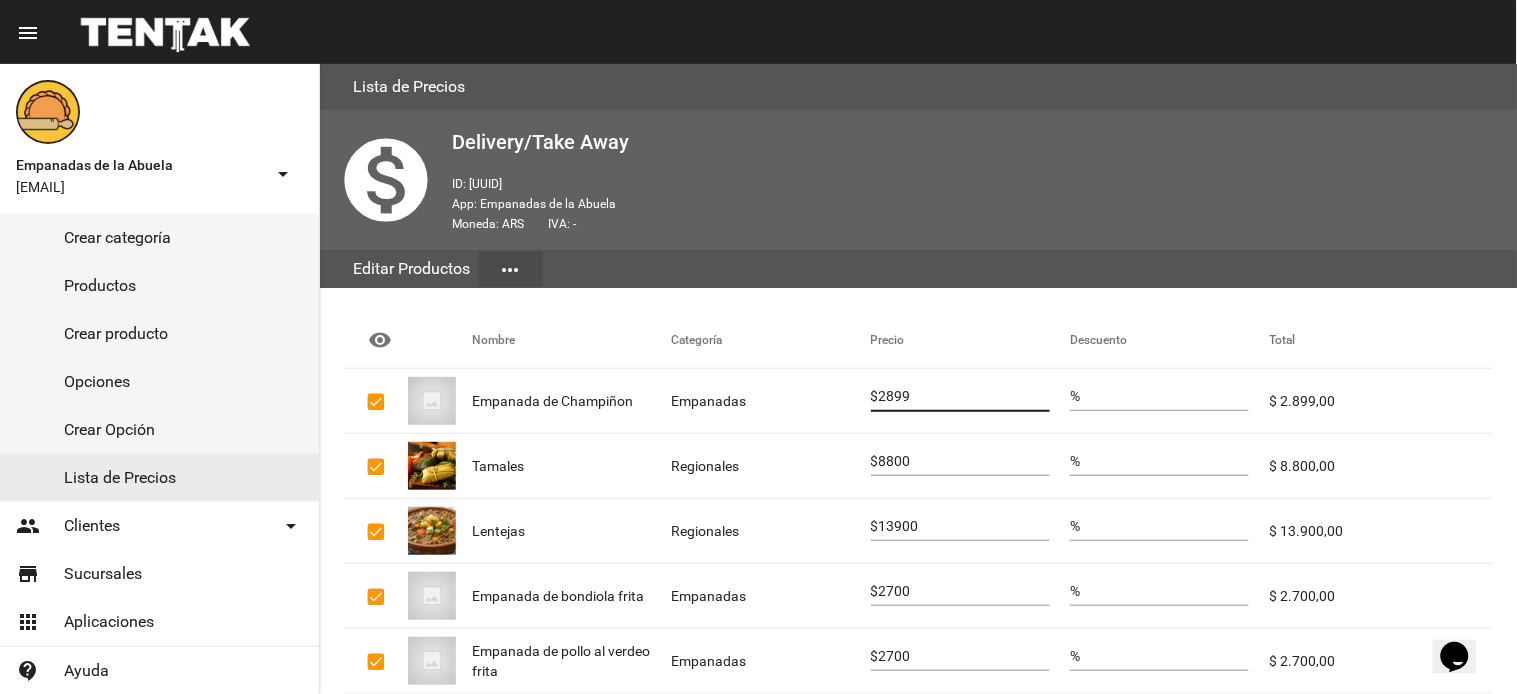 click on "2899" at bounding box center (964, 397) 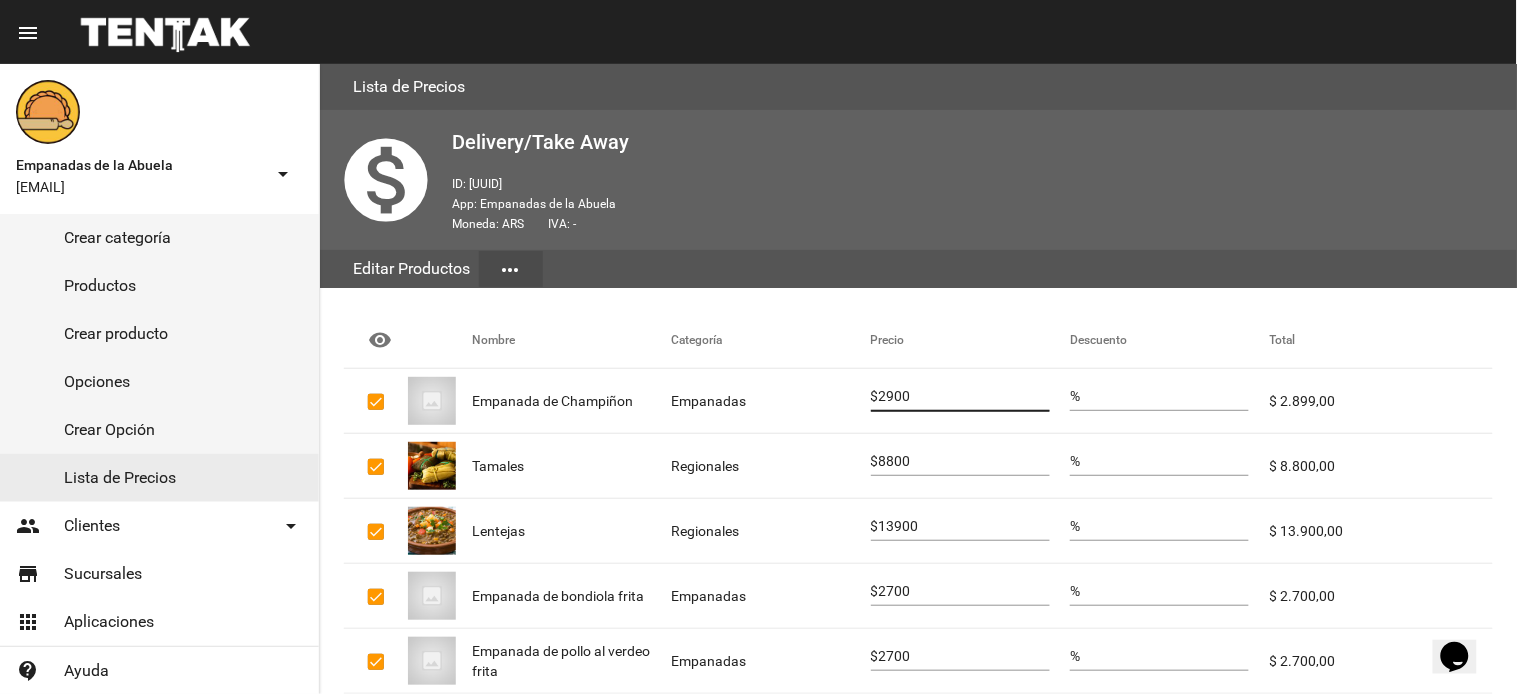 type on "2900" 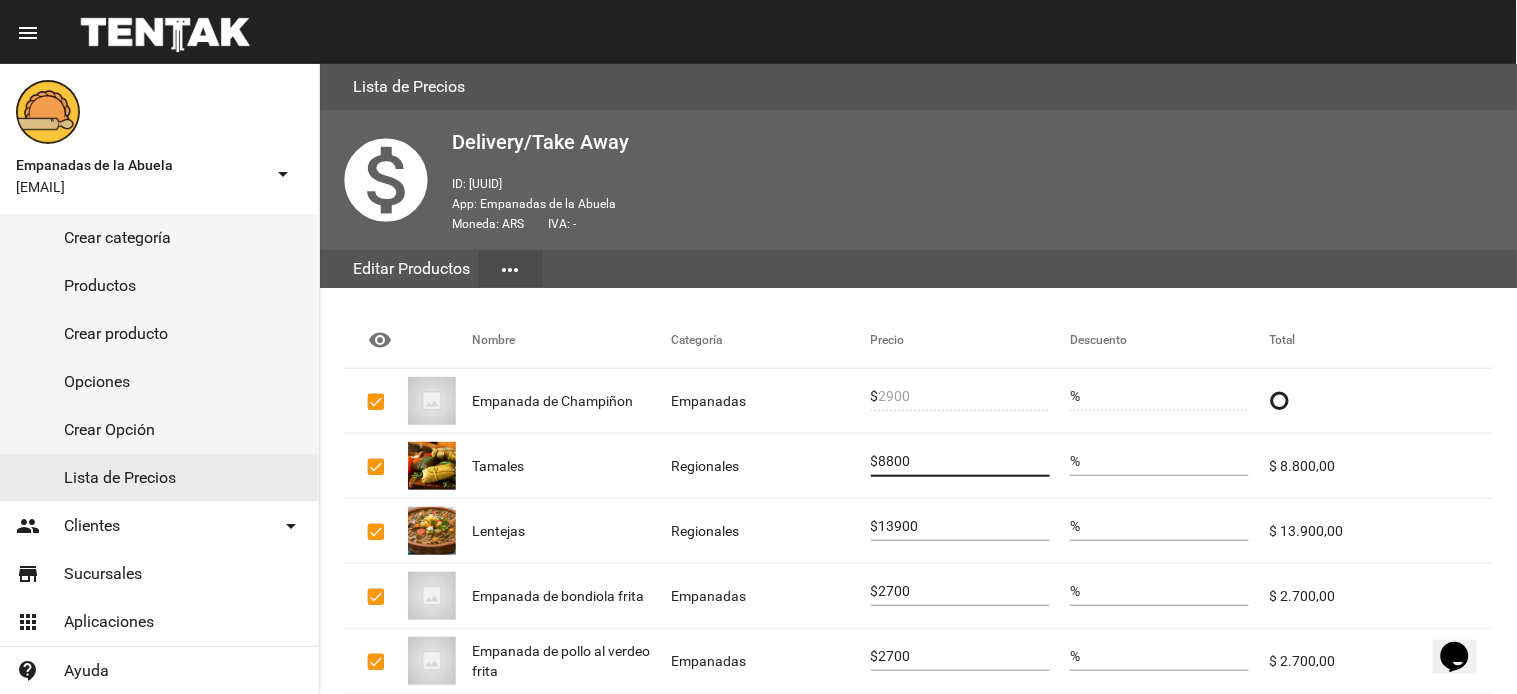 click on "8800" at bounding box center (964, 462) 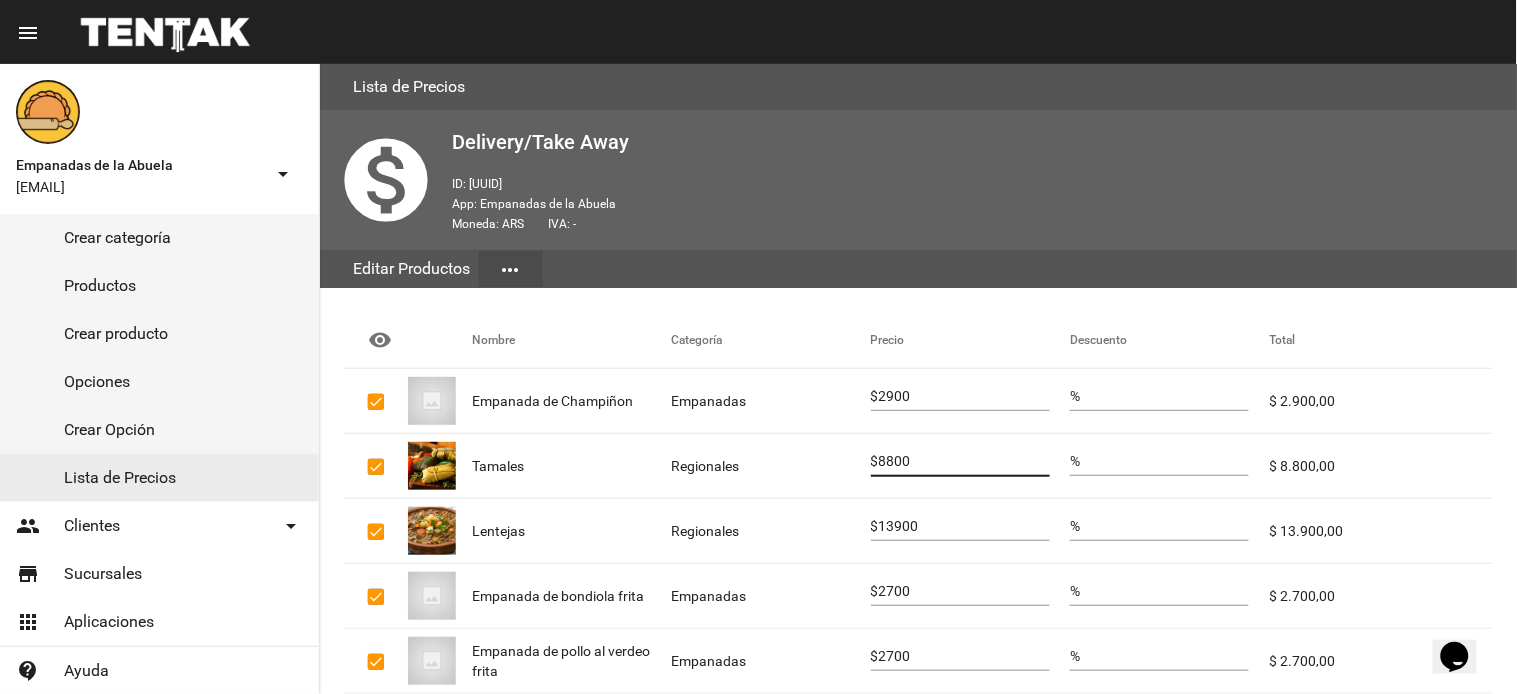 click on "8800" at bounding box center [964, 462] 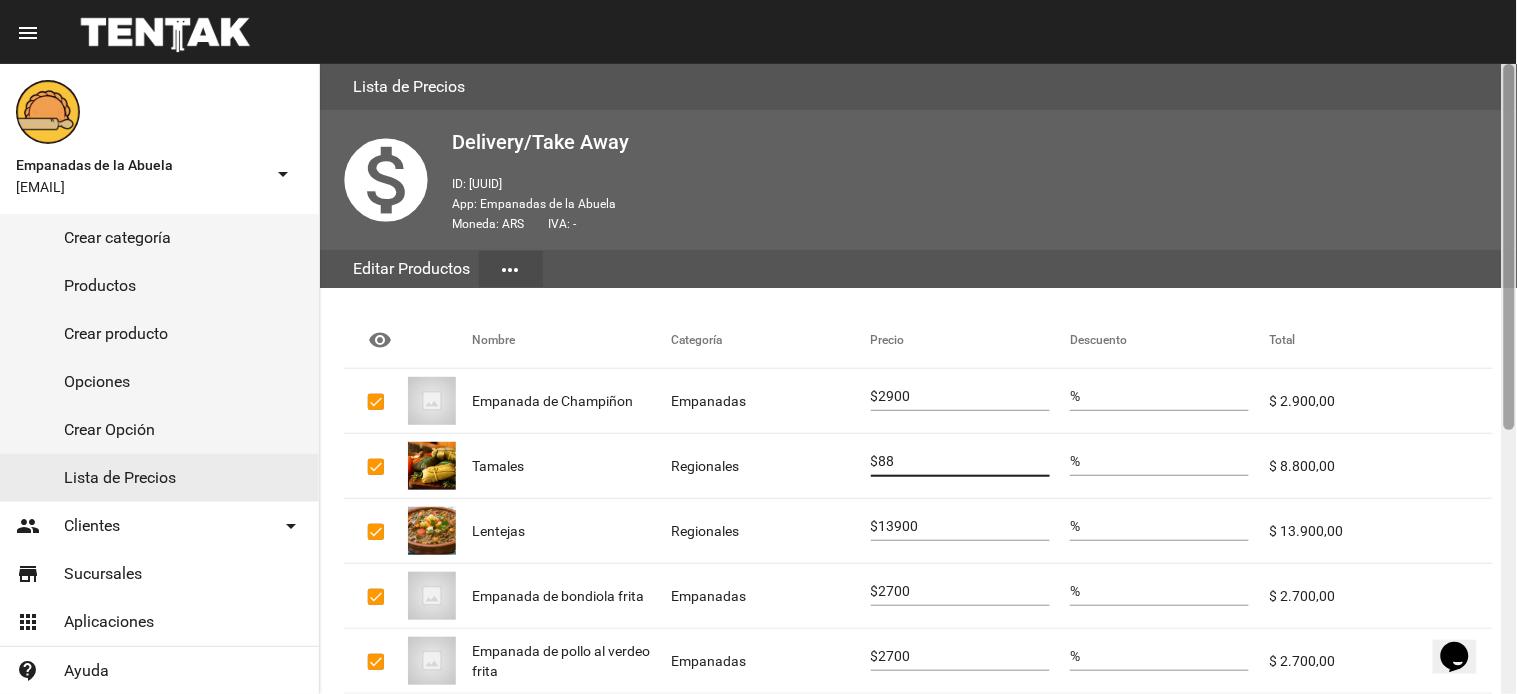type on "8" 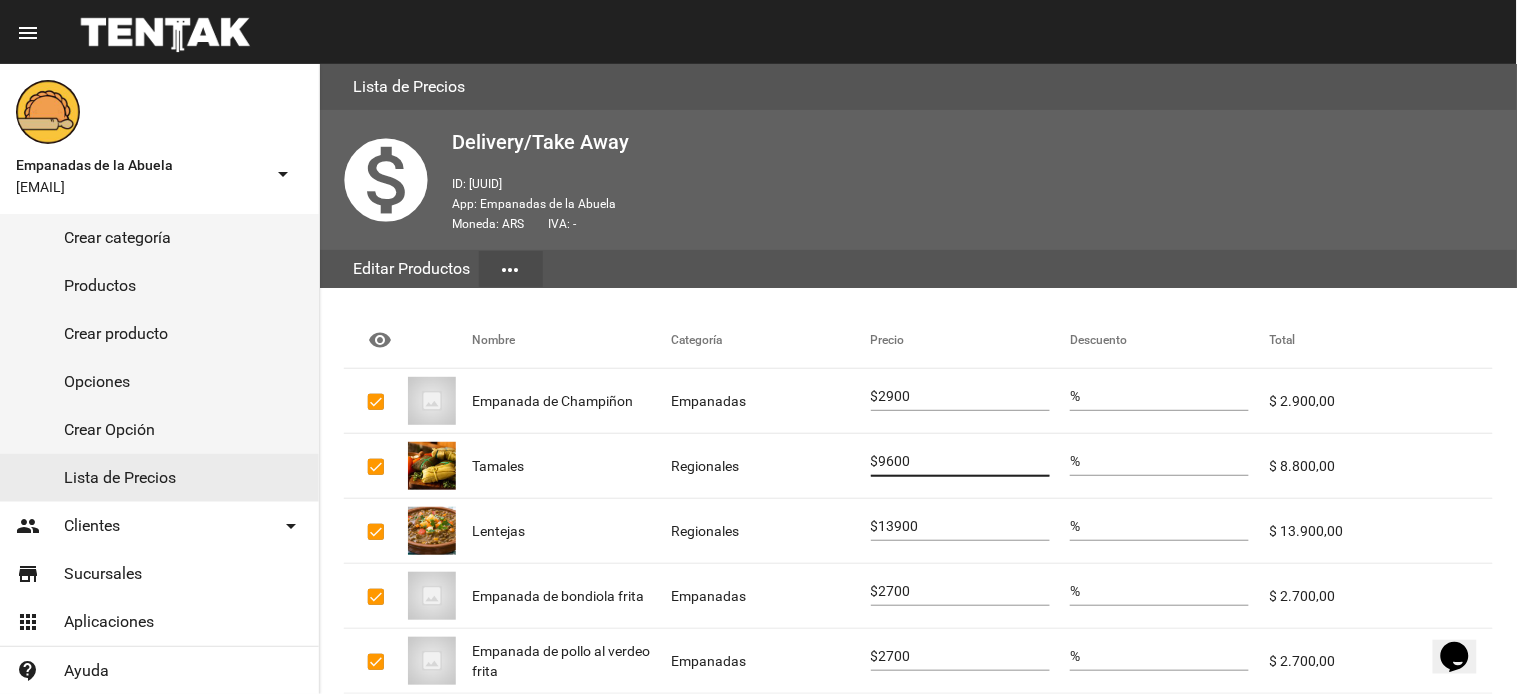 type on "9600" 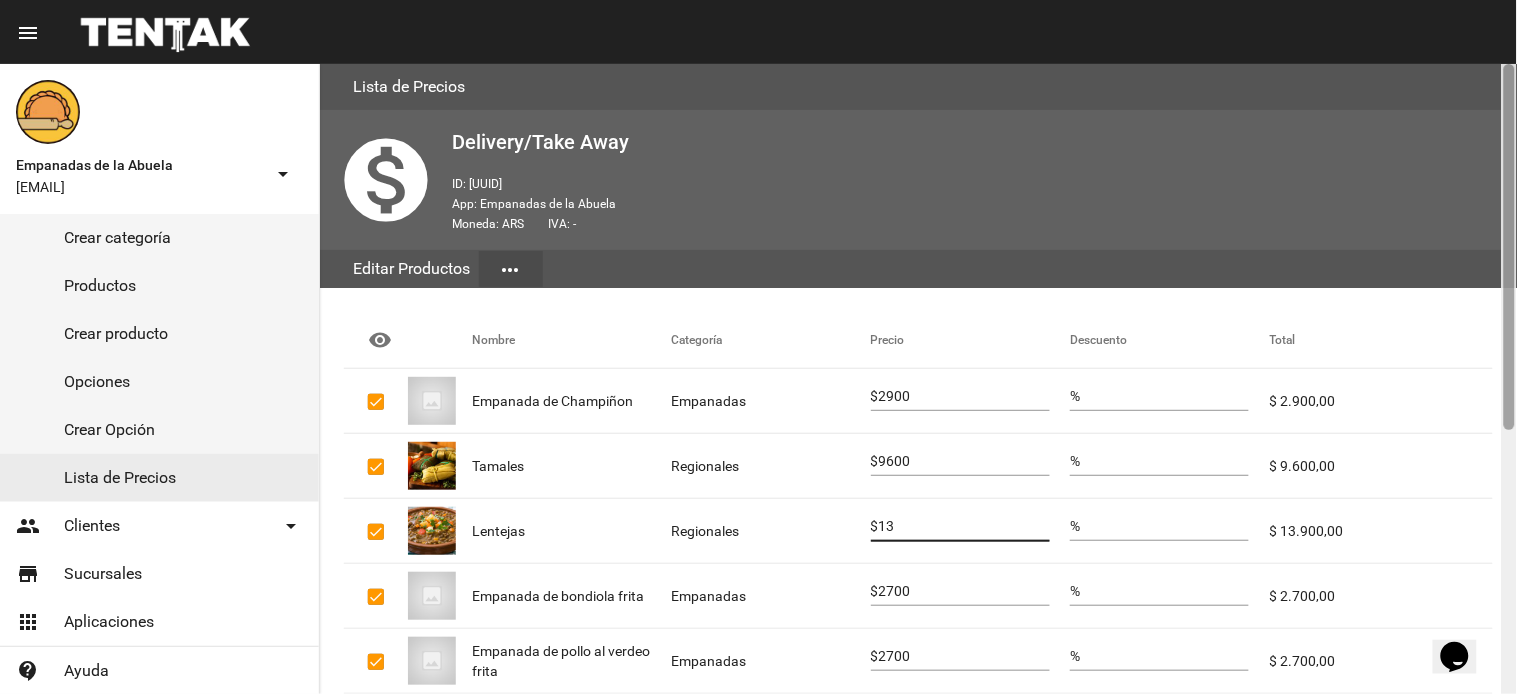 type on "1" 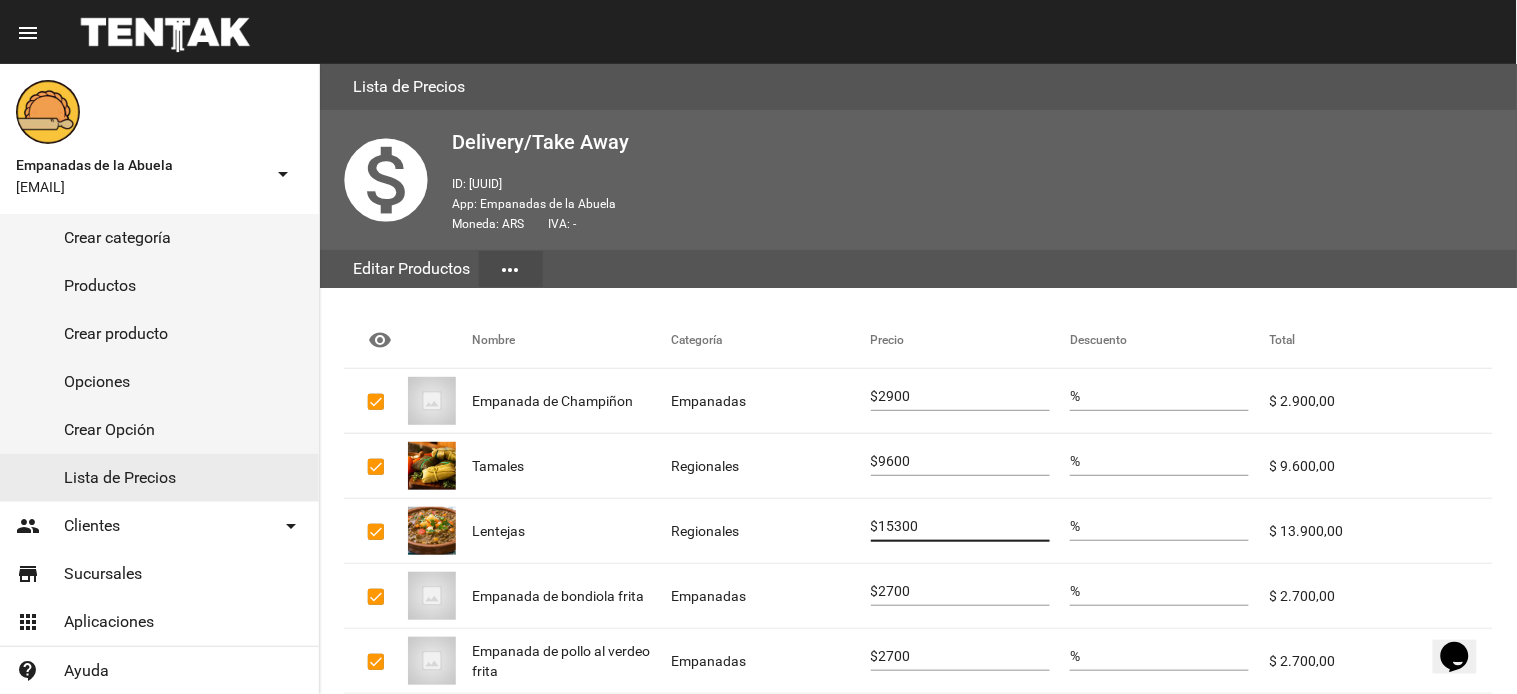 type on "15300" 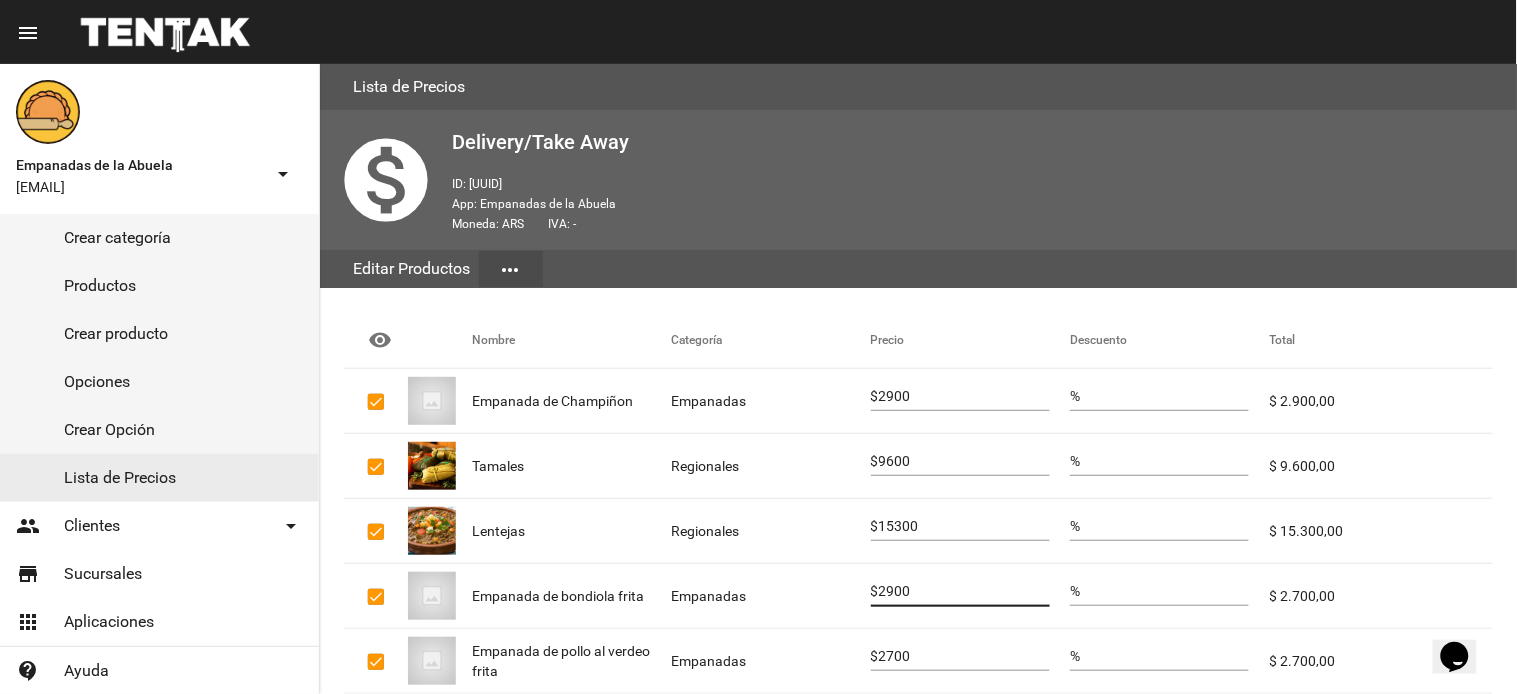 type on "2900" 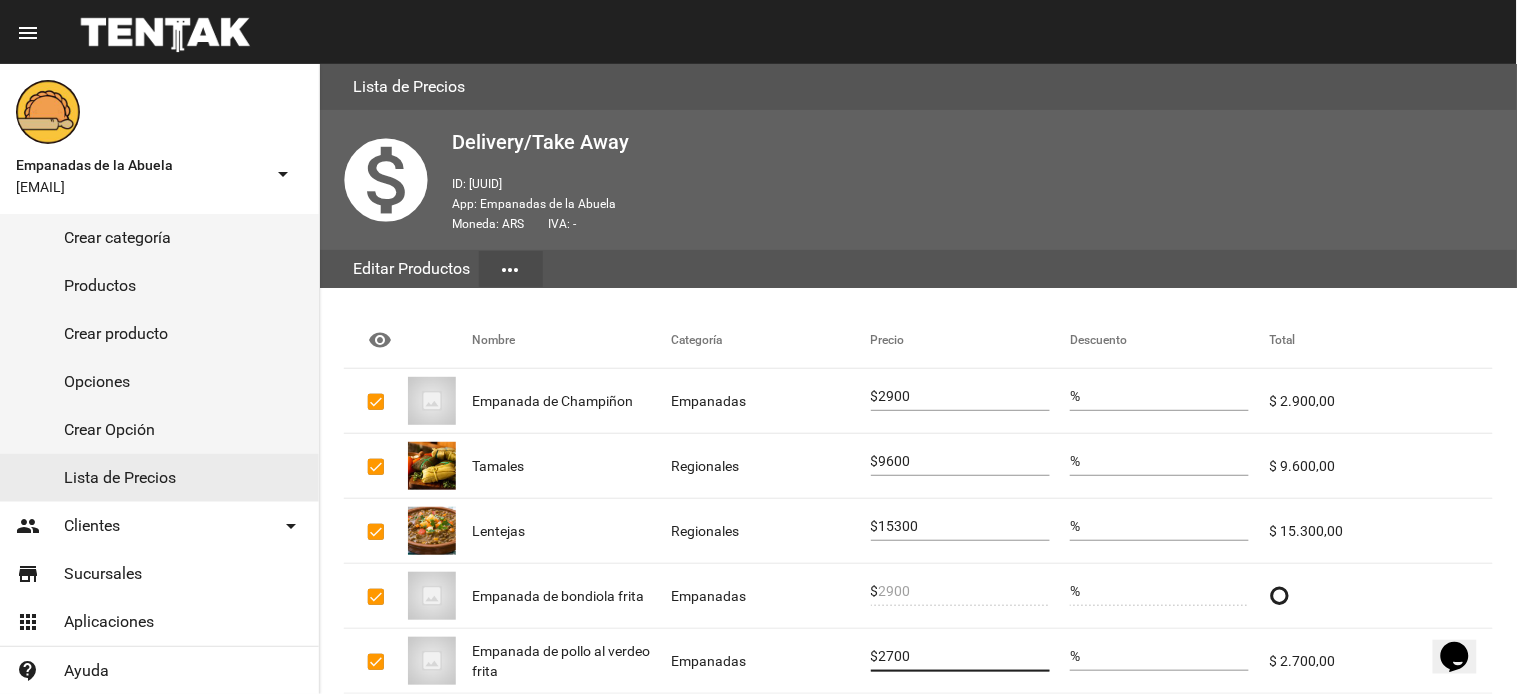 click on "2700" at bounding box center [964, 657] 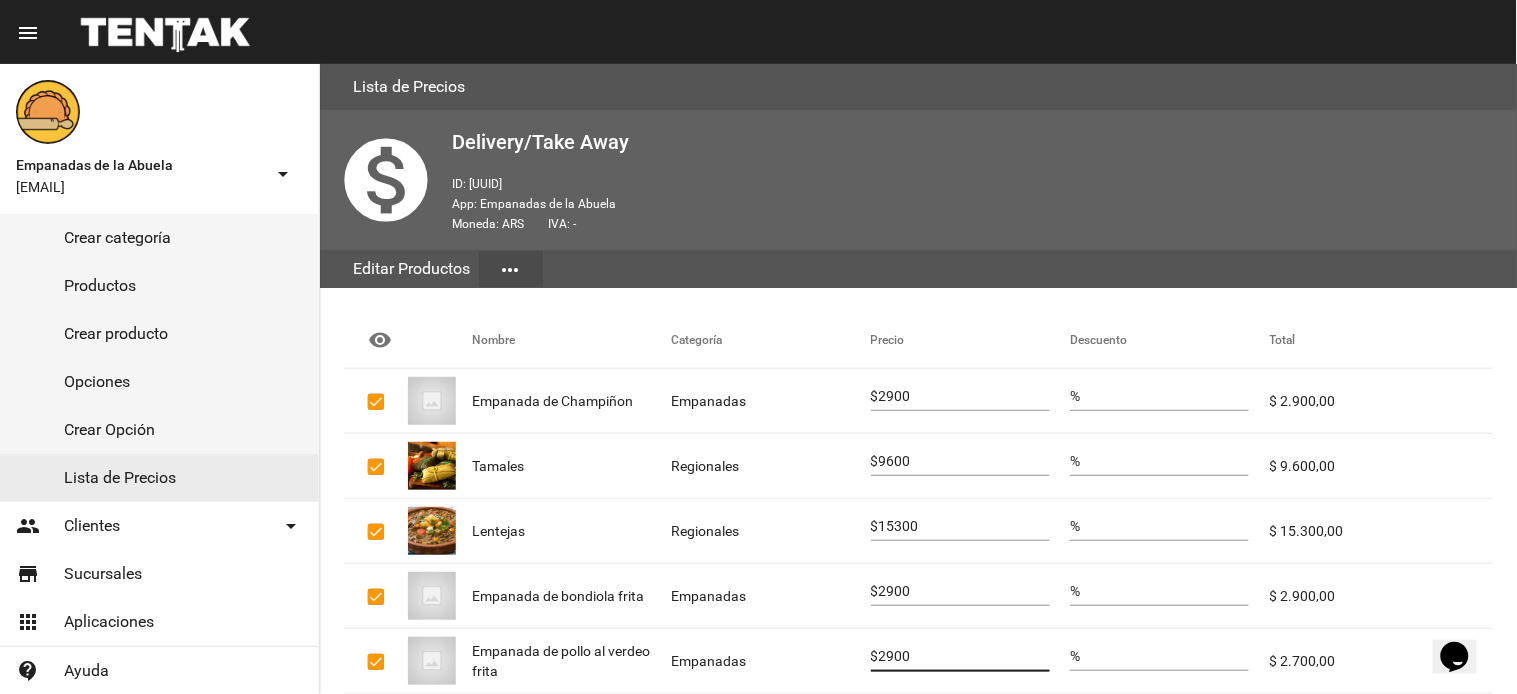 scroll, scrollTop: 400, scrollLeft: 0, axis: vertical 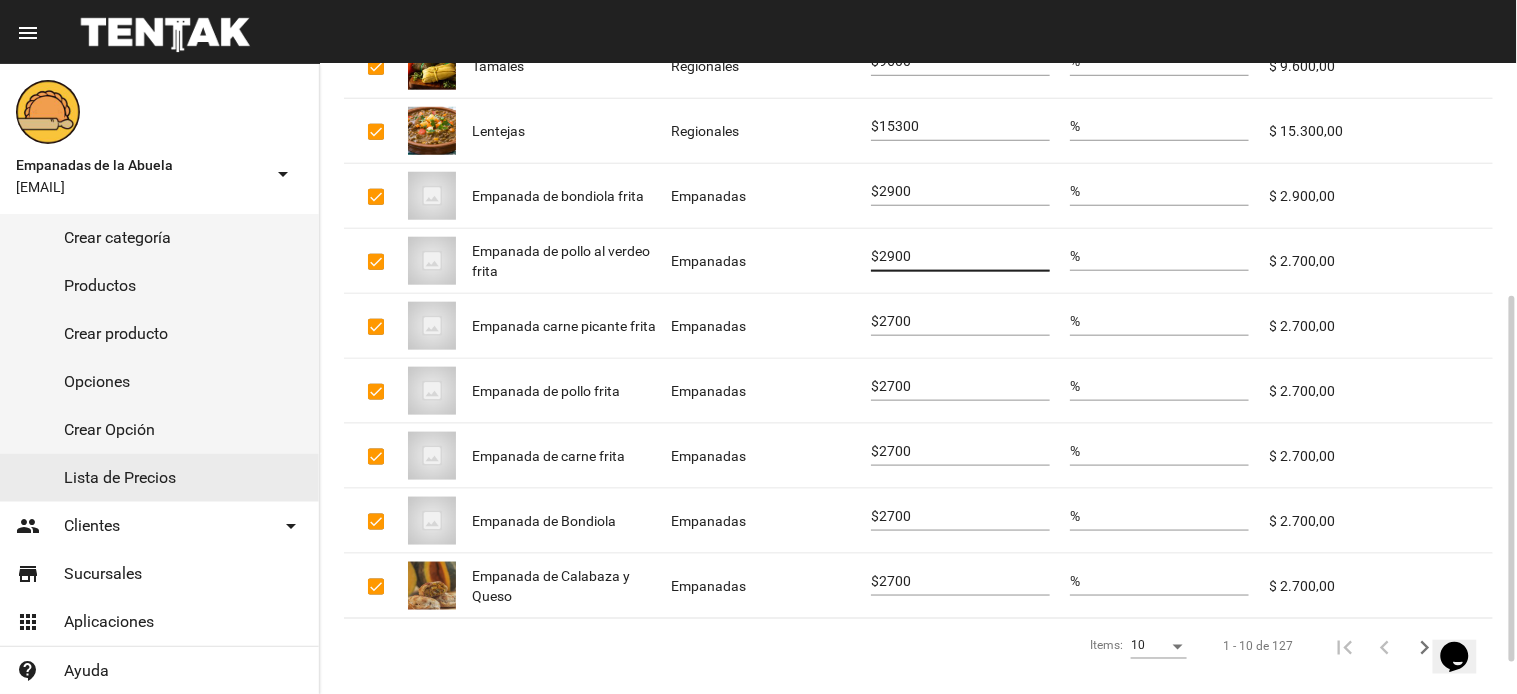 type on "2900" 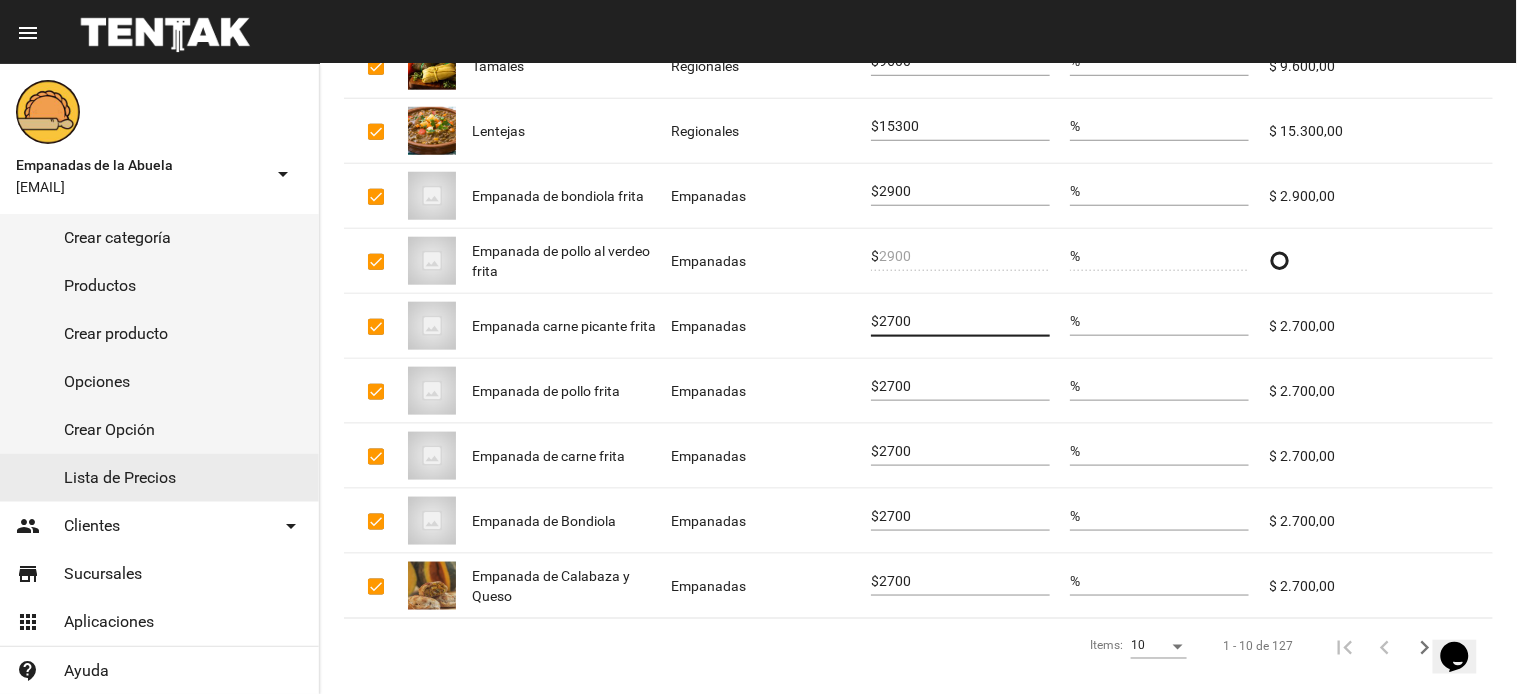 click on "2700" at bounding box center (964, 322) 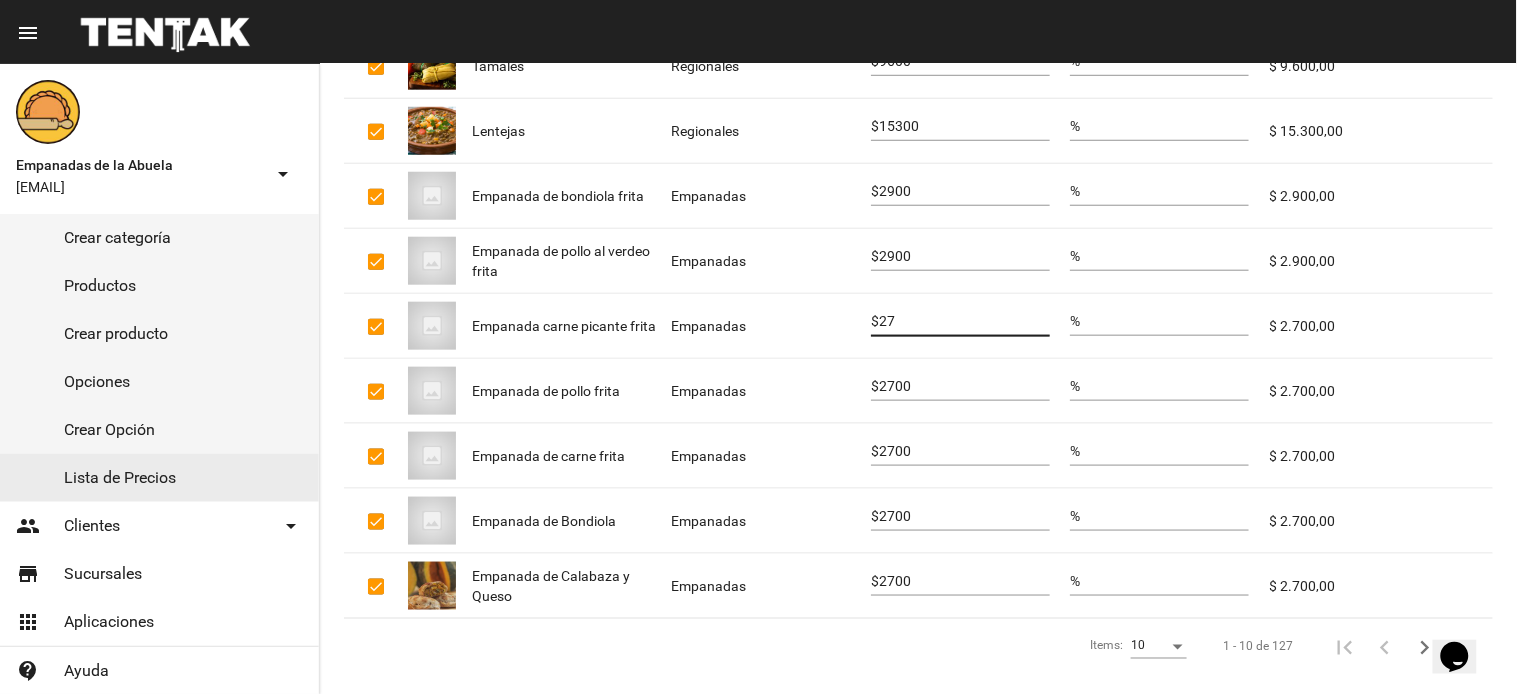 type on "2" 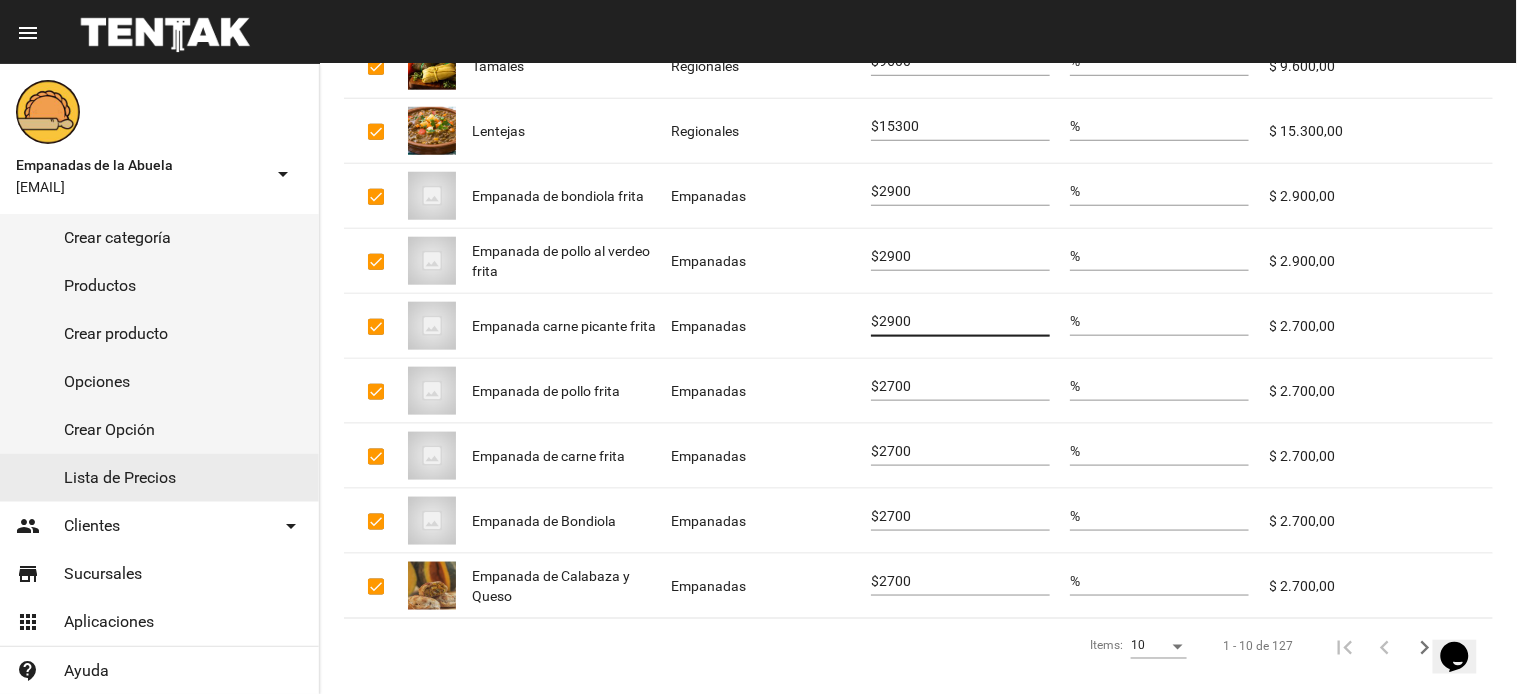 type on "2900" 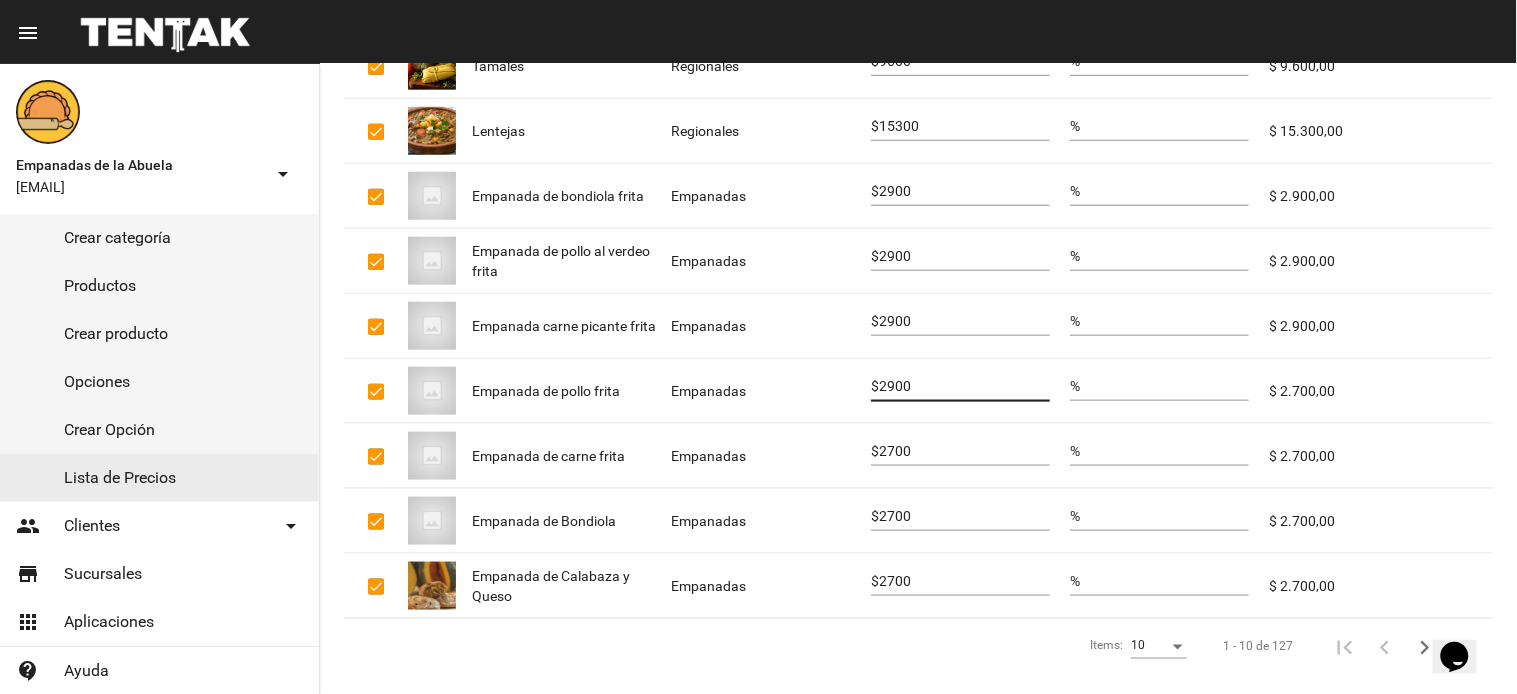 type on "2900" 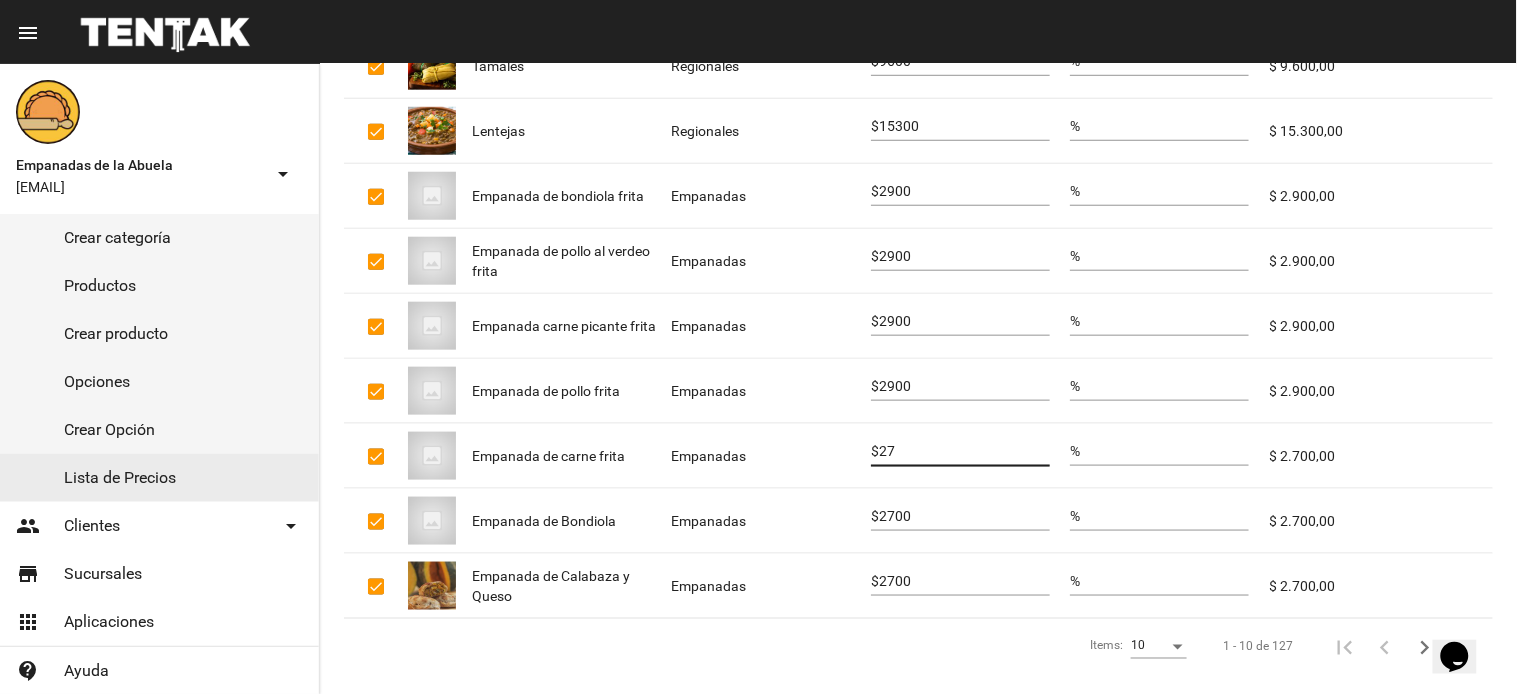 type on "2" 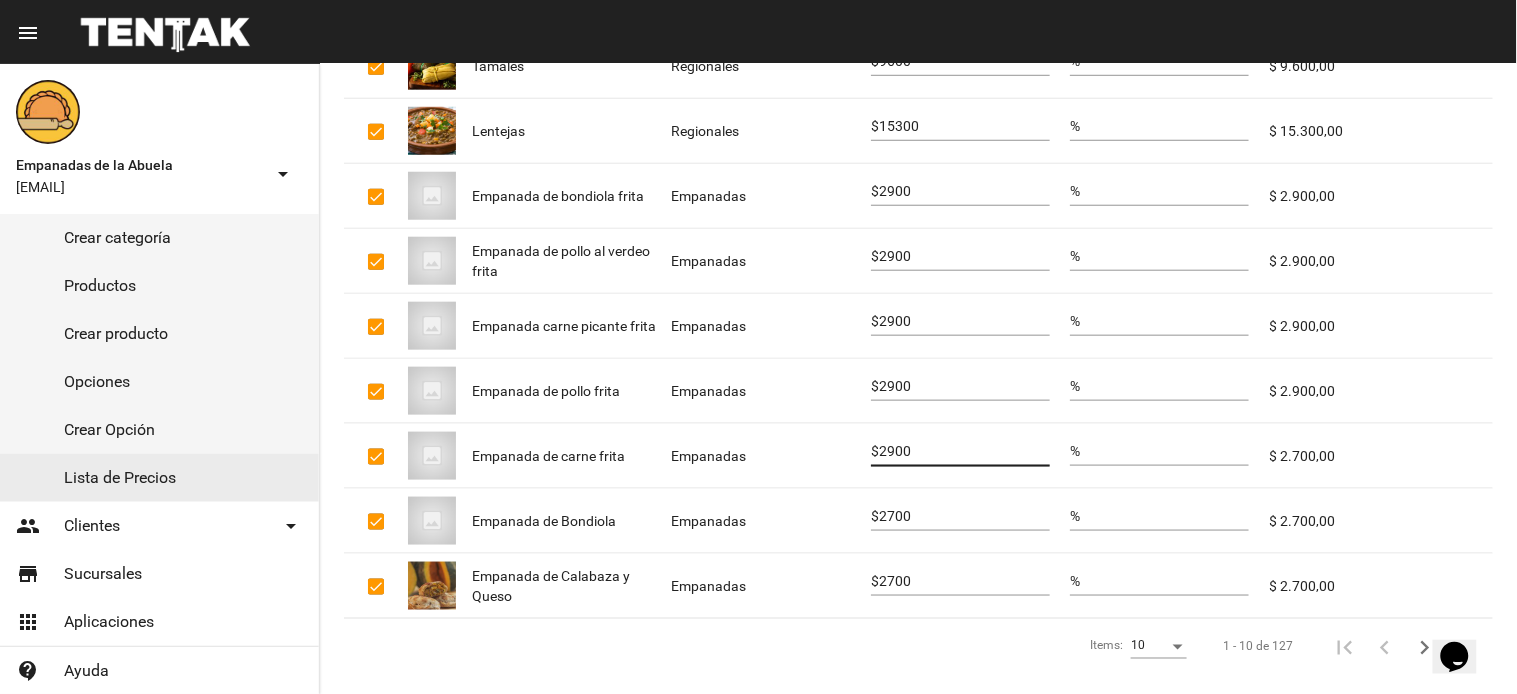 type on "2900" 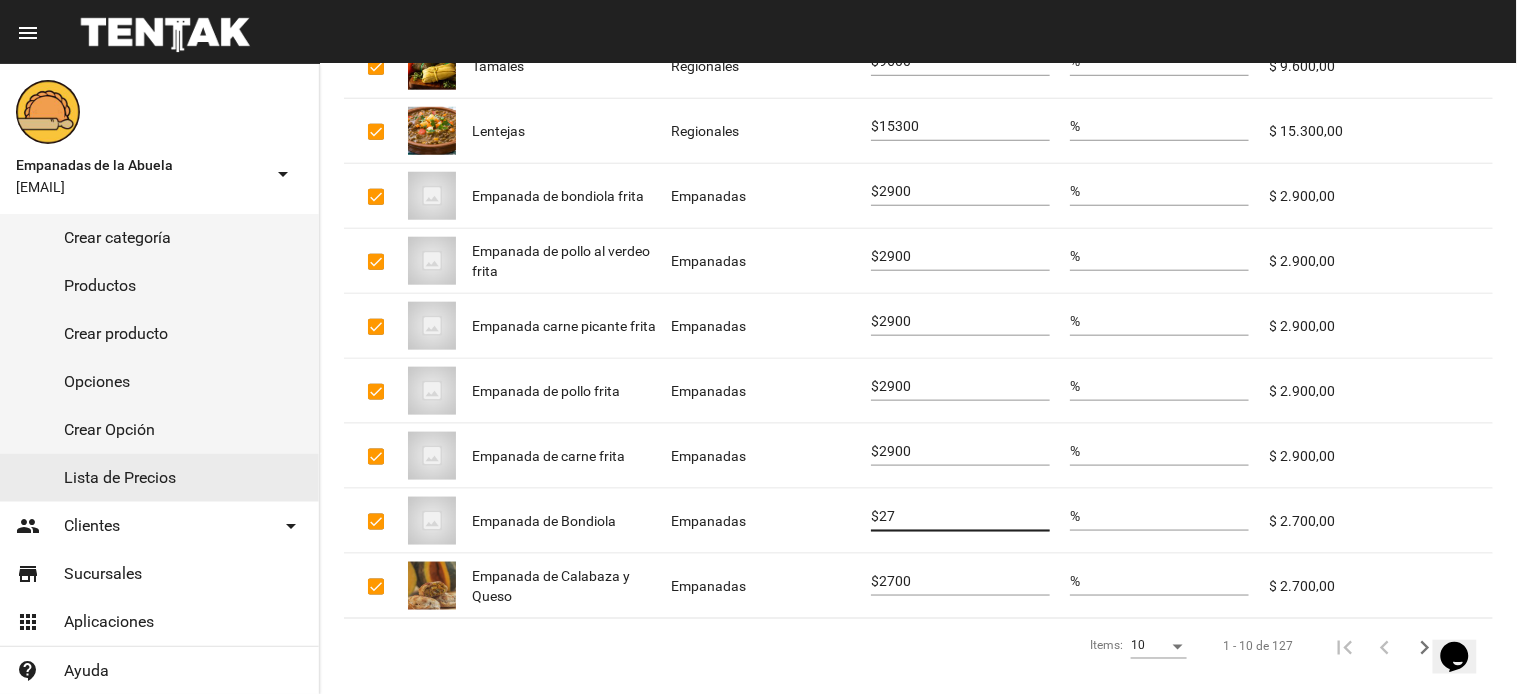 type on "2" 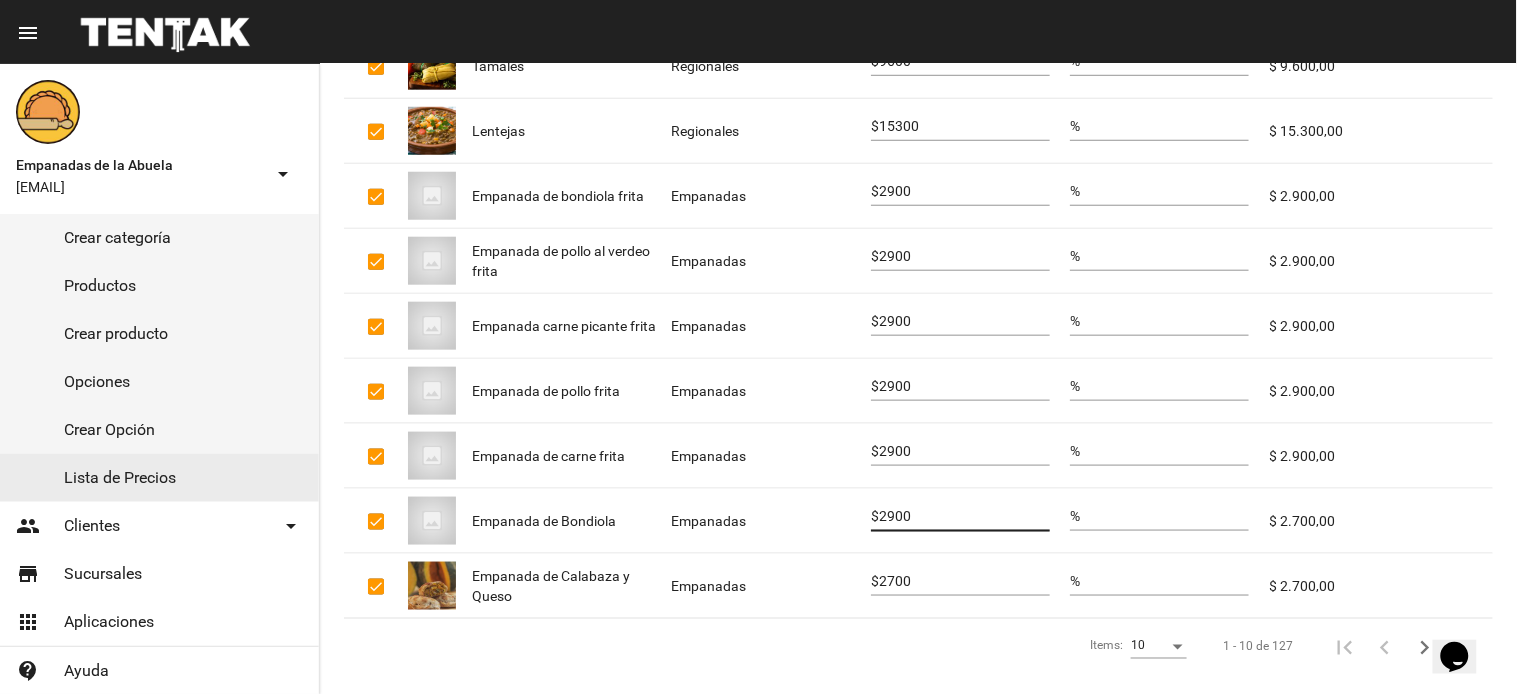 type on "2900" 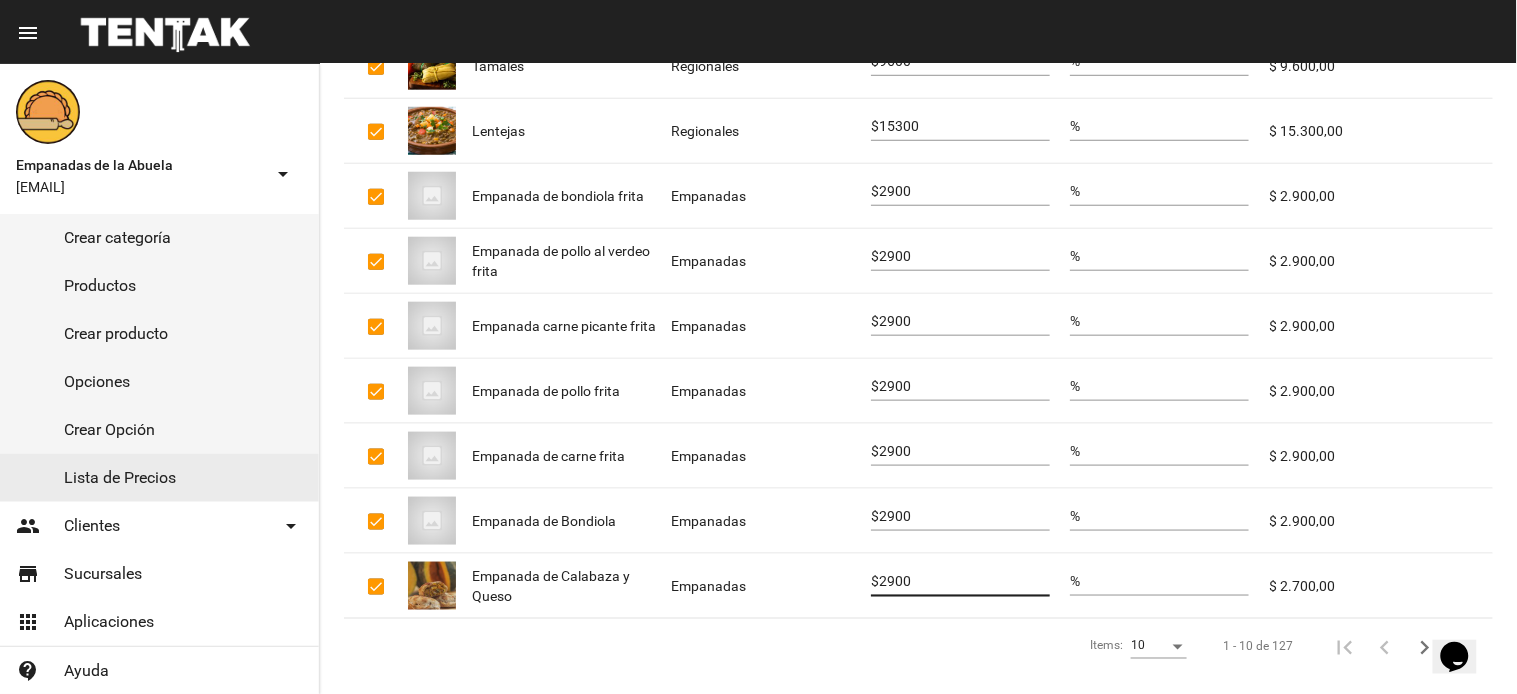 type on "2900" 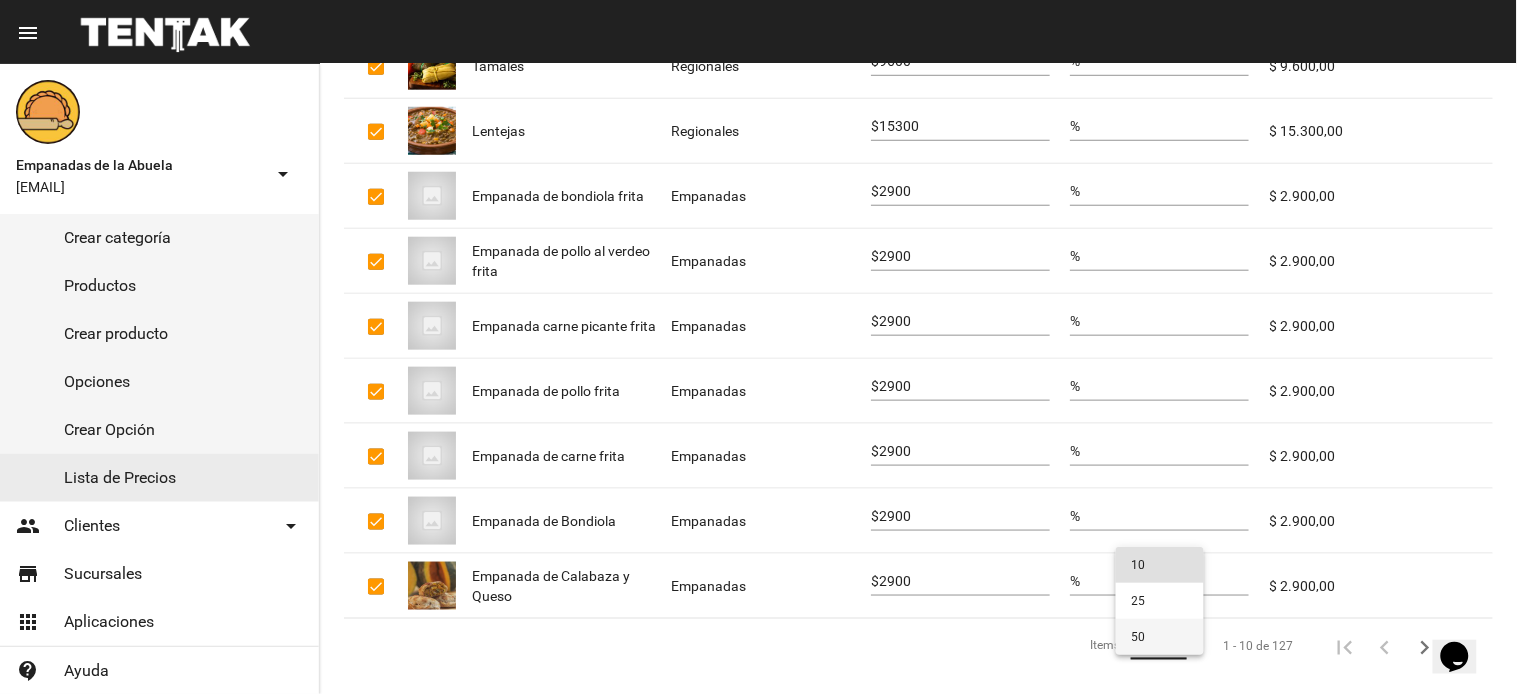 click on "50" at bounding box center [1160, 637] 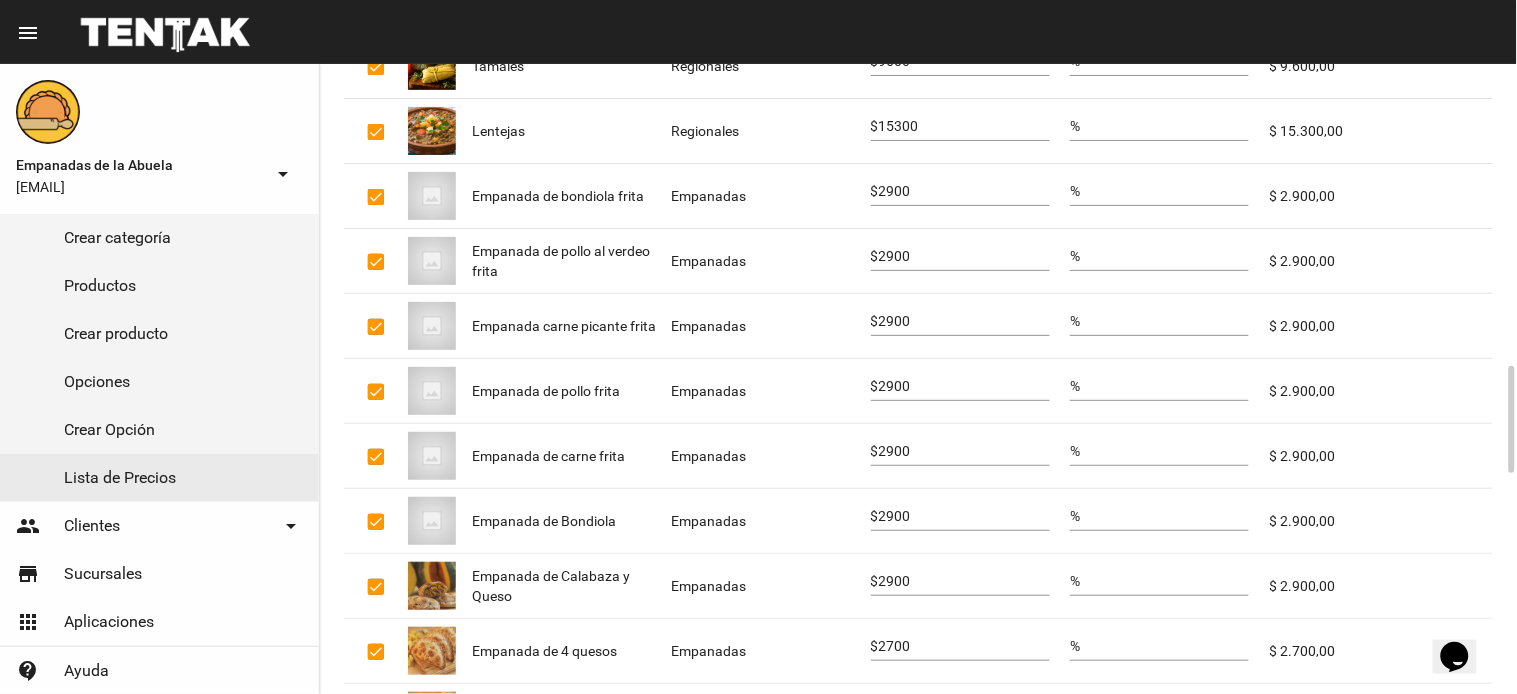 scroll, scrollTop: 600, scrollLeft: 0, axis: vertical 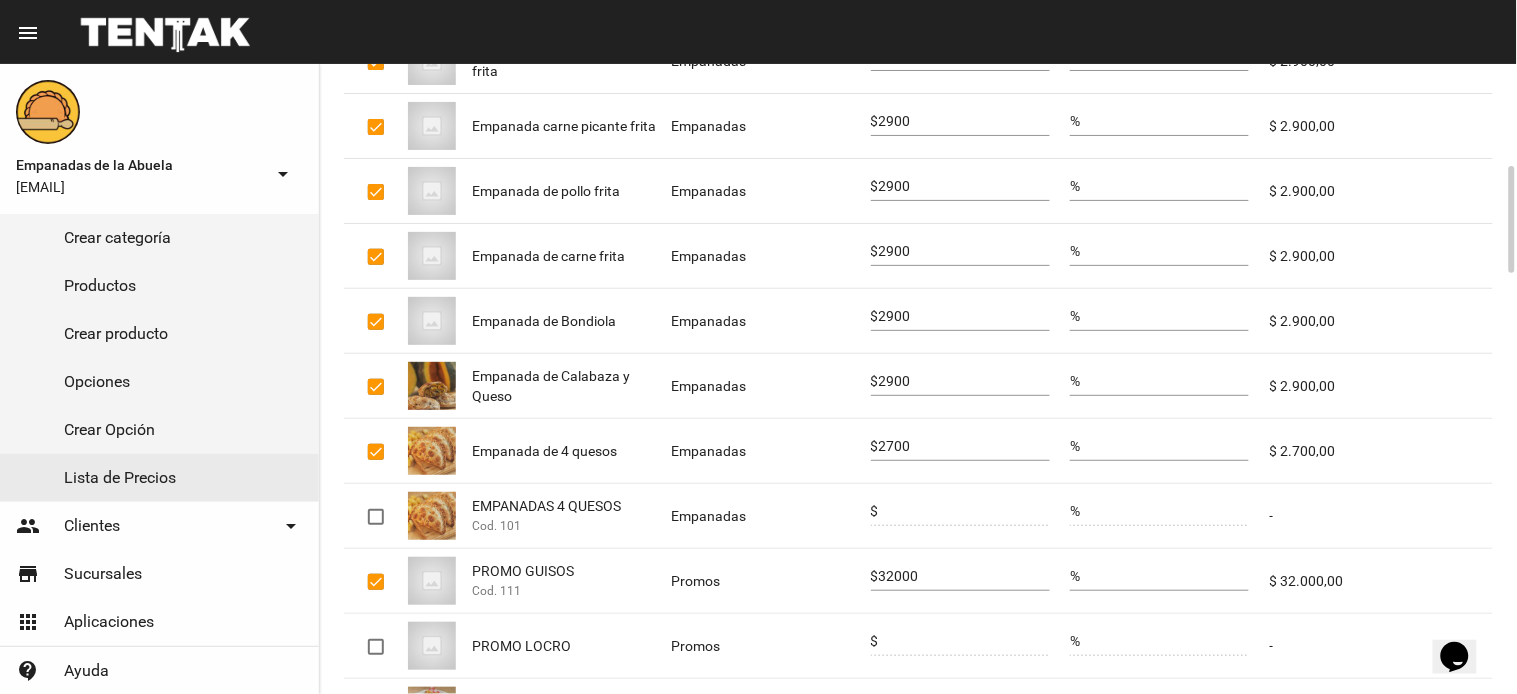 click on "2700" 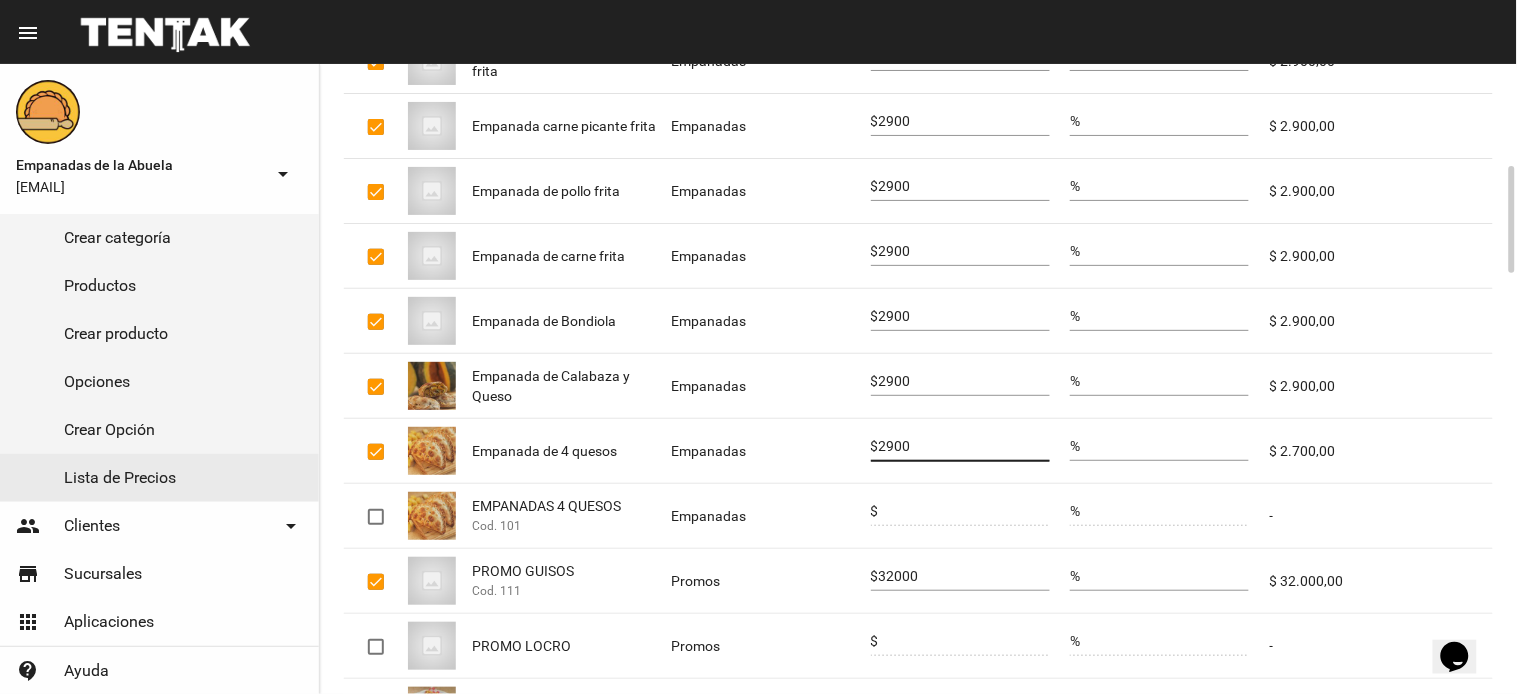 type on "2900" 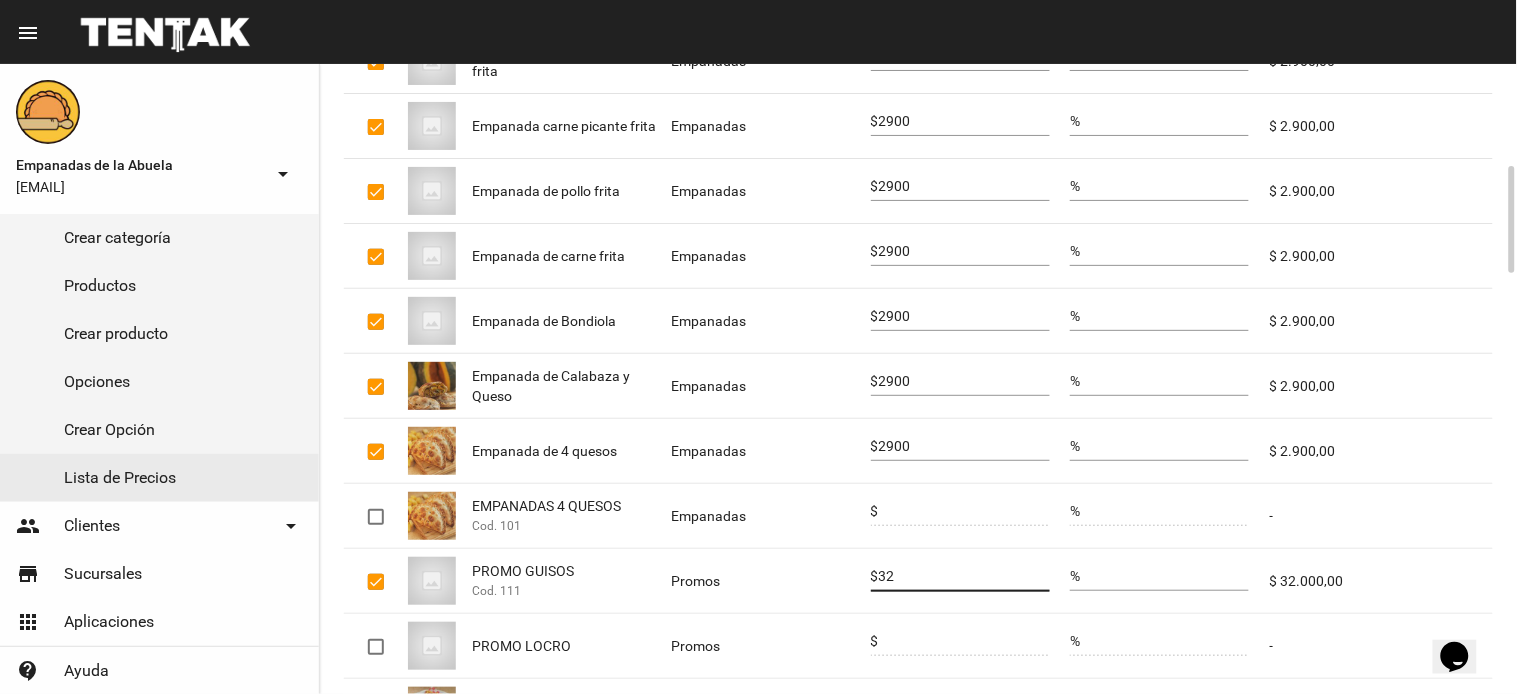type on "3" 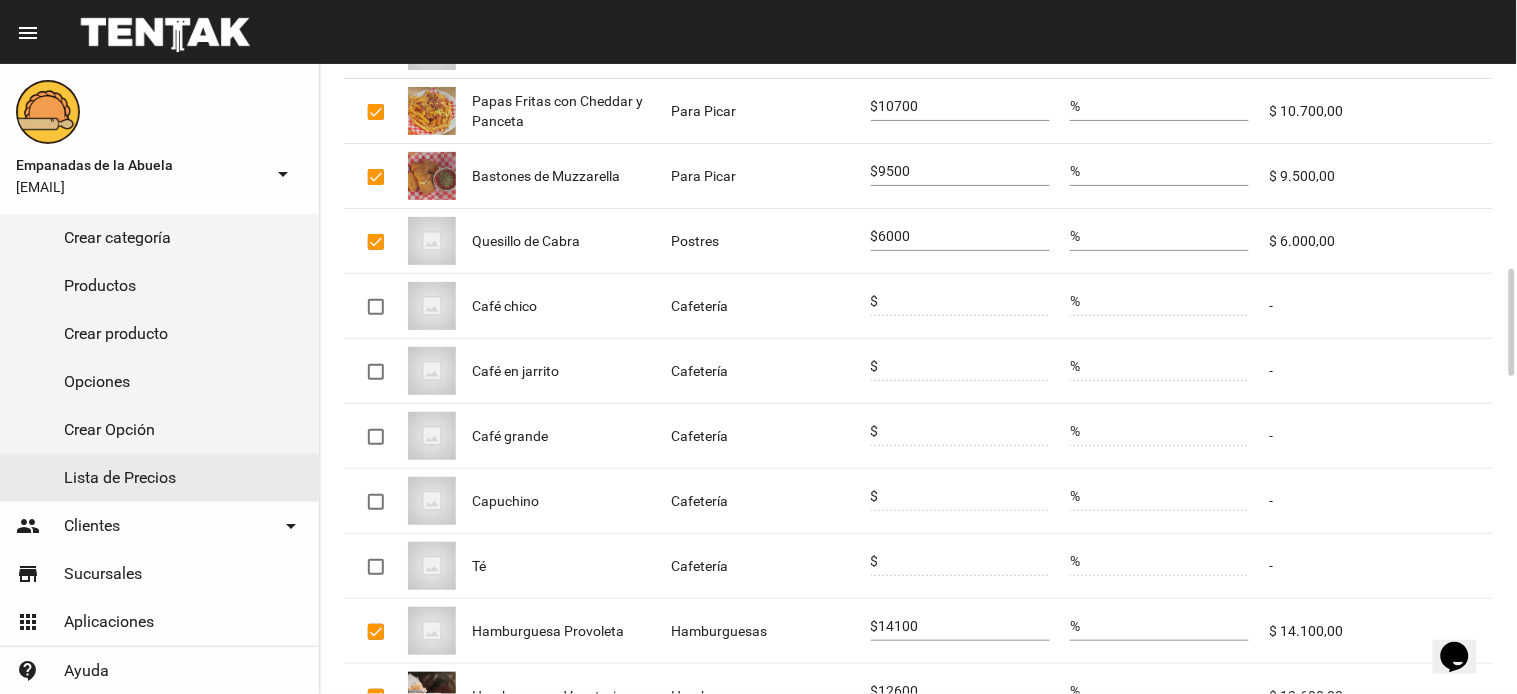 scroll, scrollTop: 1000, scrollLeft: 0, axis: vertical 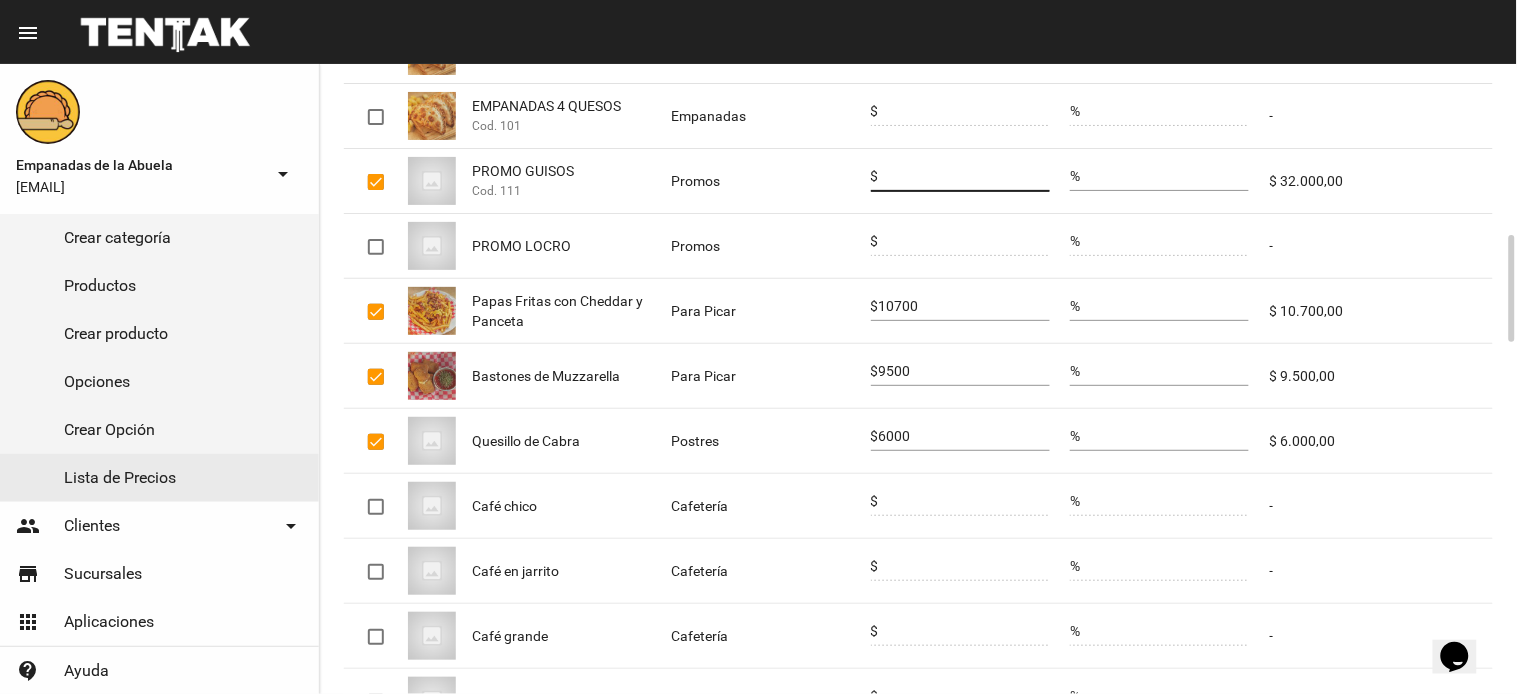 type 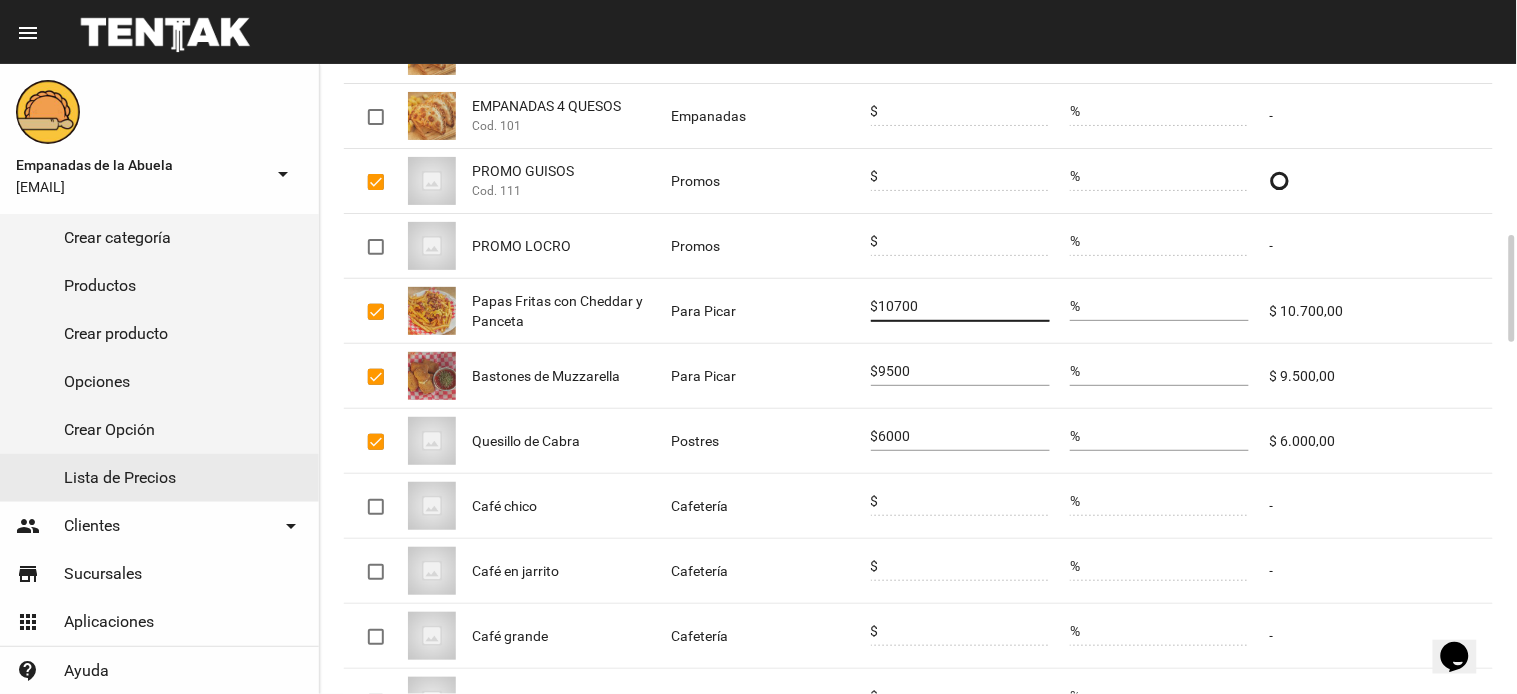 click on "10700" at bounding box center (964, 307) 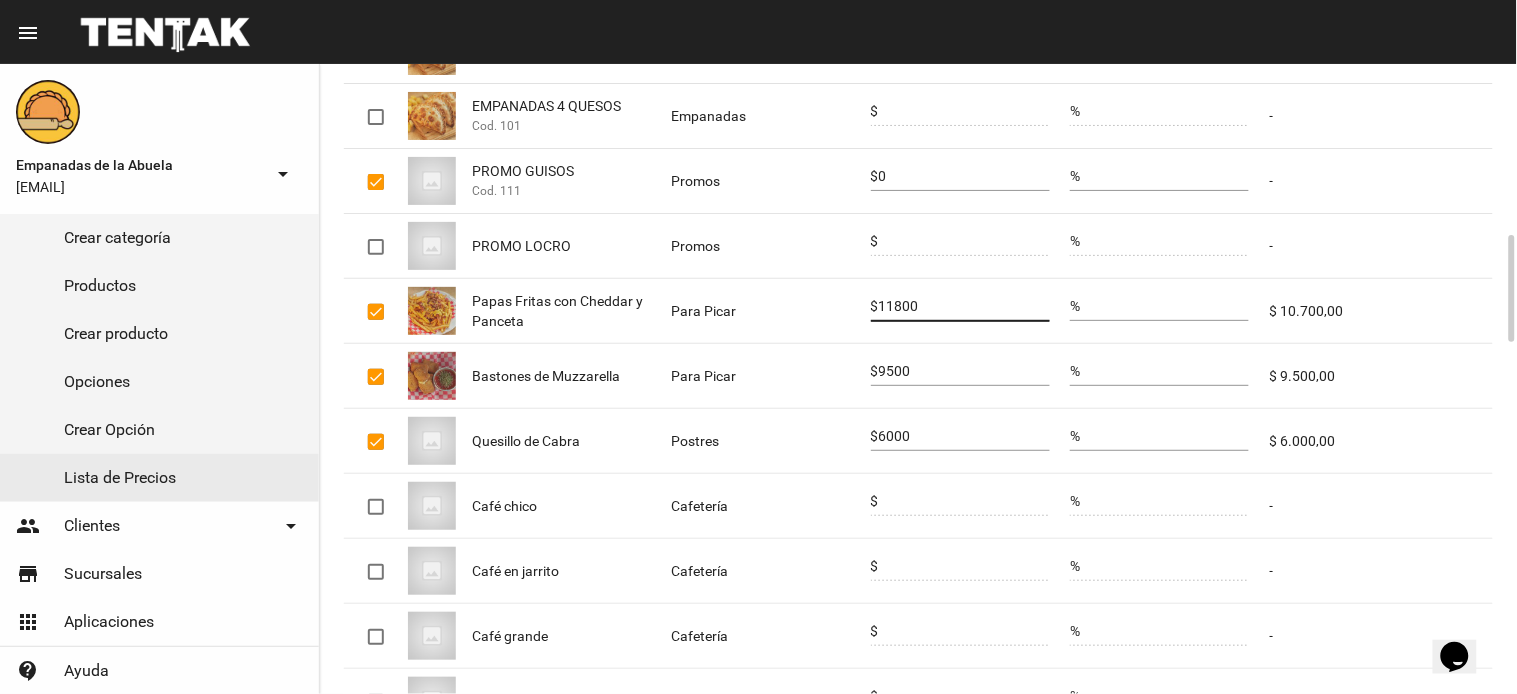 type on "11800" 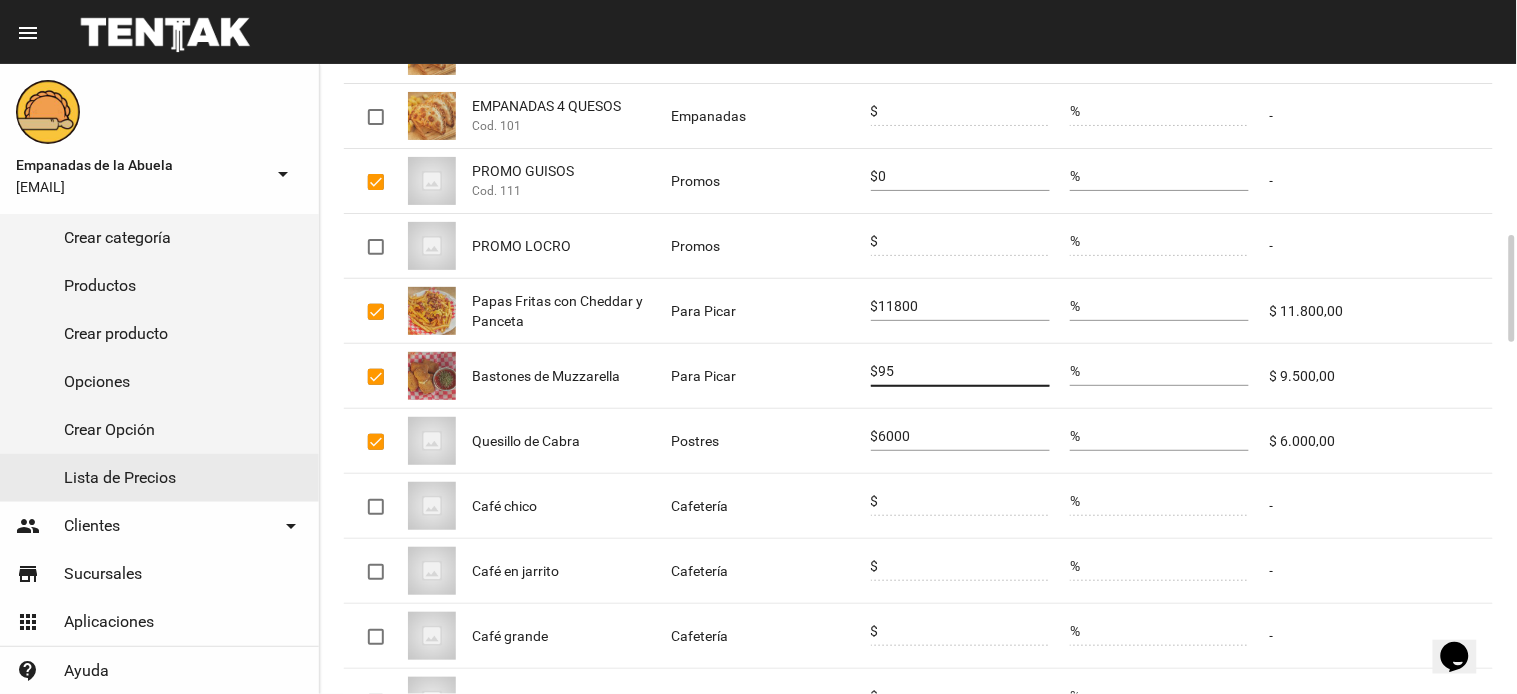 type on "9" 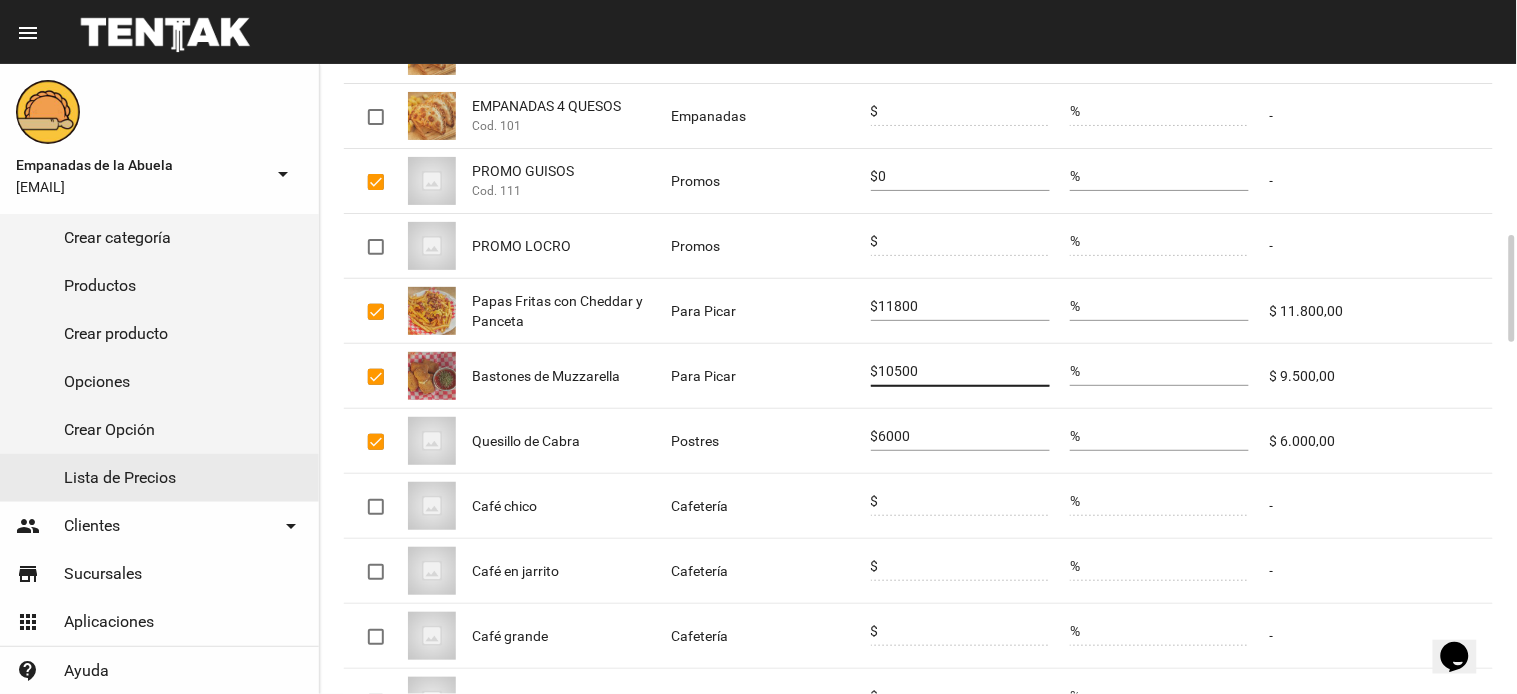 type on "10499" 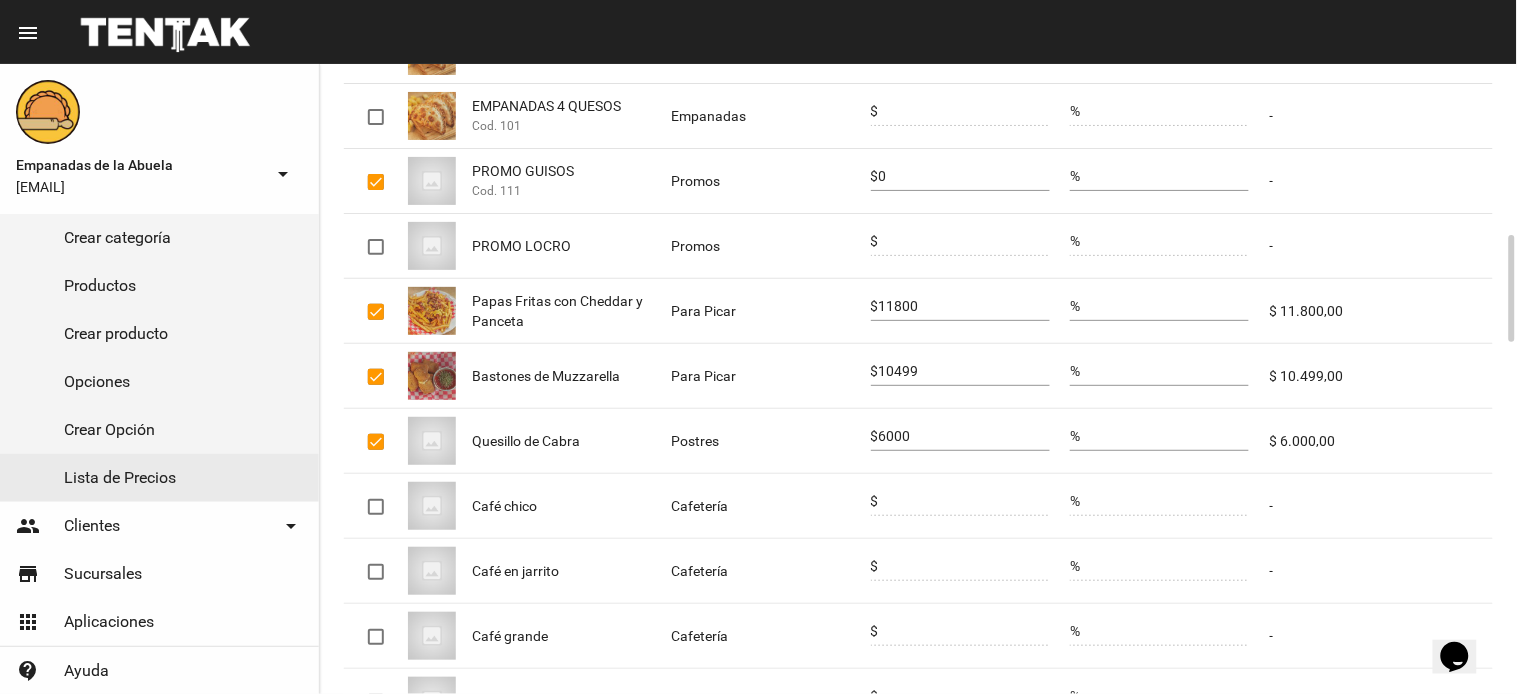 click on "6000" 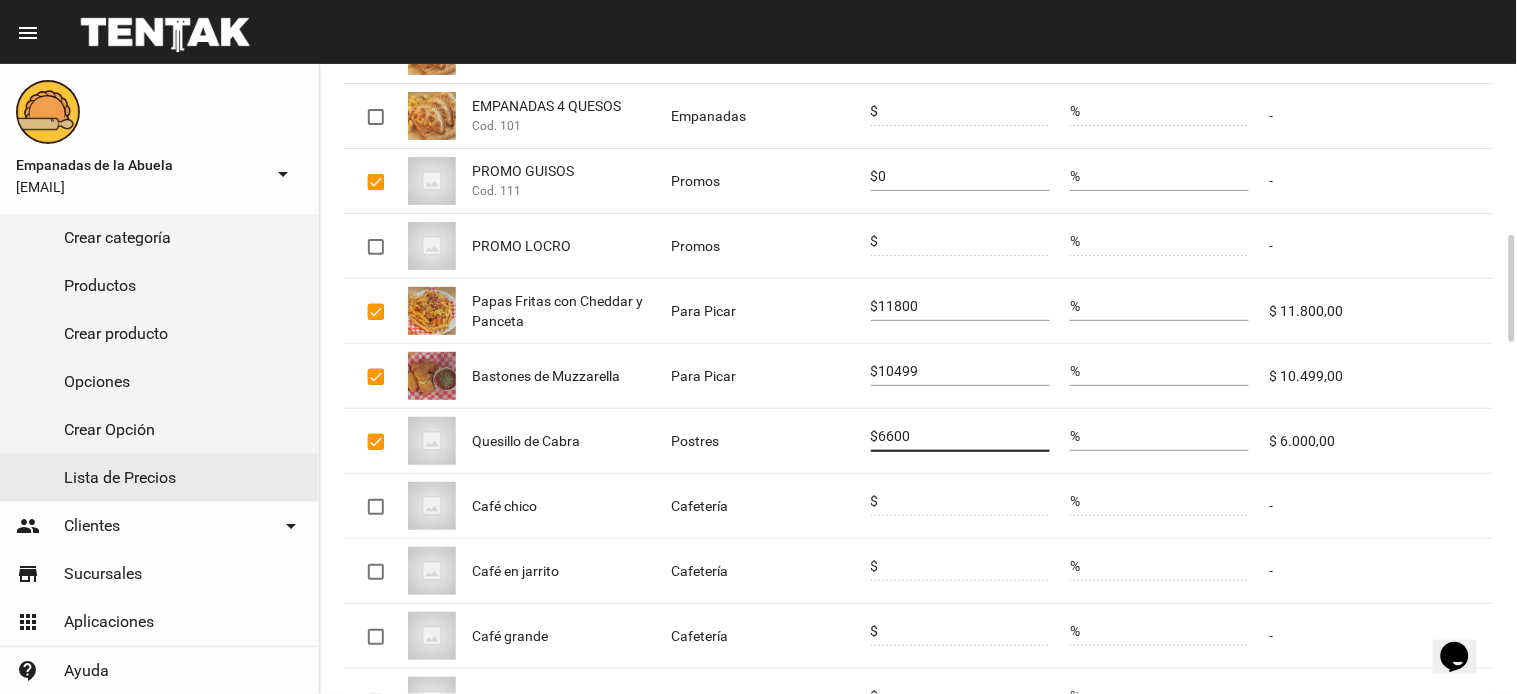 type on "6600" 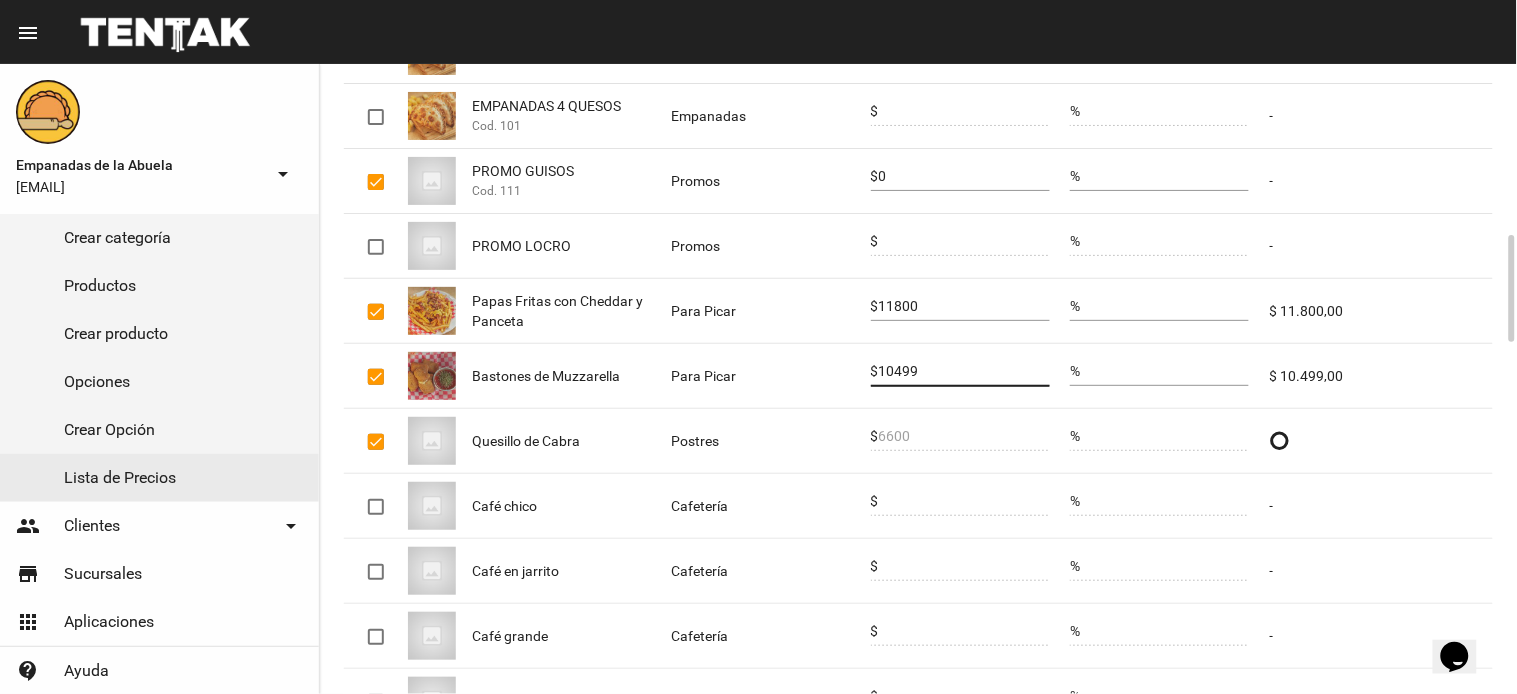click on "10499" at bounding box center [964, 372] 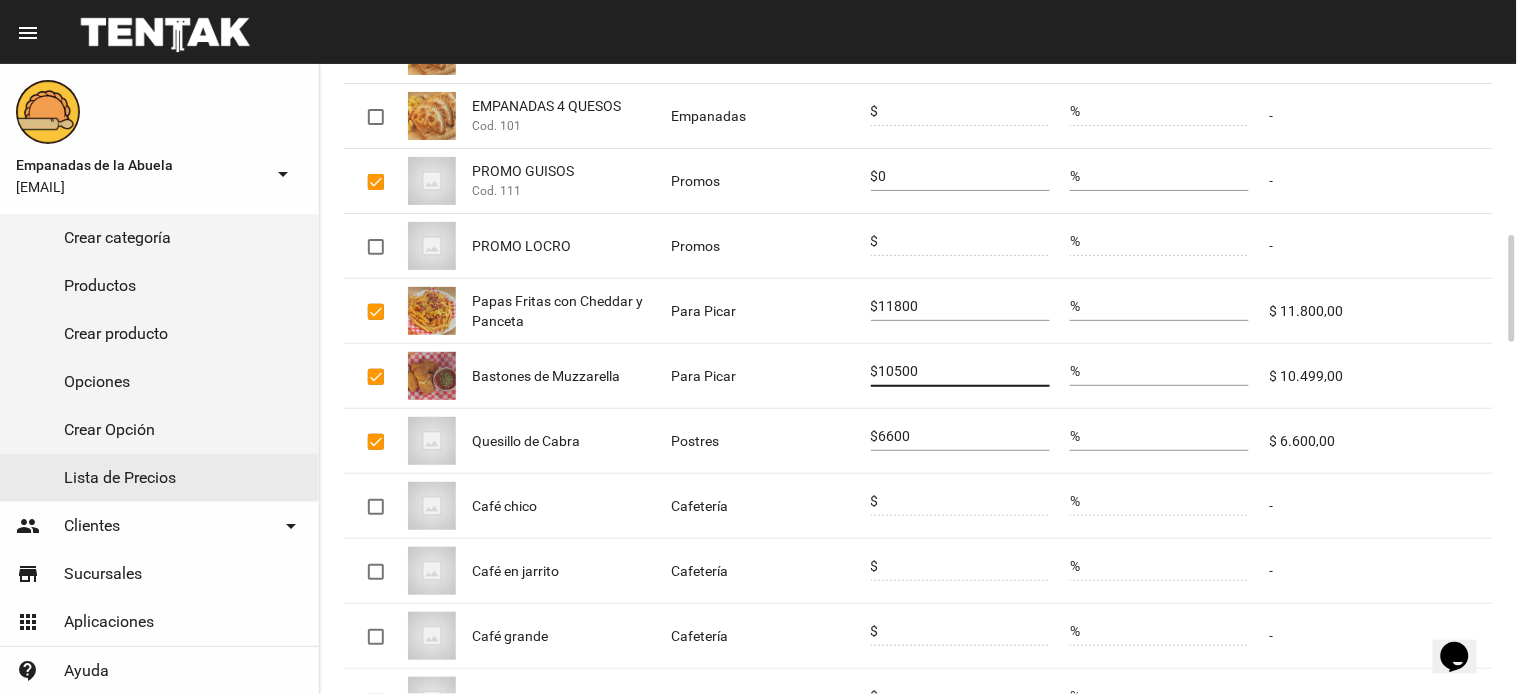 type on "10500" 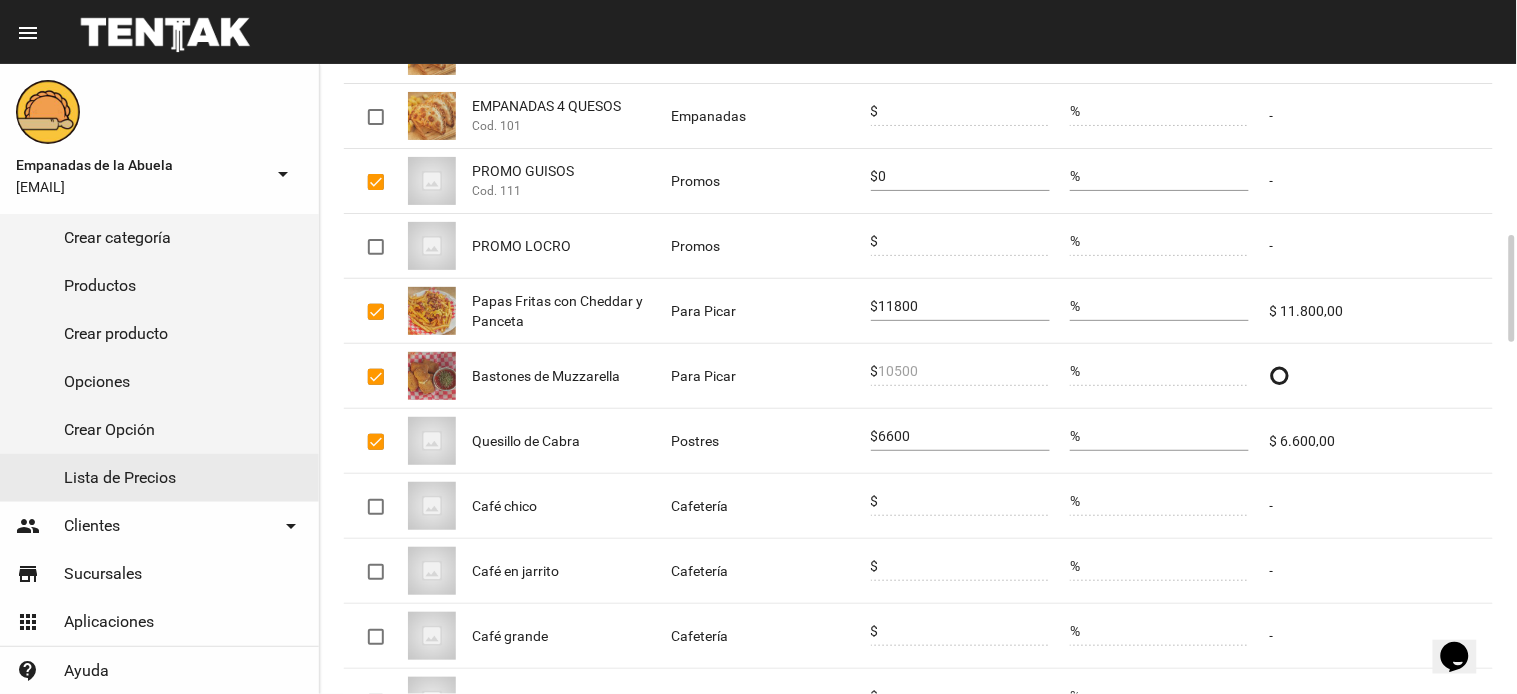 click on "$" 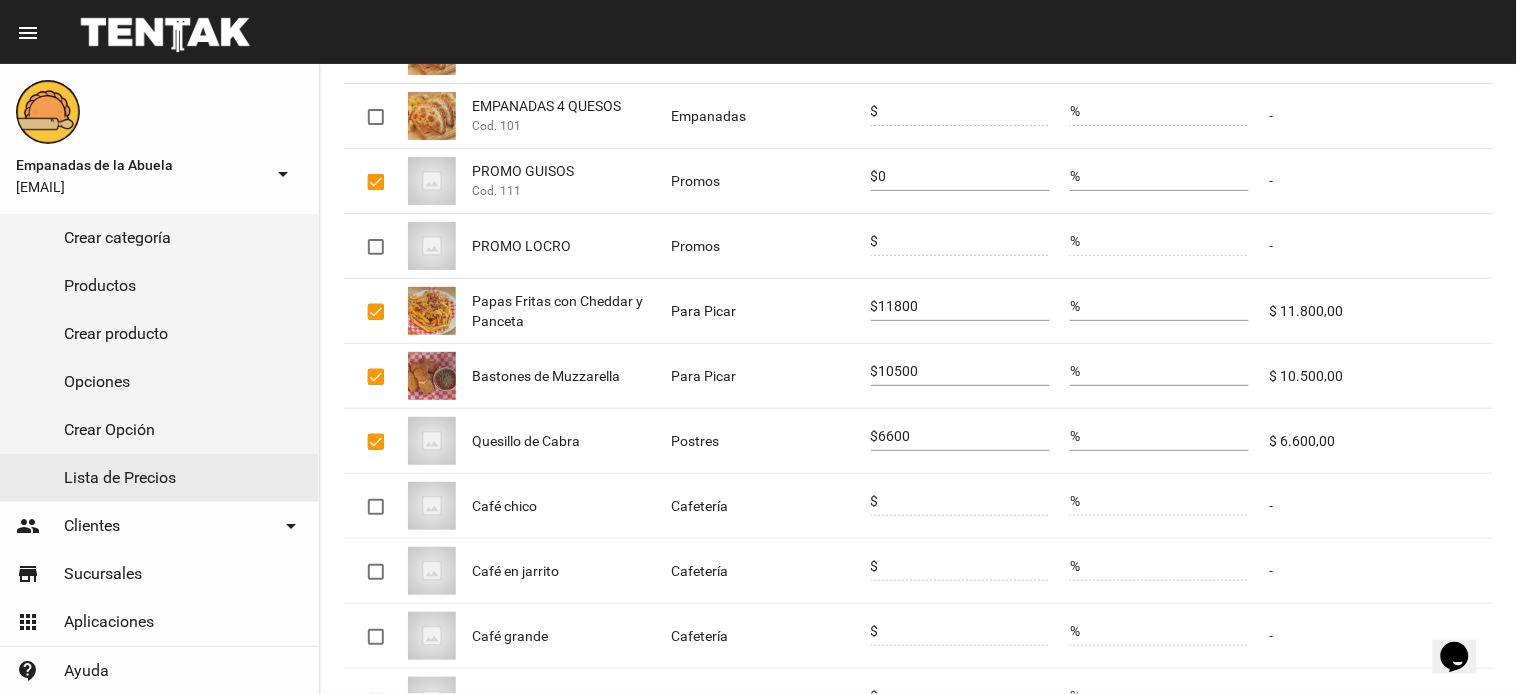 scroll, scrollTop: 1400, scrollLeft: 0, axis: vertical 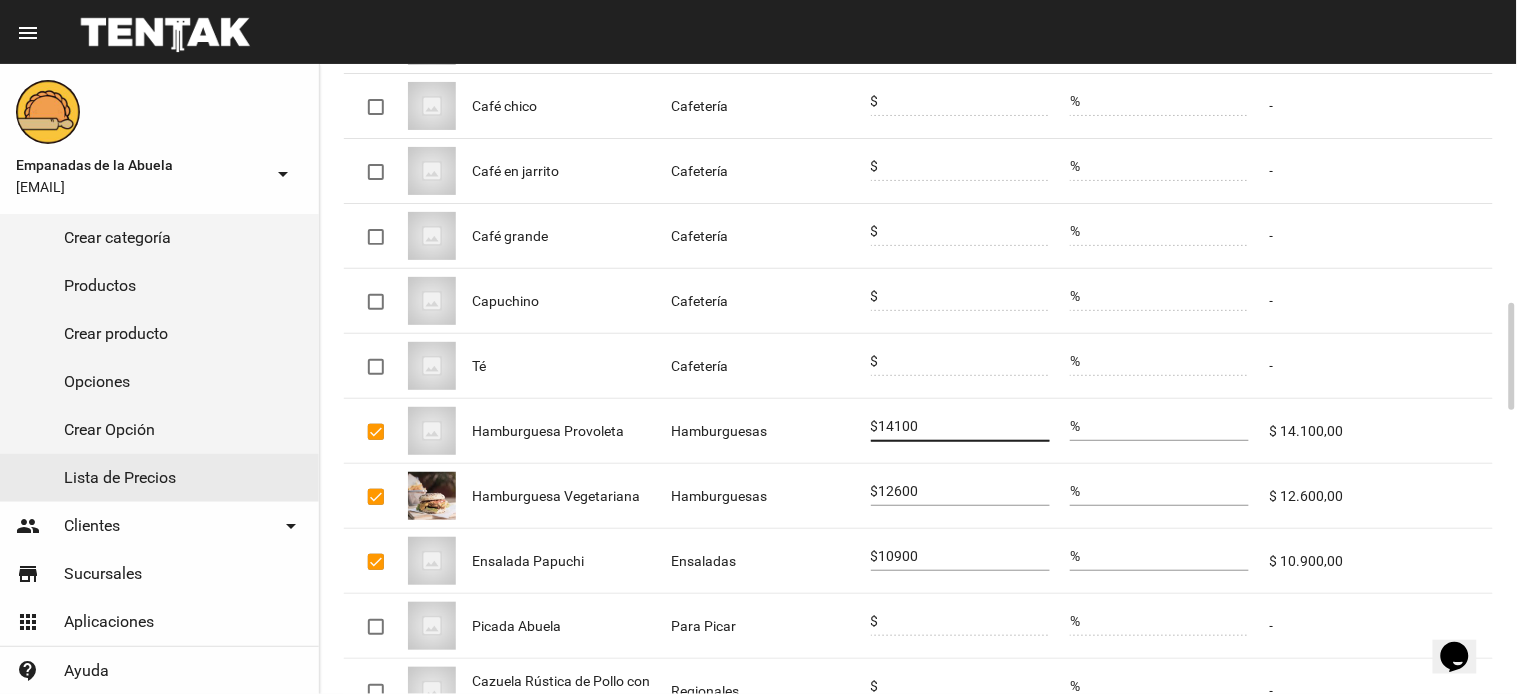 click on "14100" at bounding box center (964, 427) 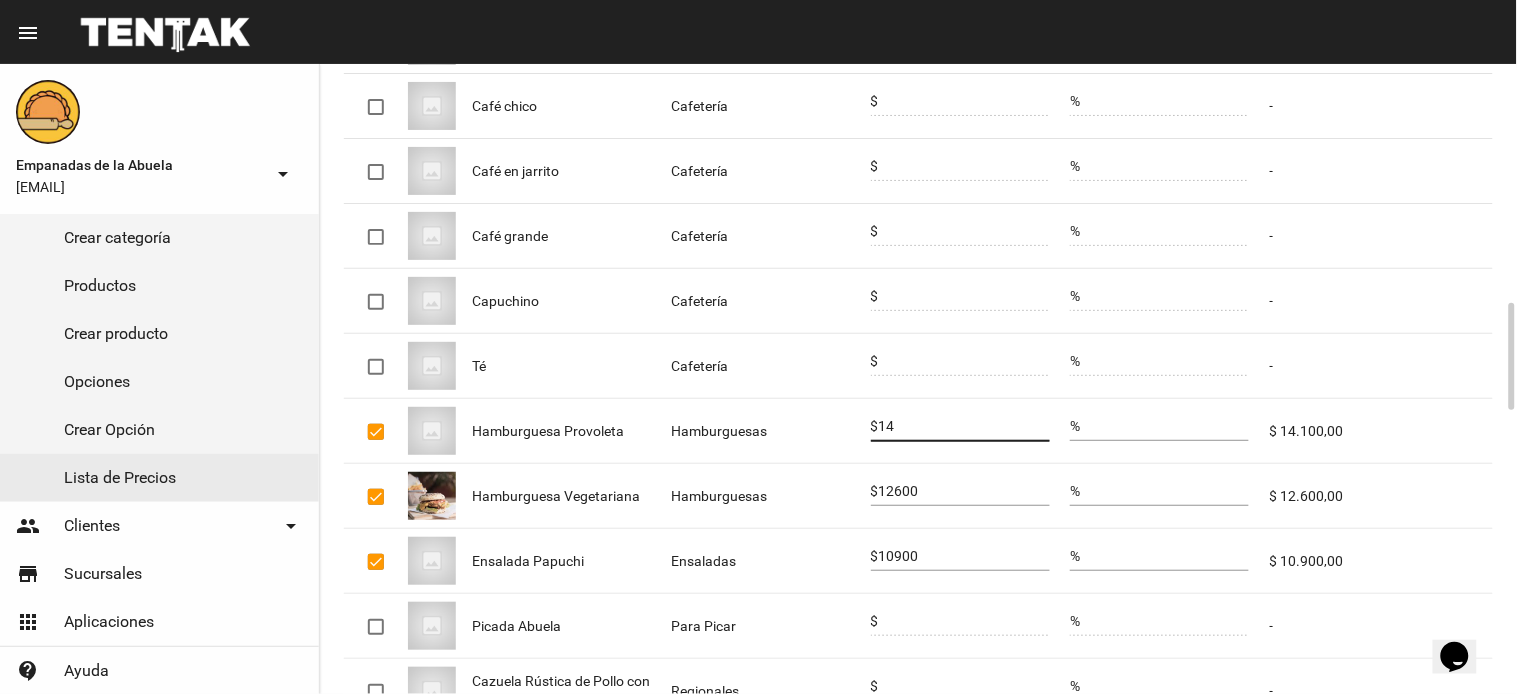 type on "1" 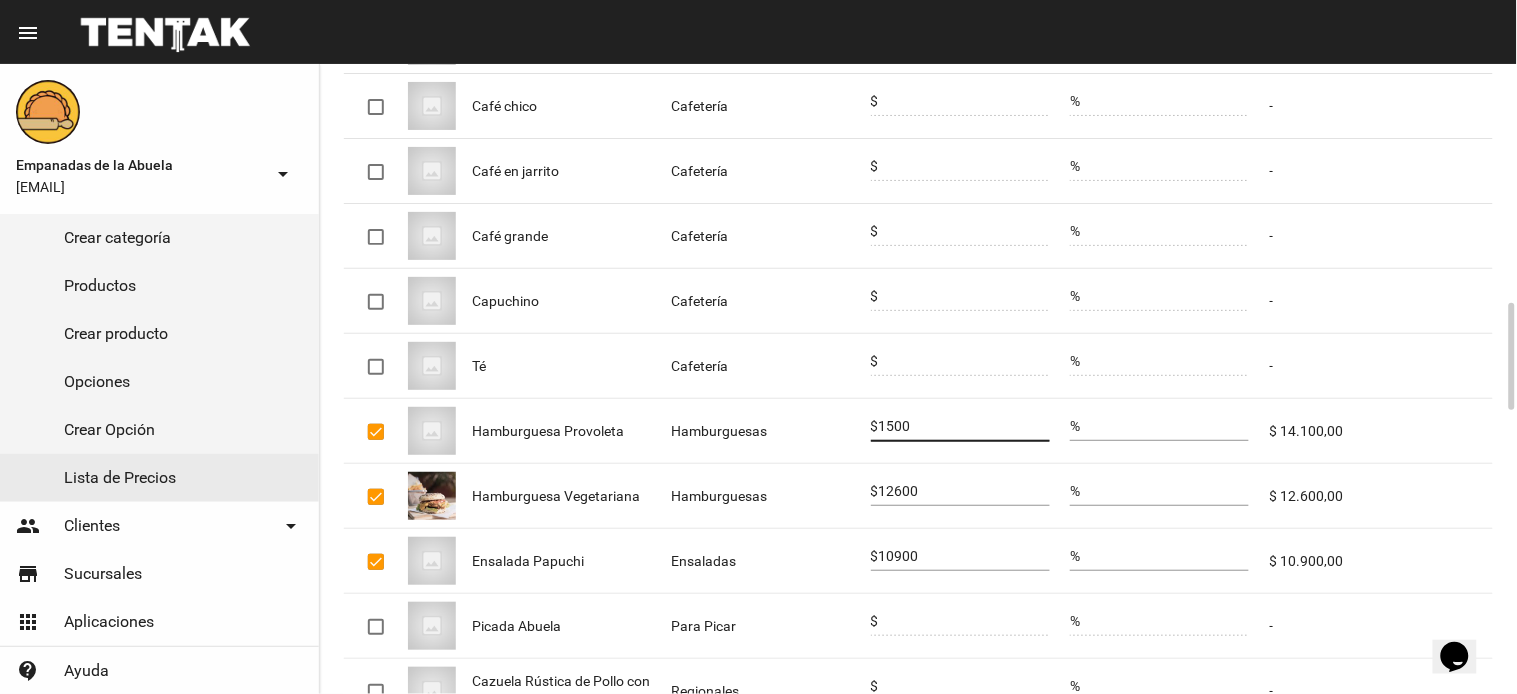 type on "1500" 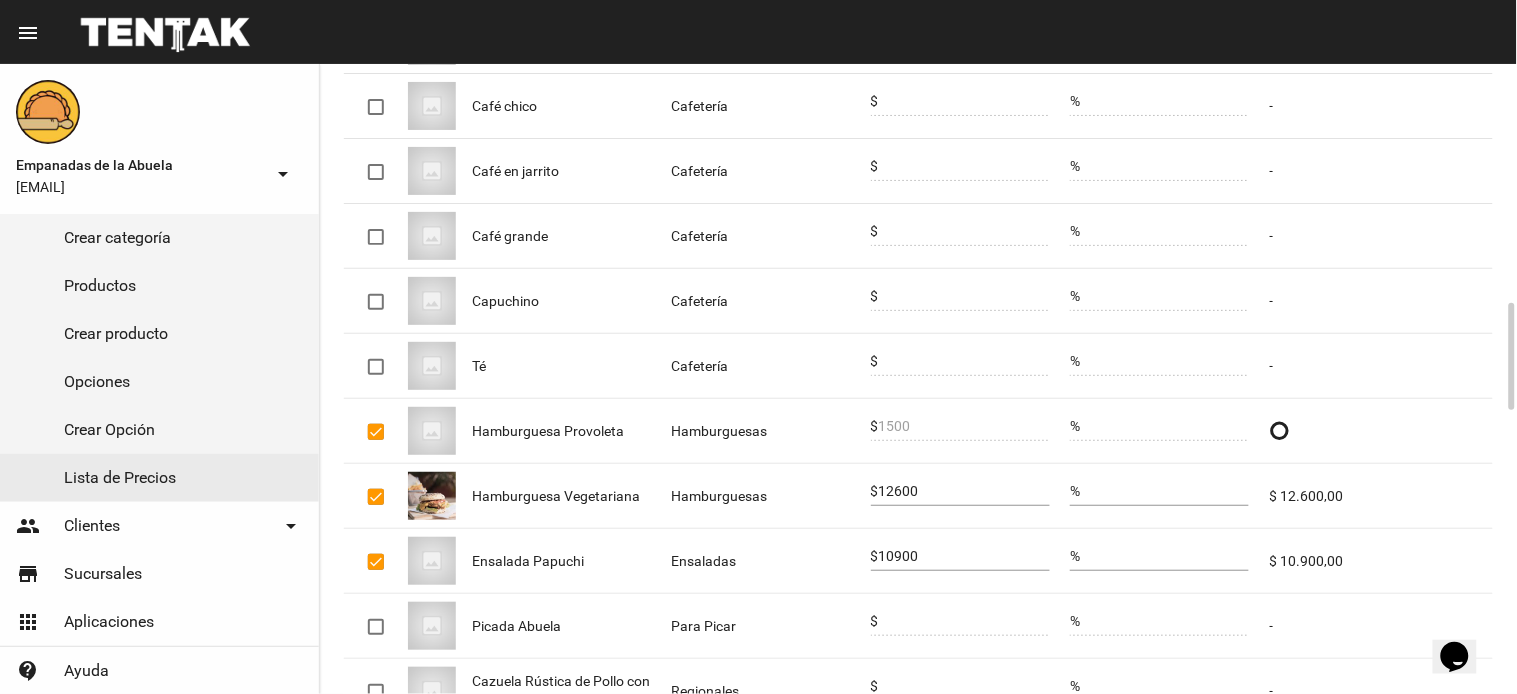 click on "12600" 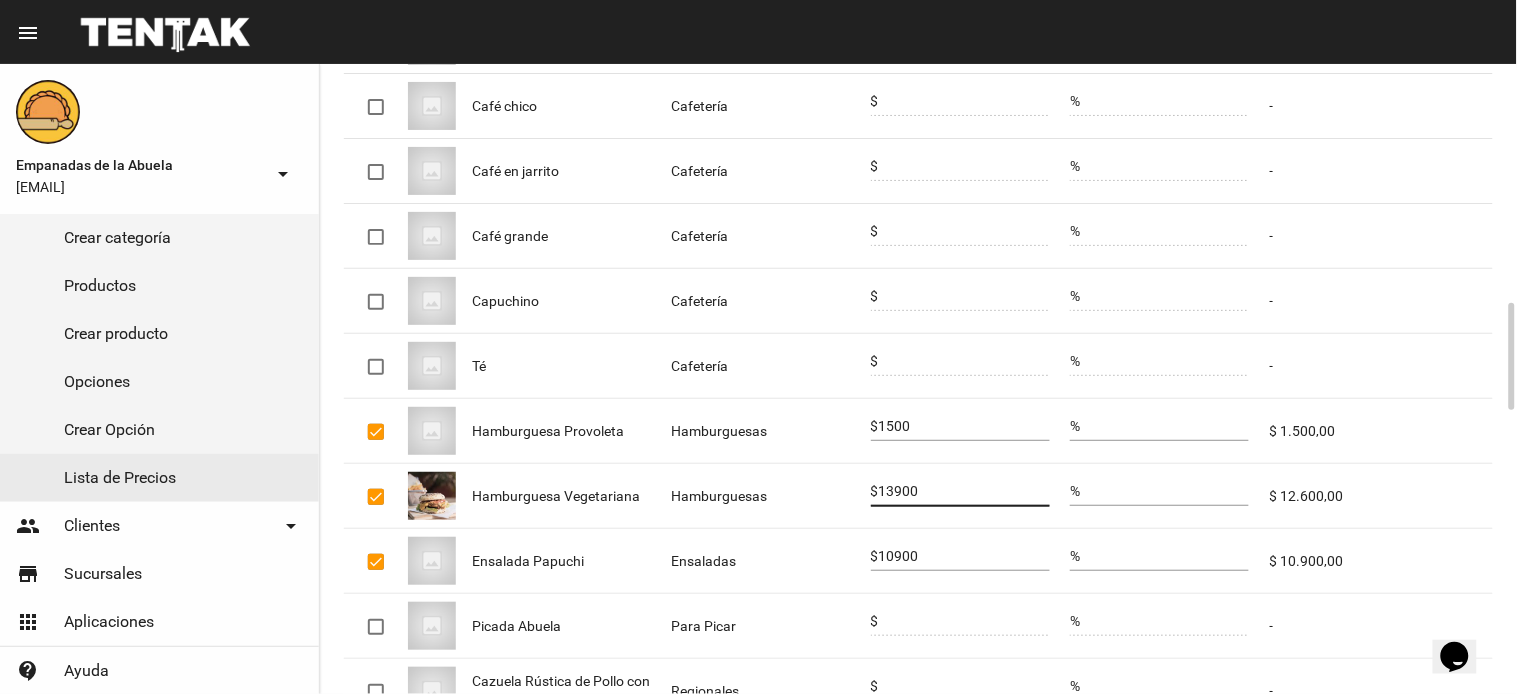 type on "13900" 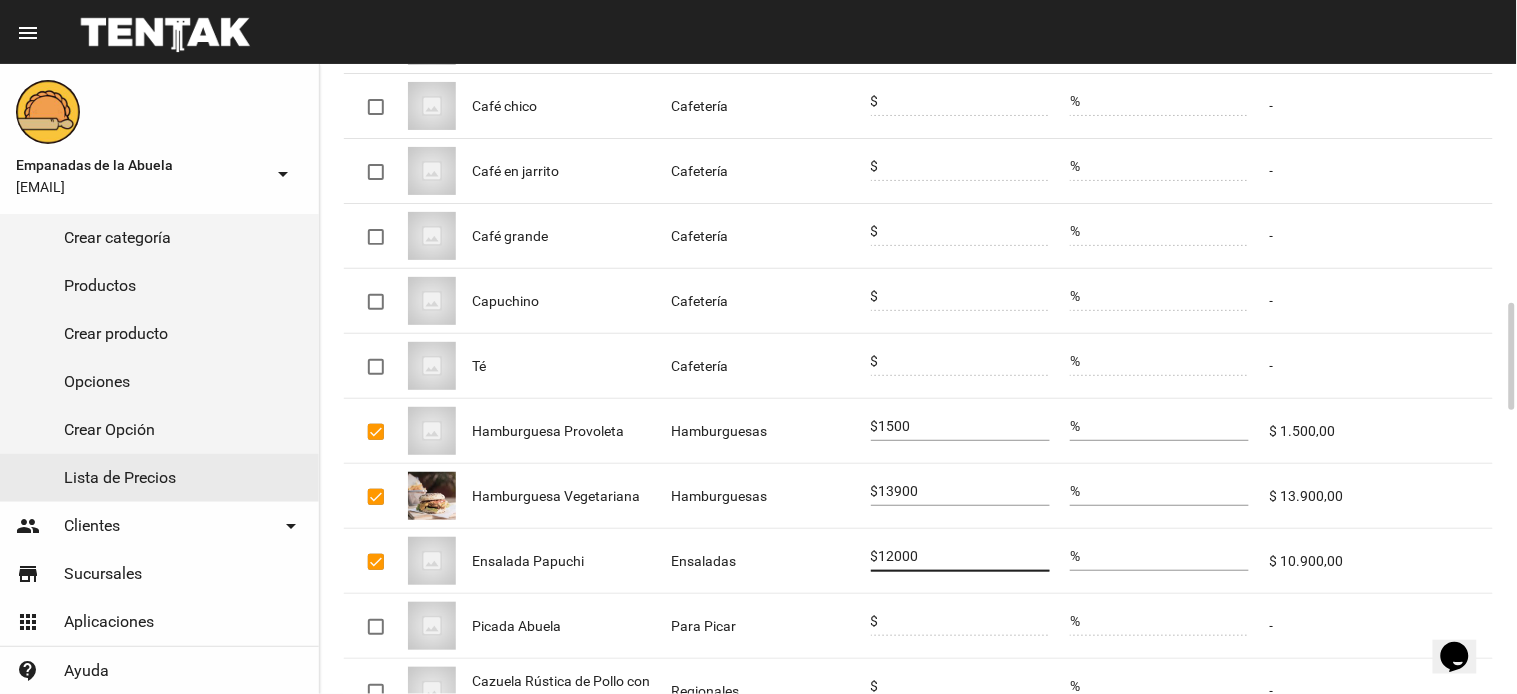 type on "12000" 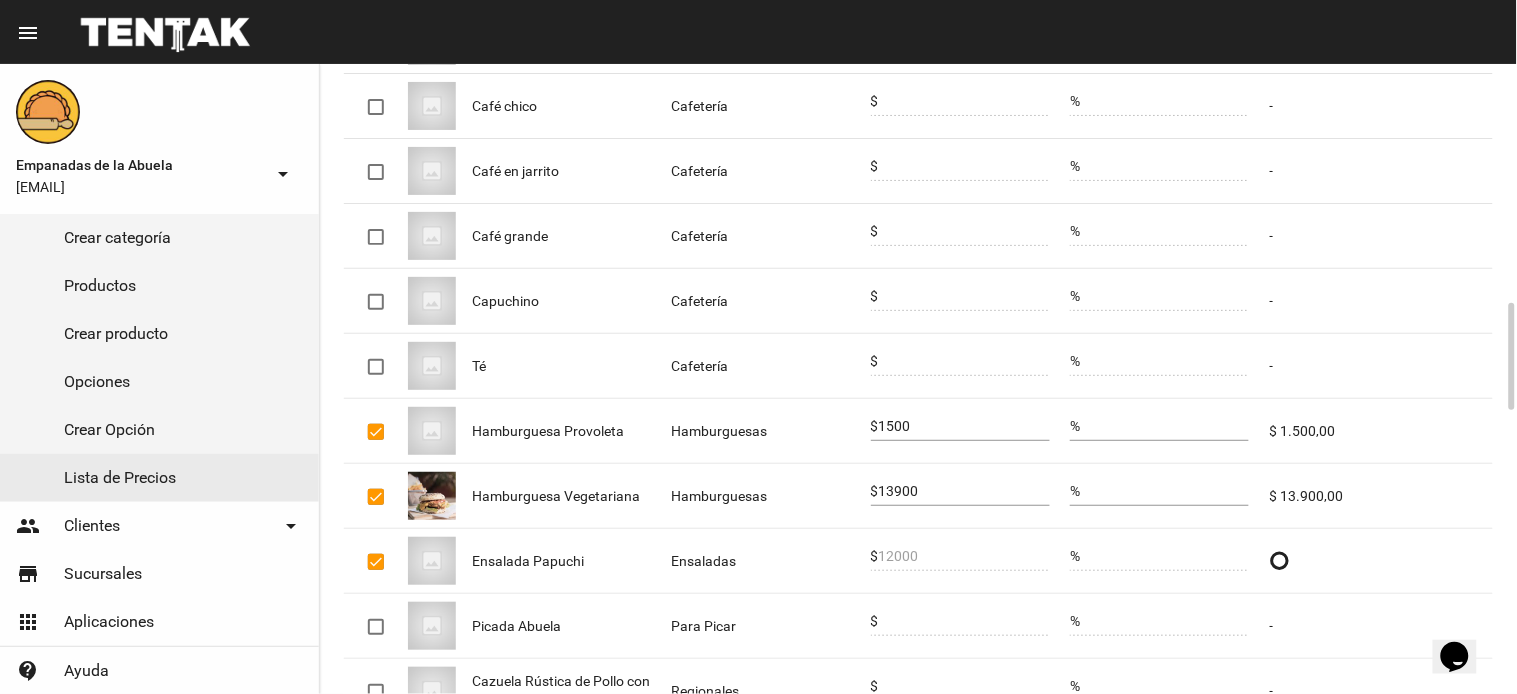 click on "1500" 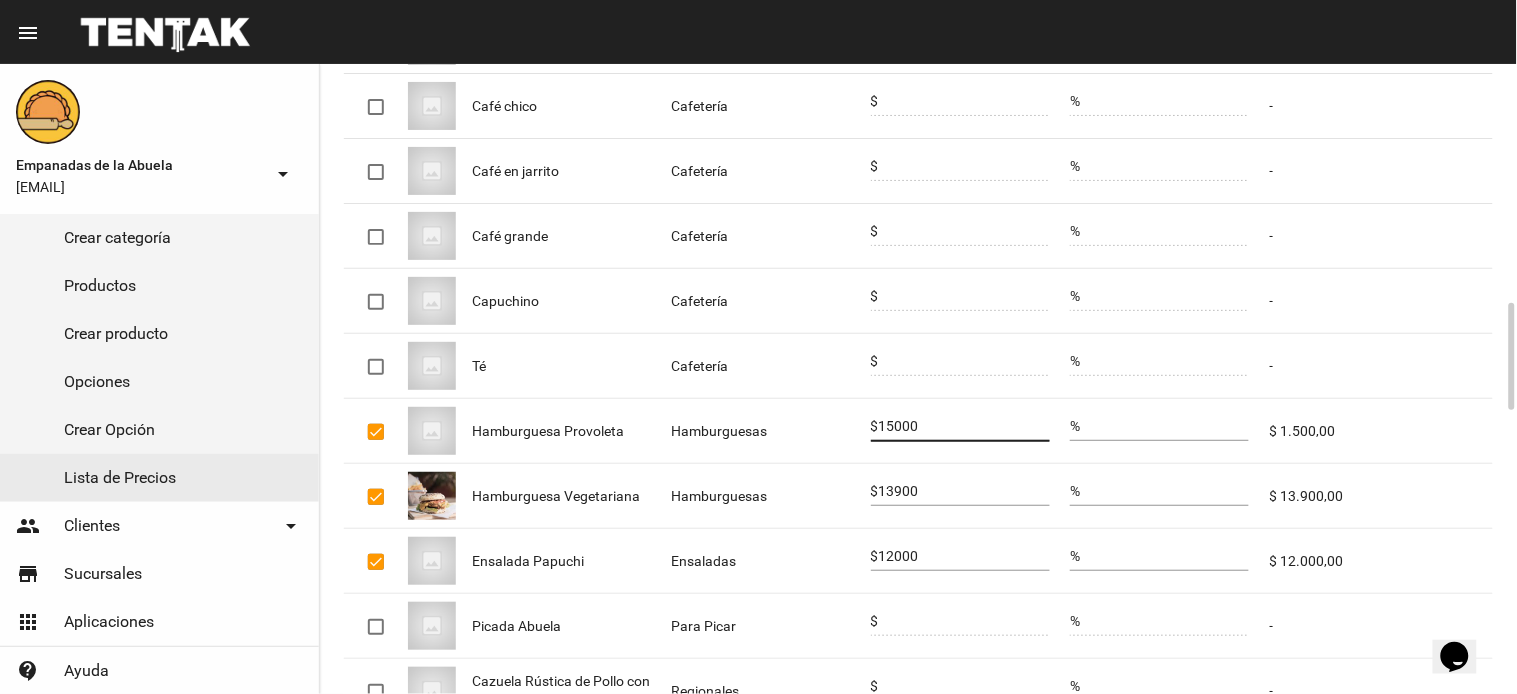 type on "15000" 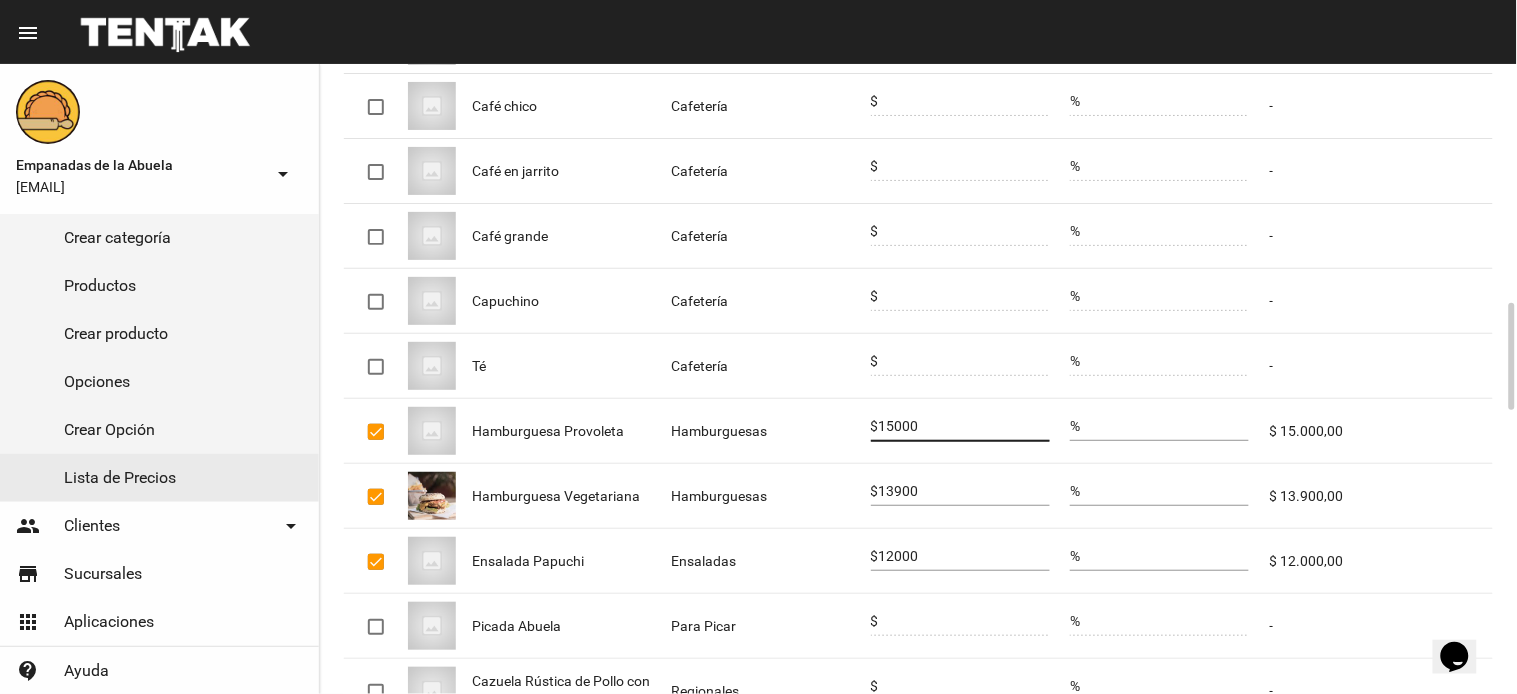 click on "15000" at bounding box center [964, 427] 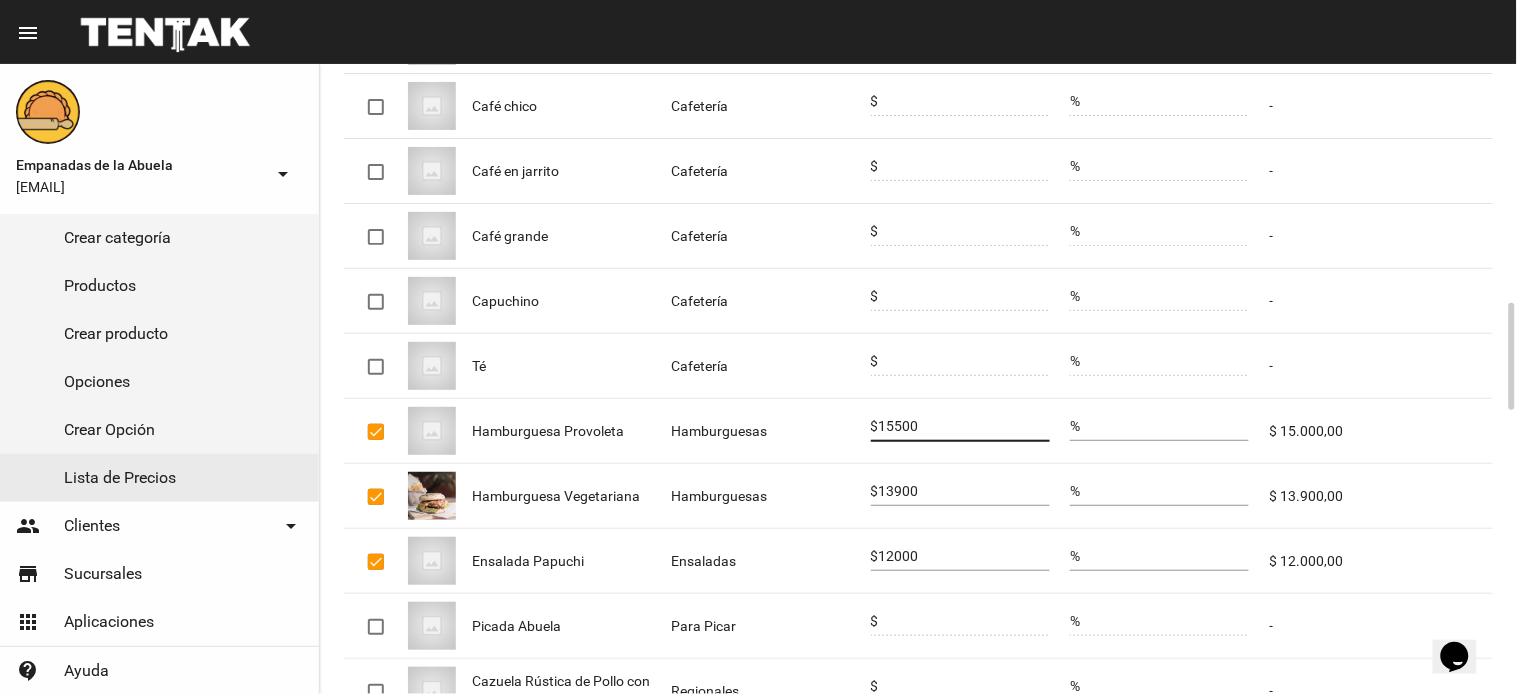 click on "15500" at bounding box center (964, 427) 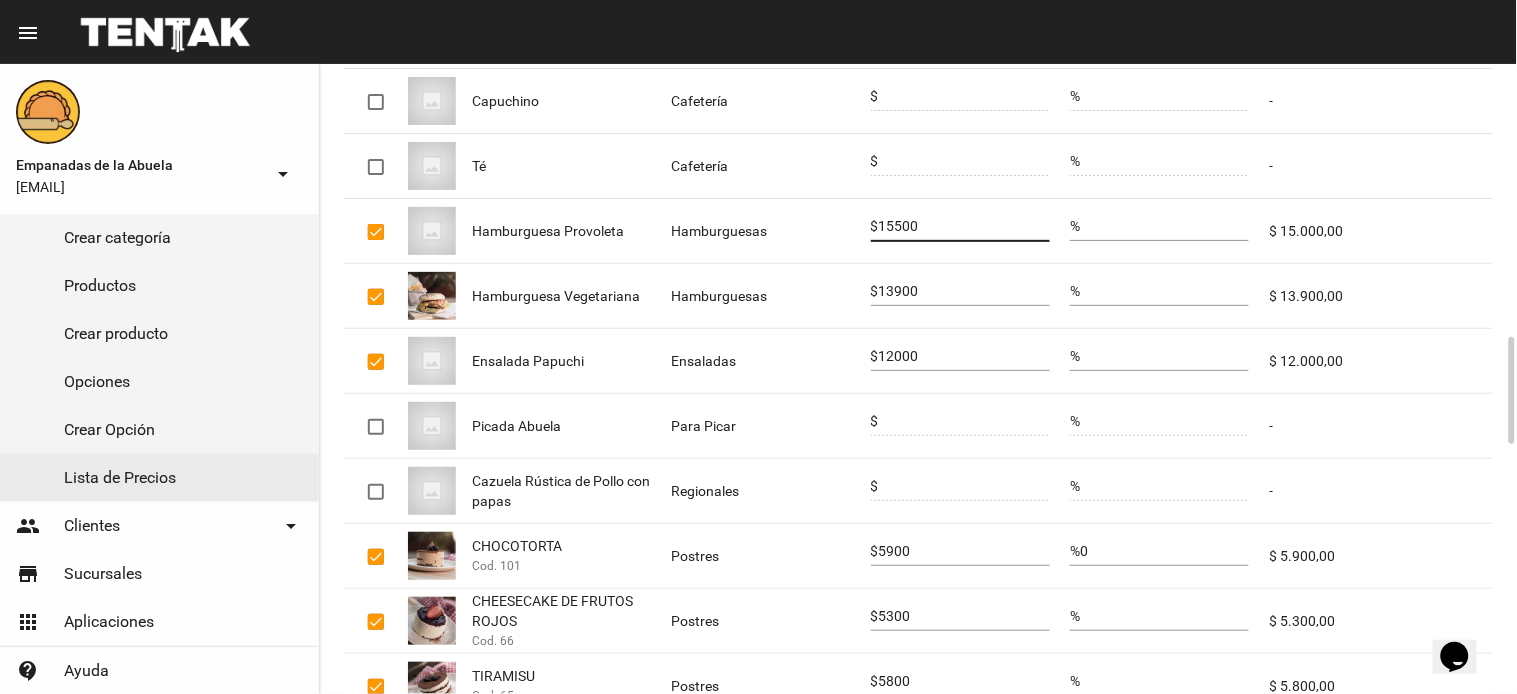 type on "15500" 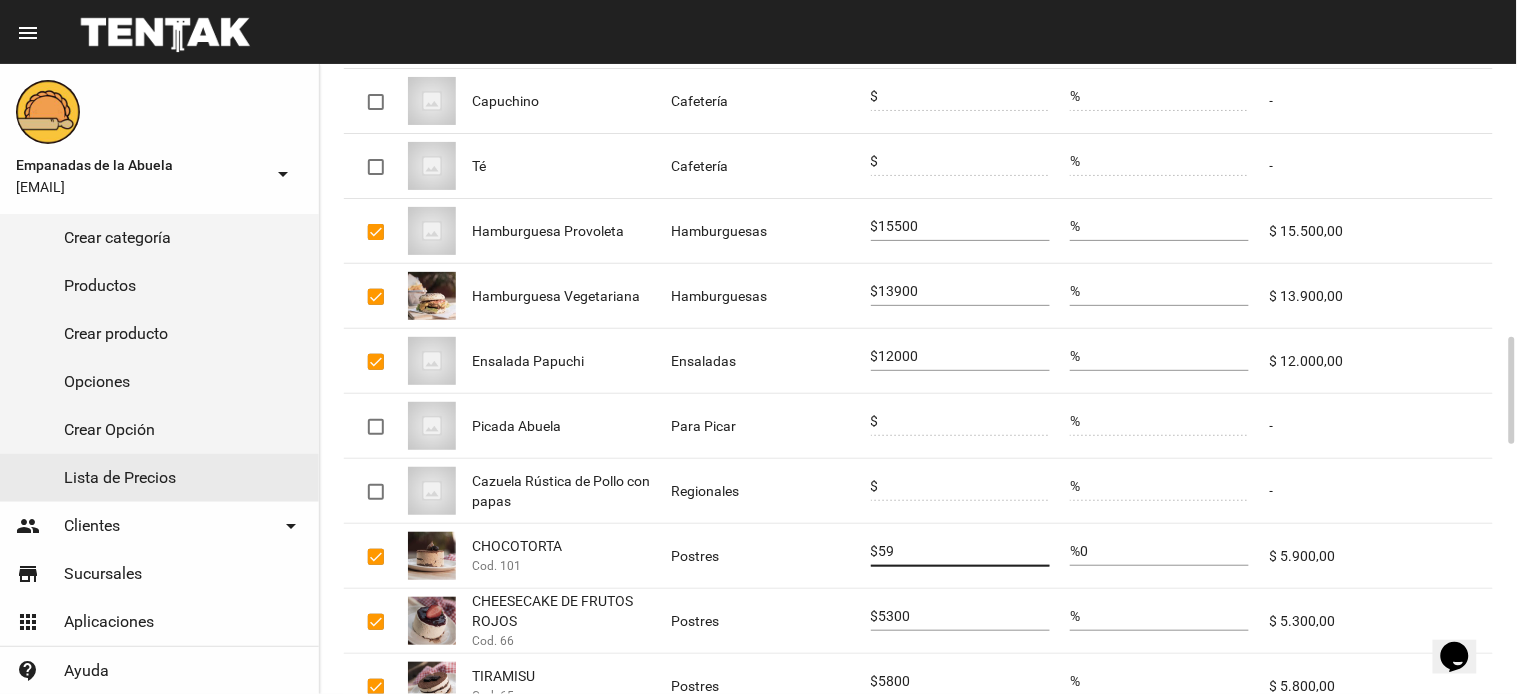 type on "5" 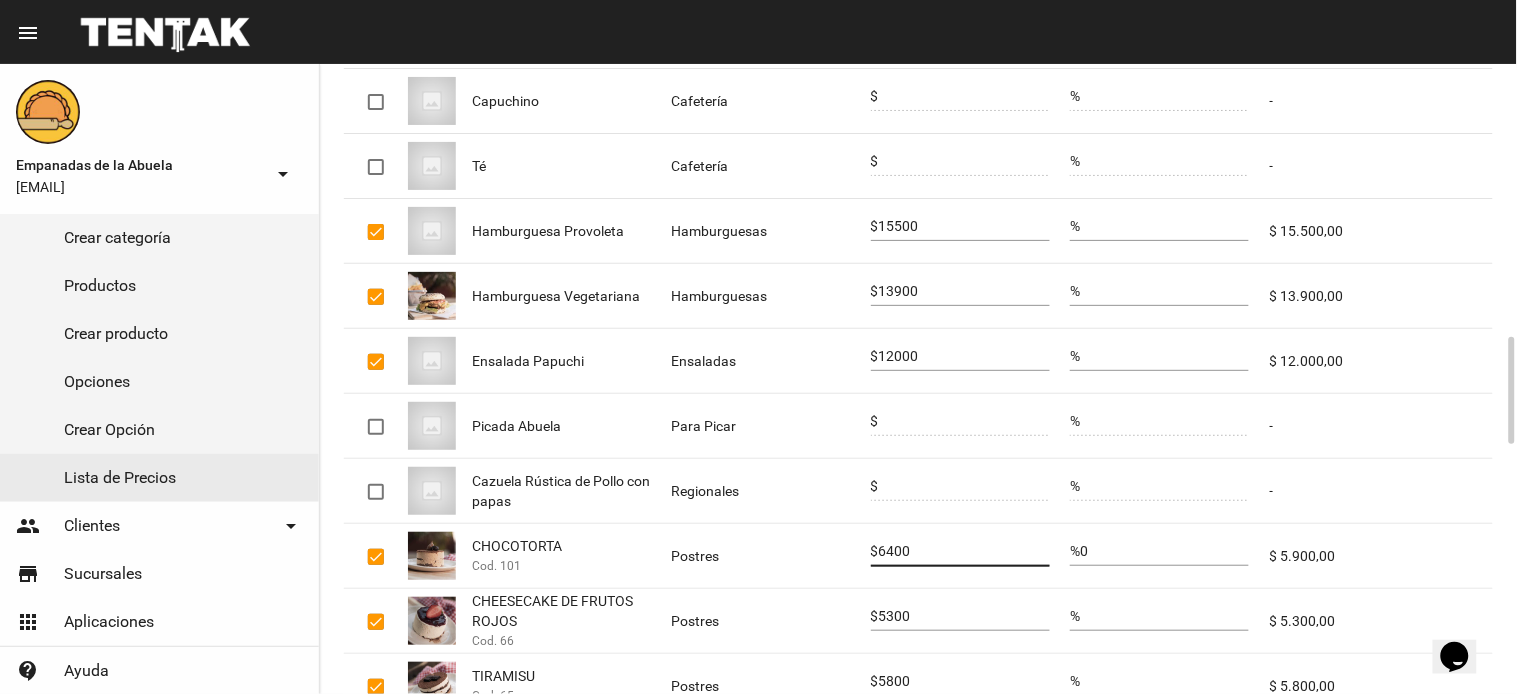 type on "6400" 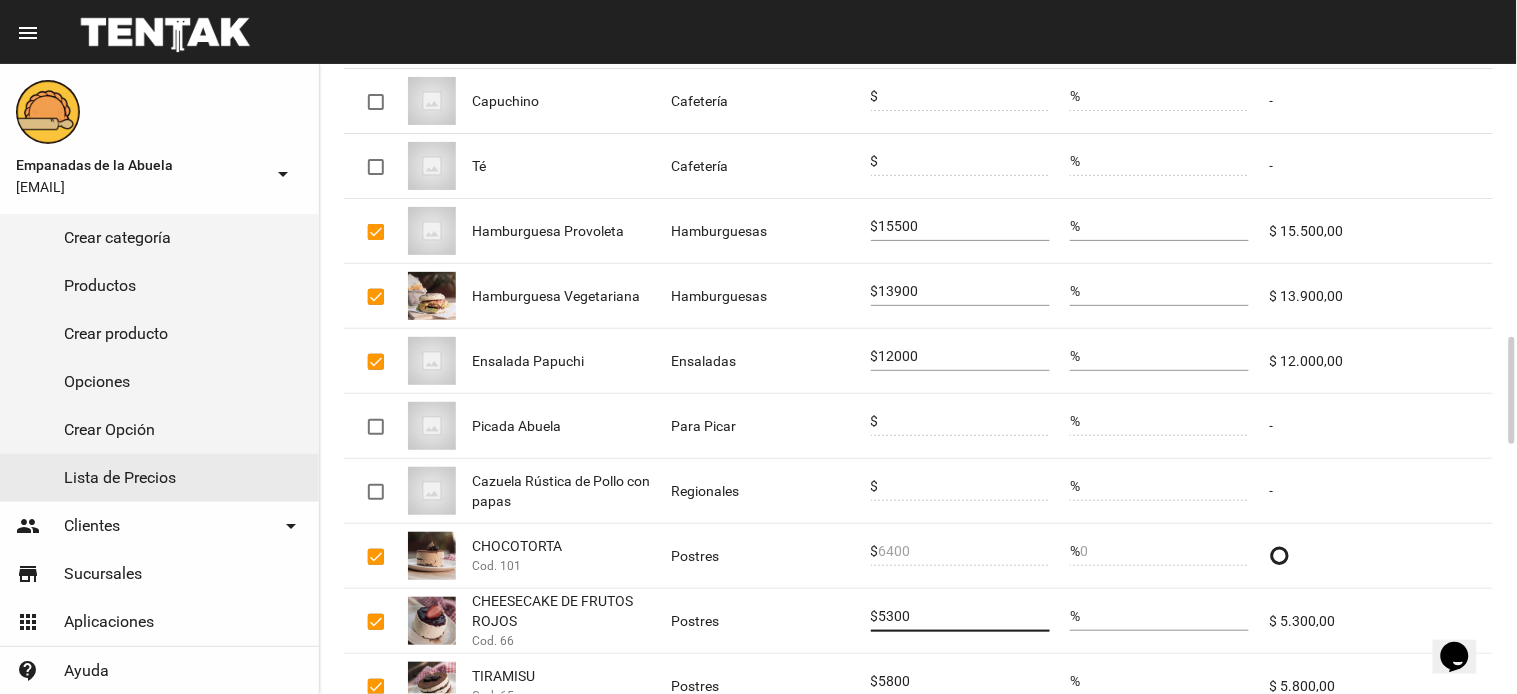 click on "5300" at bounding box center [964, 617] 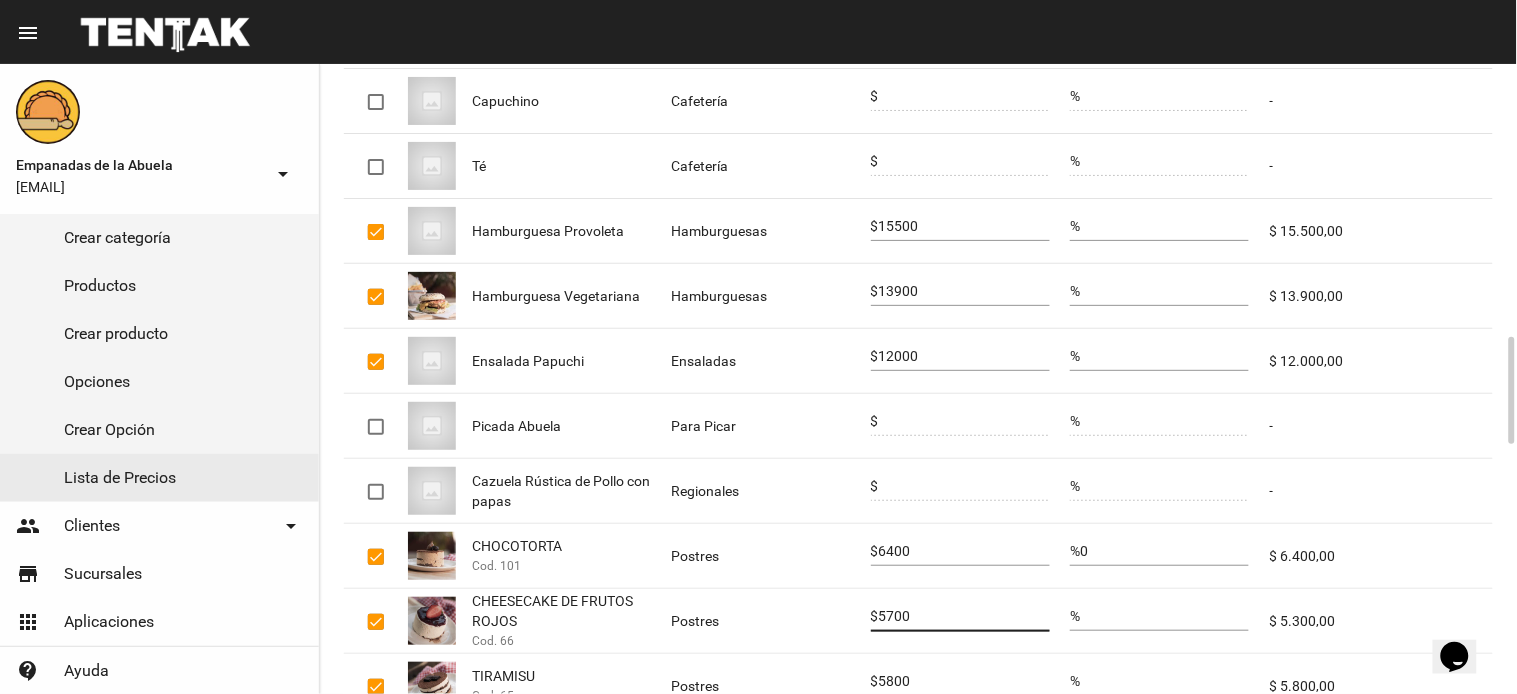 type on "5700" 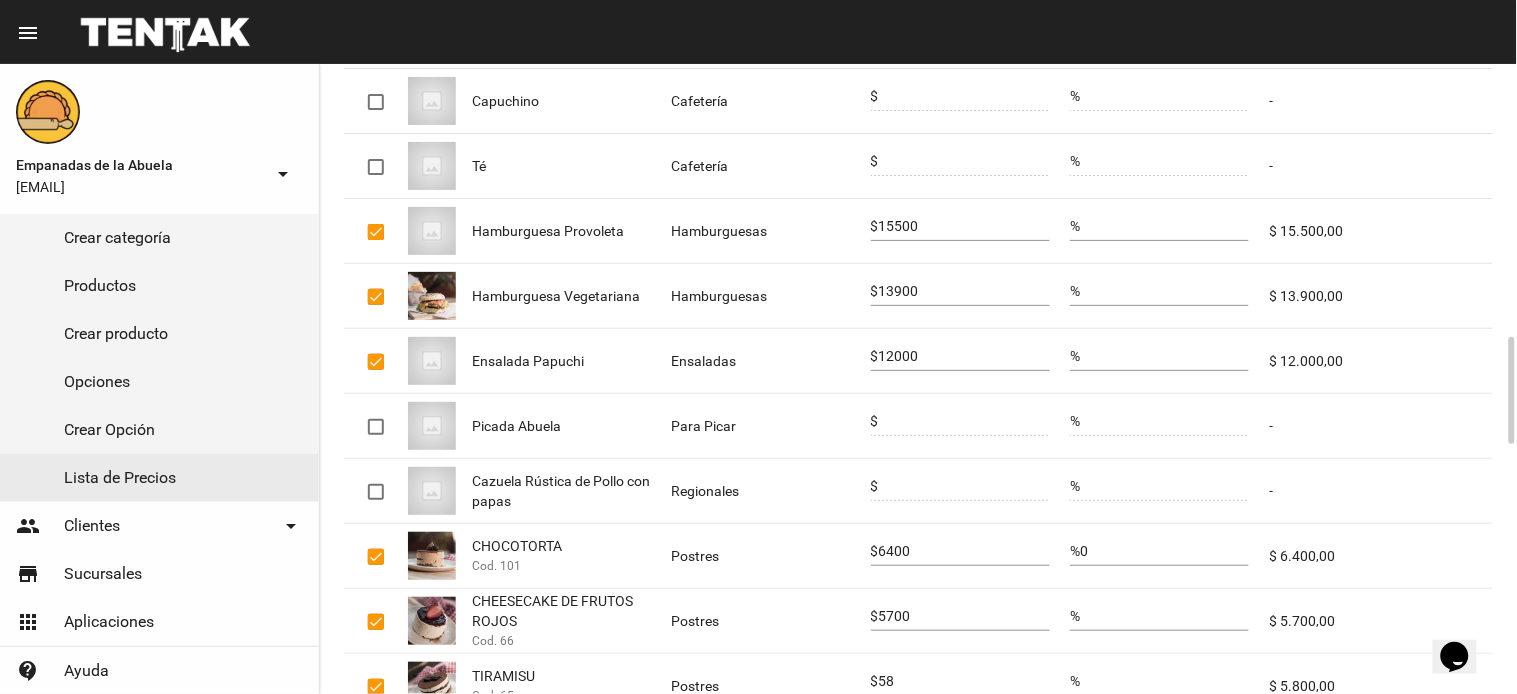 type on "5" 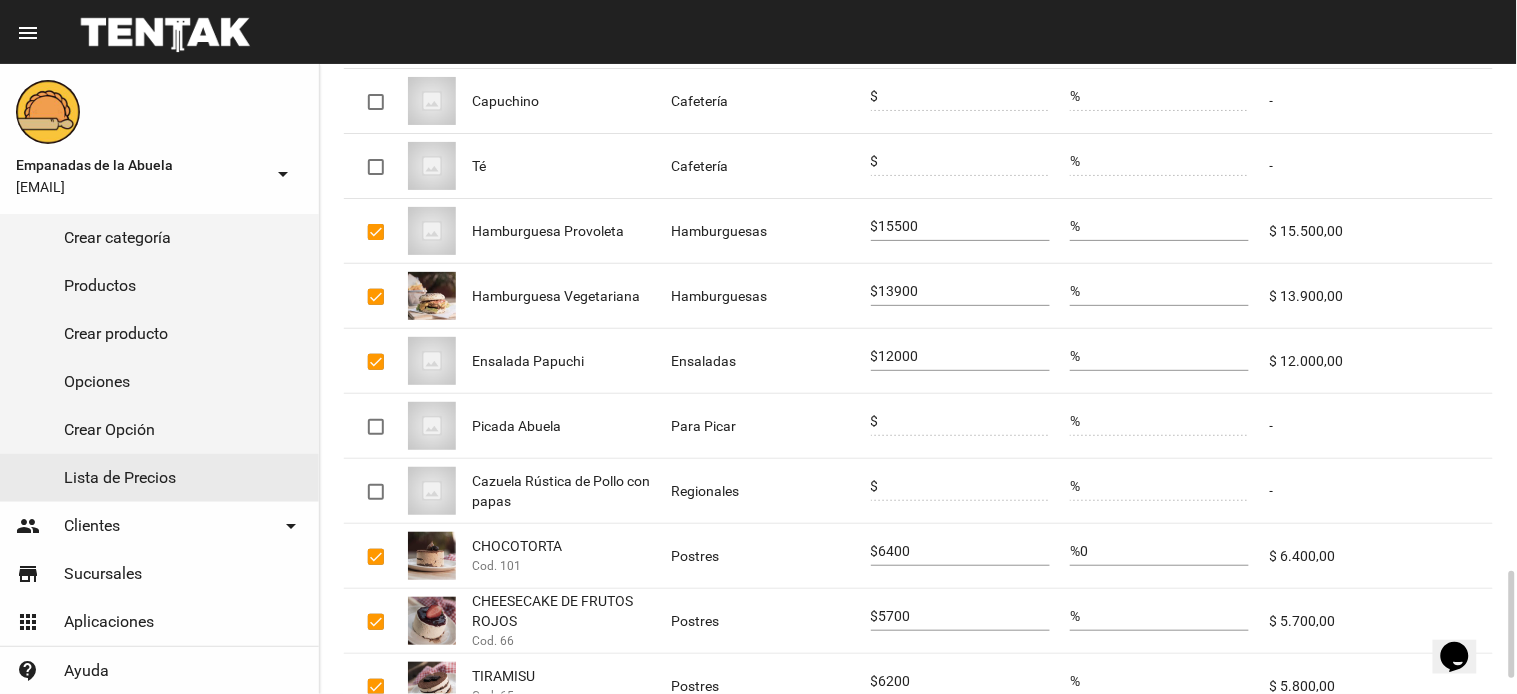 scroll, scrollTop: 1800, scrollLeft: 0, axis: vertical 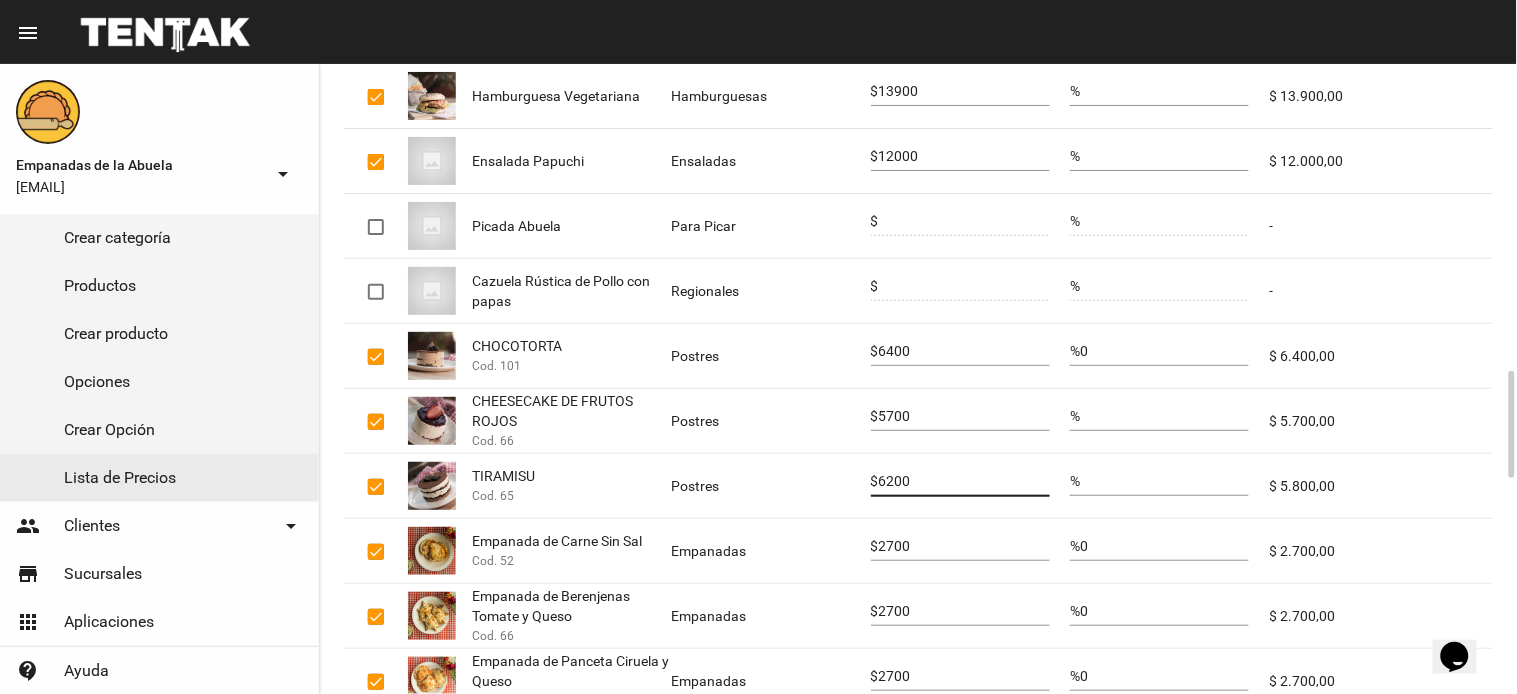 type on "6200" 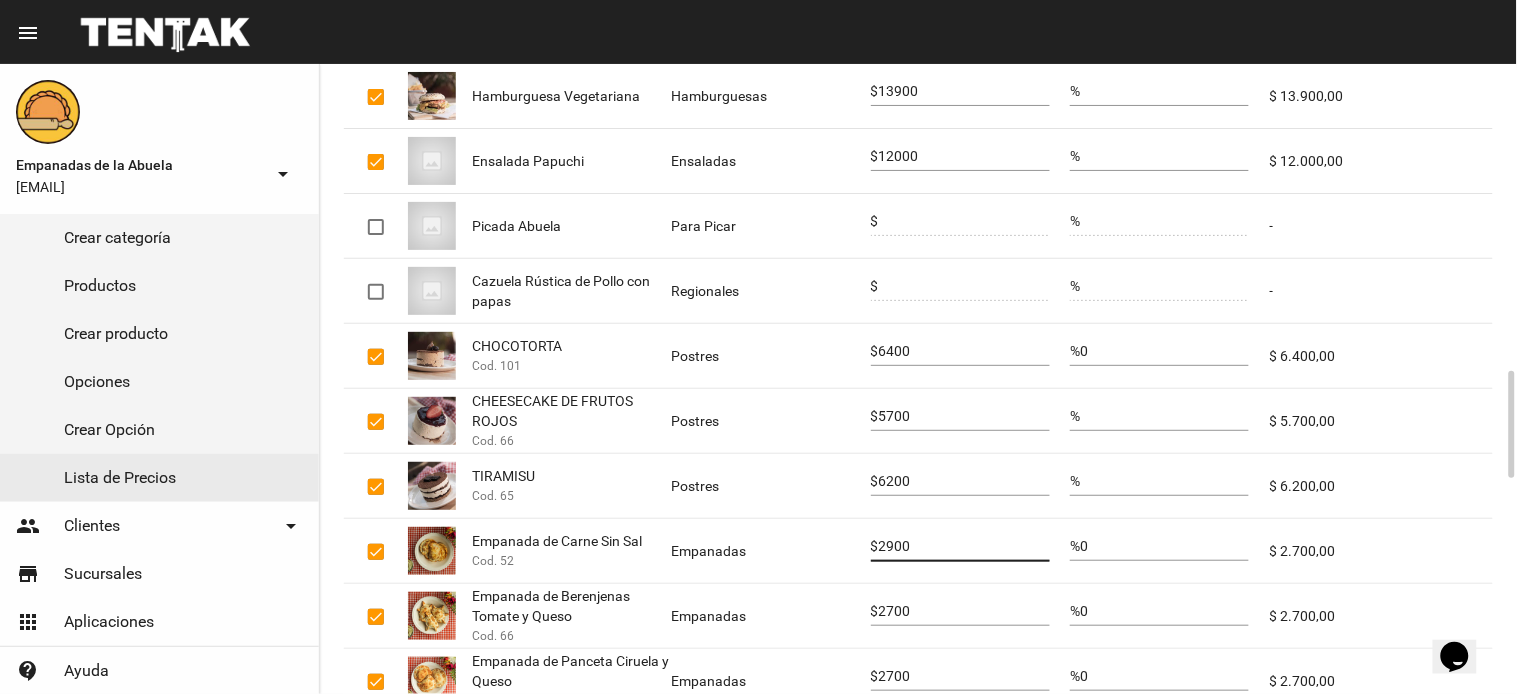 type on "2900" 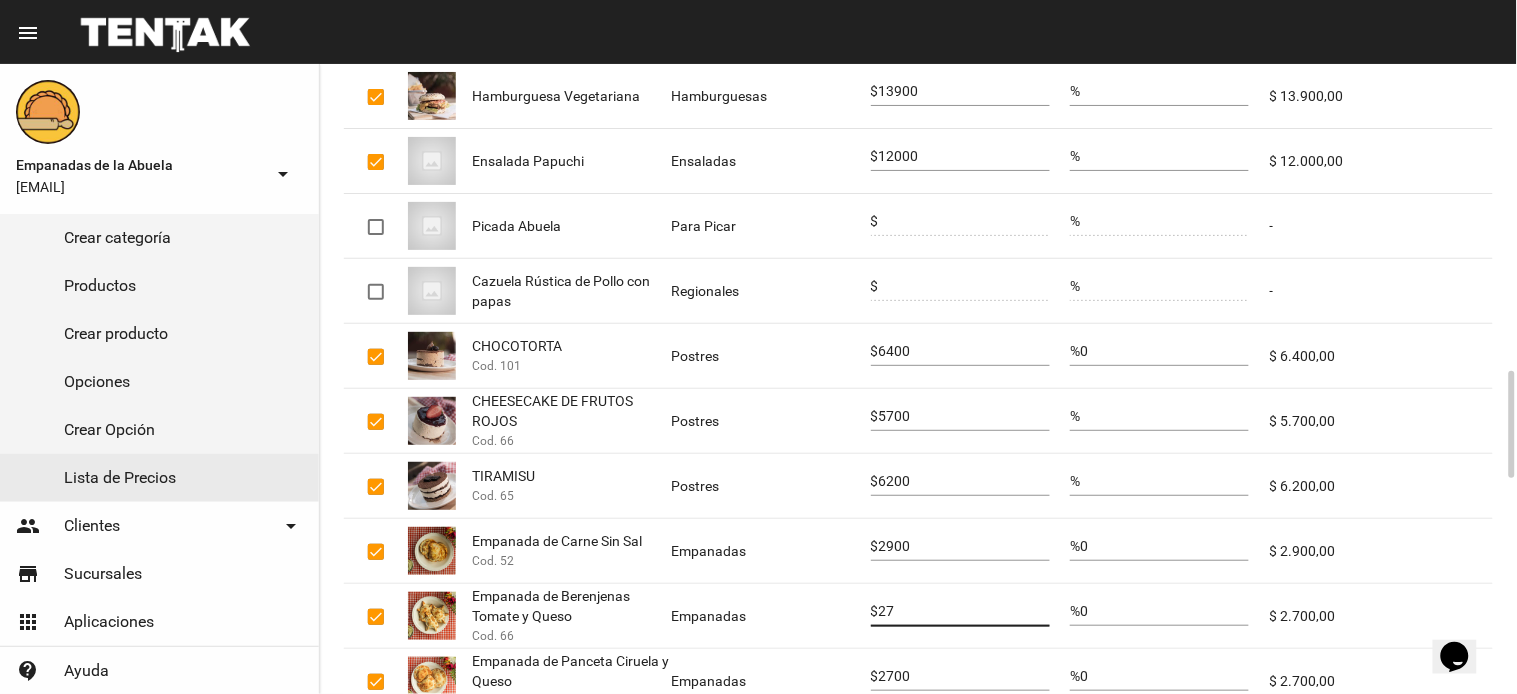 type on "2" 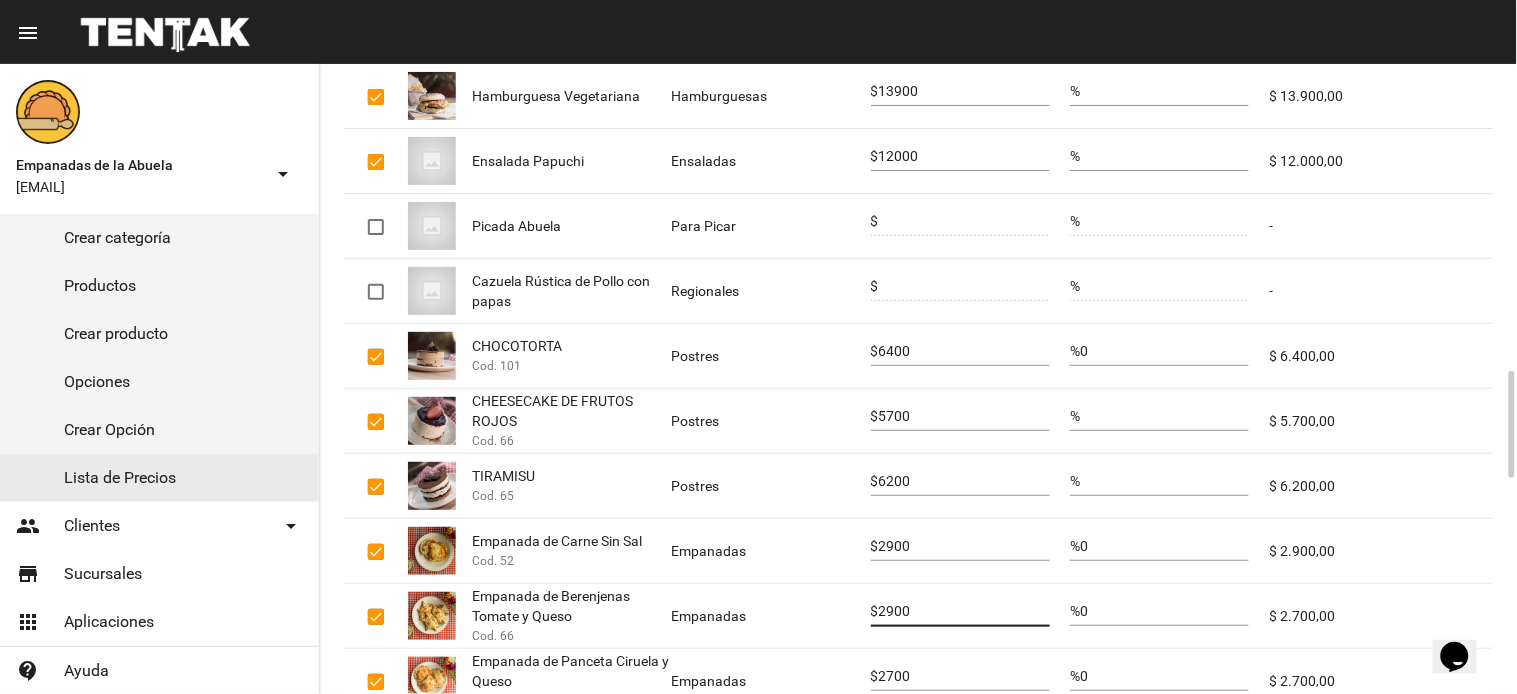 type on "2900" 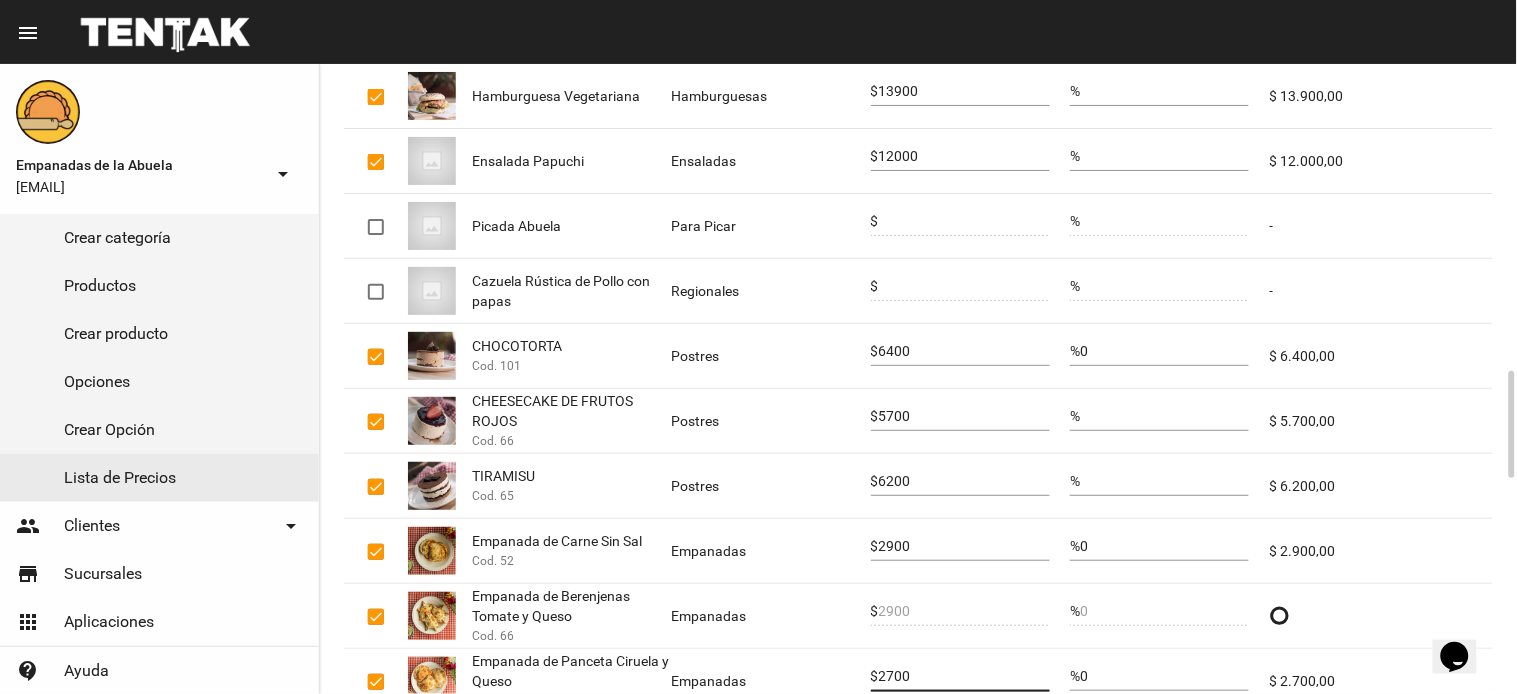 click on "2700" at bounding box center [964, 677] 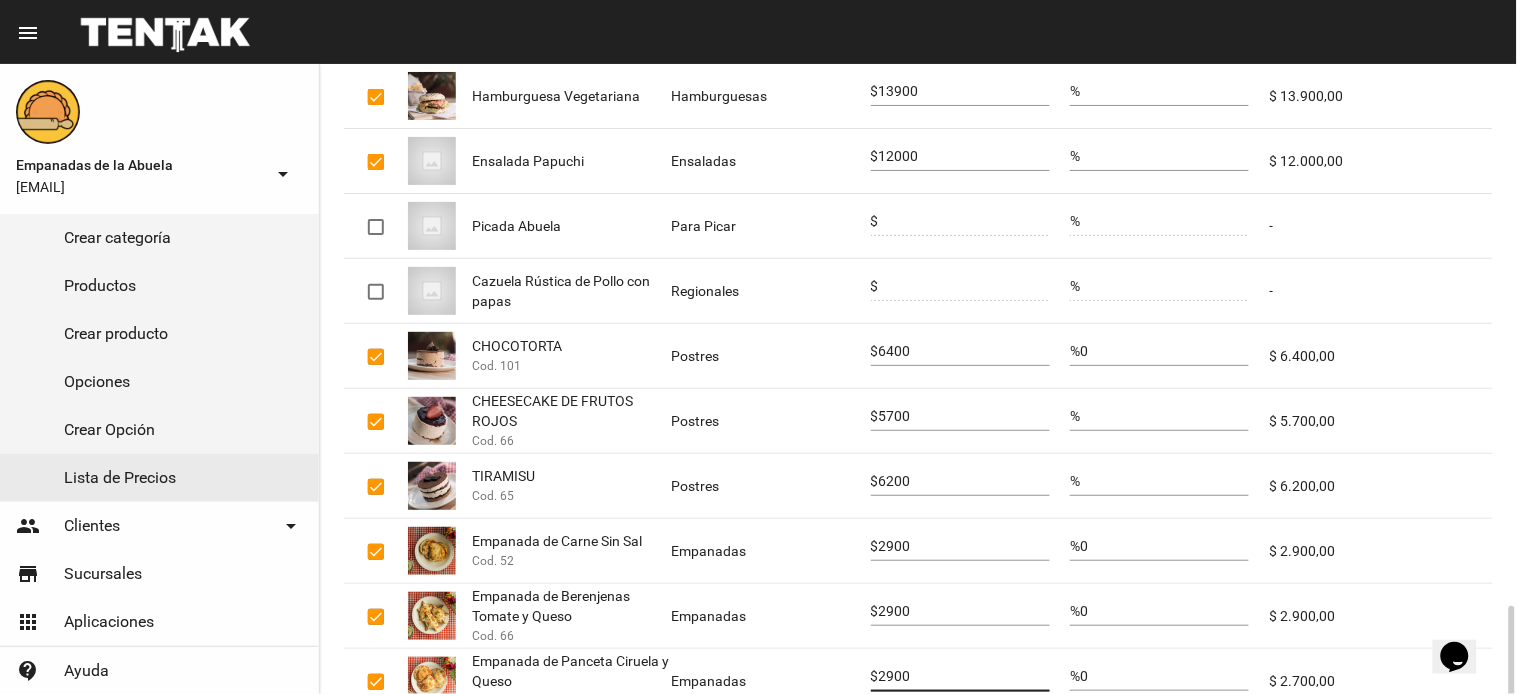 scroll, scrollTop: 2200, scrollLeft: 0, axis: vertical 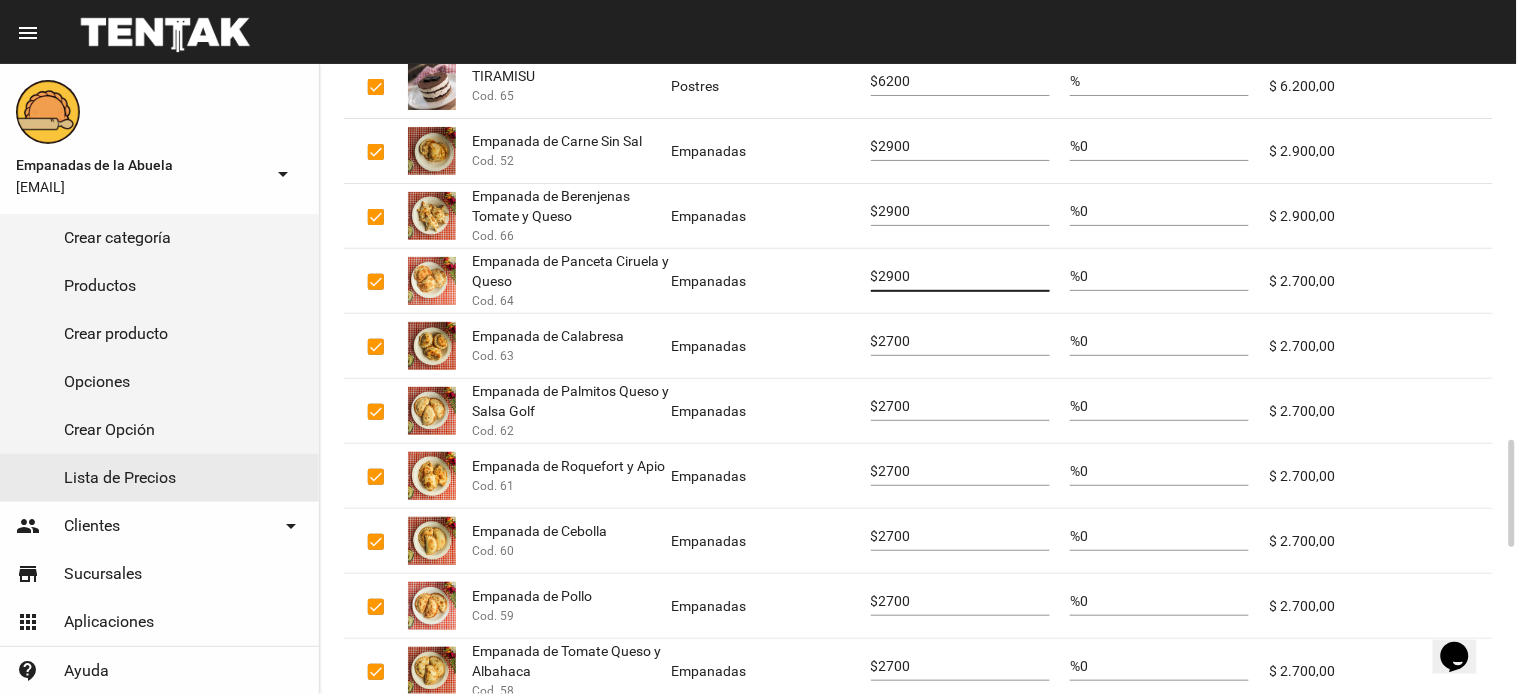 type on "2900" 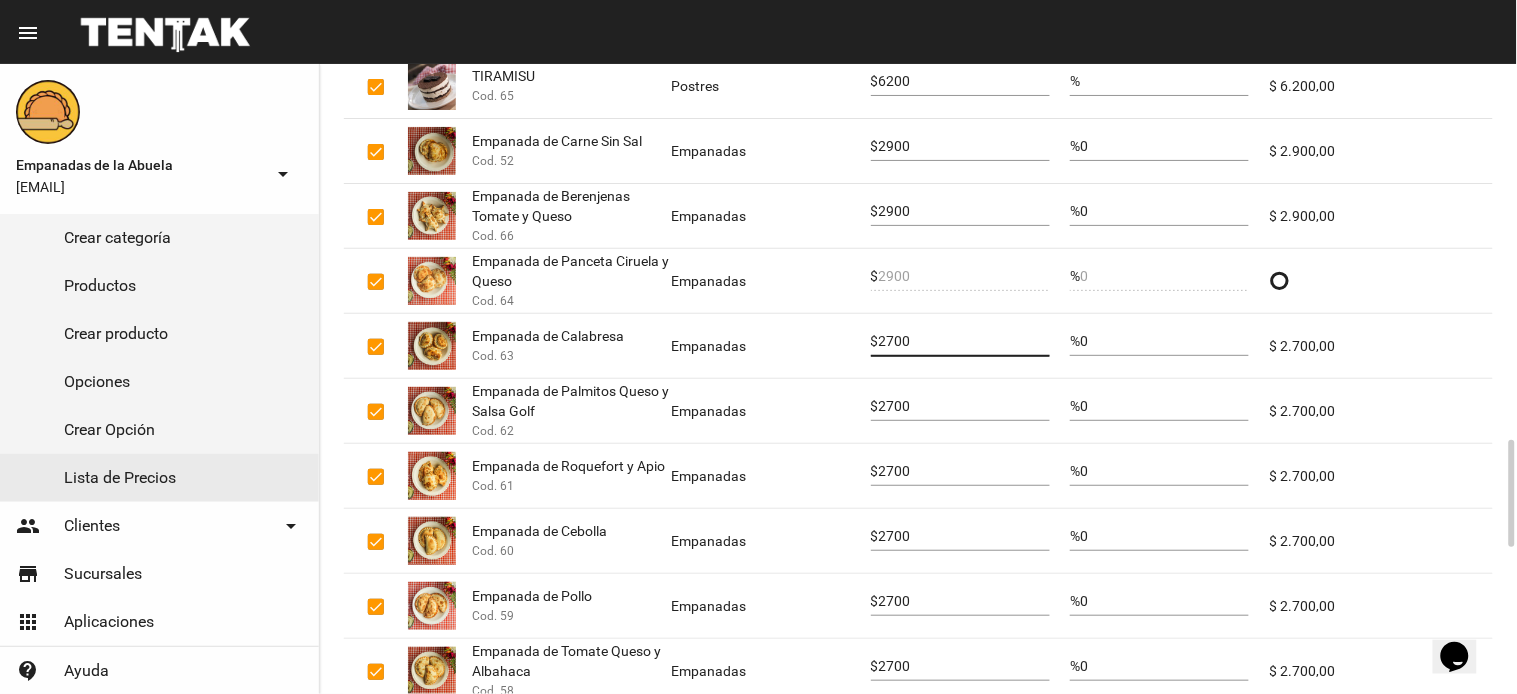 click on "2700" at bounding box center [964, 342] 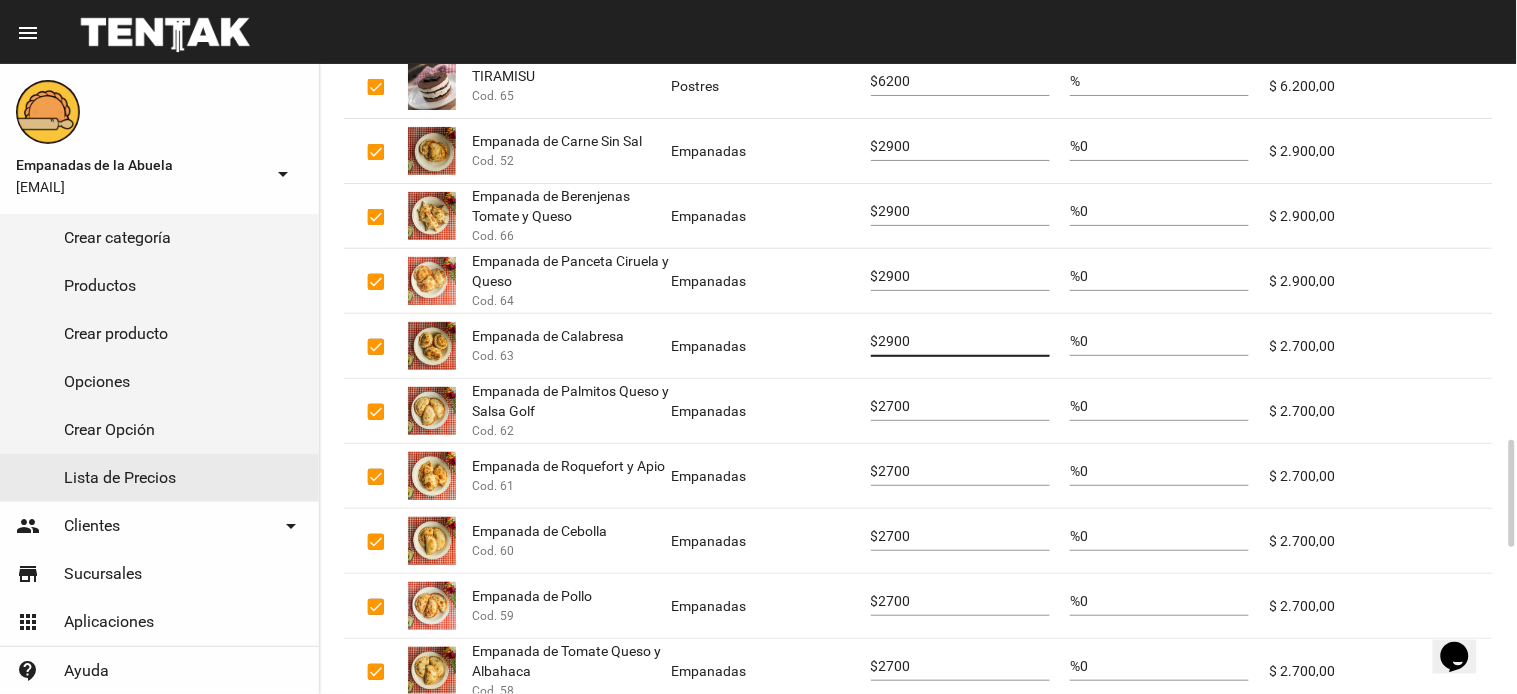 type on "2900" 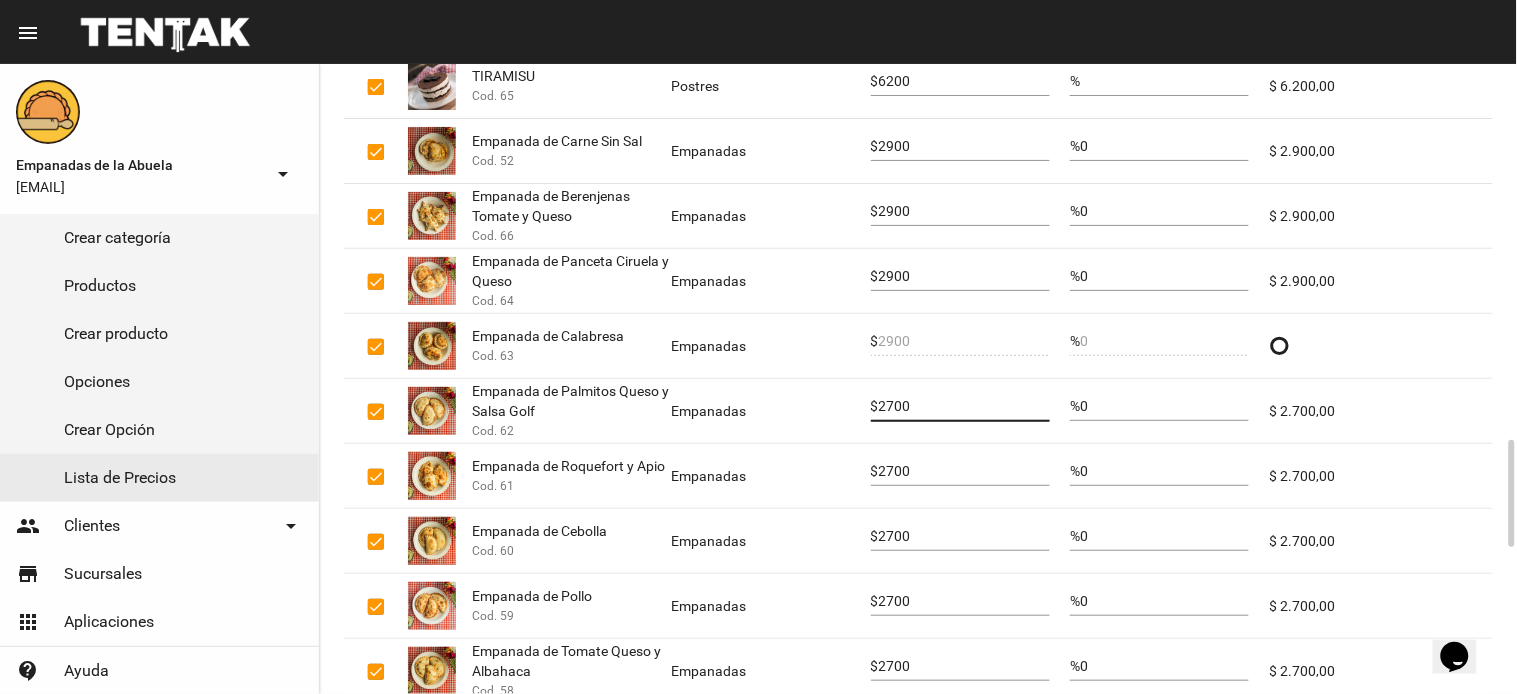 click on "2700" at bounding box center (964, 407) 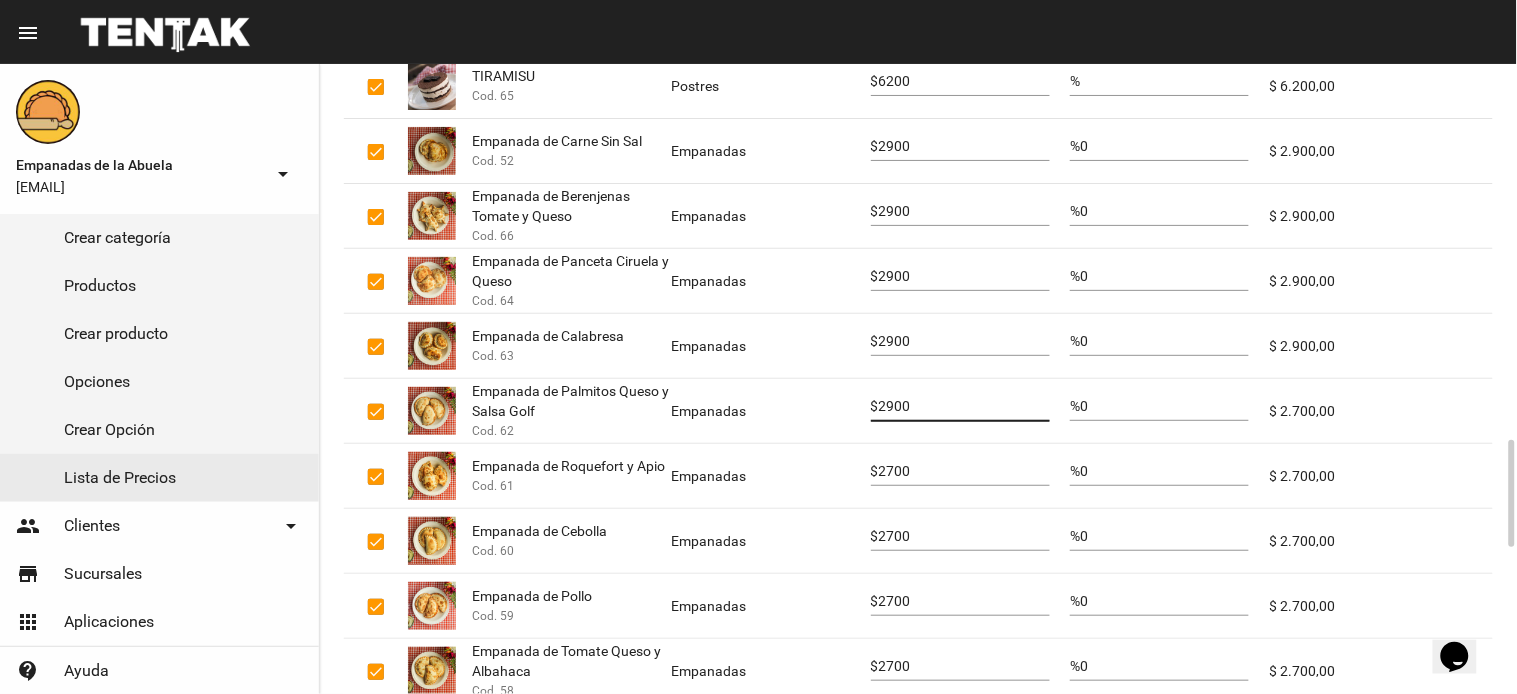type on "2900" 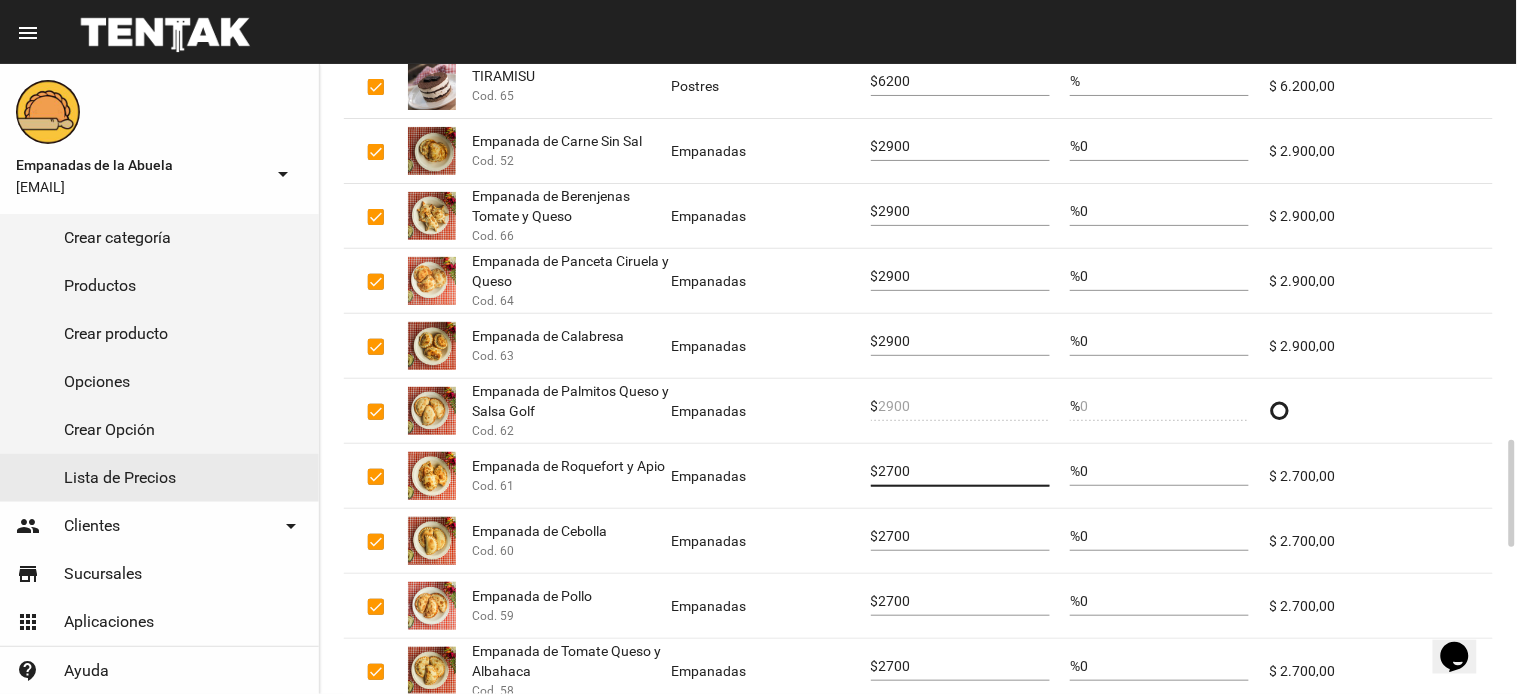click on "2700" at bounding box center [964, 472] 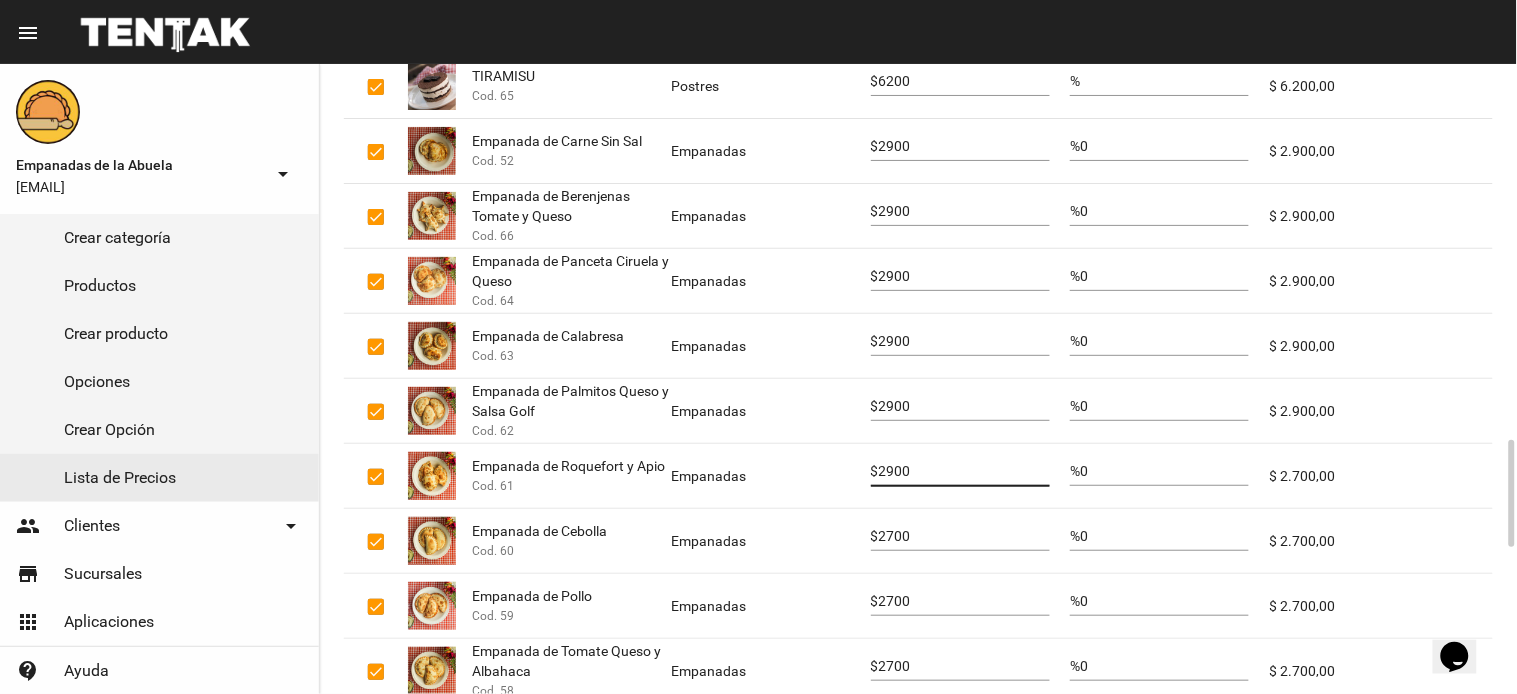 type on "2900" 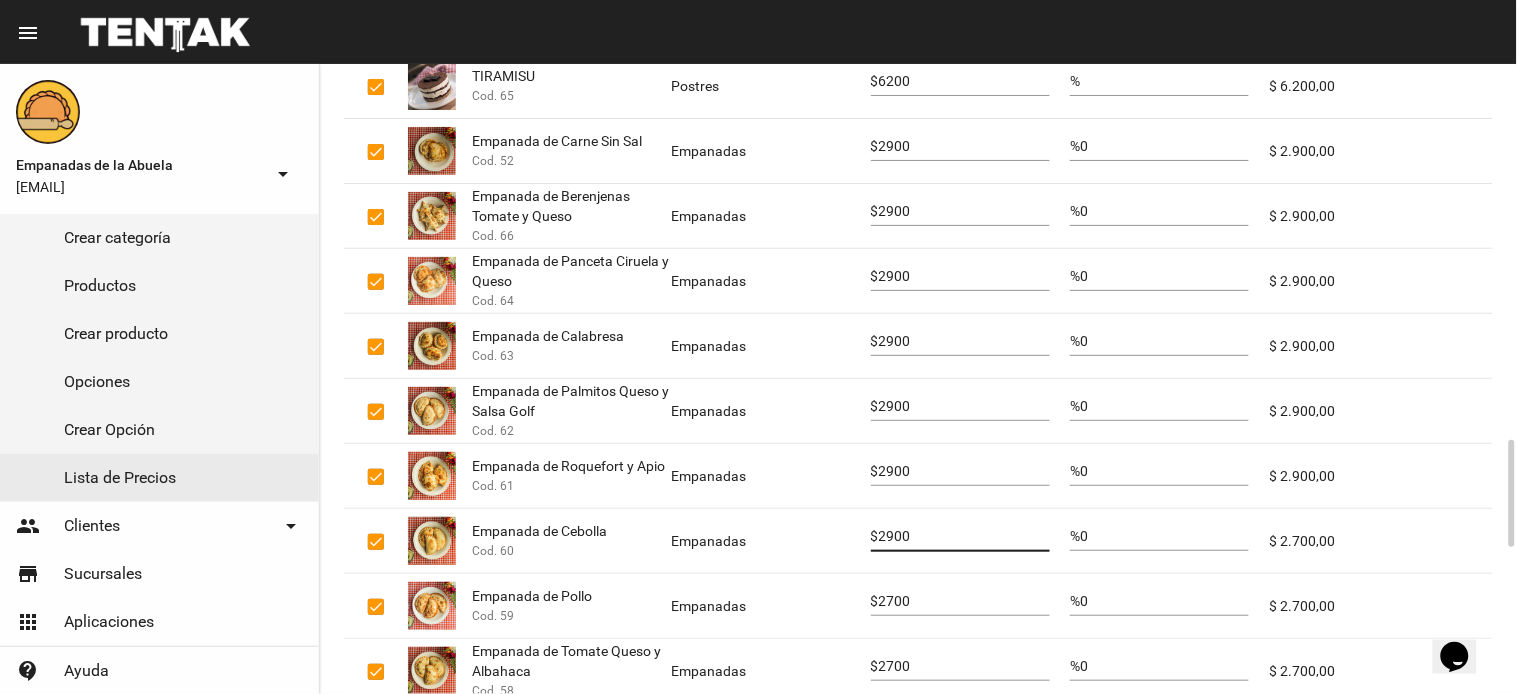 type on "2900" 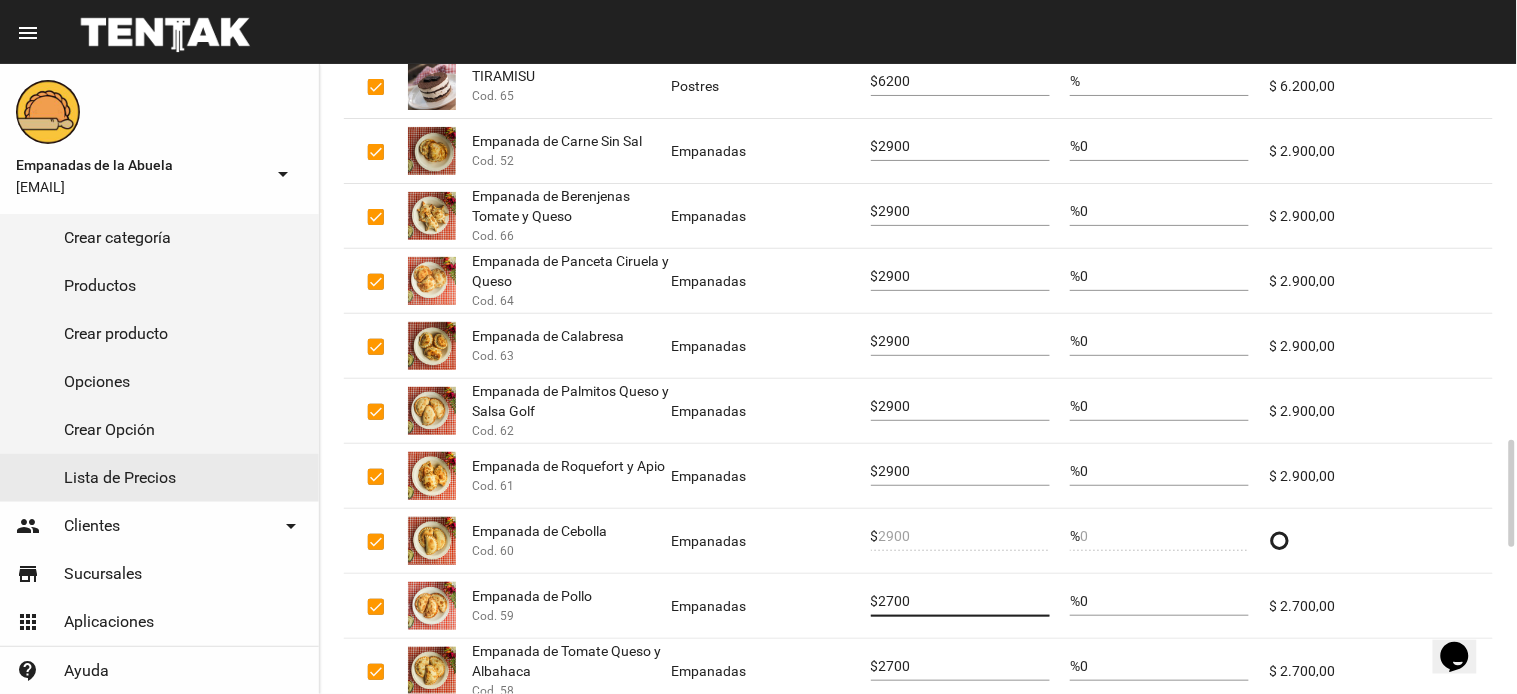 click on "2700" at bounding box center (964, 602) 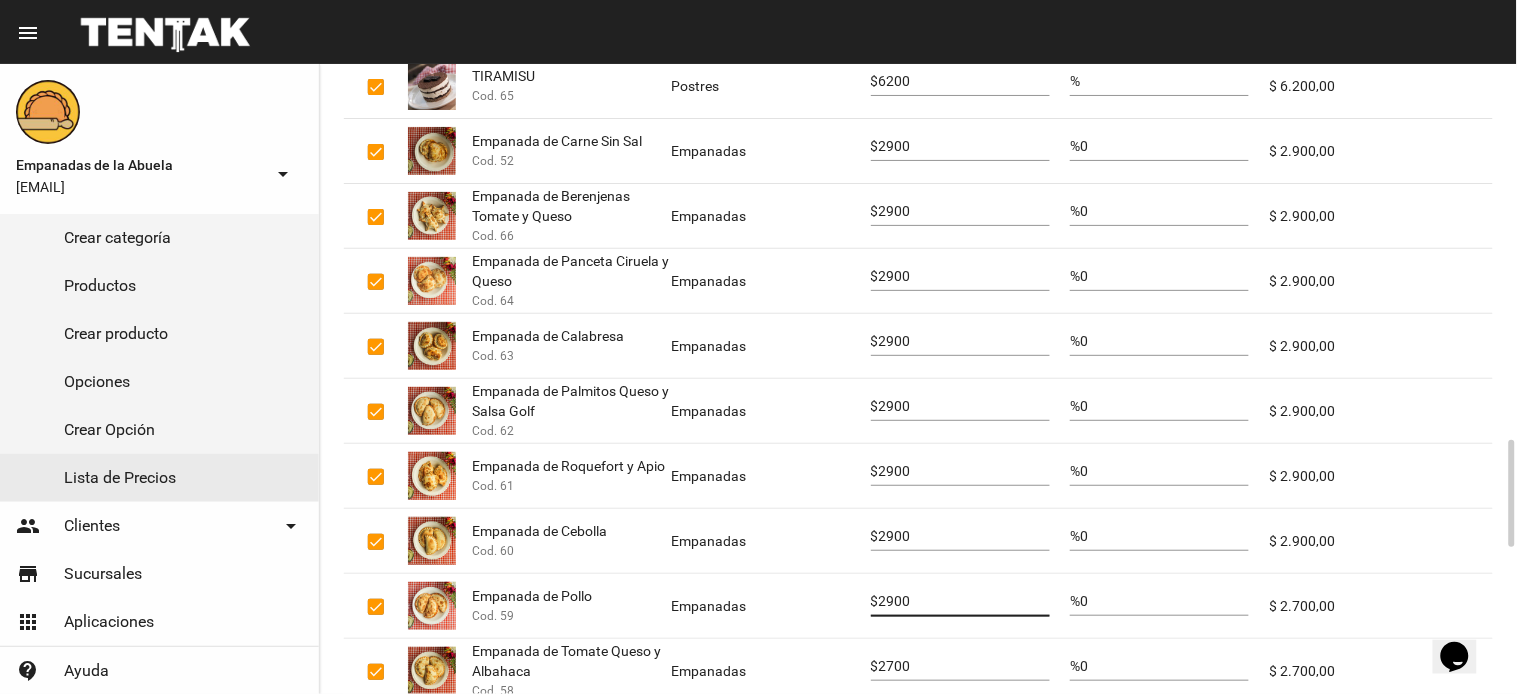 type on "2900" 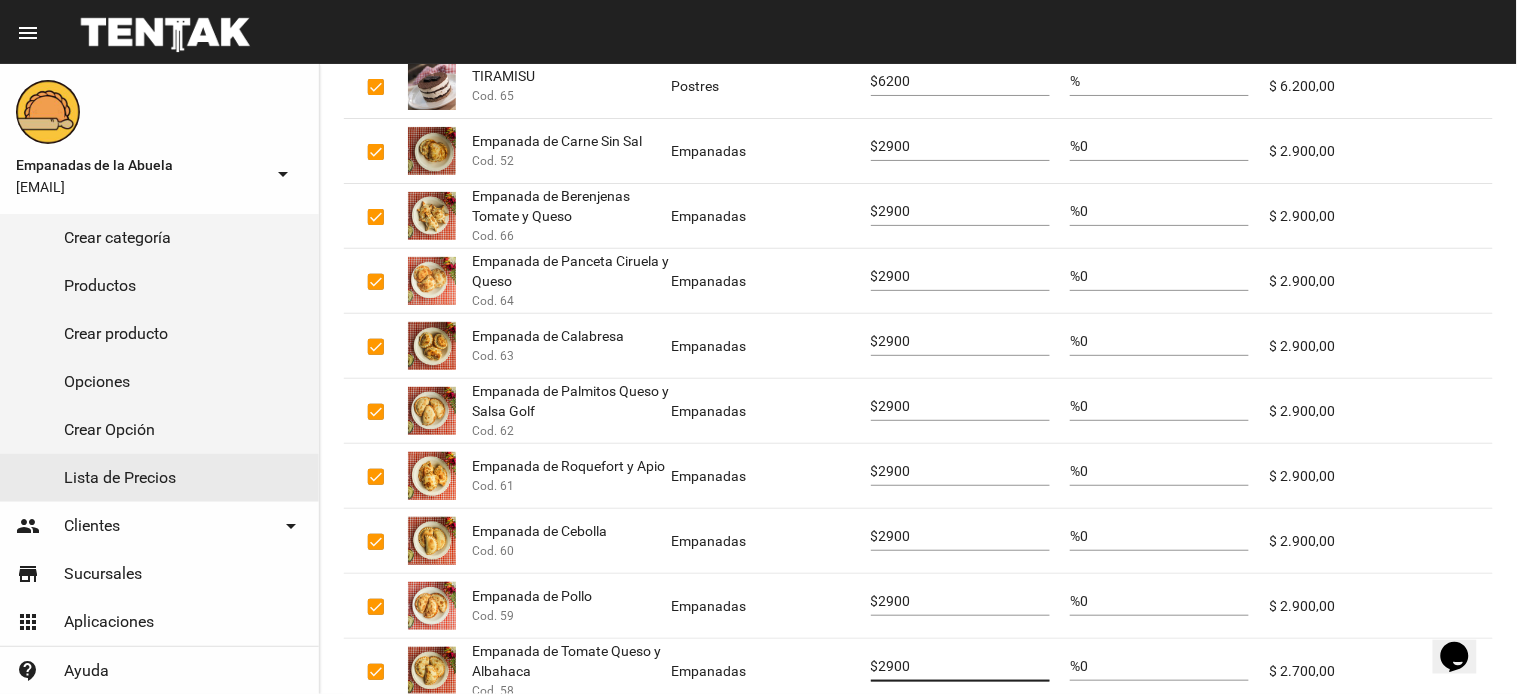 scroll, scrollTop: 2600, scrollLeft: 0, axis: vertical 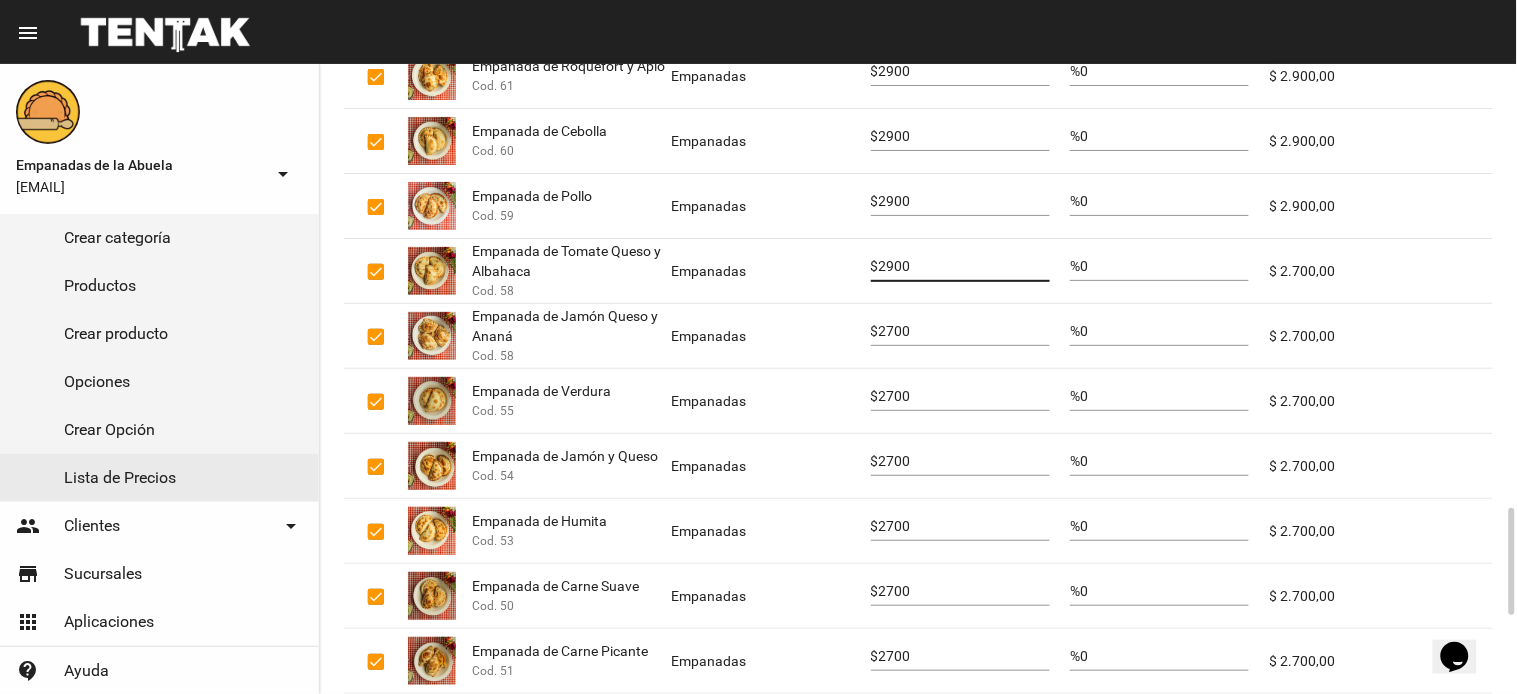 type on "2900" 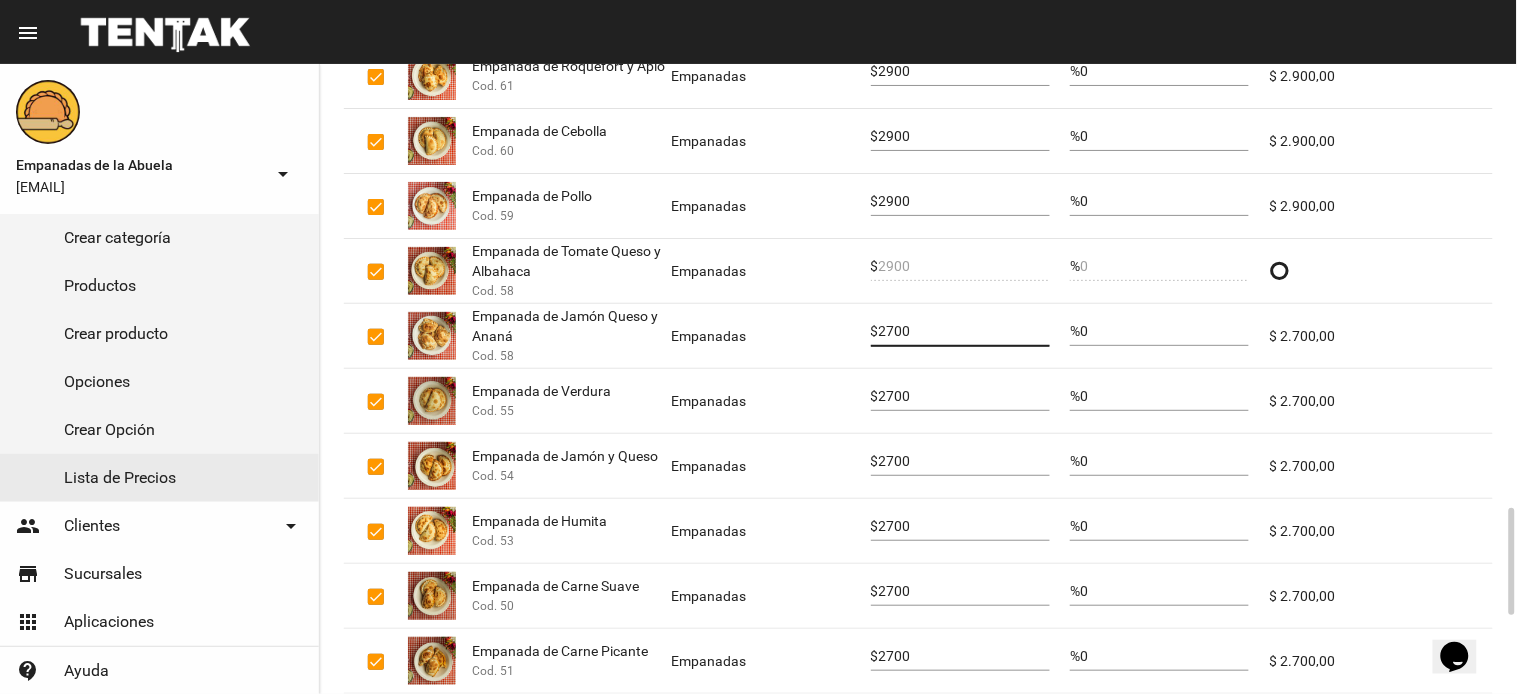 click on "2700" at bounding box center (964, 332) 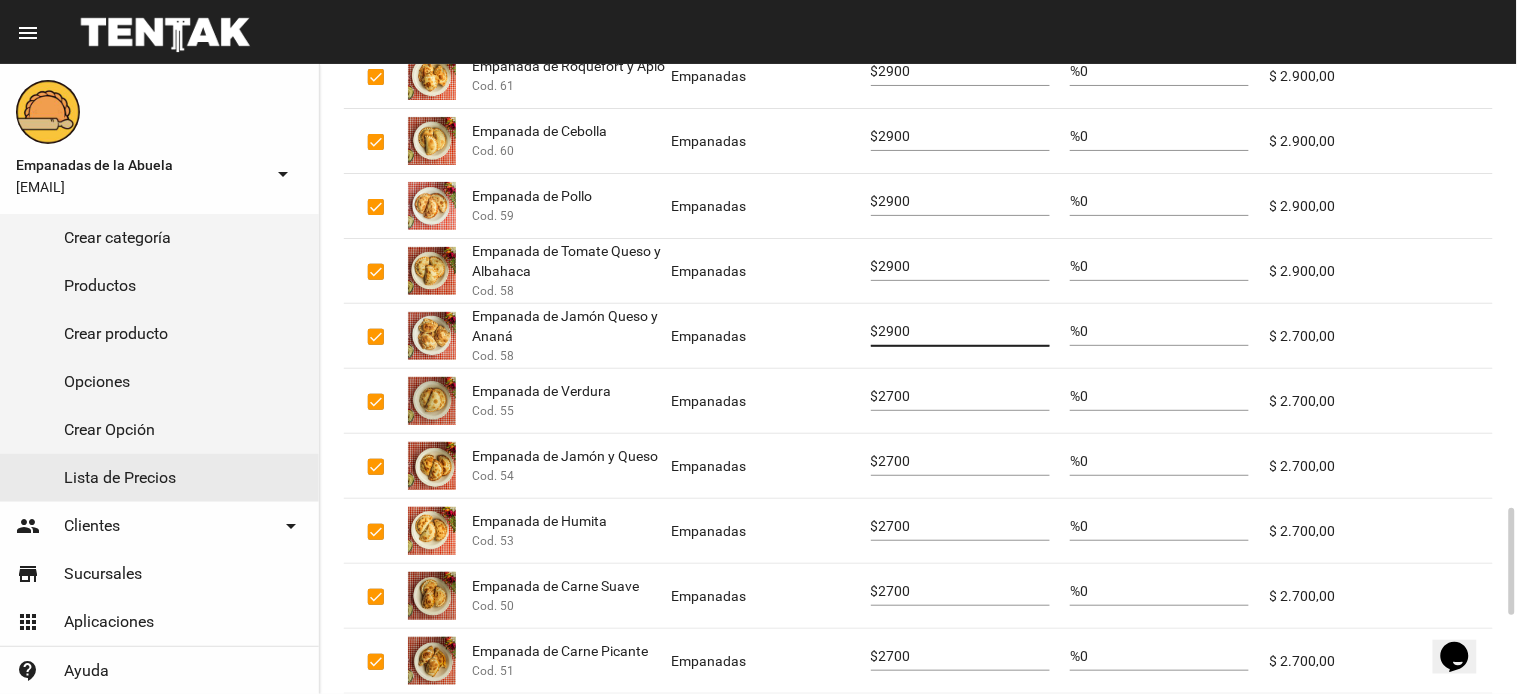 type on "2900" 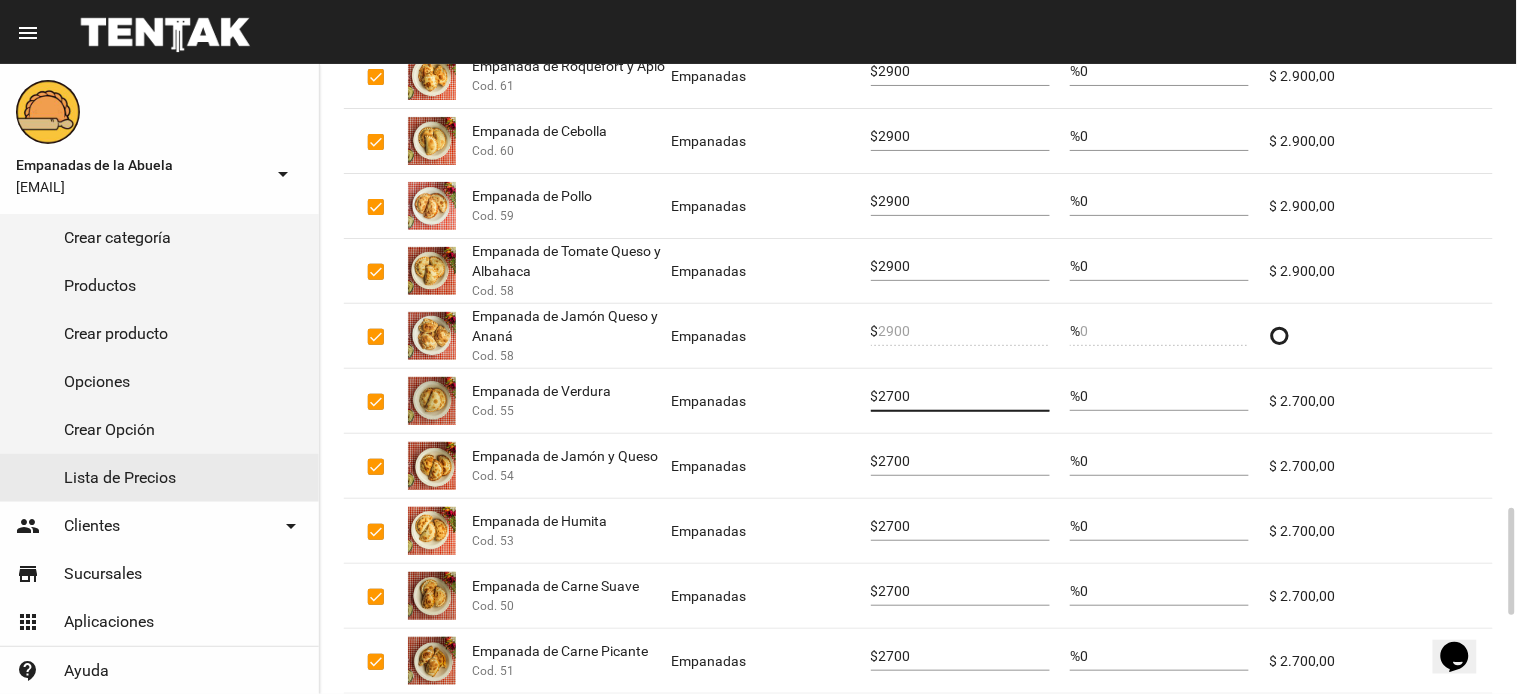 click on "2700" at bounding box center (964, 397) 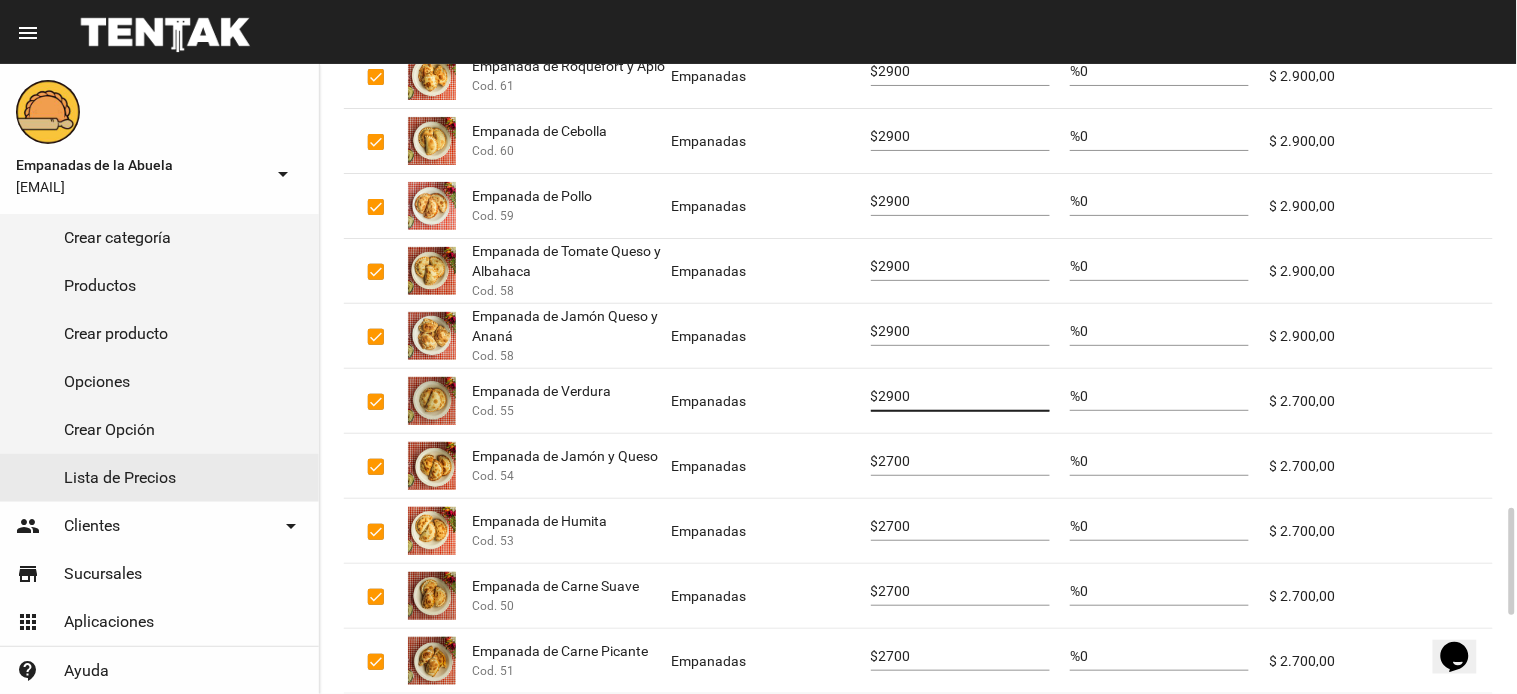 type on "2900" 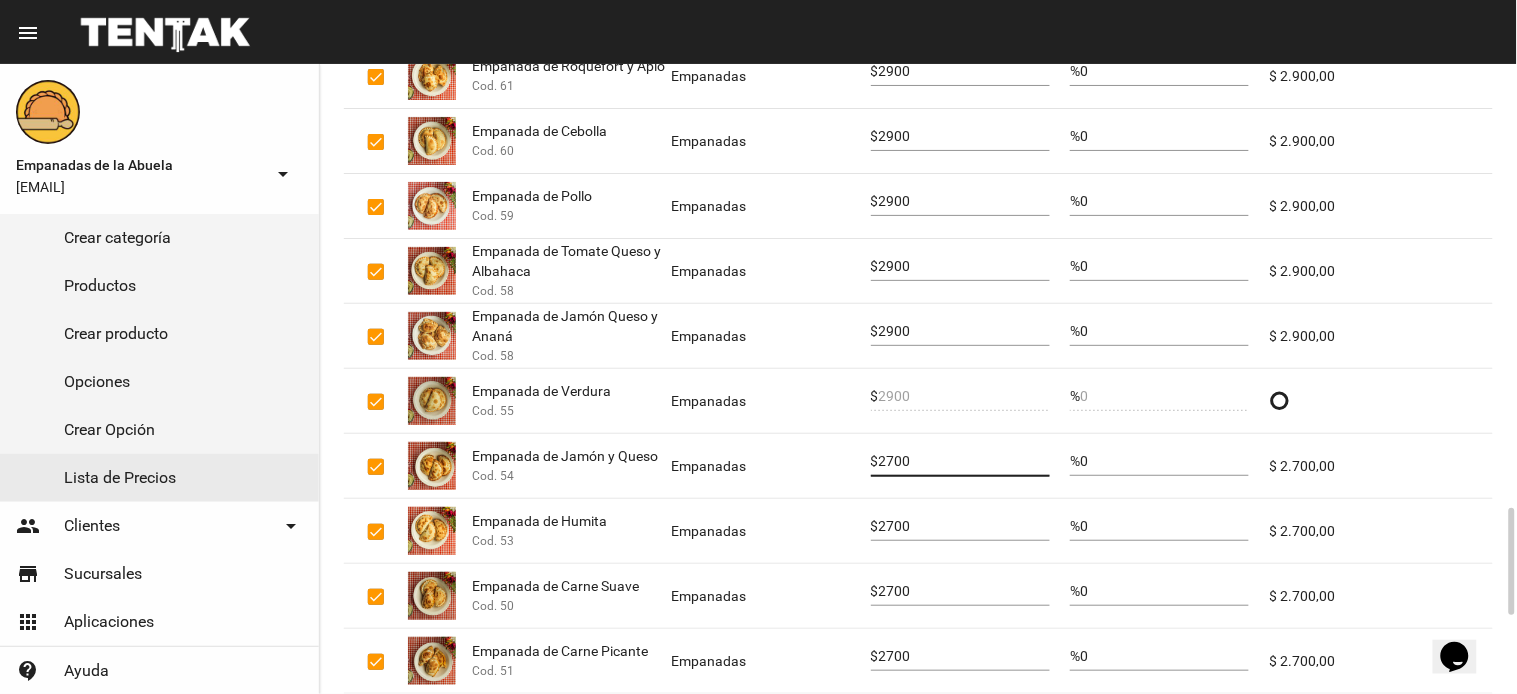 click on "2700" at bounding box center (964, 462) 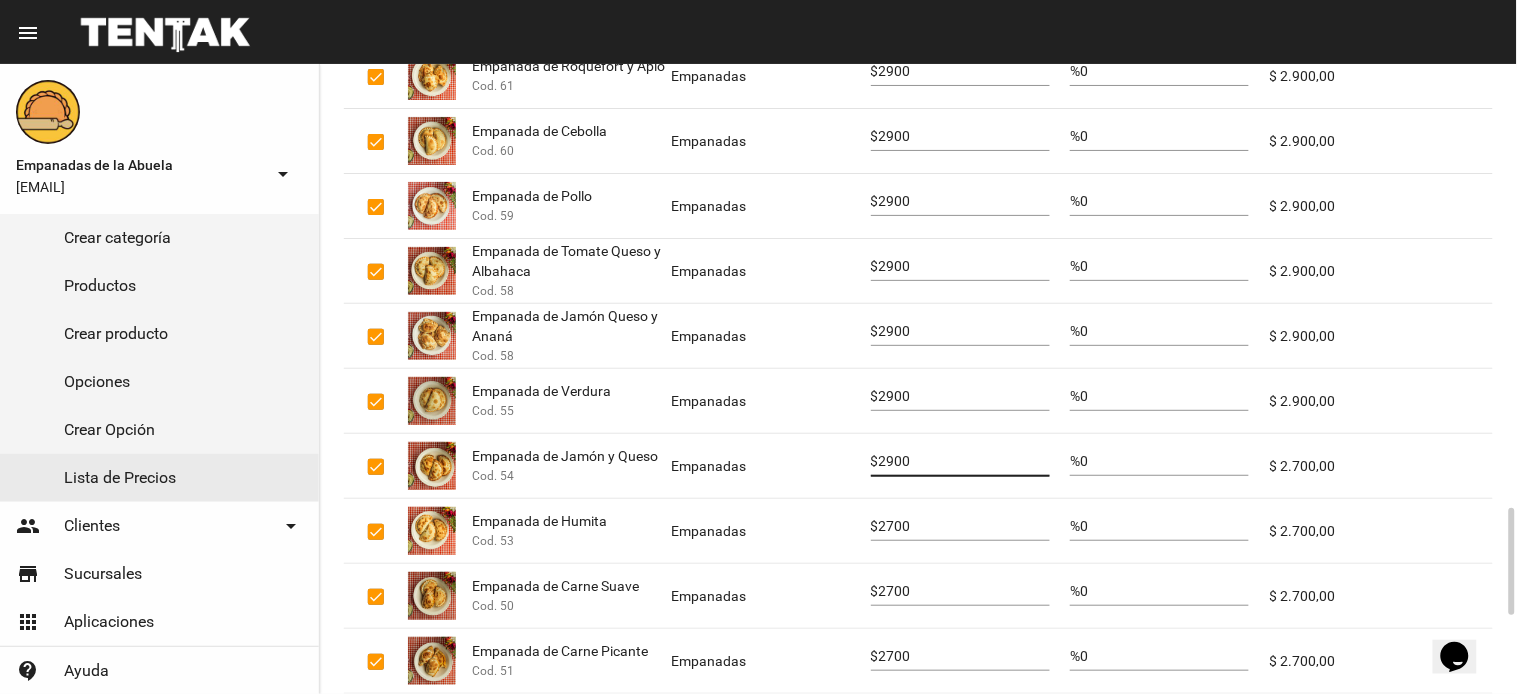 type on "2900" 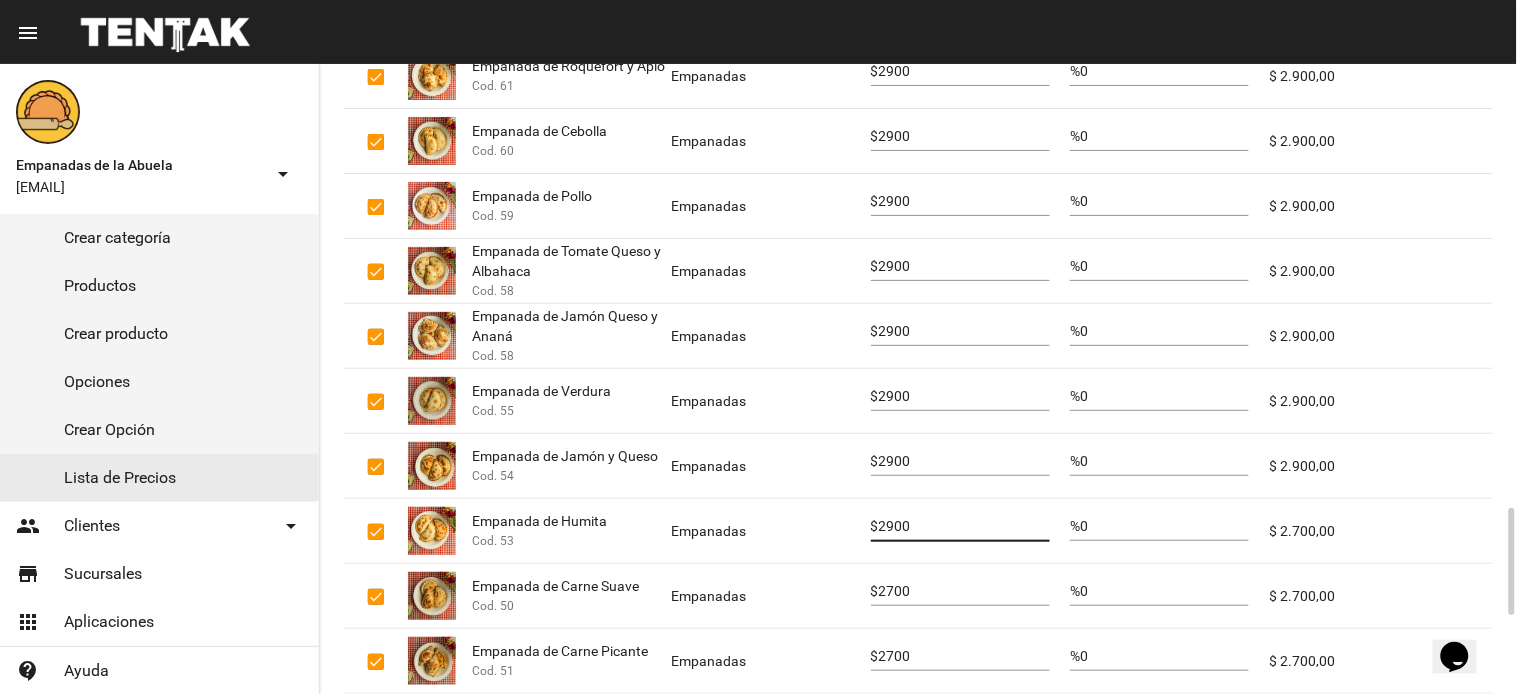 type on "2900" 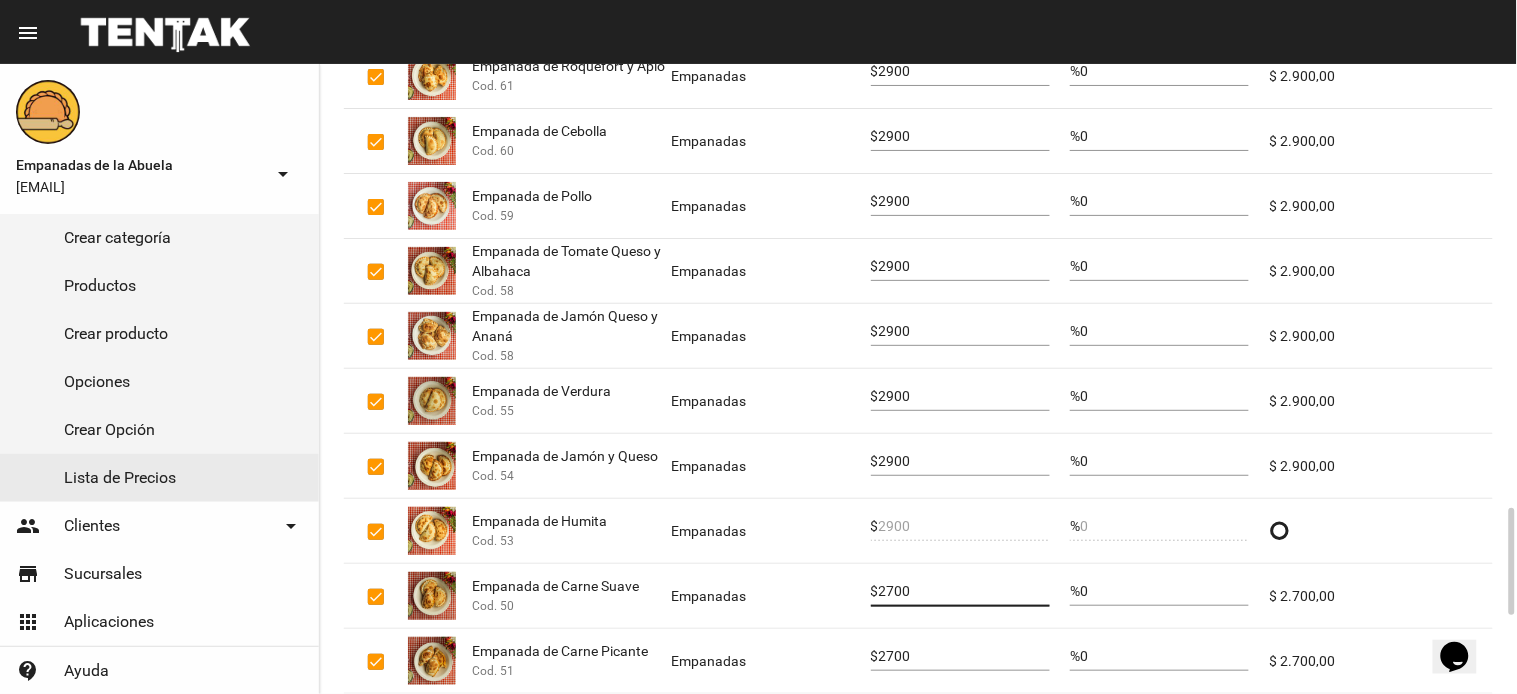 click on "2700" at bounding box center (964, 592) 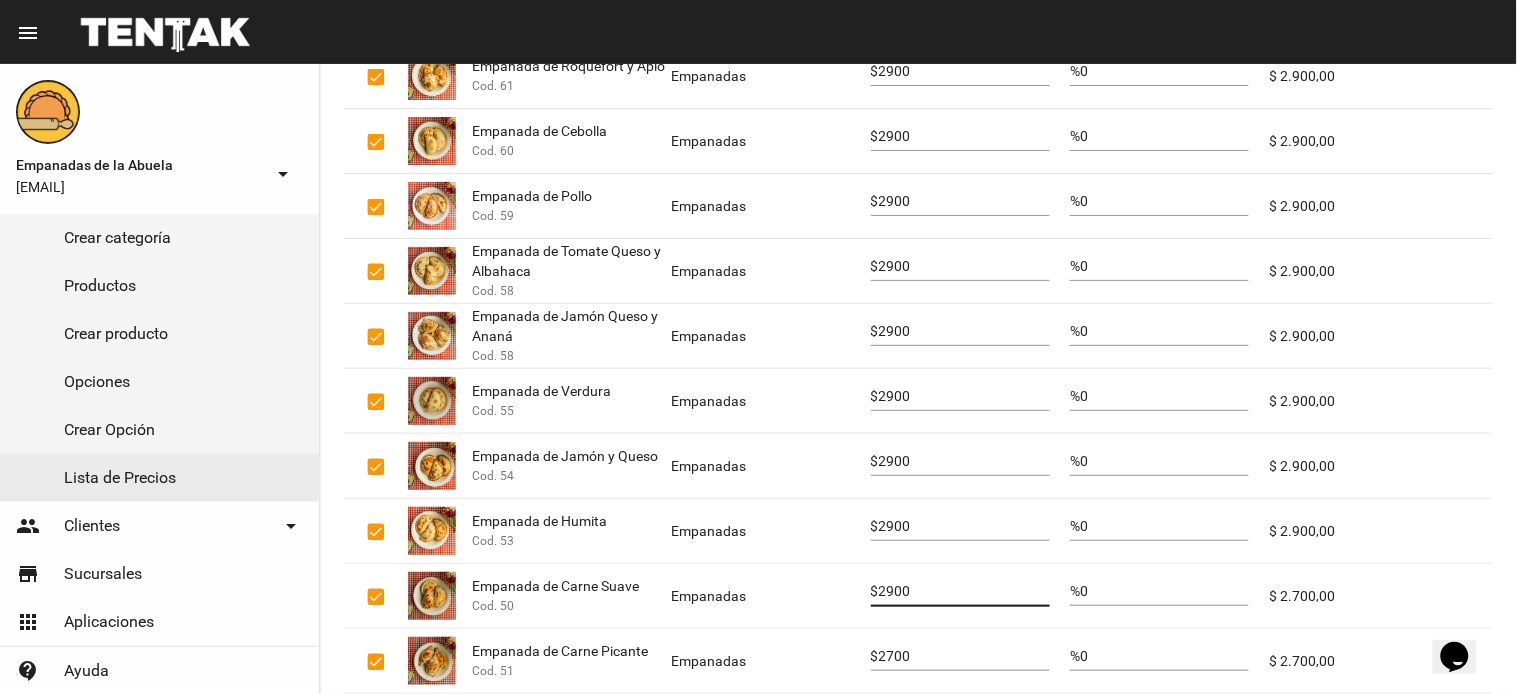 scroll, scrollTop: 2800, scrollLeft: 0, axis: vertical 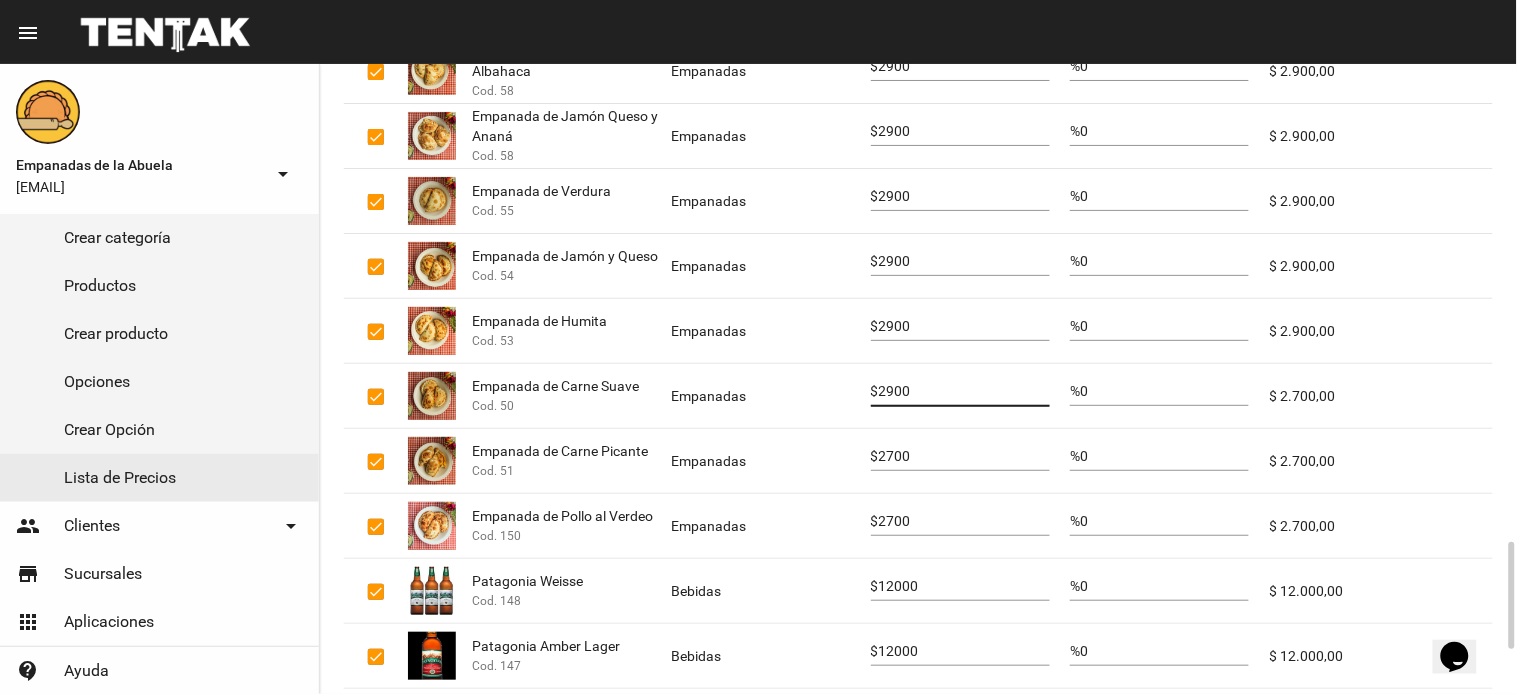 type on "2900" 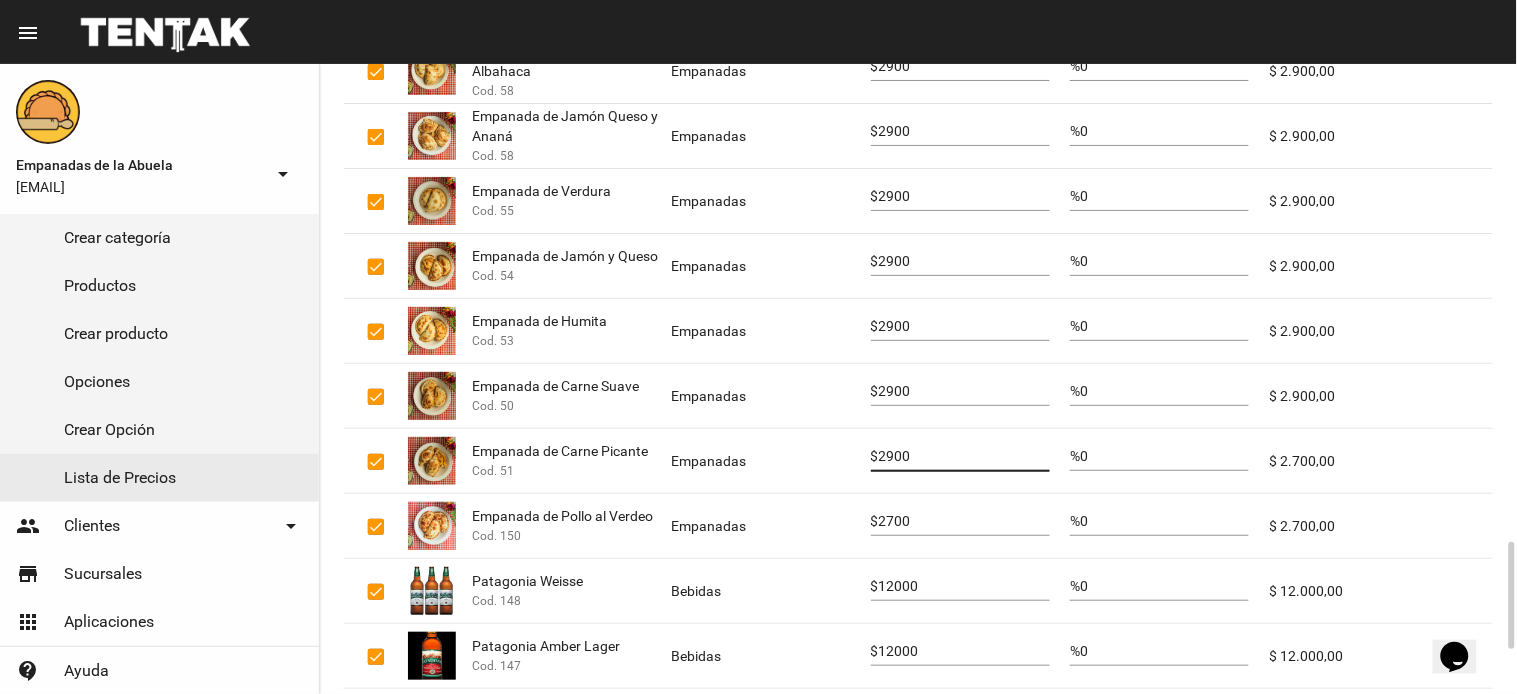 type on "2900" 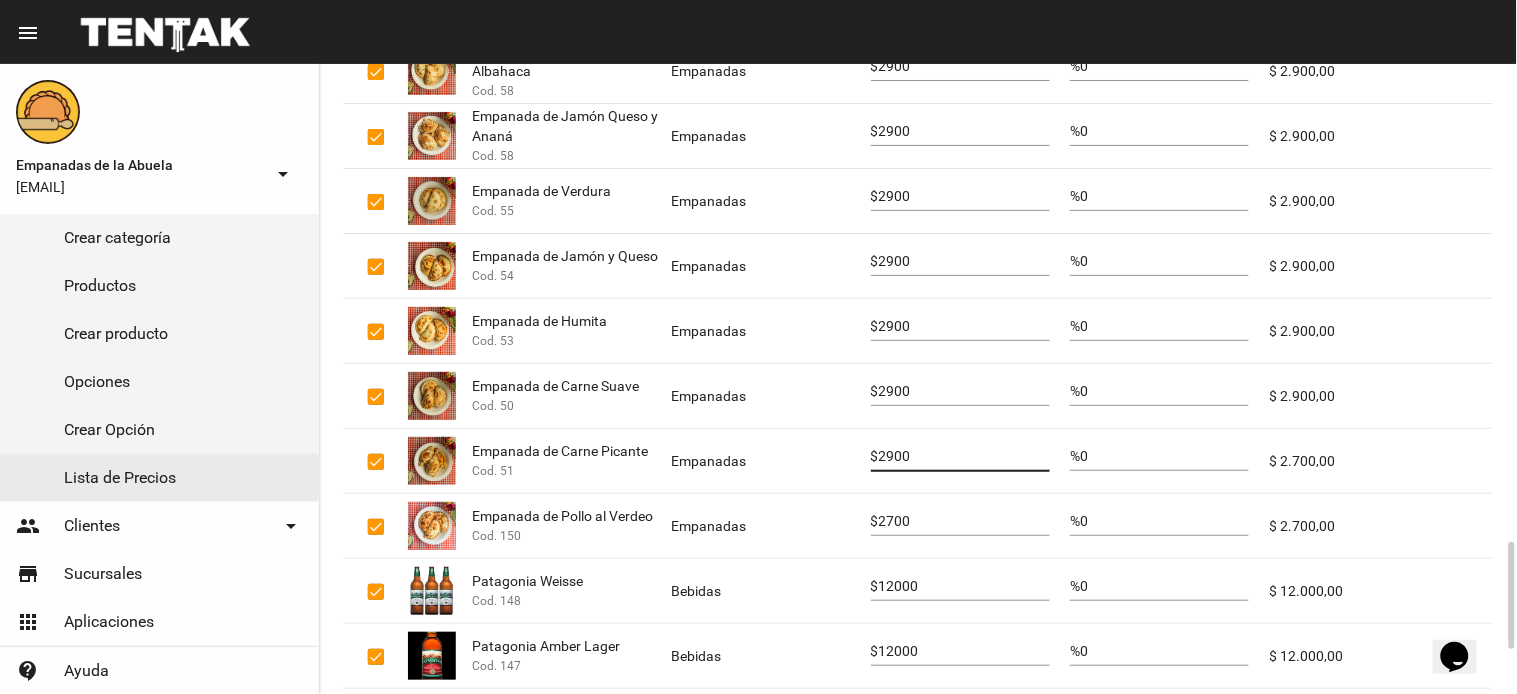 click on "2700" at bounding box center (964, 522) 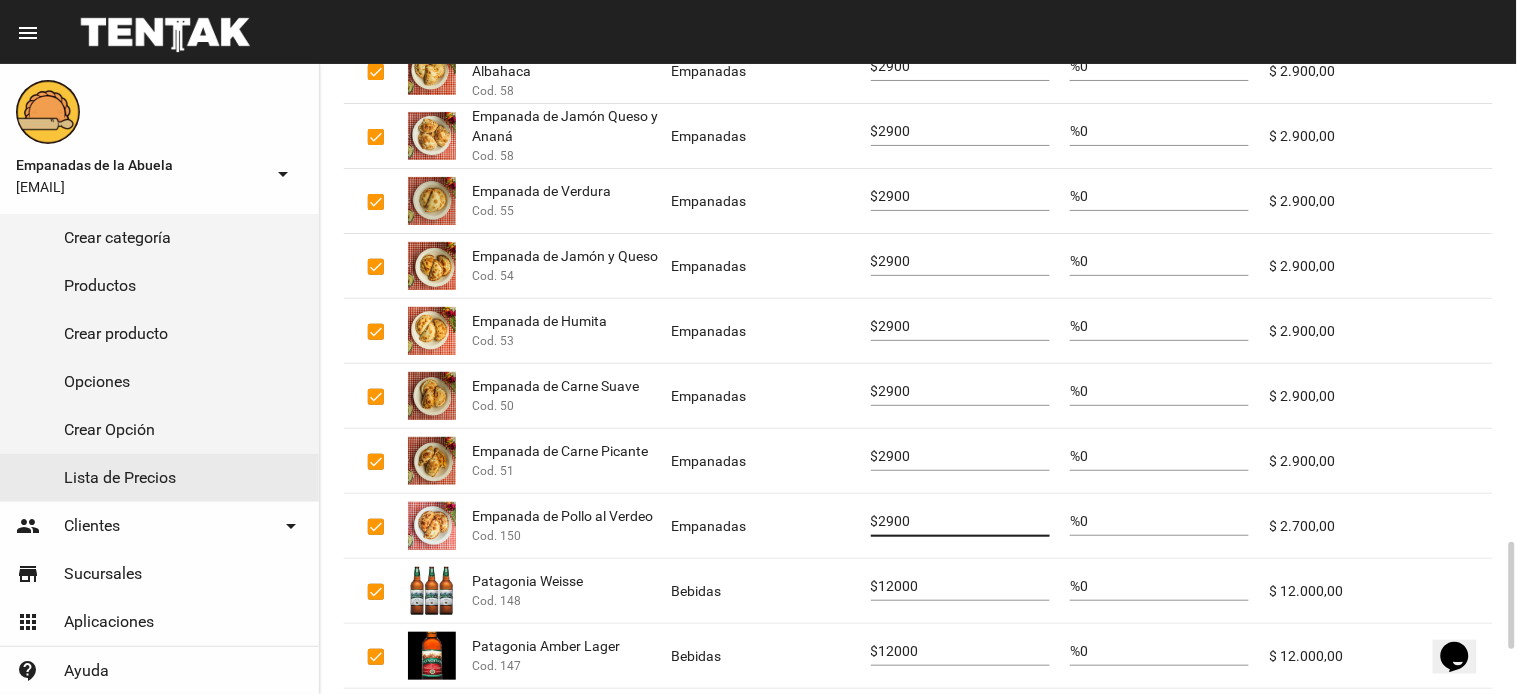 type on "2900" 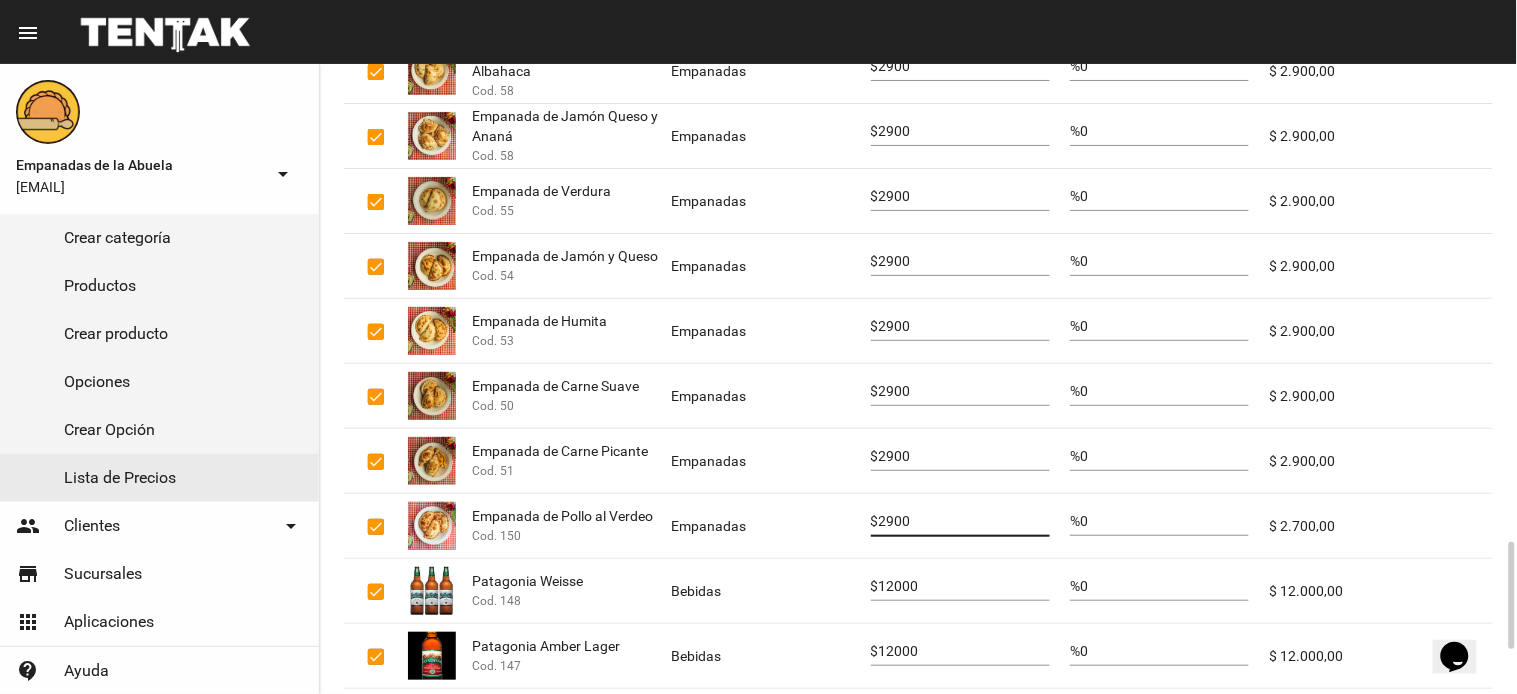 click on "12000" at bounding box center (964, 587) 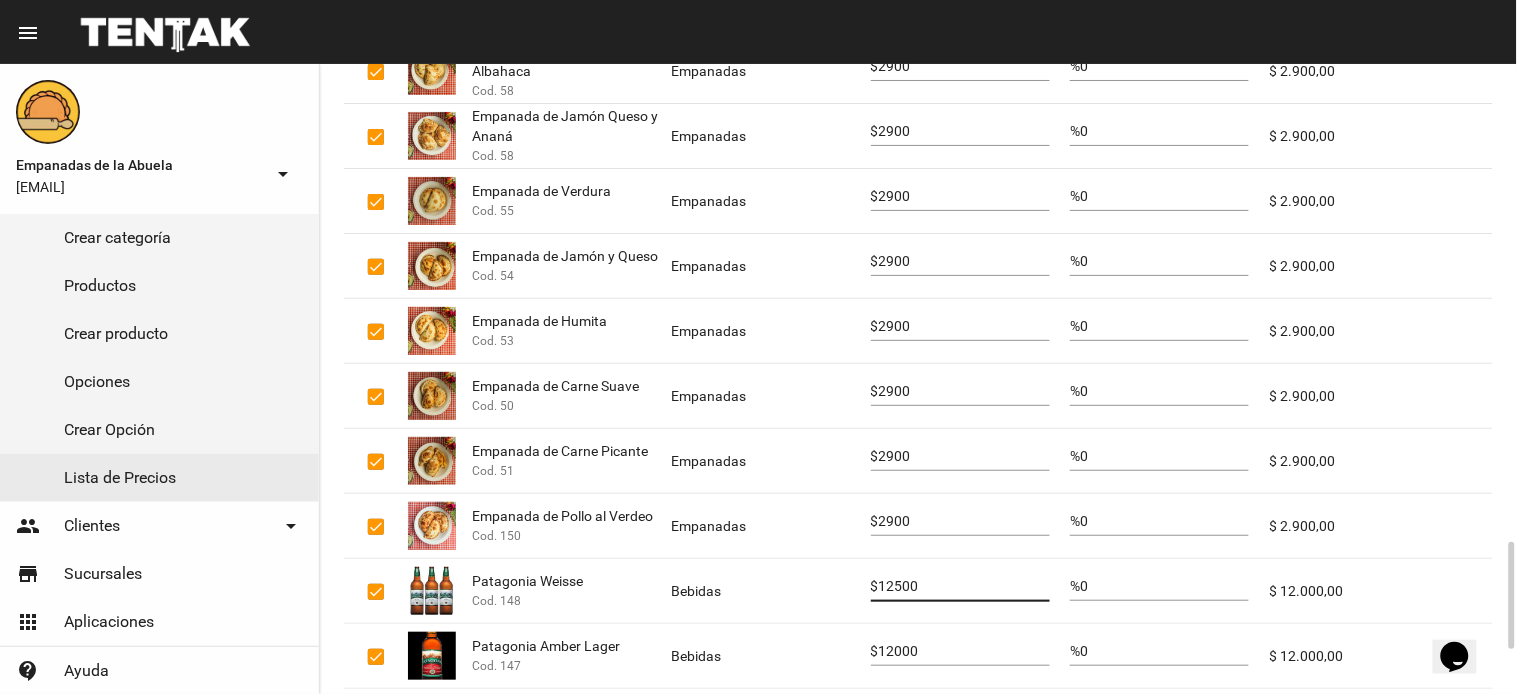 type on "12500" 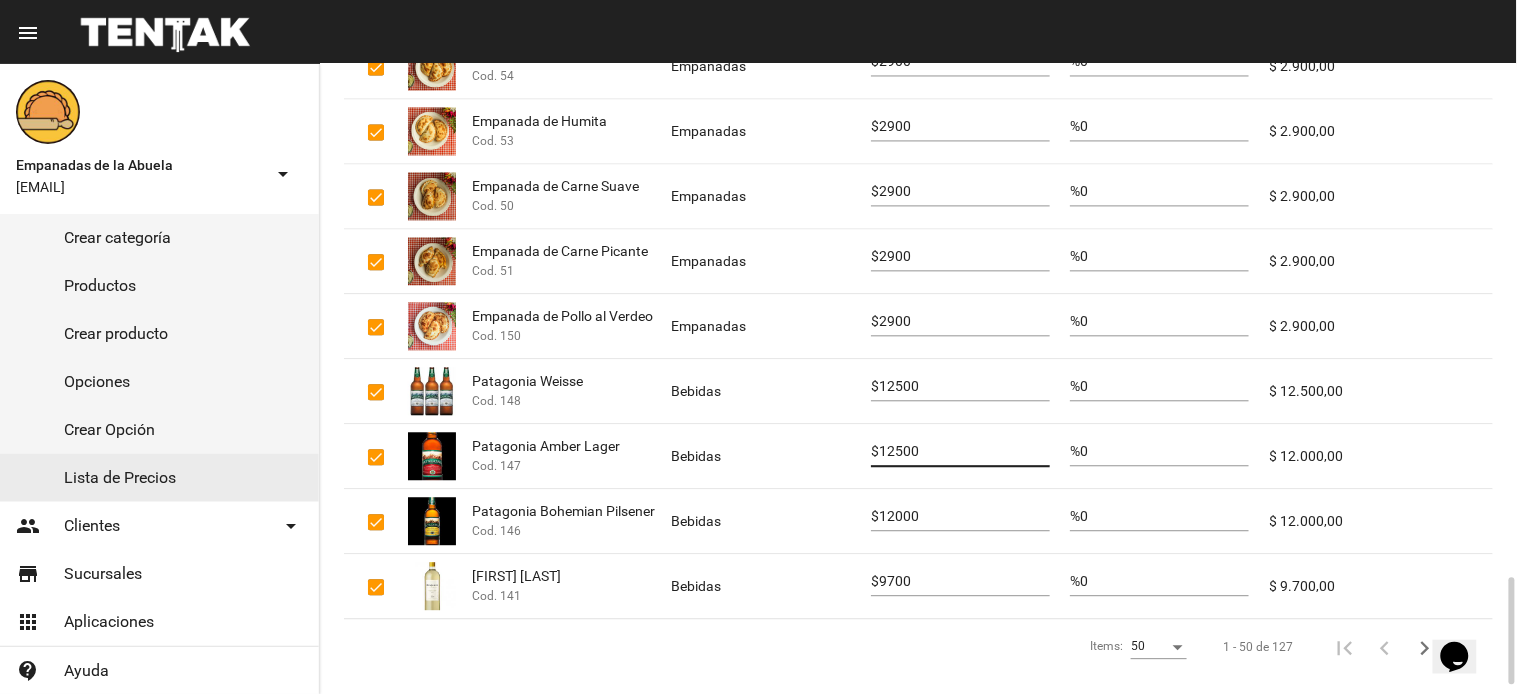 scroll, scrollTop: 3057, scrollLeft: 0, axis: vertical 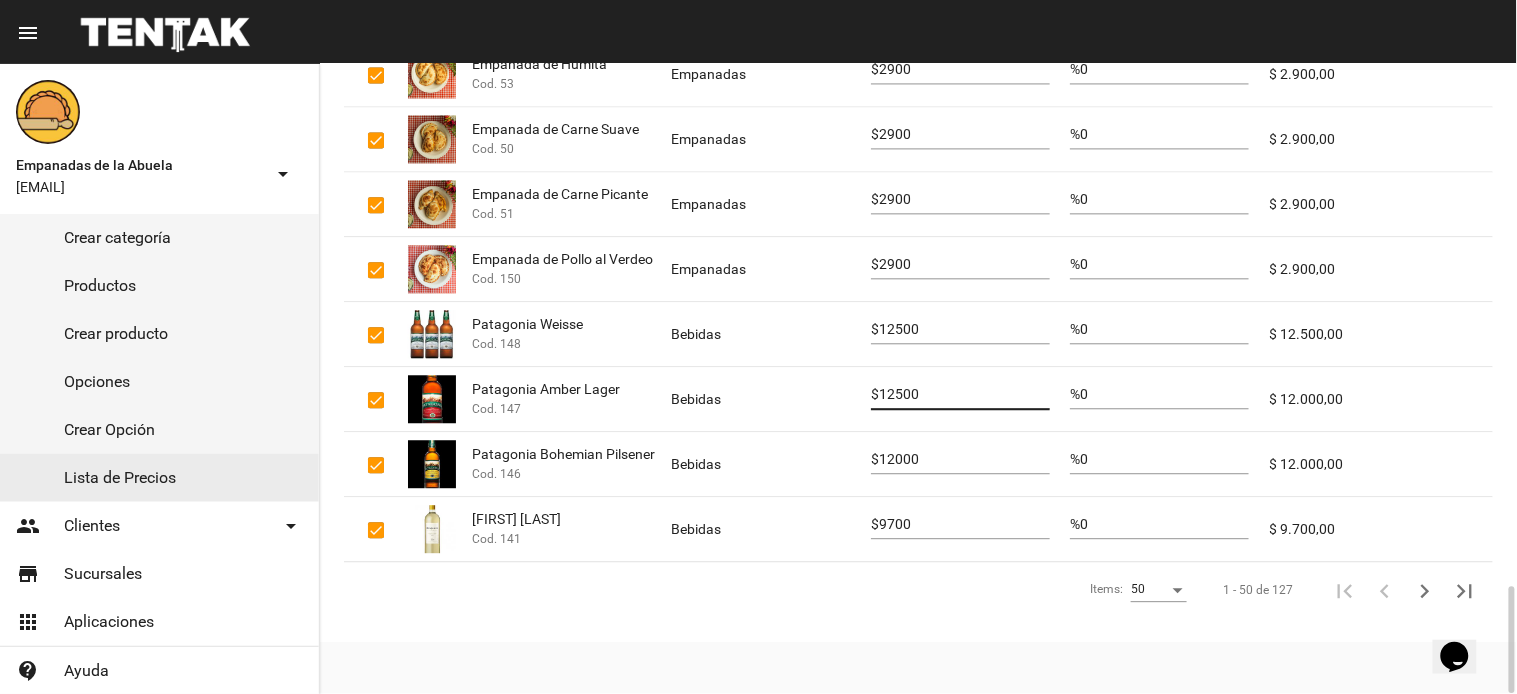 type on "12500" 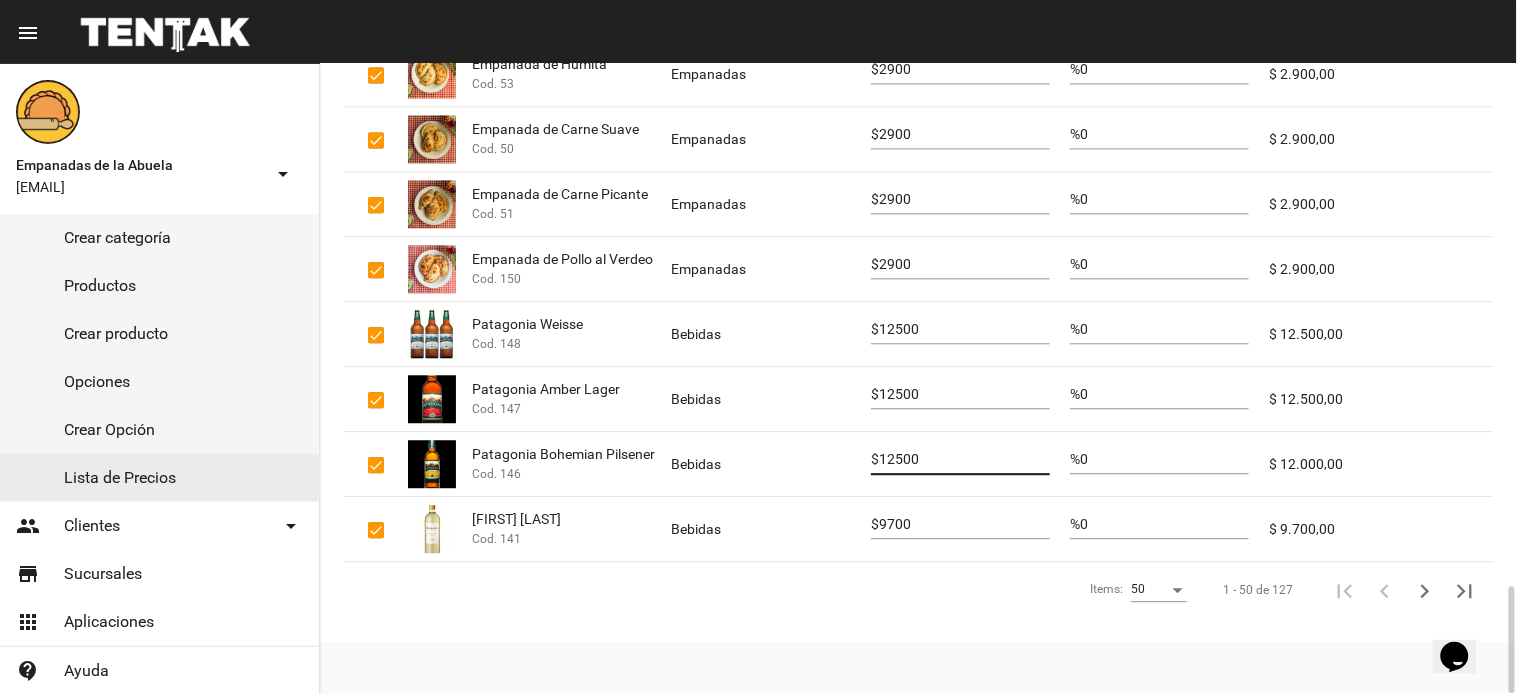 type on "12500" 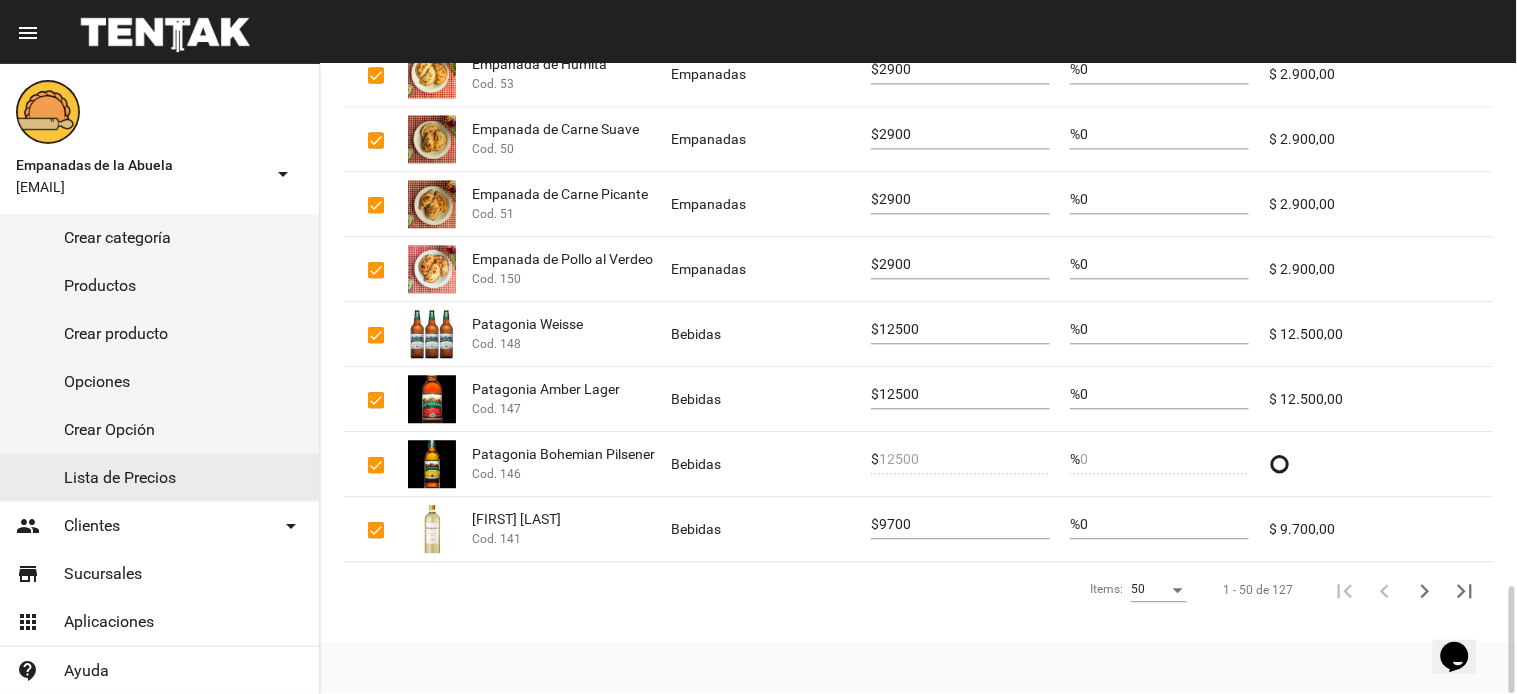 click on "9700" 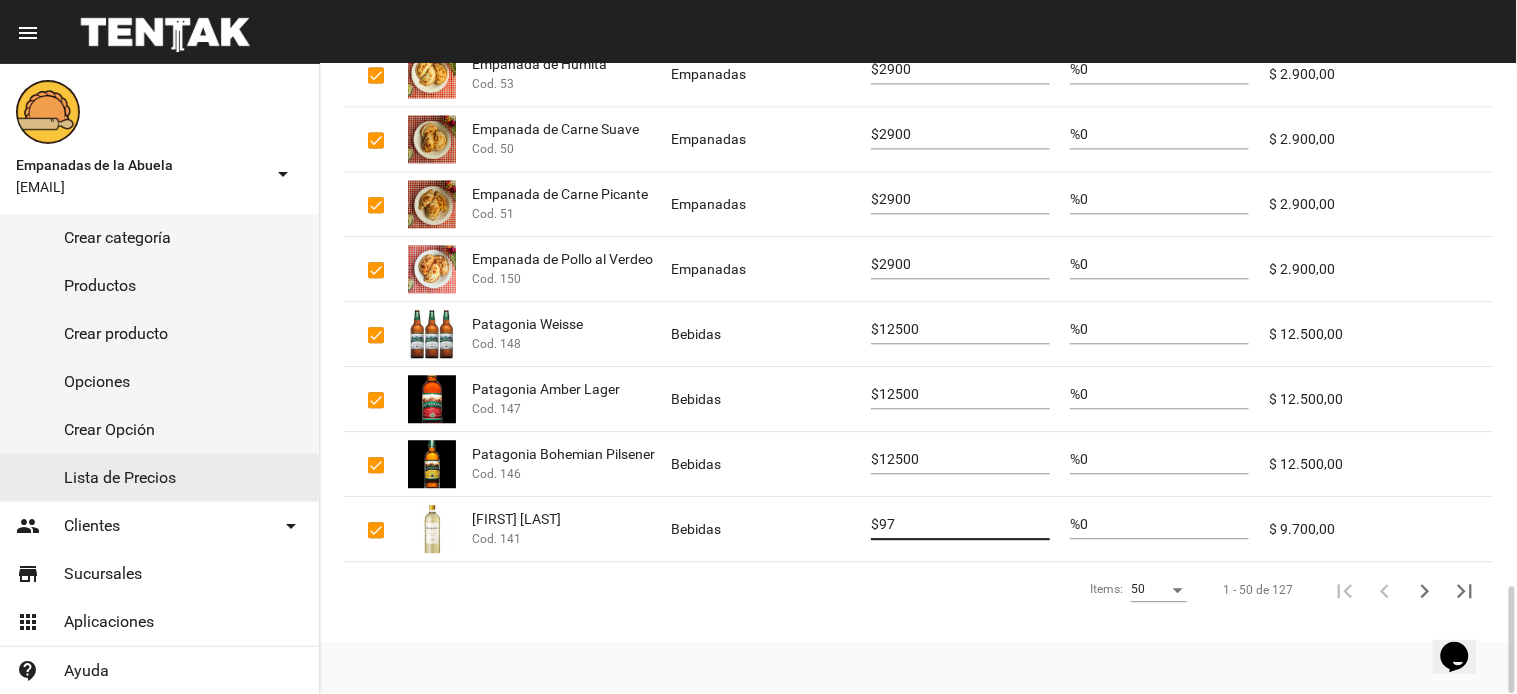 type on "9" 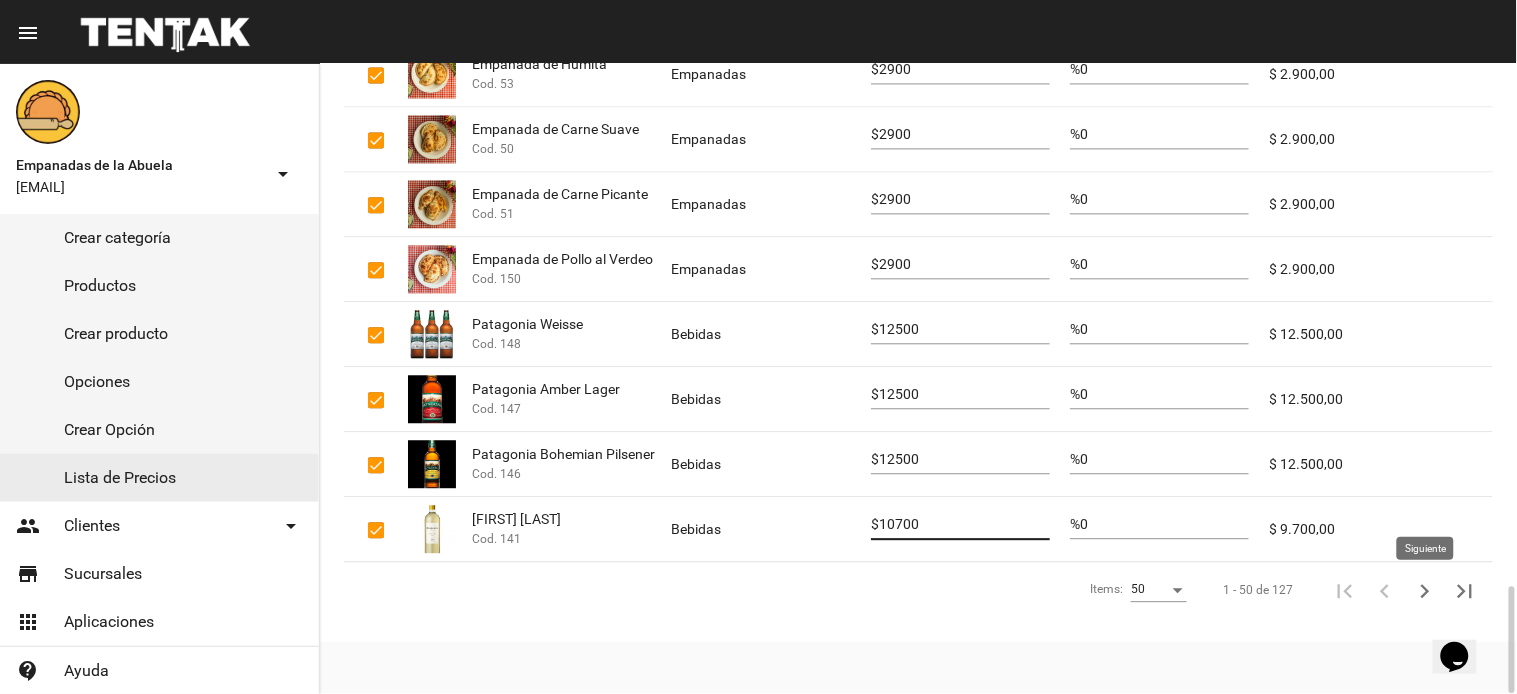 type on "10700" 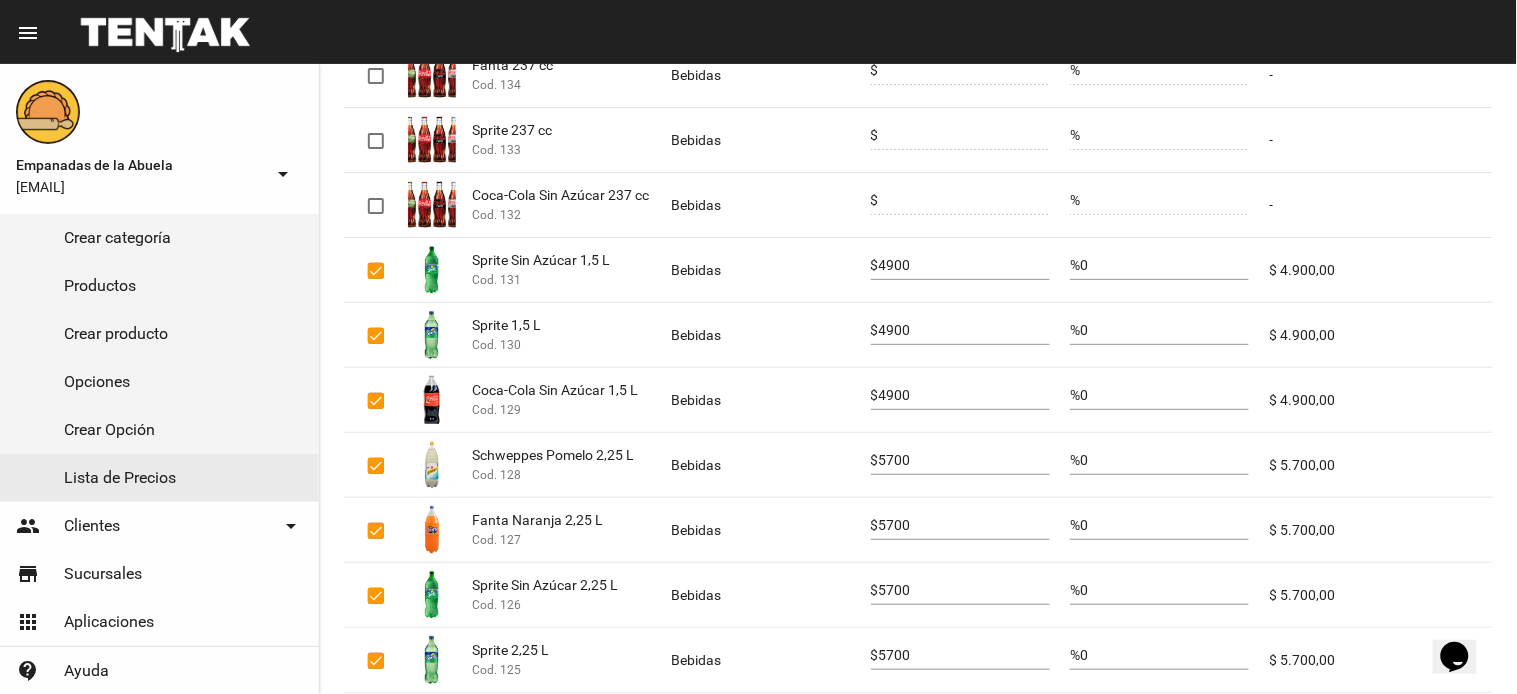 scroll, scrollTop: 0, scrollLeft: 0, axis: both 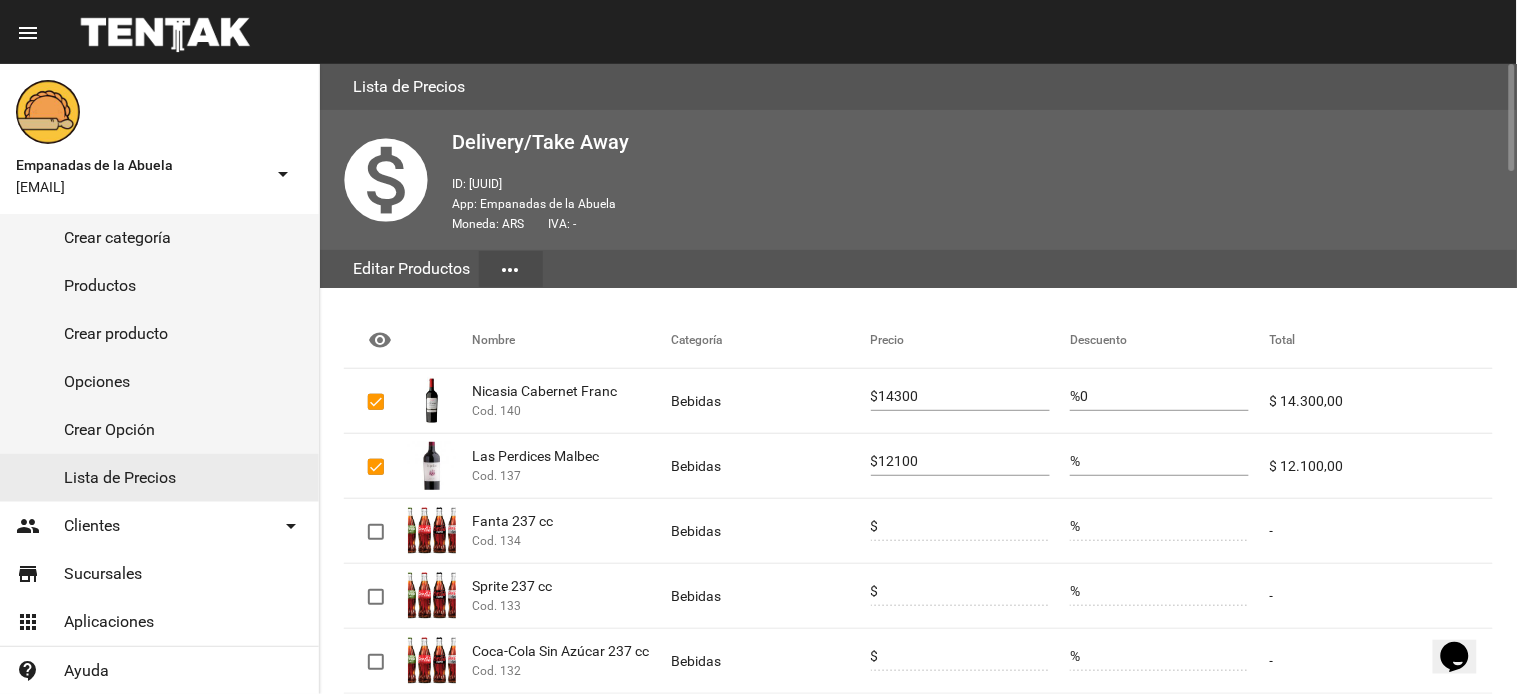click on "14300" at bounding box center [964, 397] 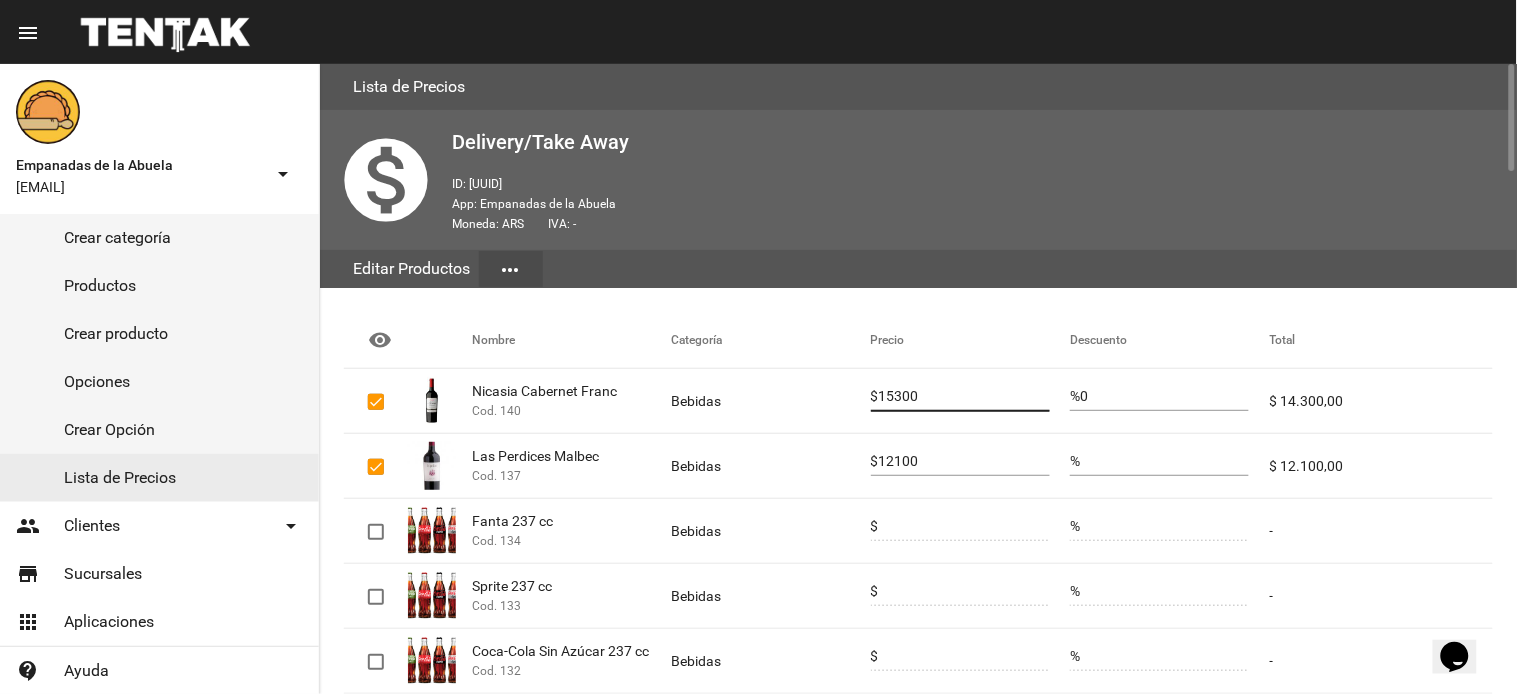 type on "15300" 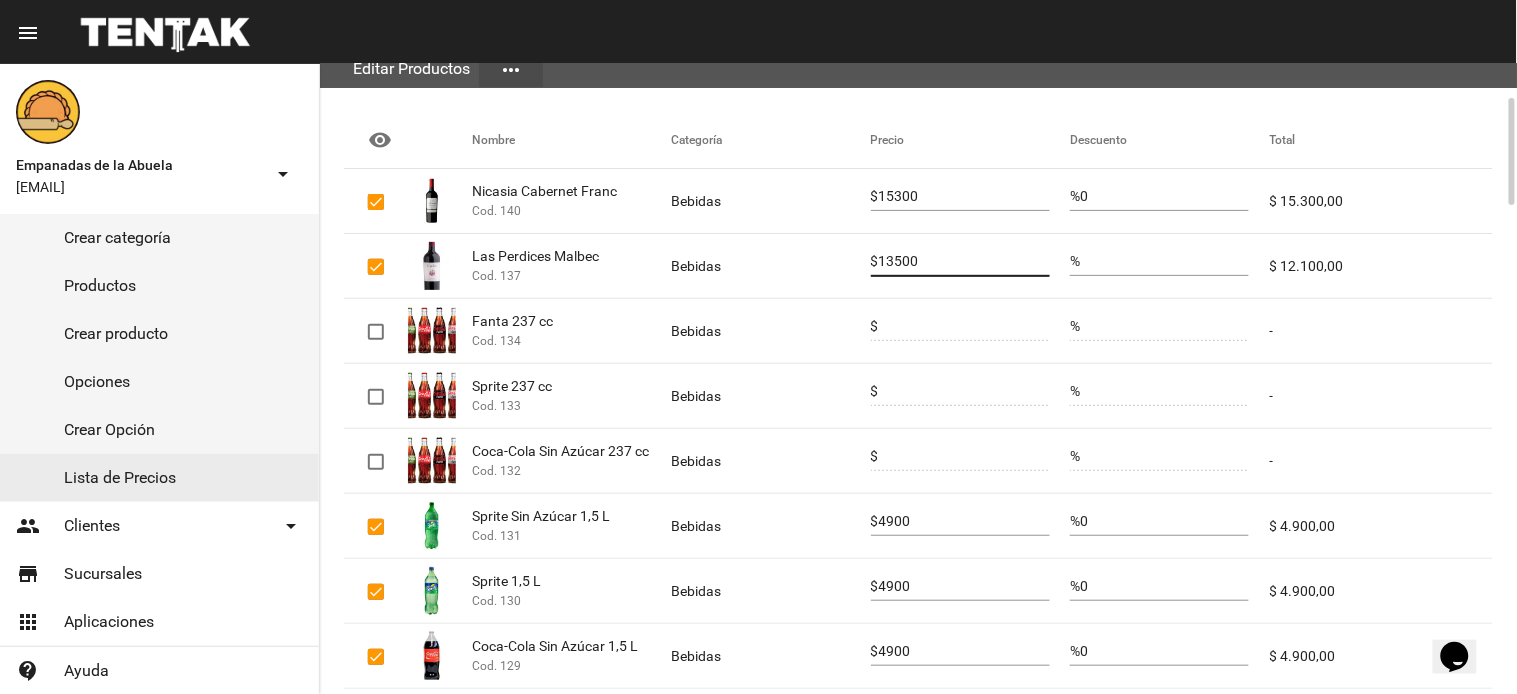 scroll, scrollTop: 400, scrollLeft: 0, axis: vertical 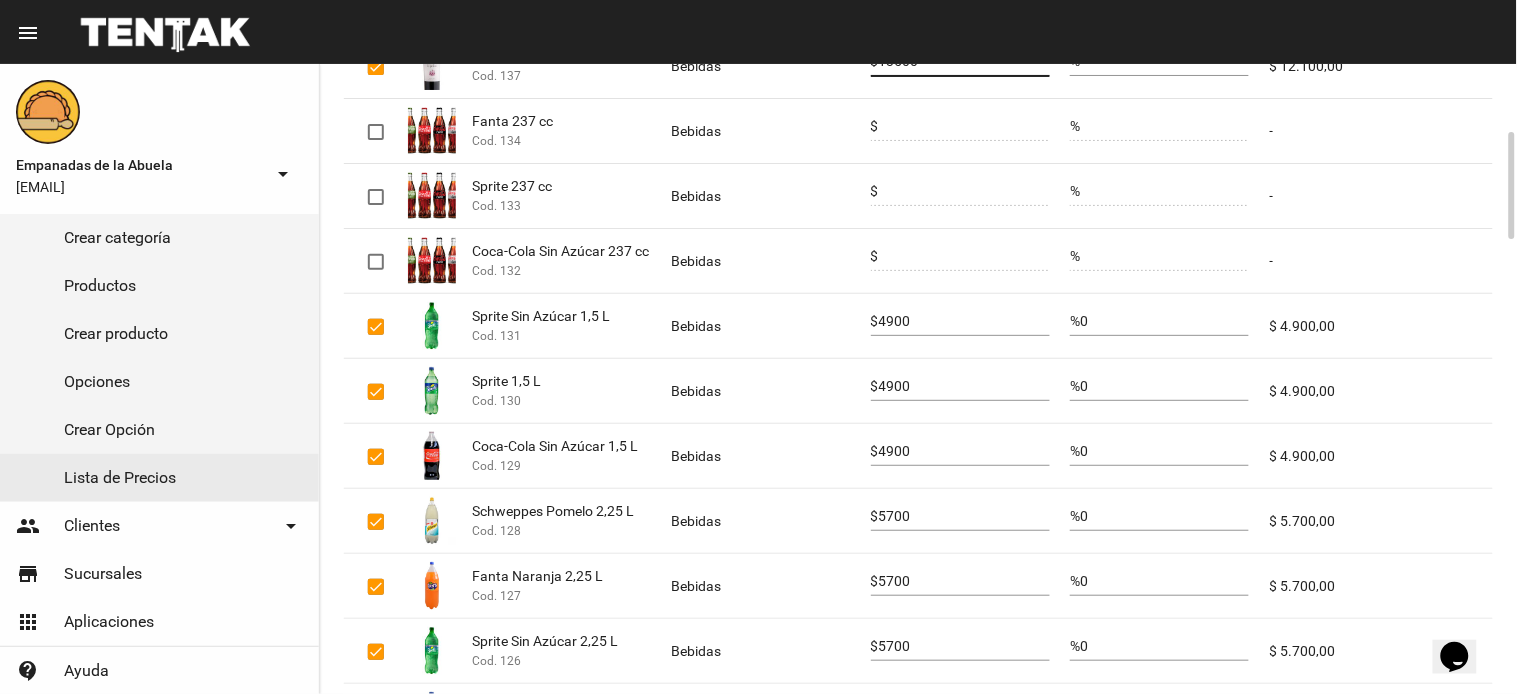type on "13500" 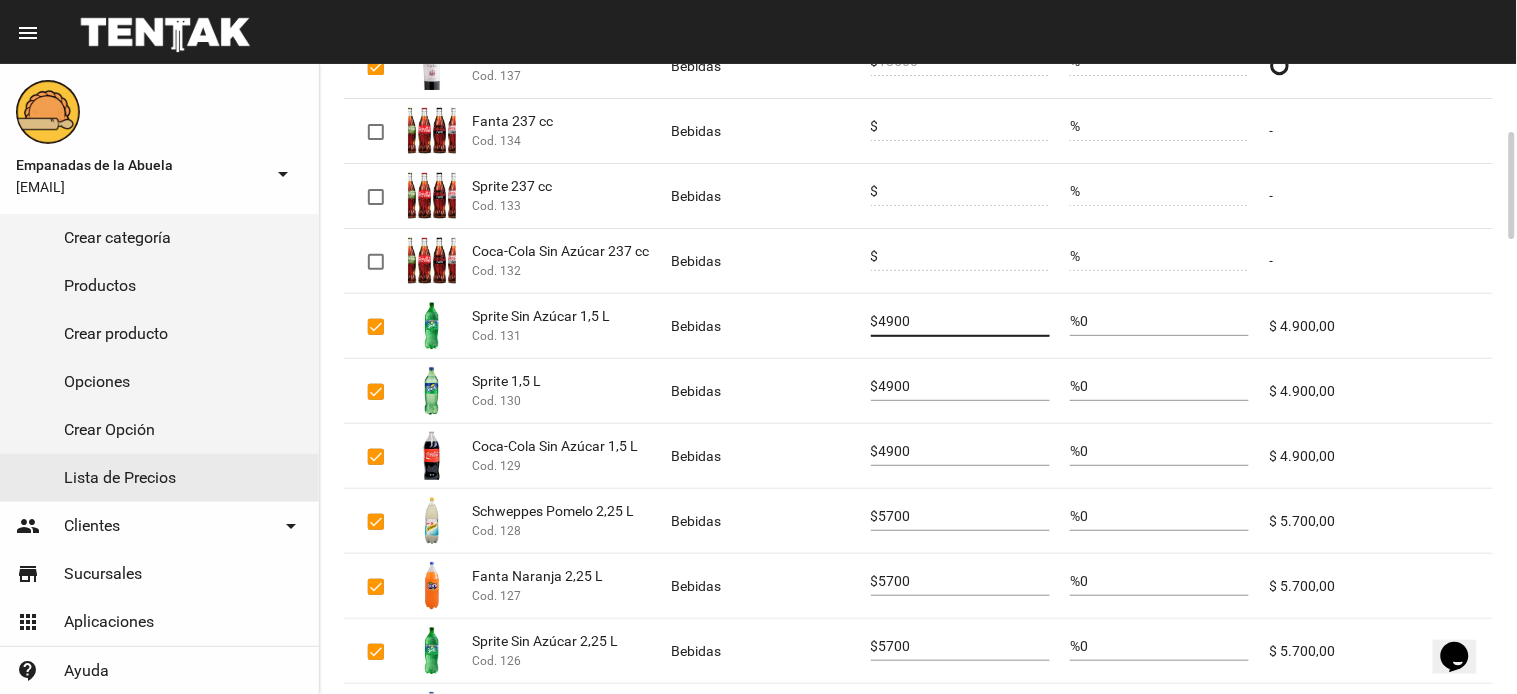 click on "4900" at bounding box center [964, 322] 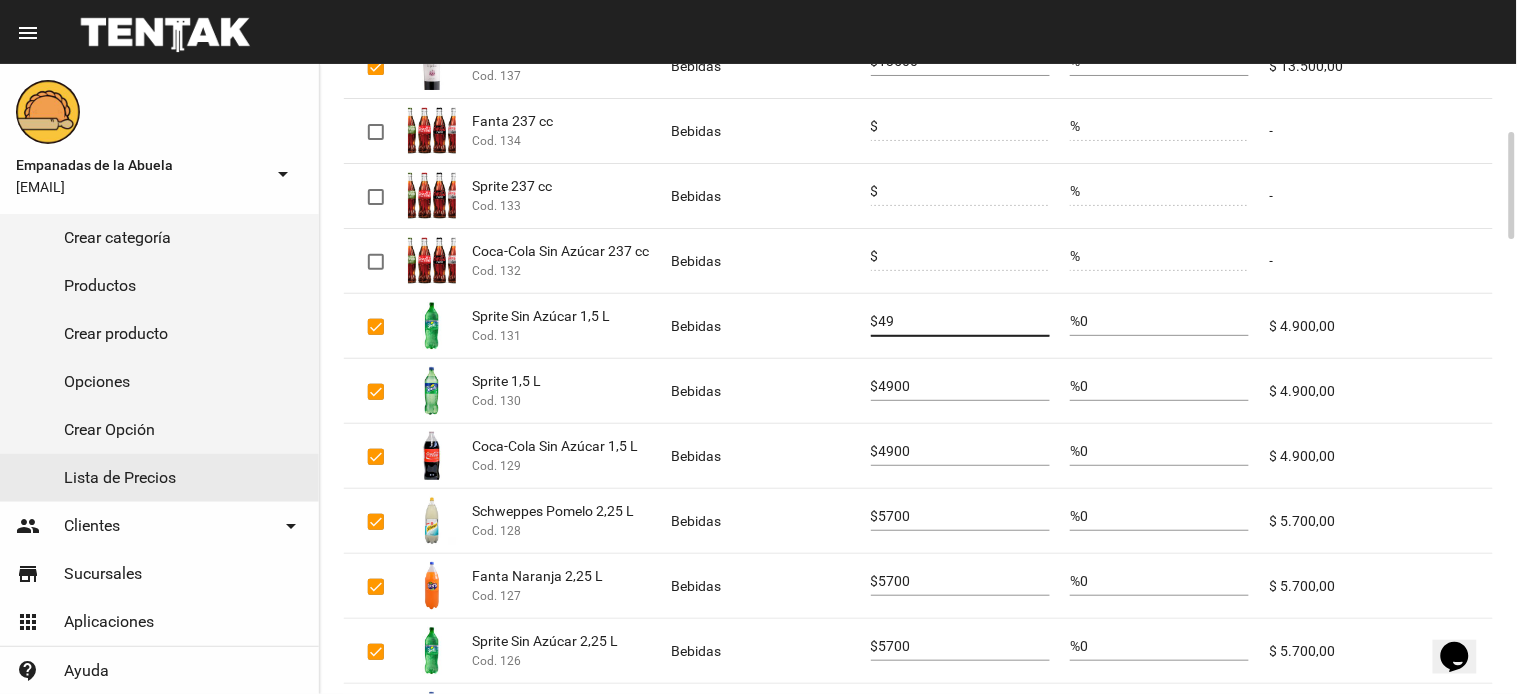 type on "4" 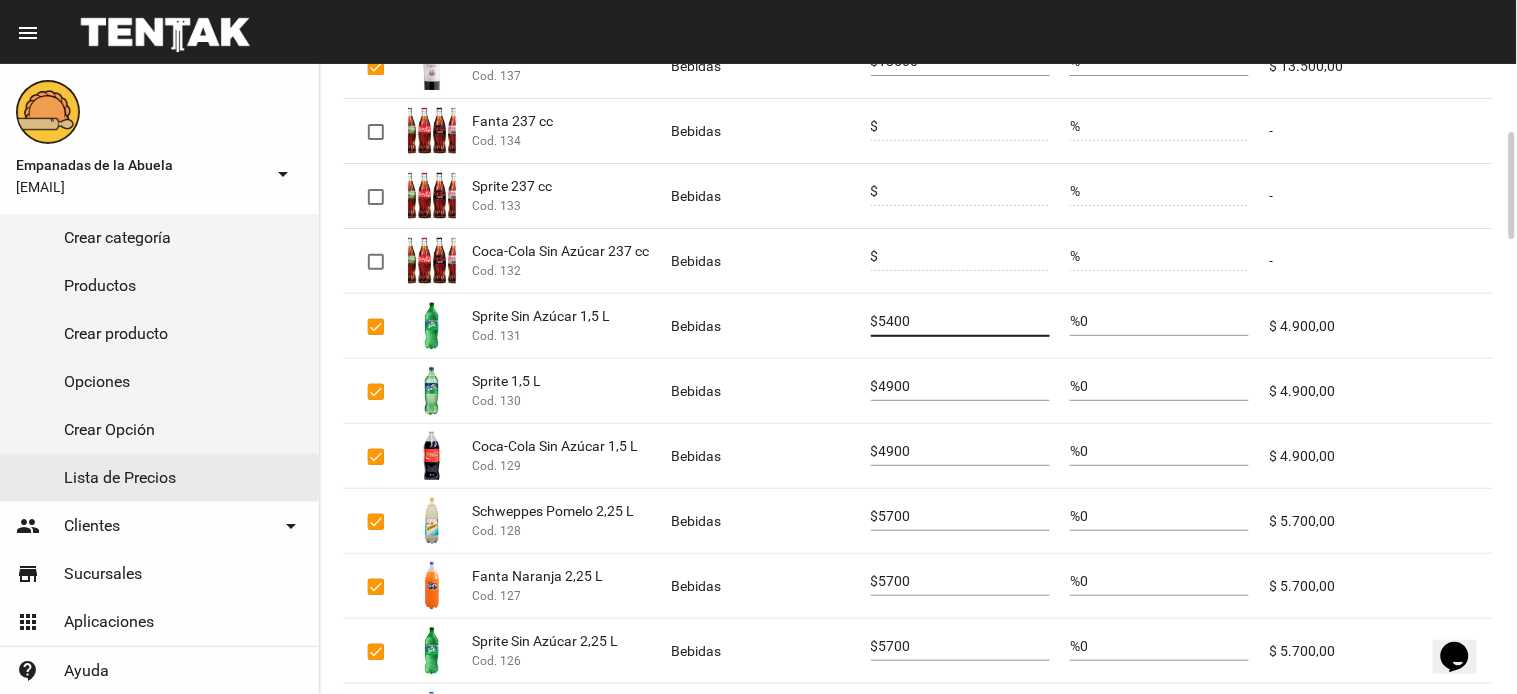 type on "5400" 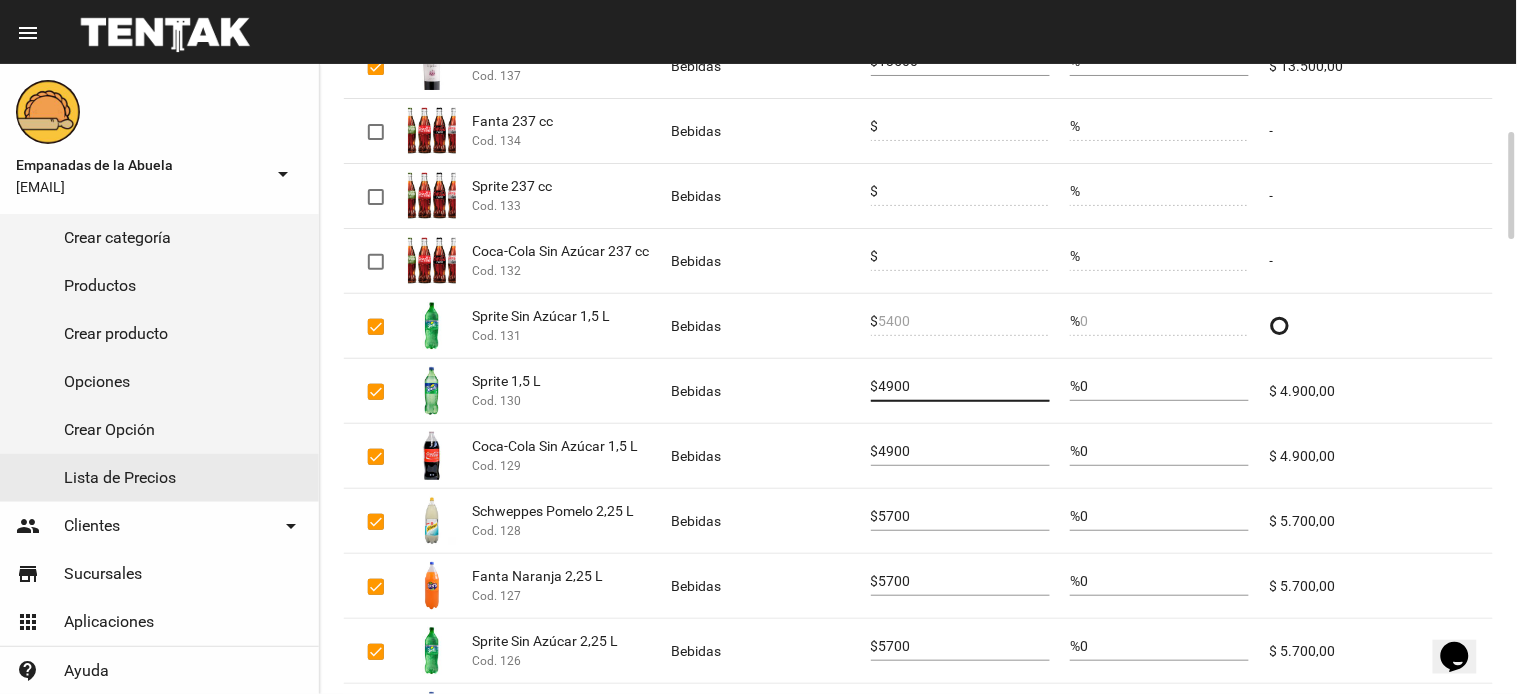 click on "4900" at bounding box center [964, 387] 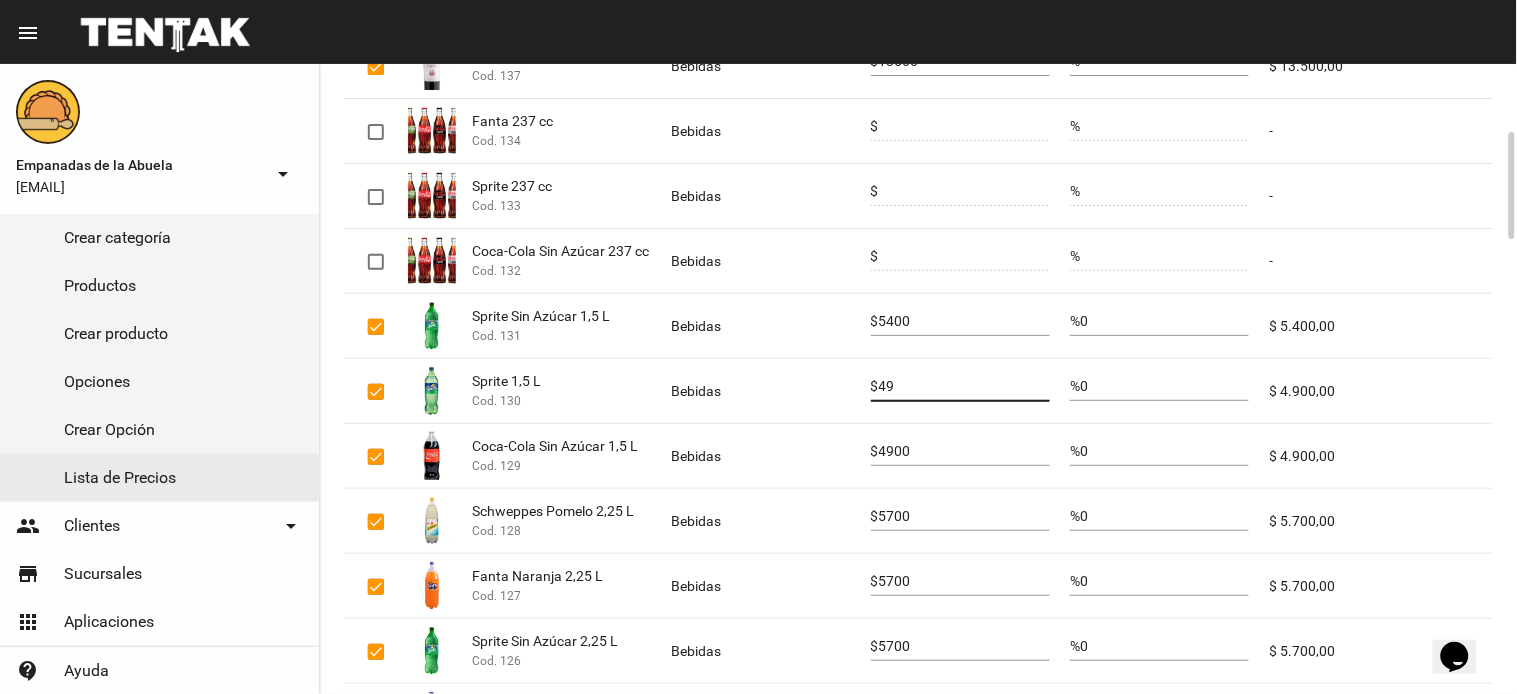 type on "4" 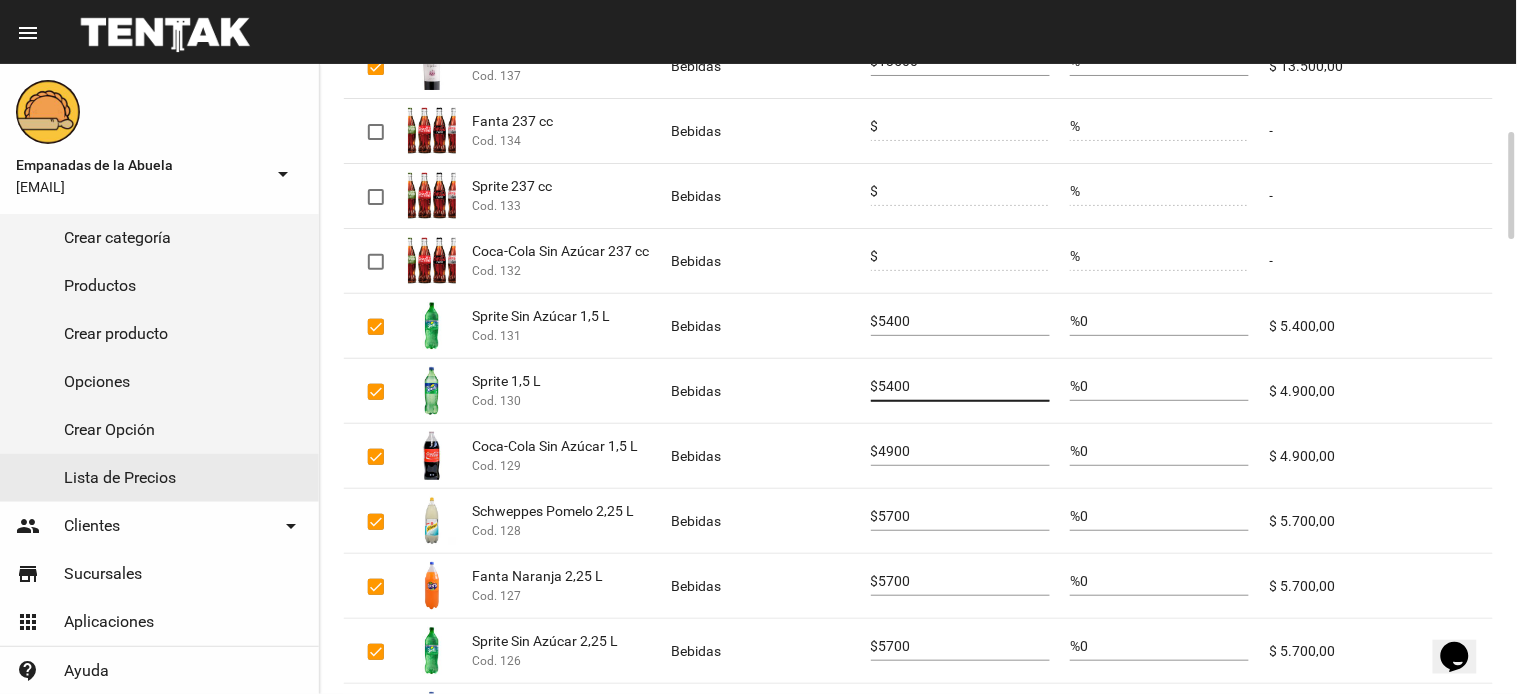 type on "5400" 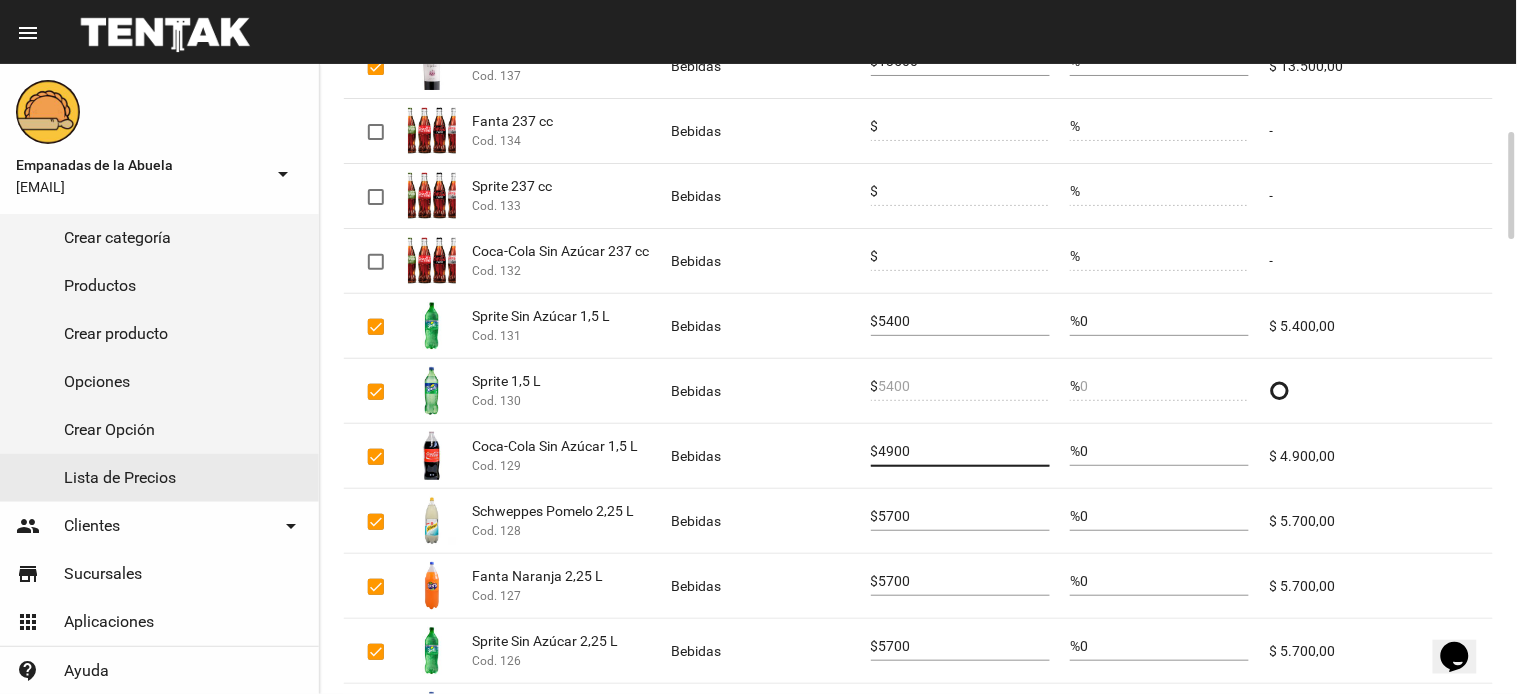click on "4900" at bounding box center [964, 452] 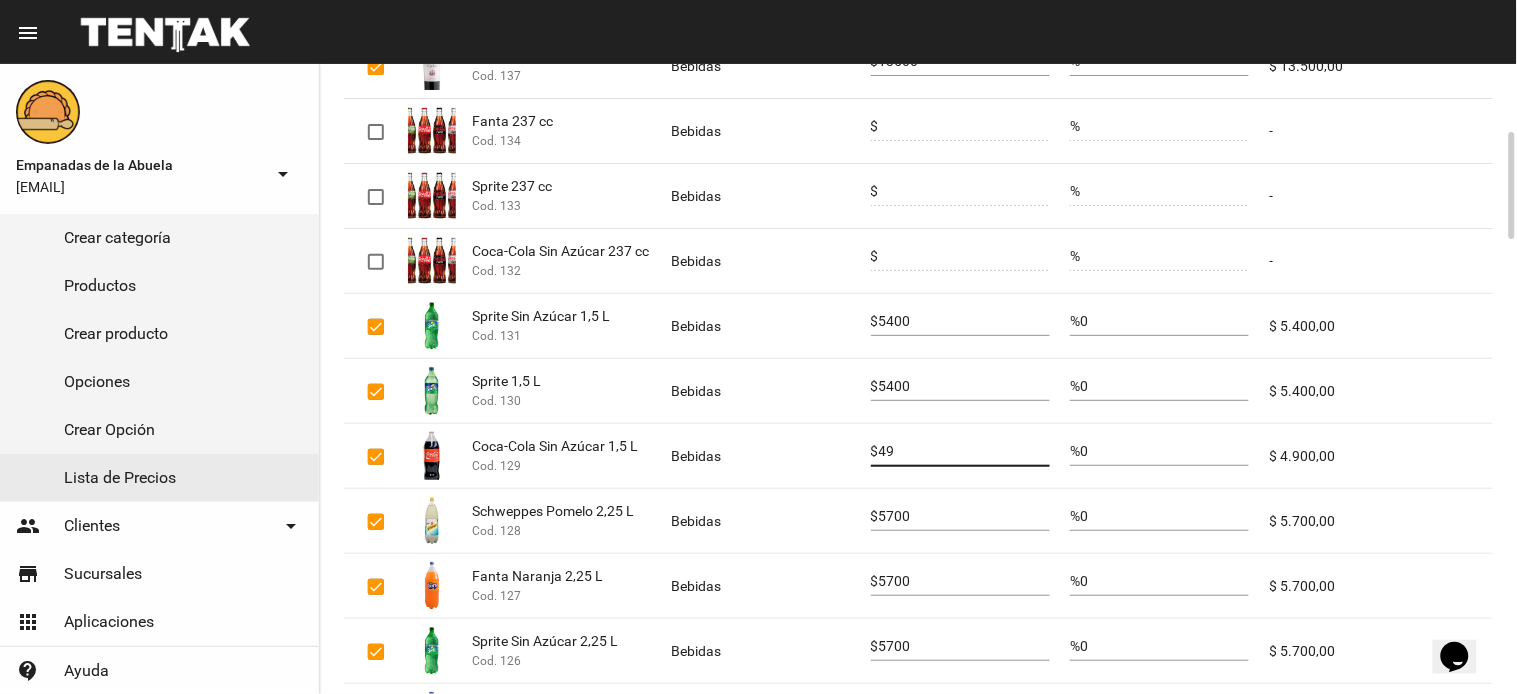 type on "4" 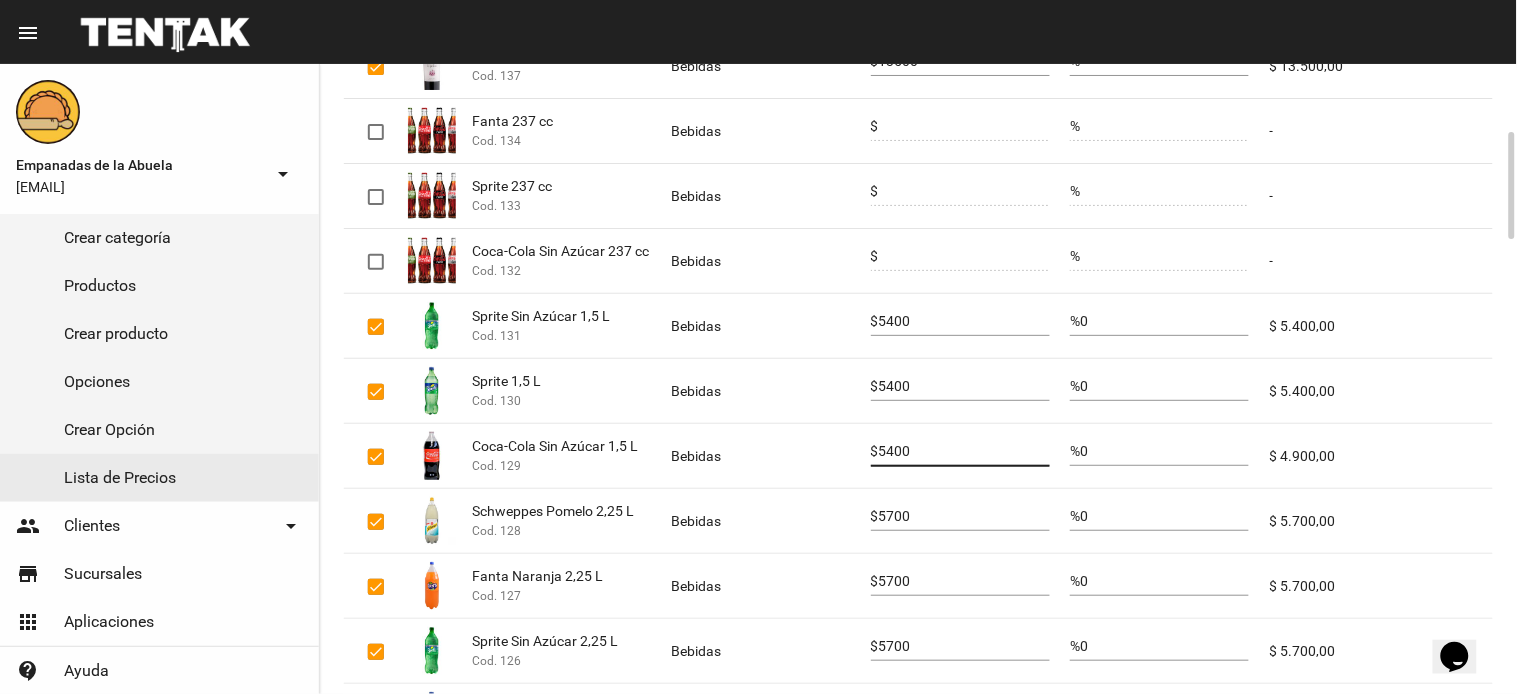 type on "5400" 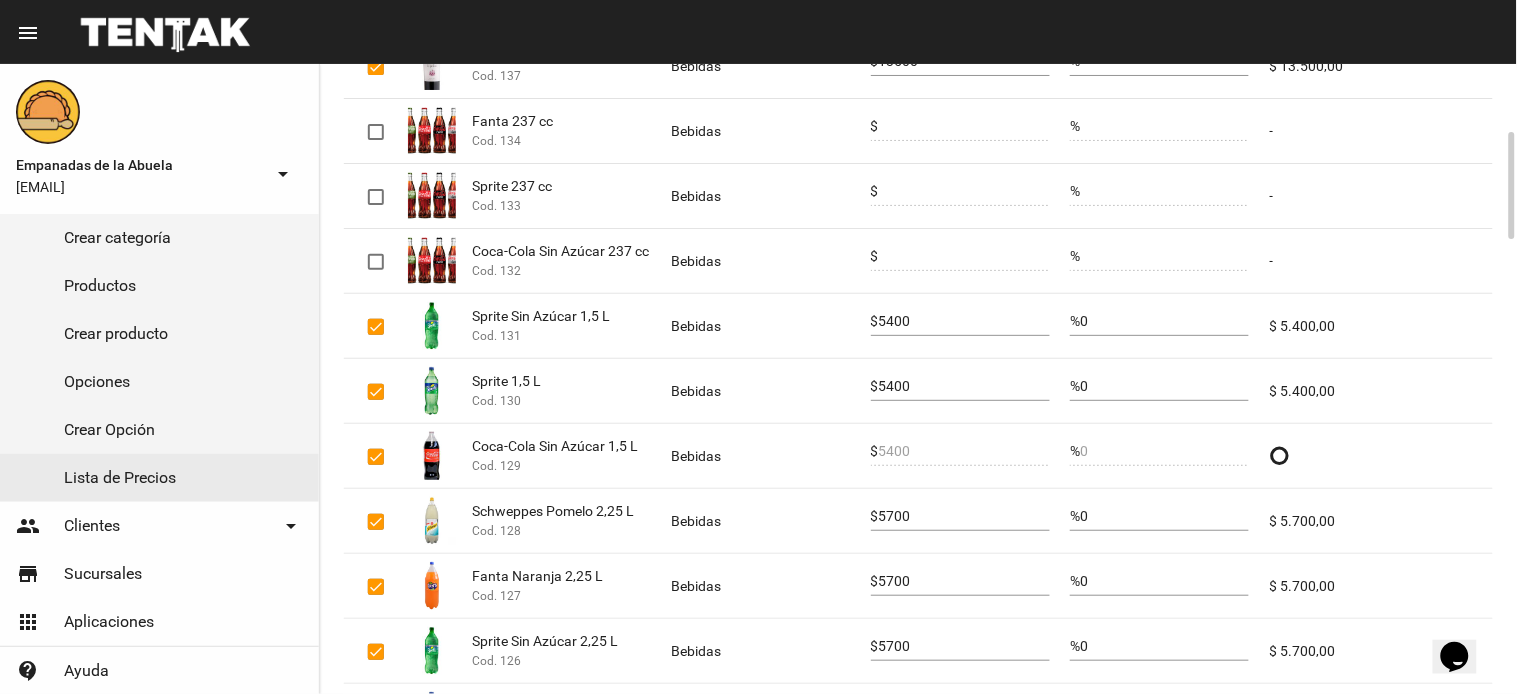 click on "5700" 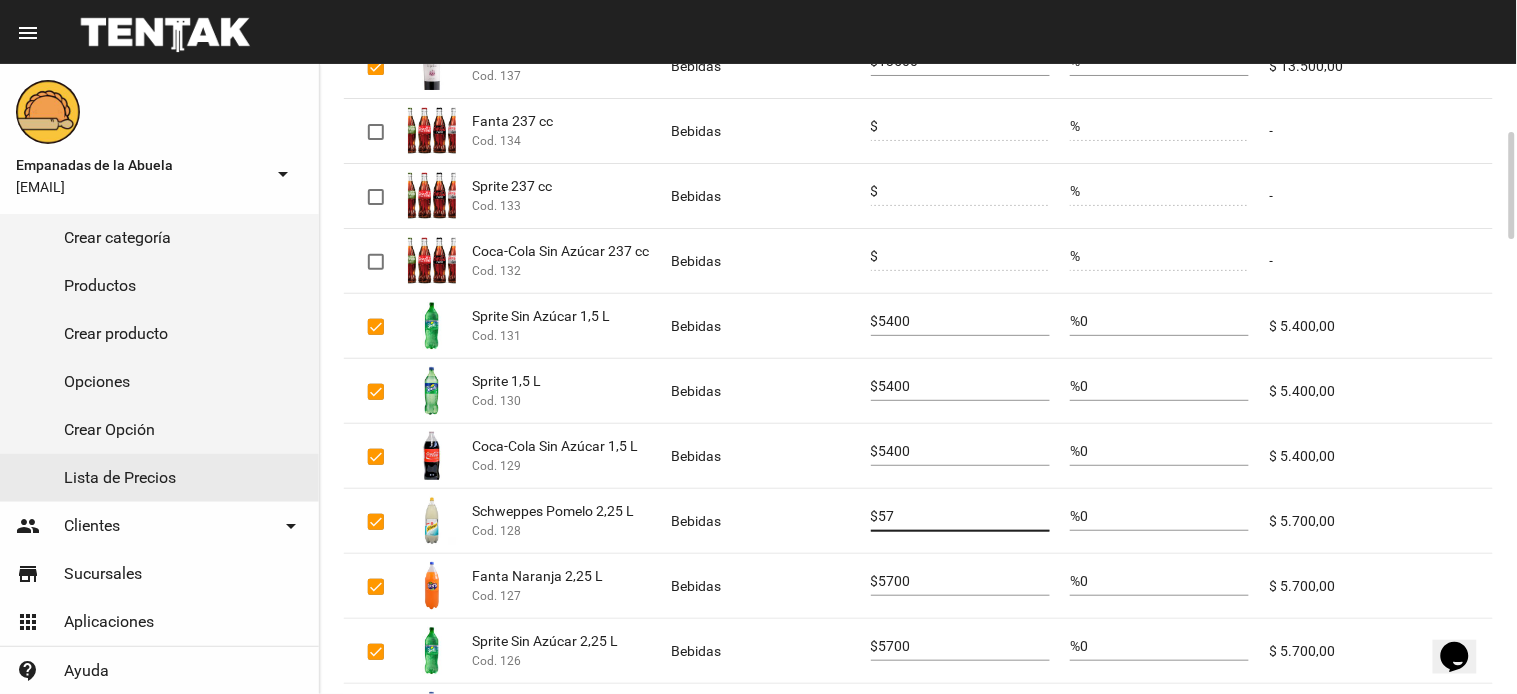 type on "5" 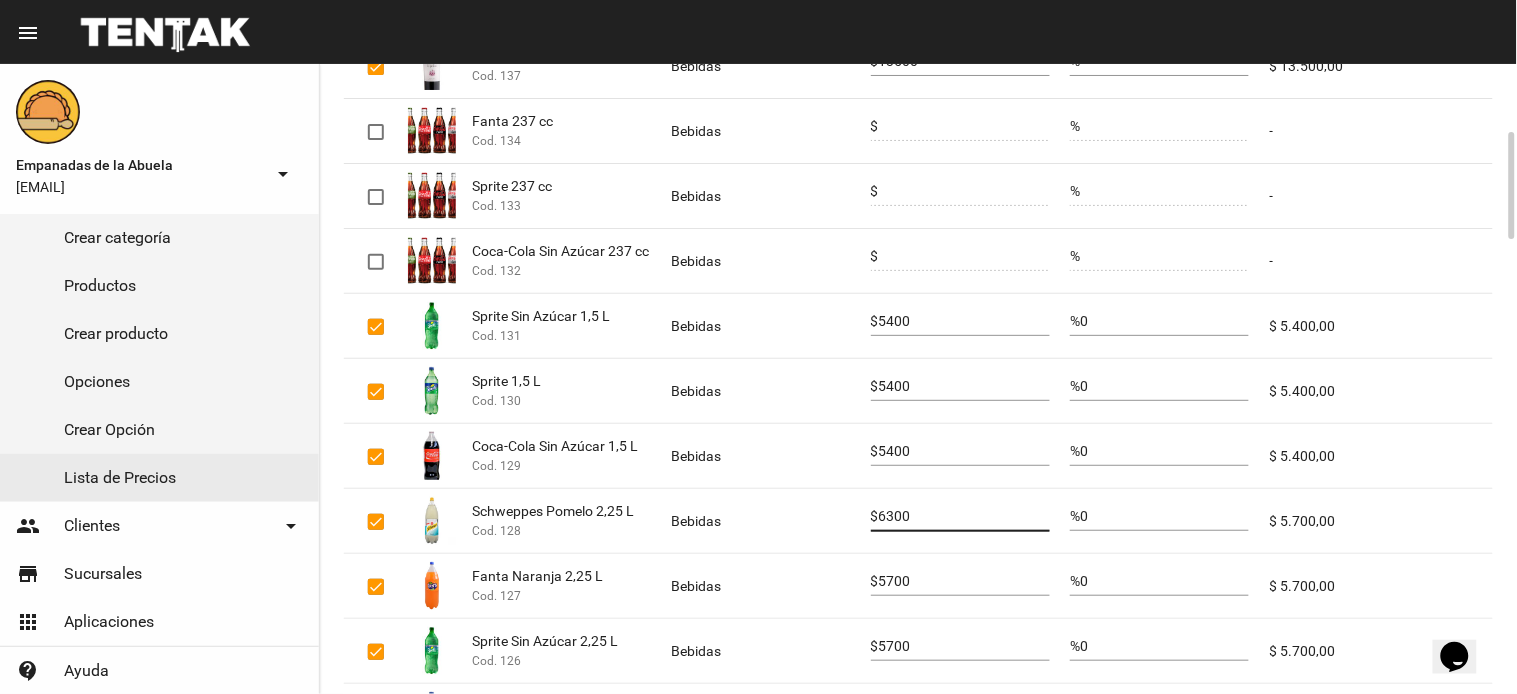 type on "6300" 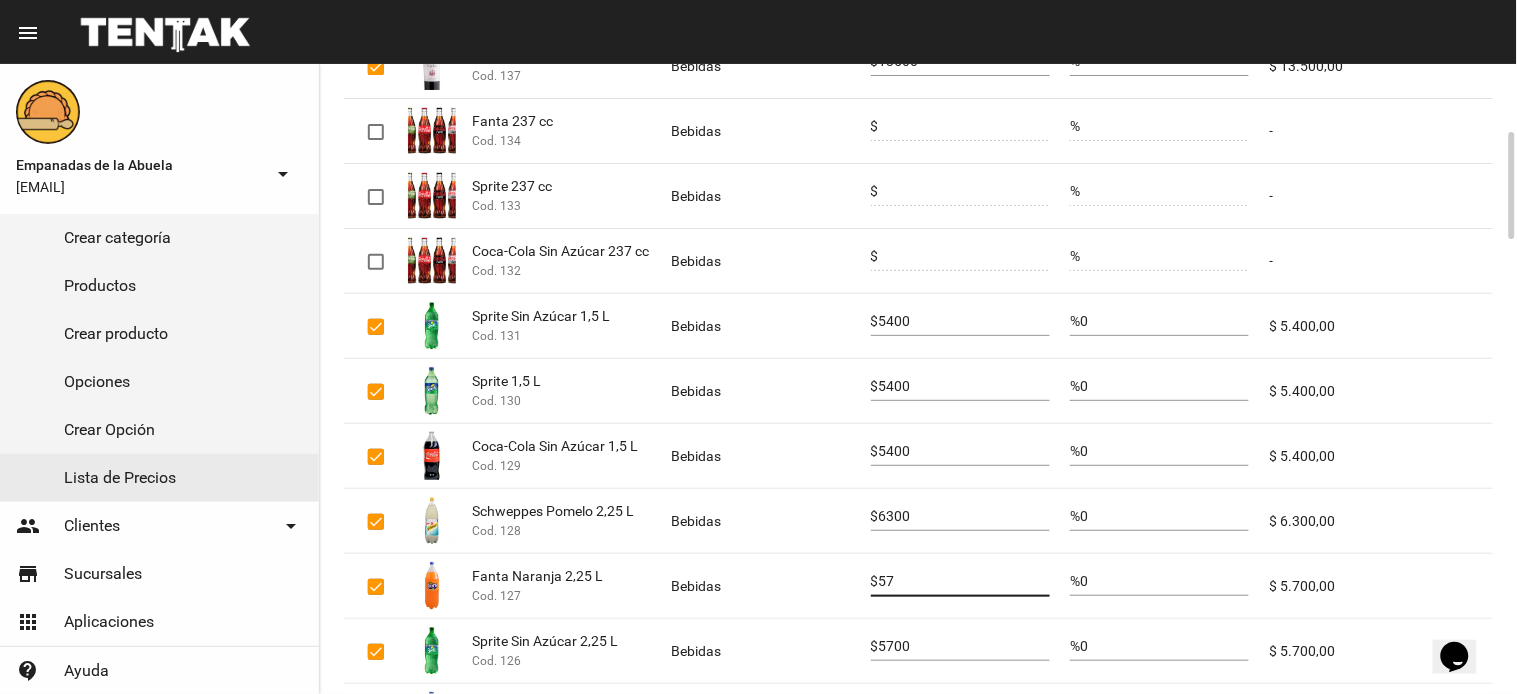type on "5" 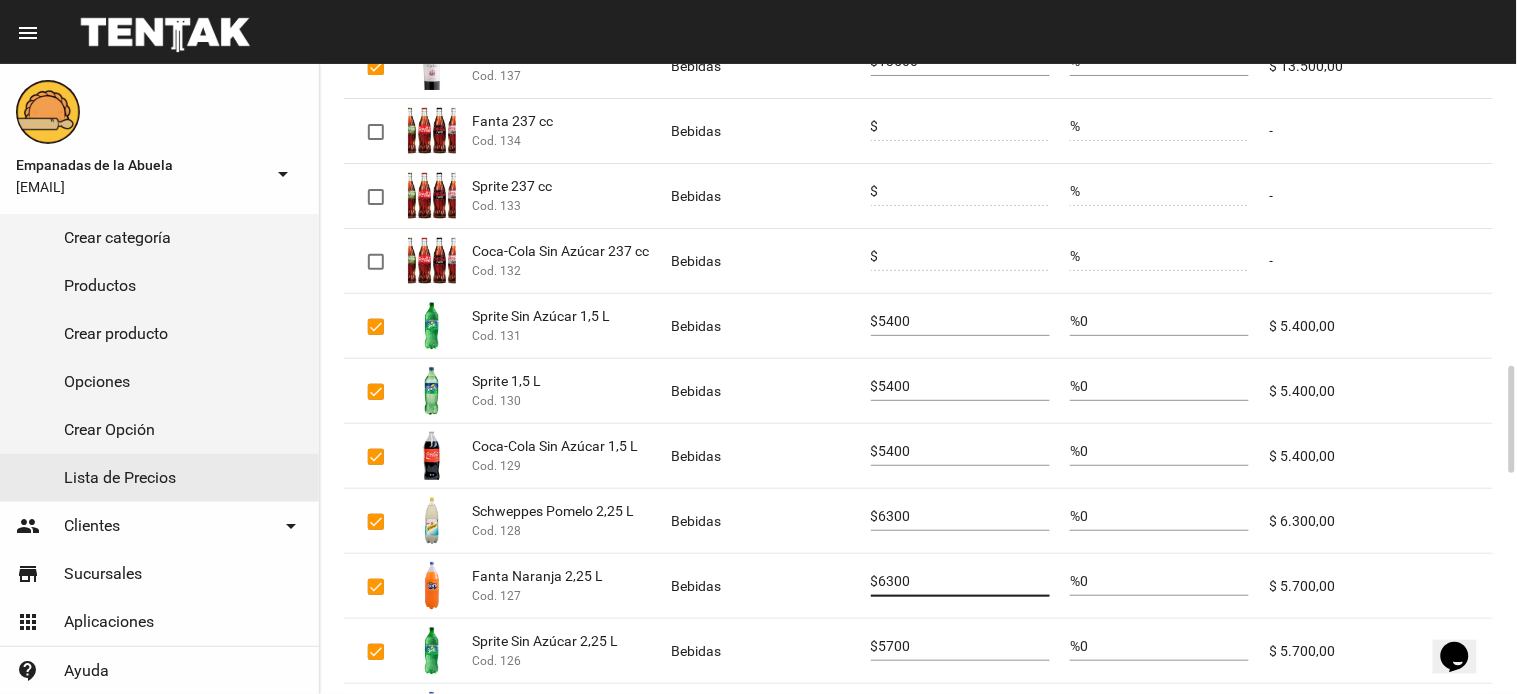 scroll, scrollTop: 600, scrollLeft: 0, axis: vertical 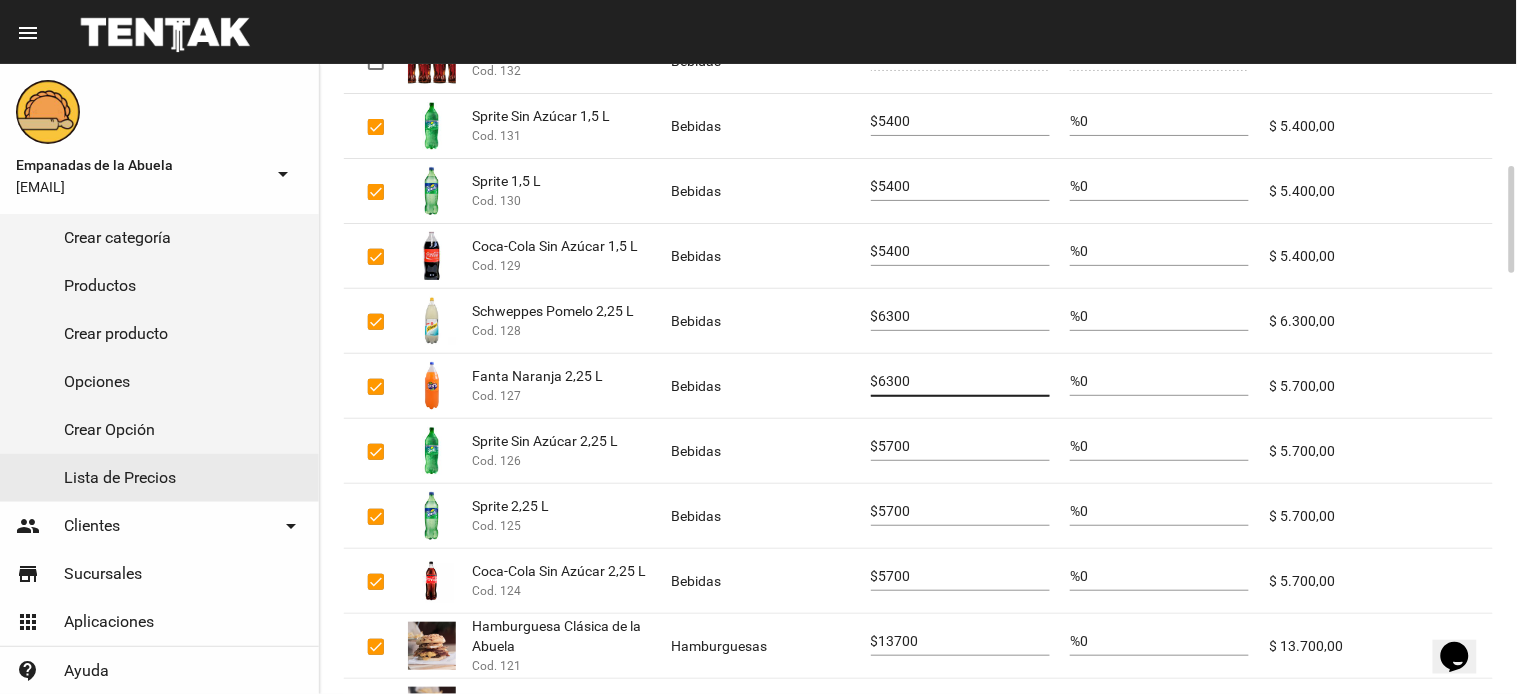 type on "6300" 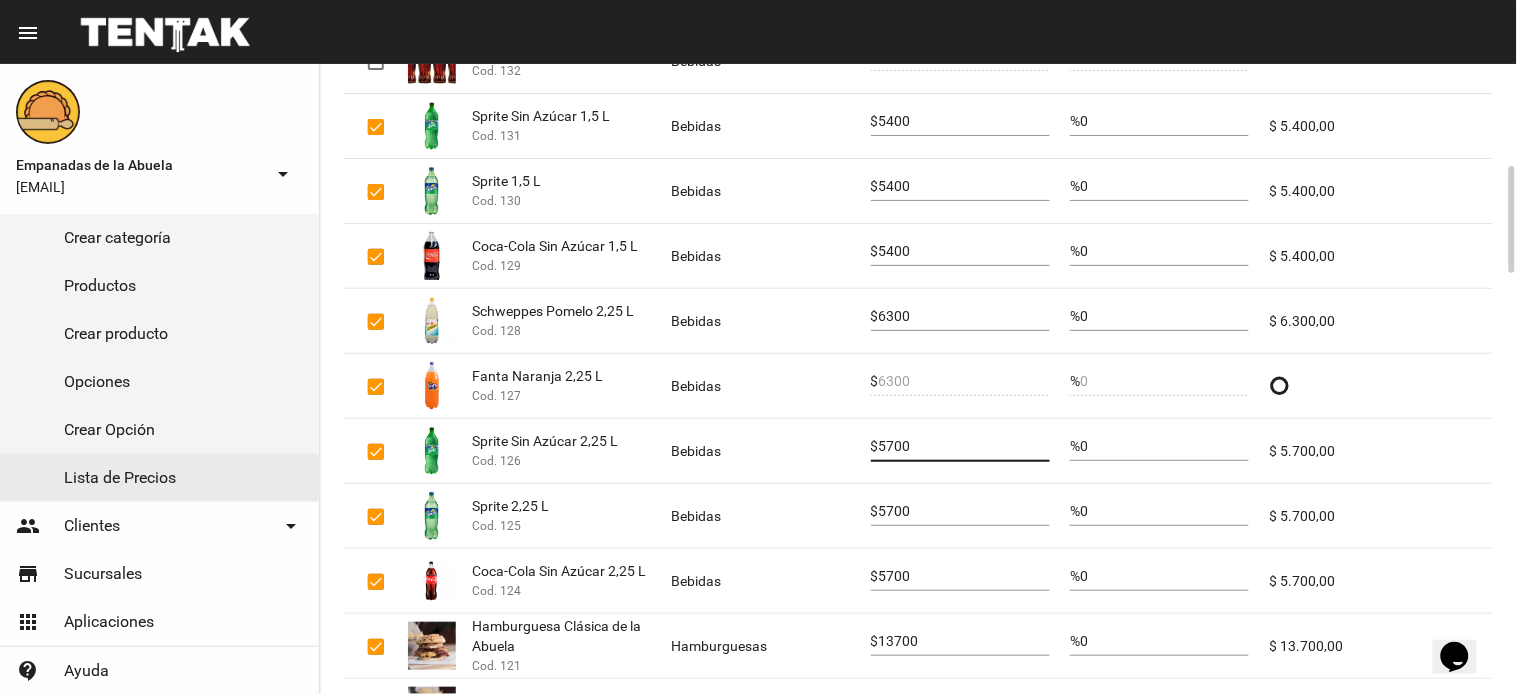 click on "5700" at bounding box center (964, 447) 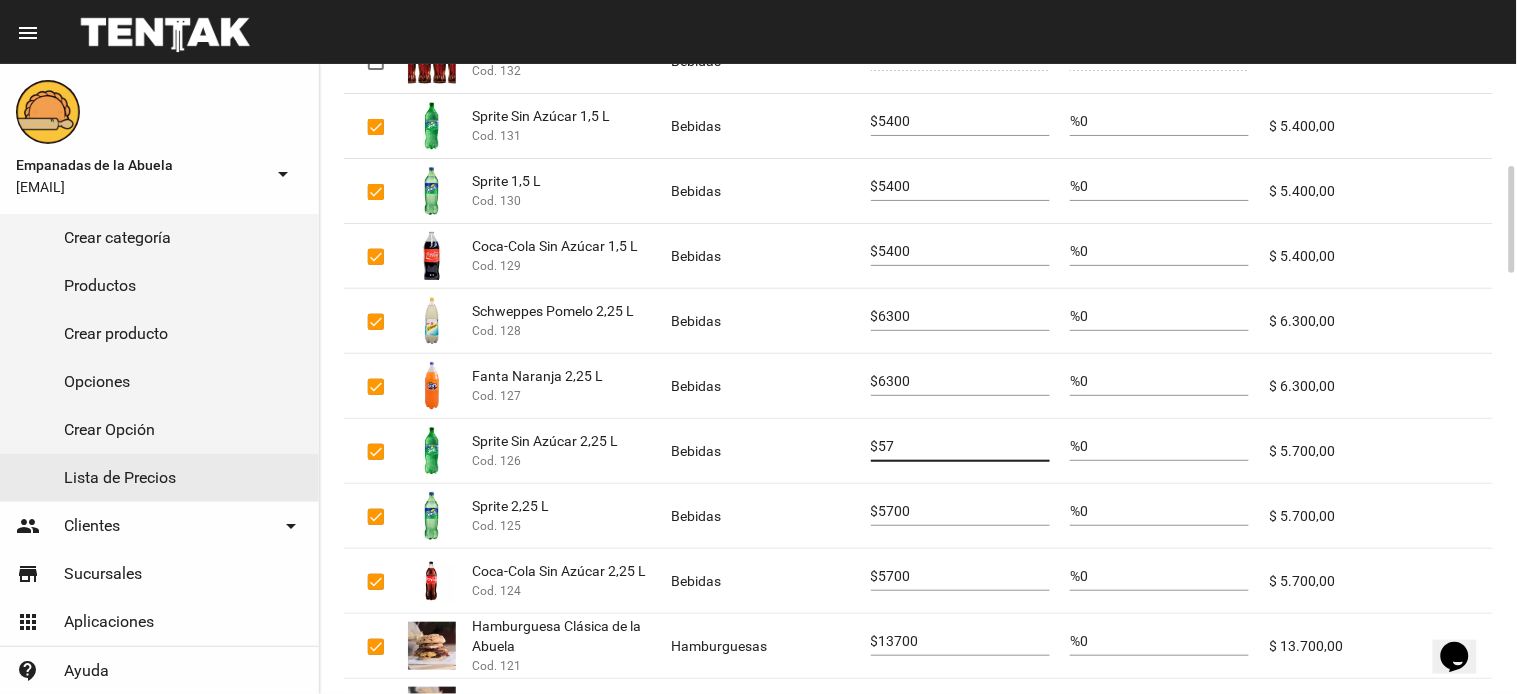 type on "5" 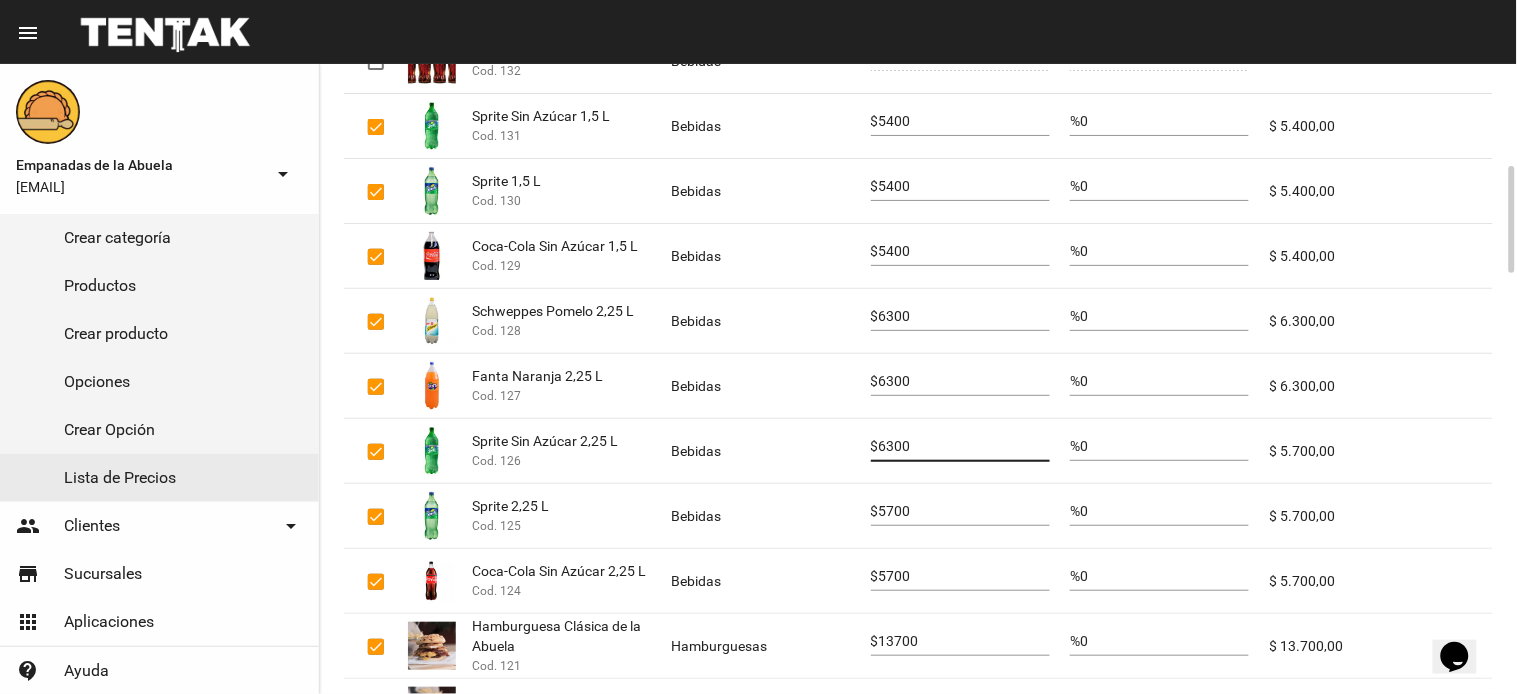 type on "6300" 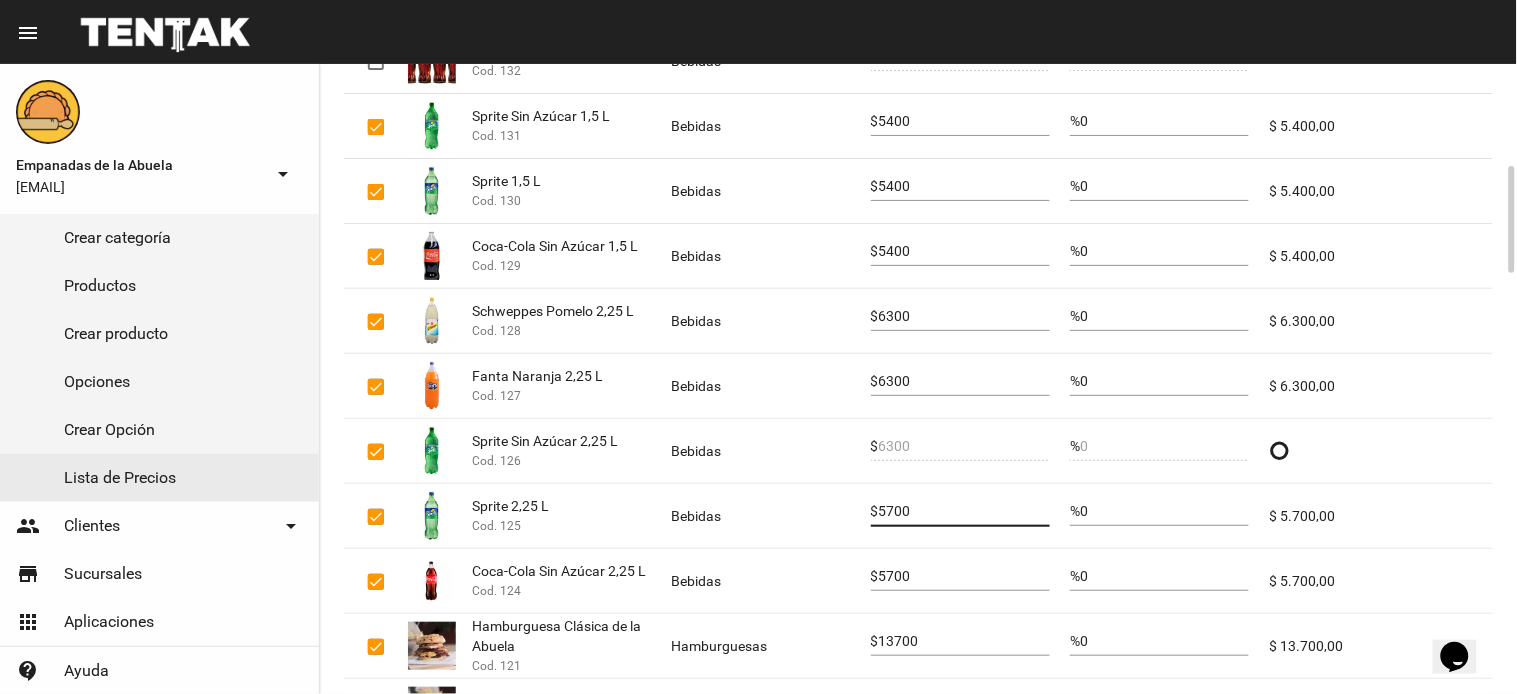click on "5700" at bounding box center (964, 512) 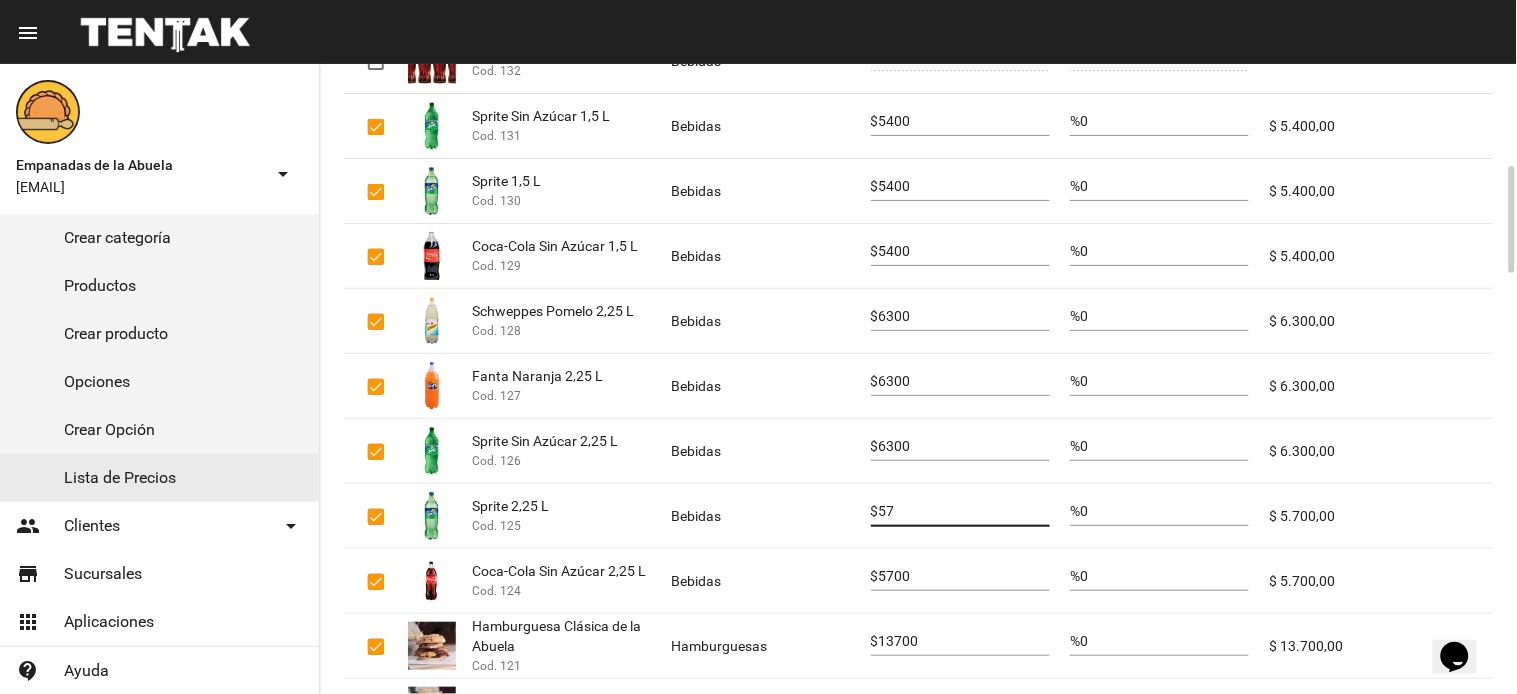 type on "5" 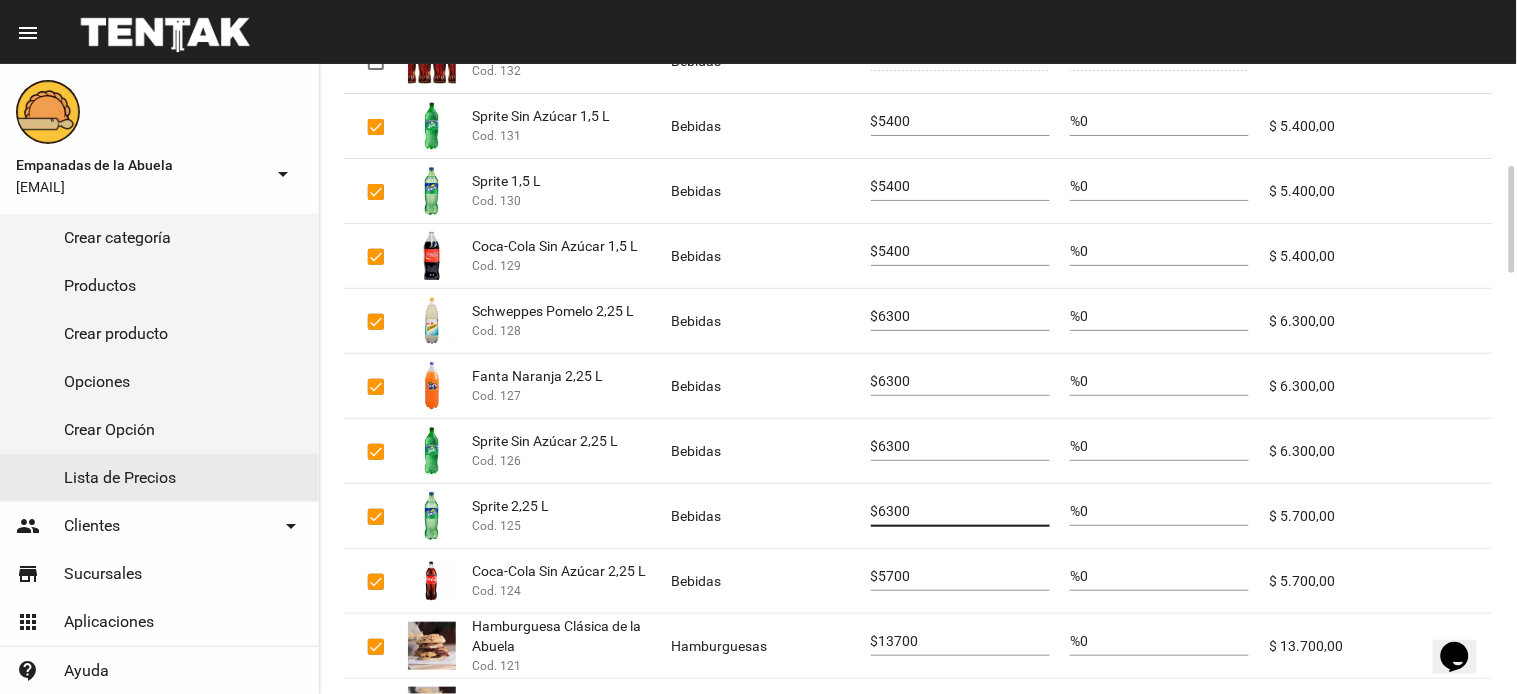 type on "6300" 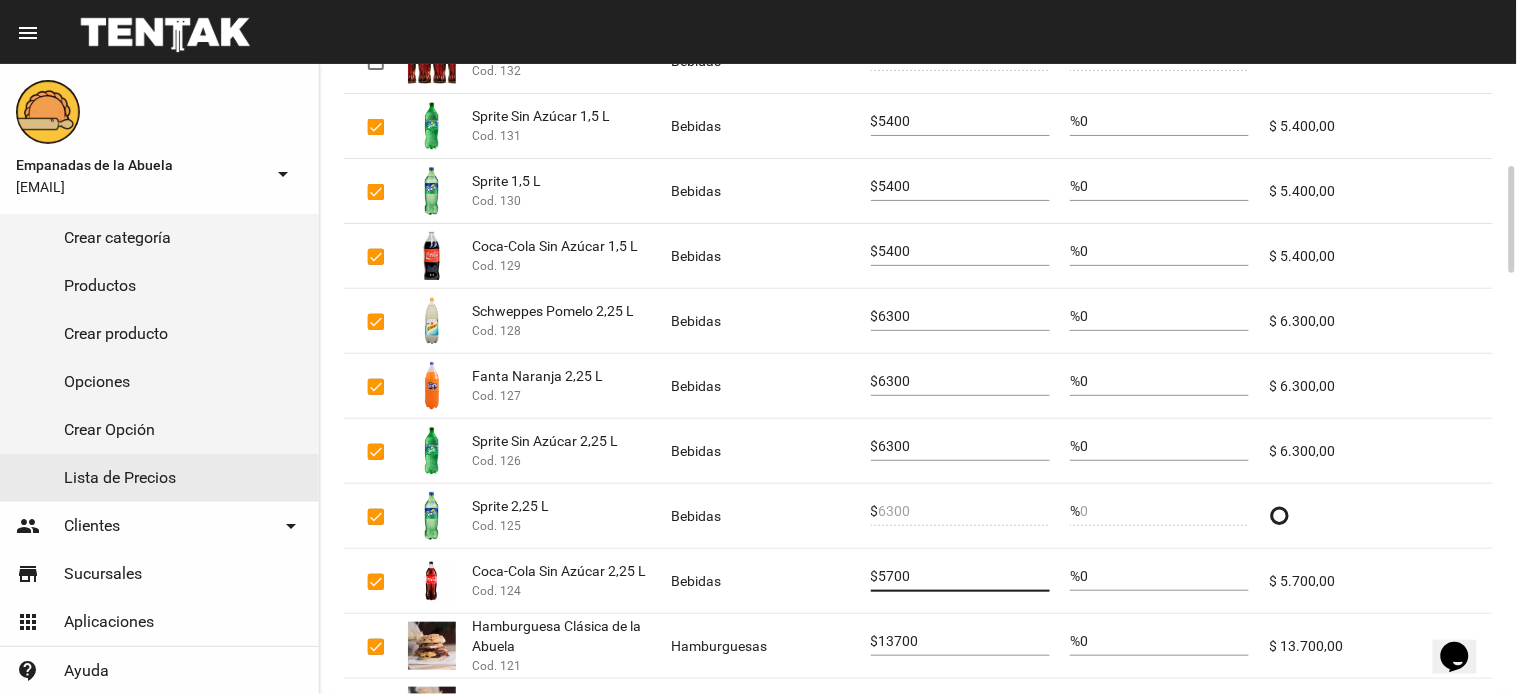 click on "5700" at bounding box center (964, 577) 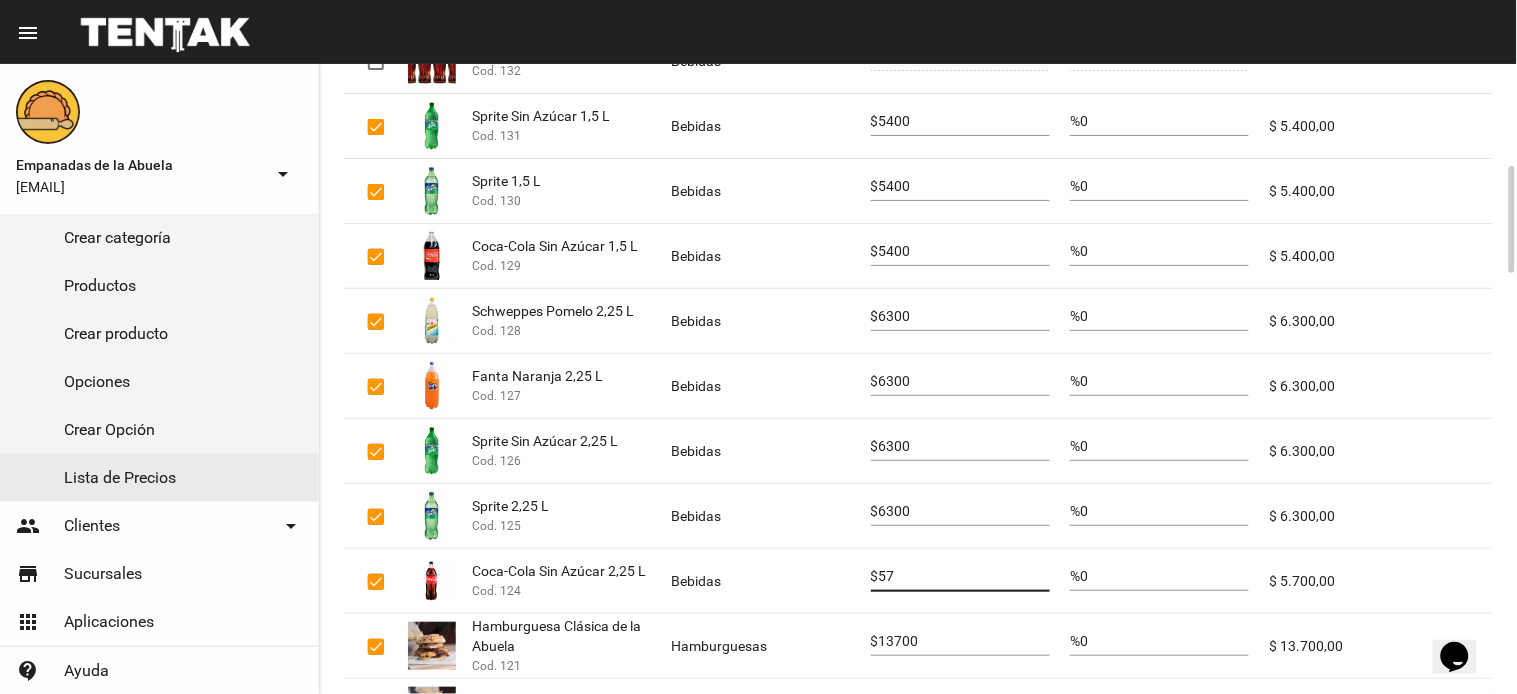type on "5" 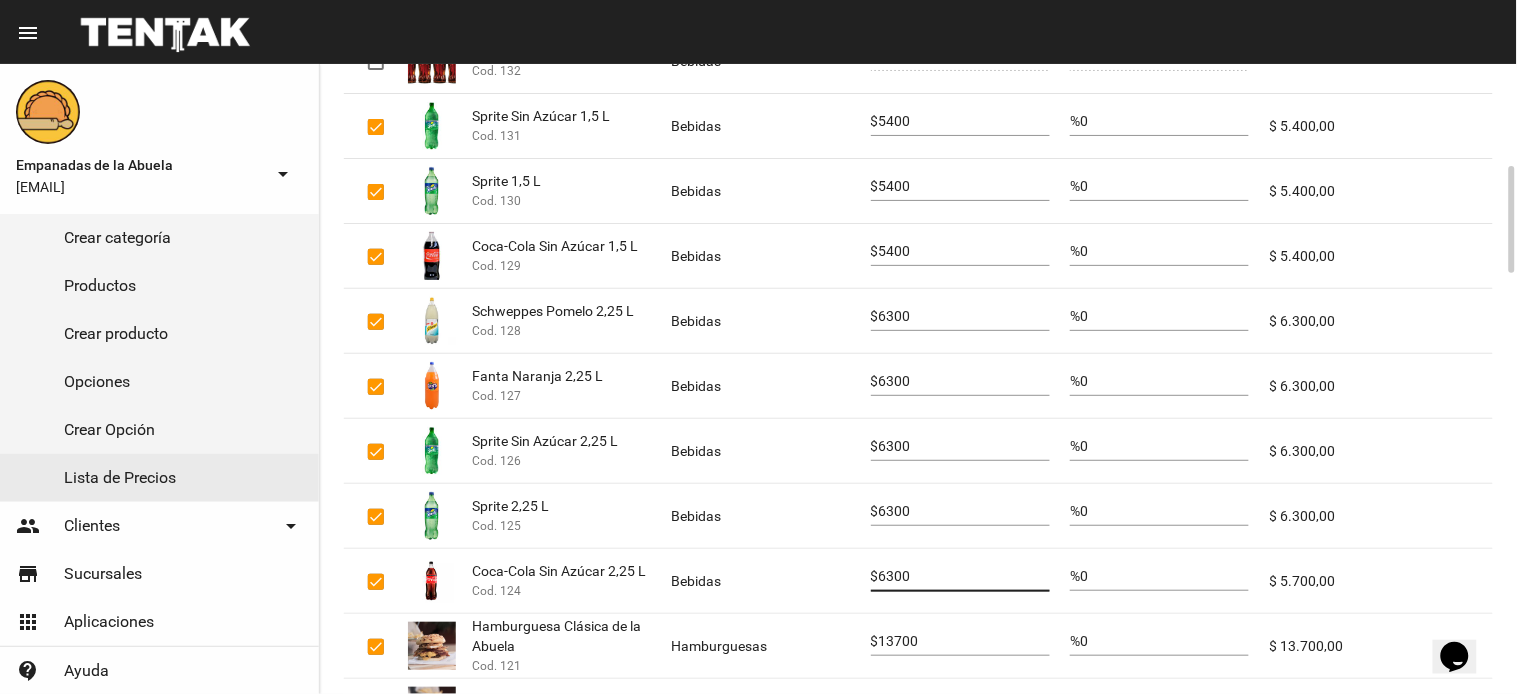 type on "6300" 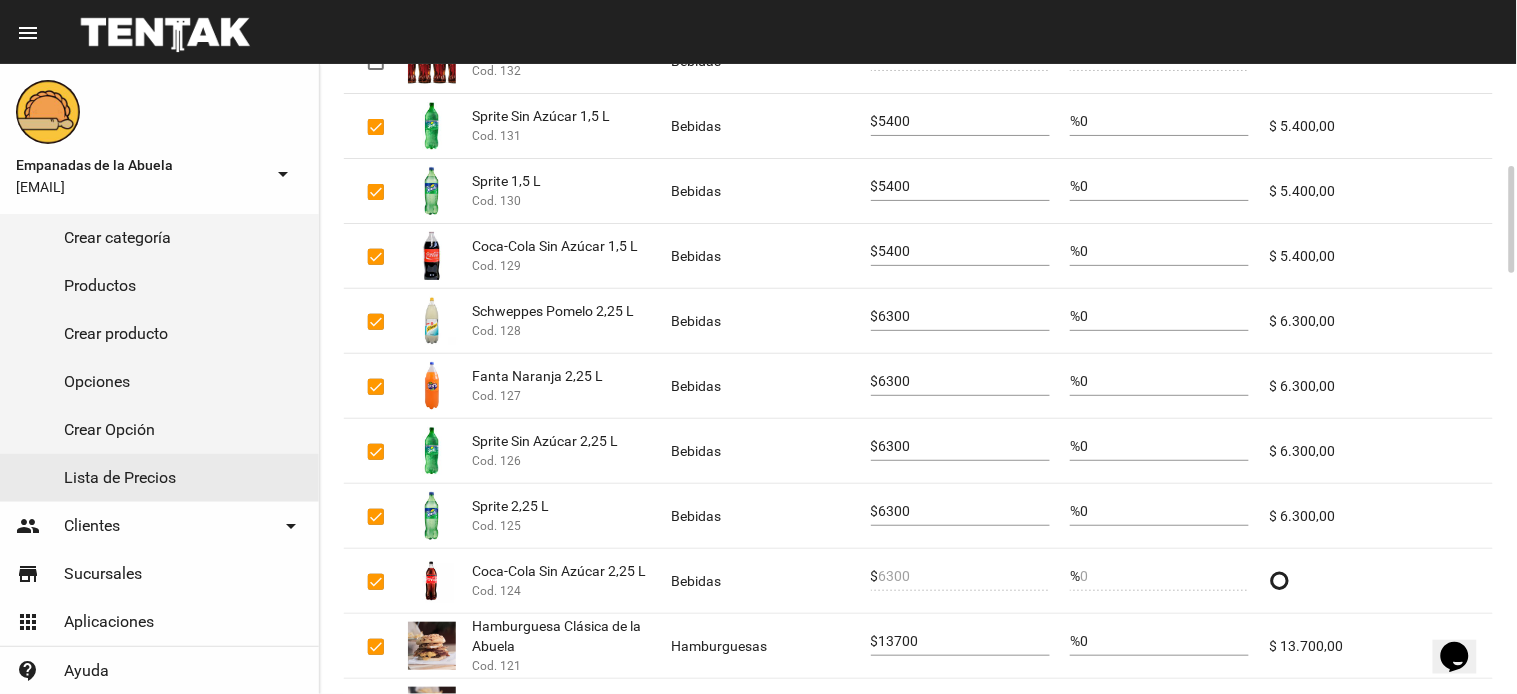 click on "13700" at bounding box center (964, 642) 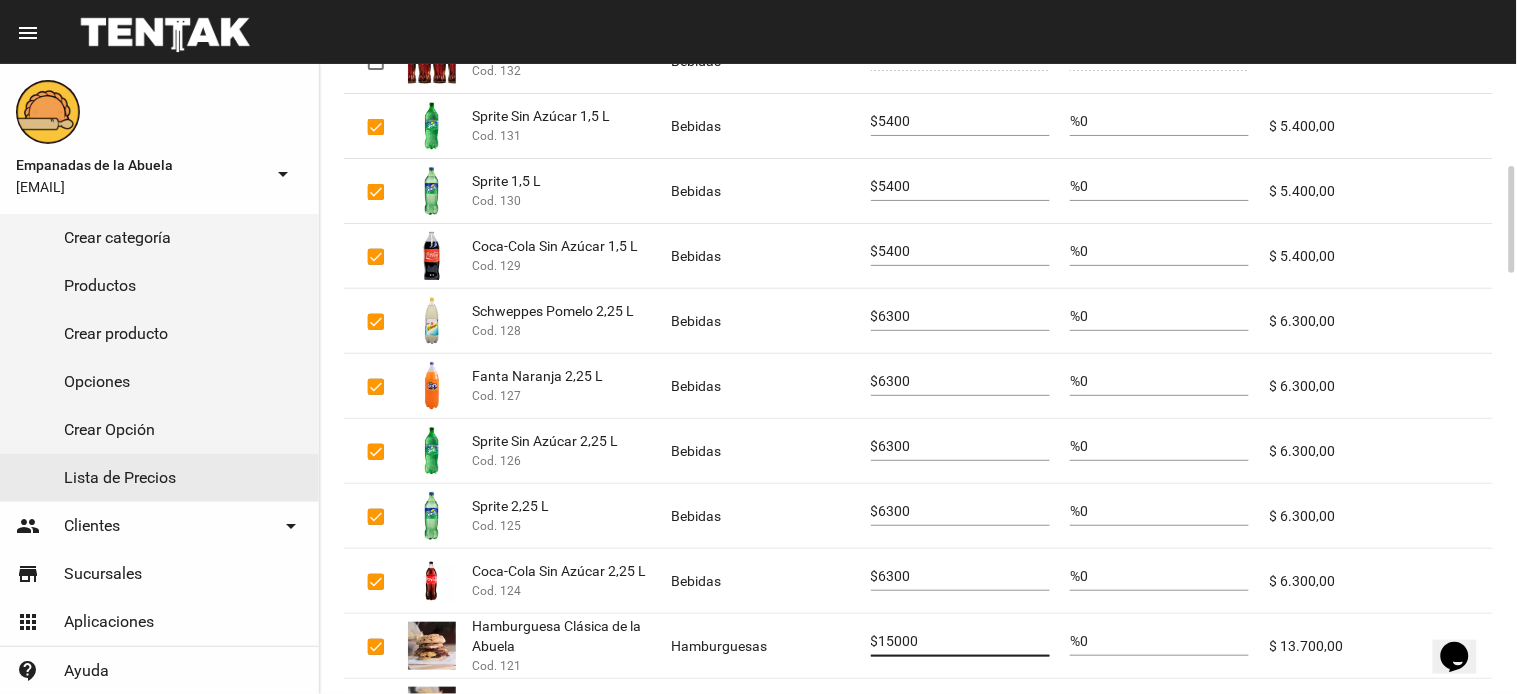 type on "14999" 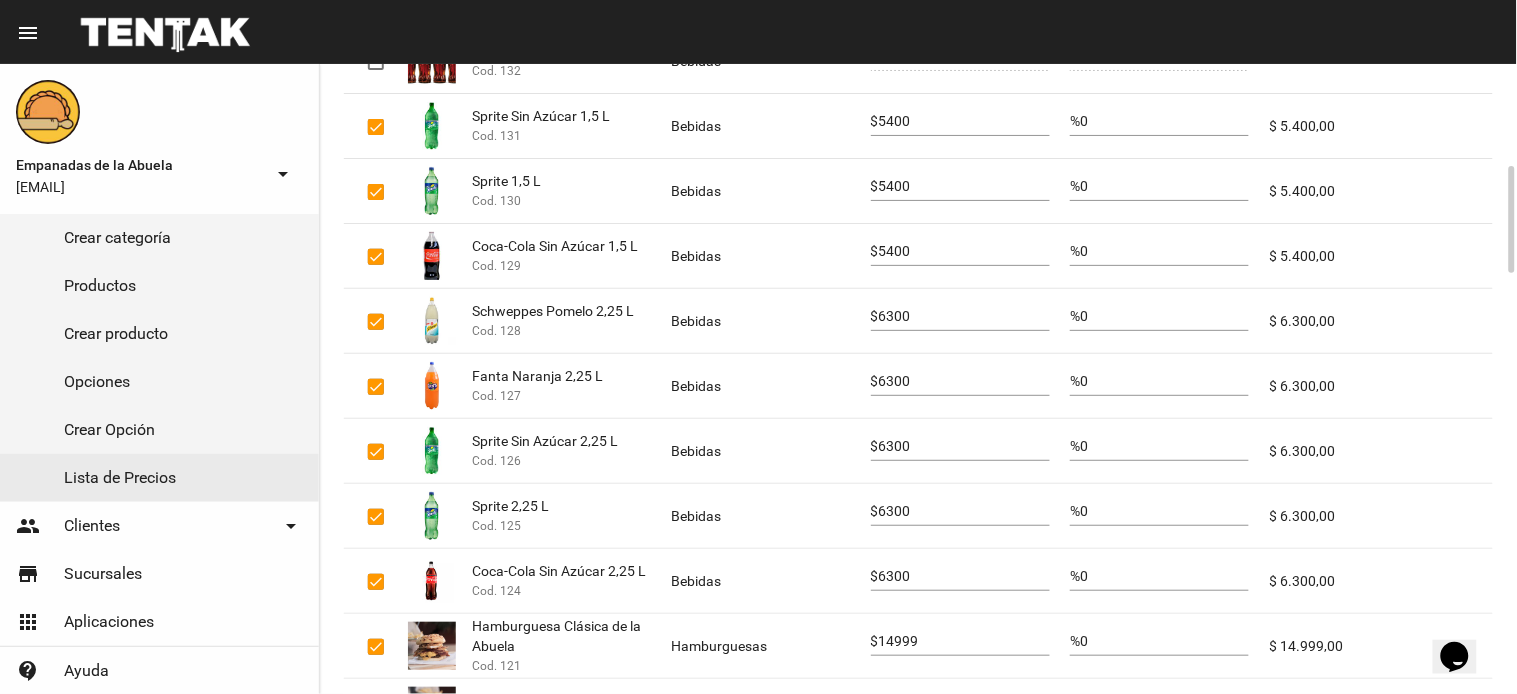 click on "14999" at bounding box center (964, 642) 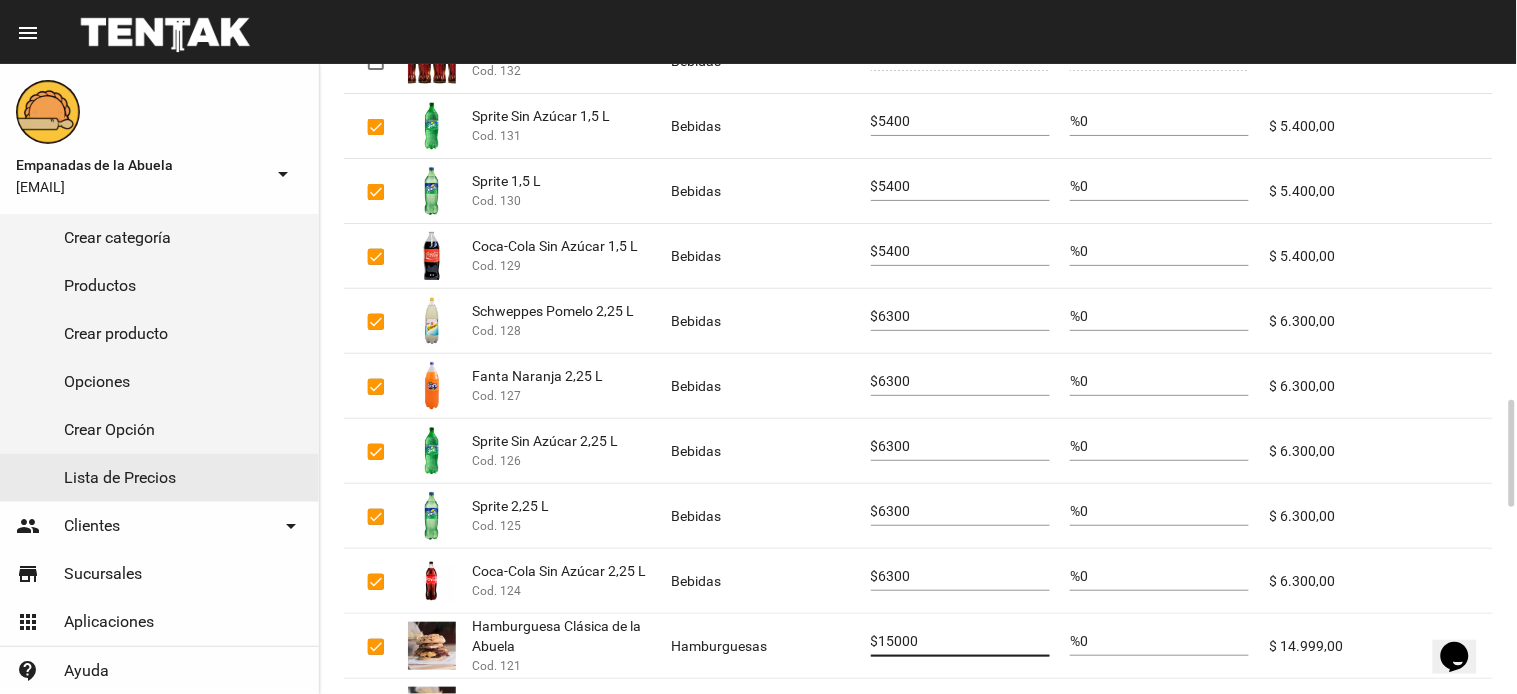 scroll, scrollTop: 1000, scrollLeft: 0, axis: vertical 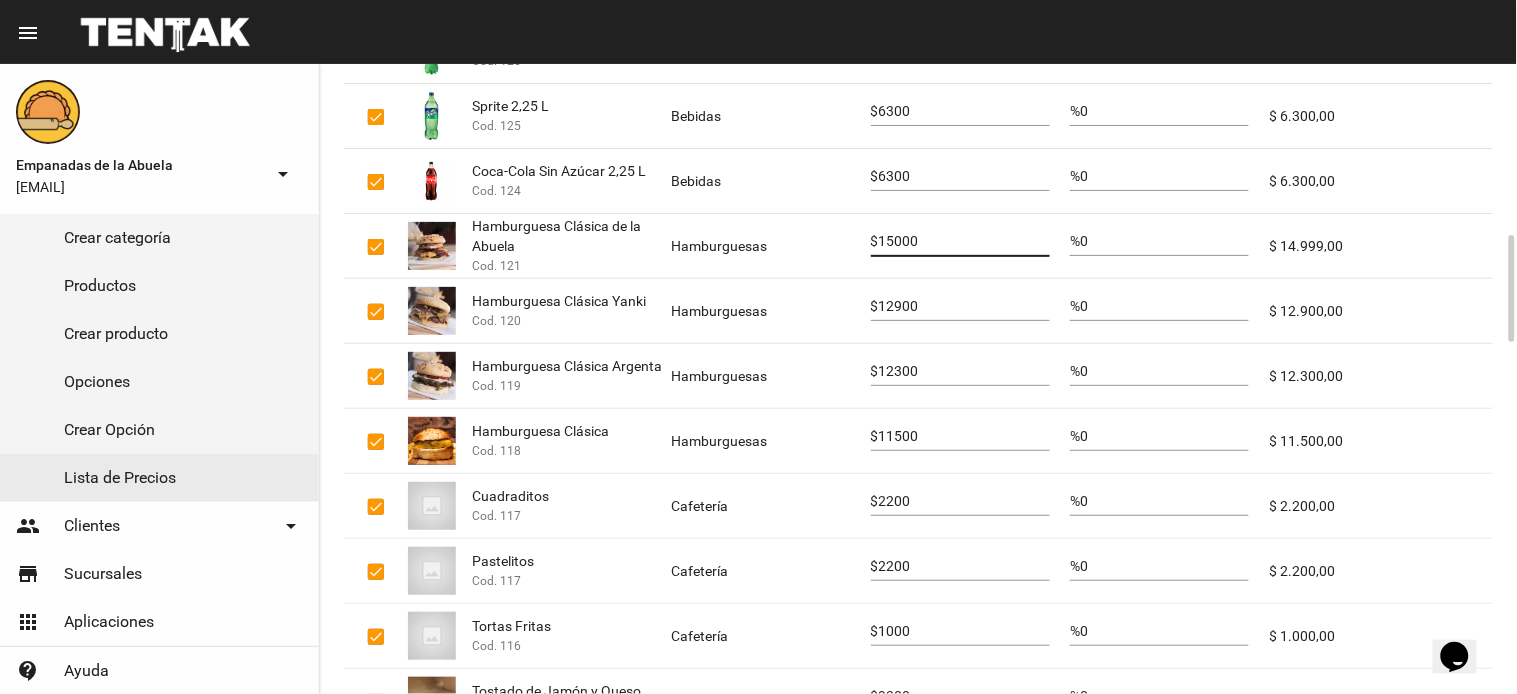 type on "15000" 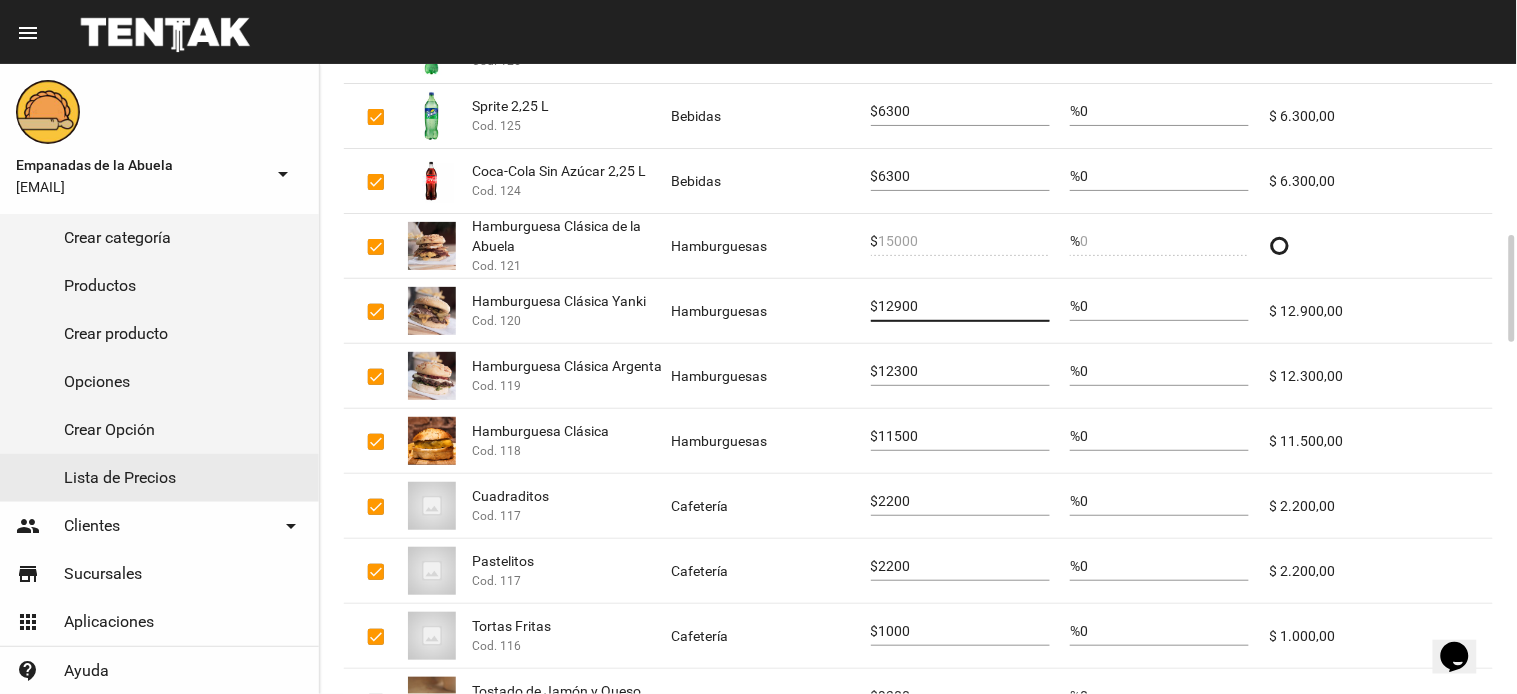 click on "12900" at bounding box center (964, 307) 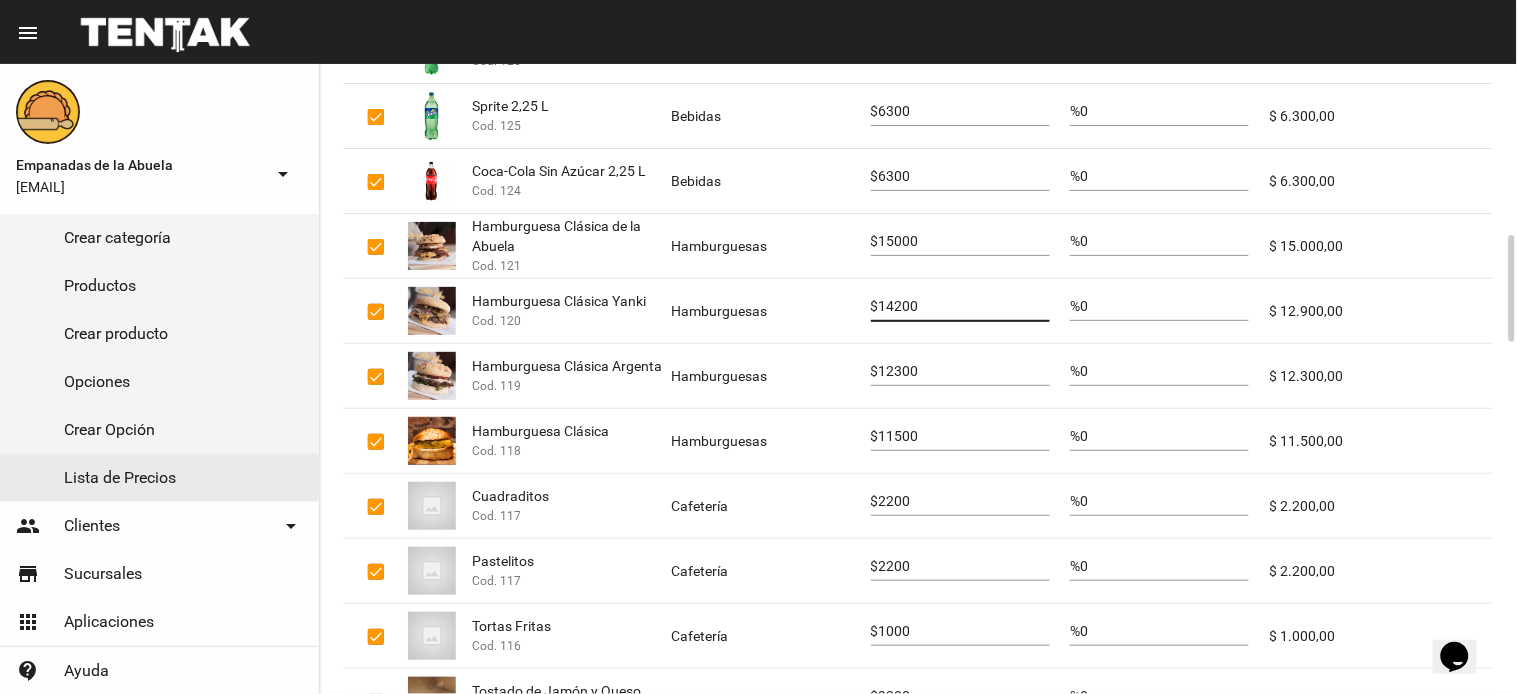 type on "14200" 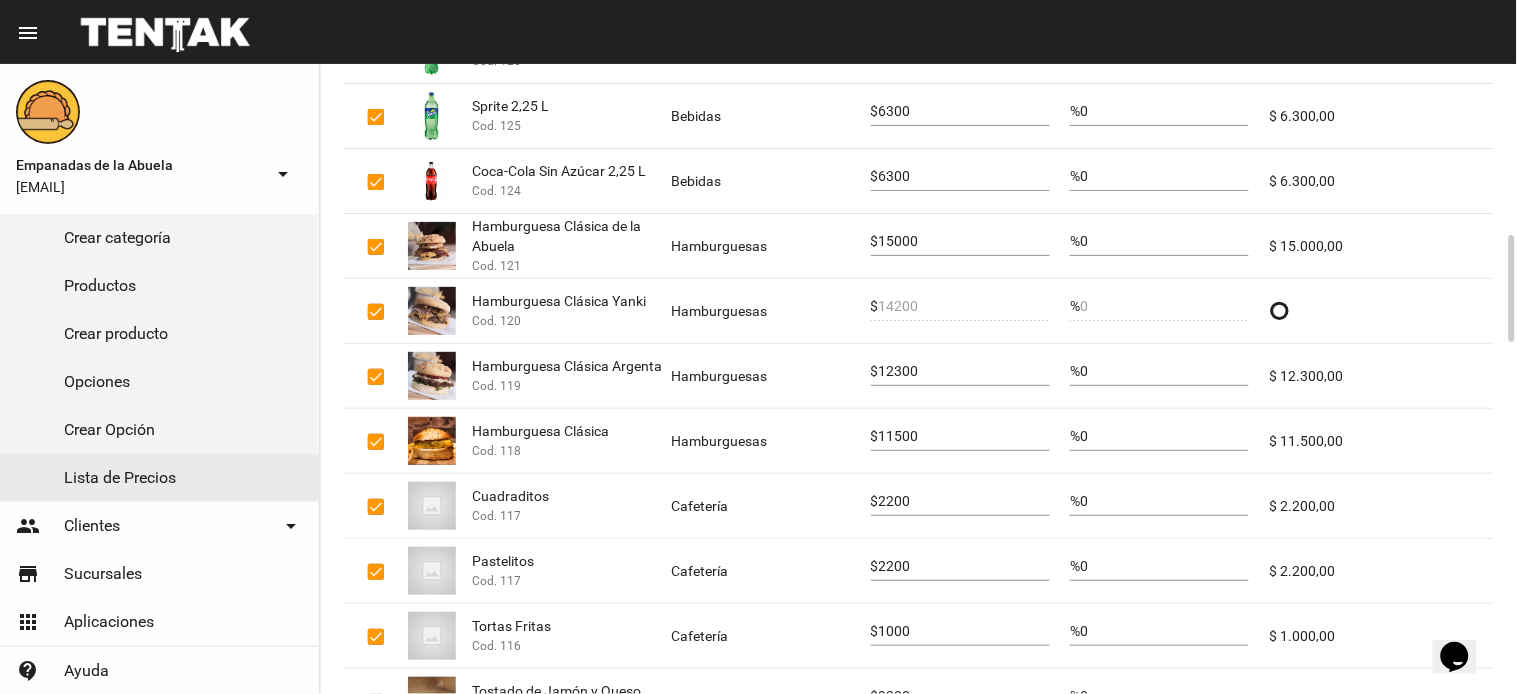 click on "12300" 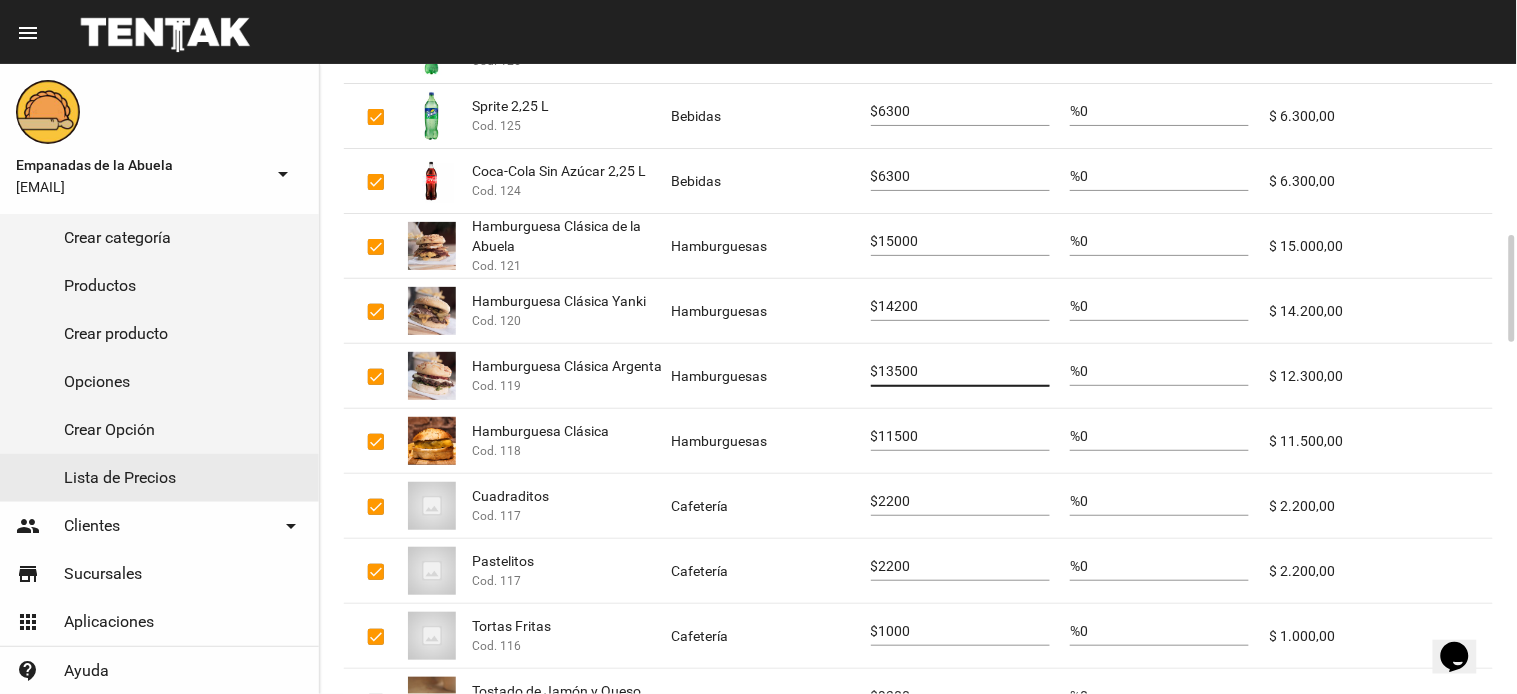 type on "13500" 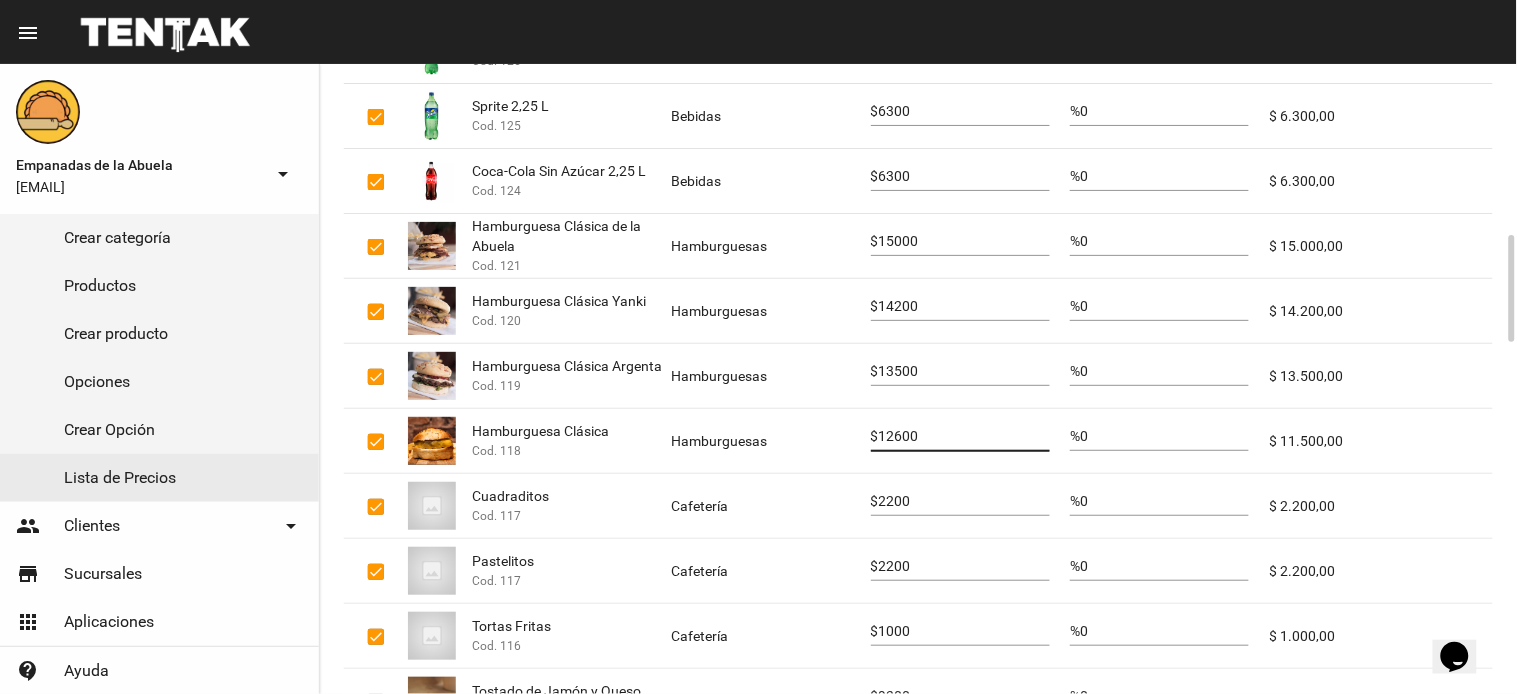 type on "12600" 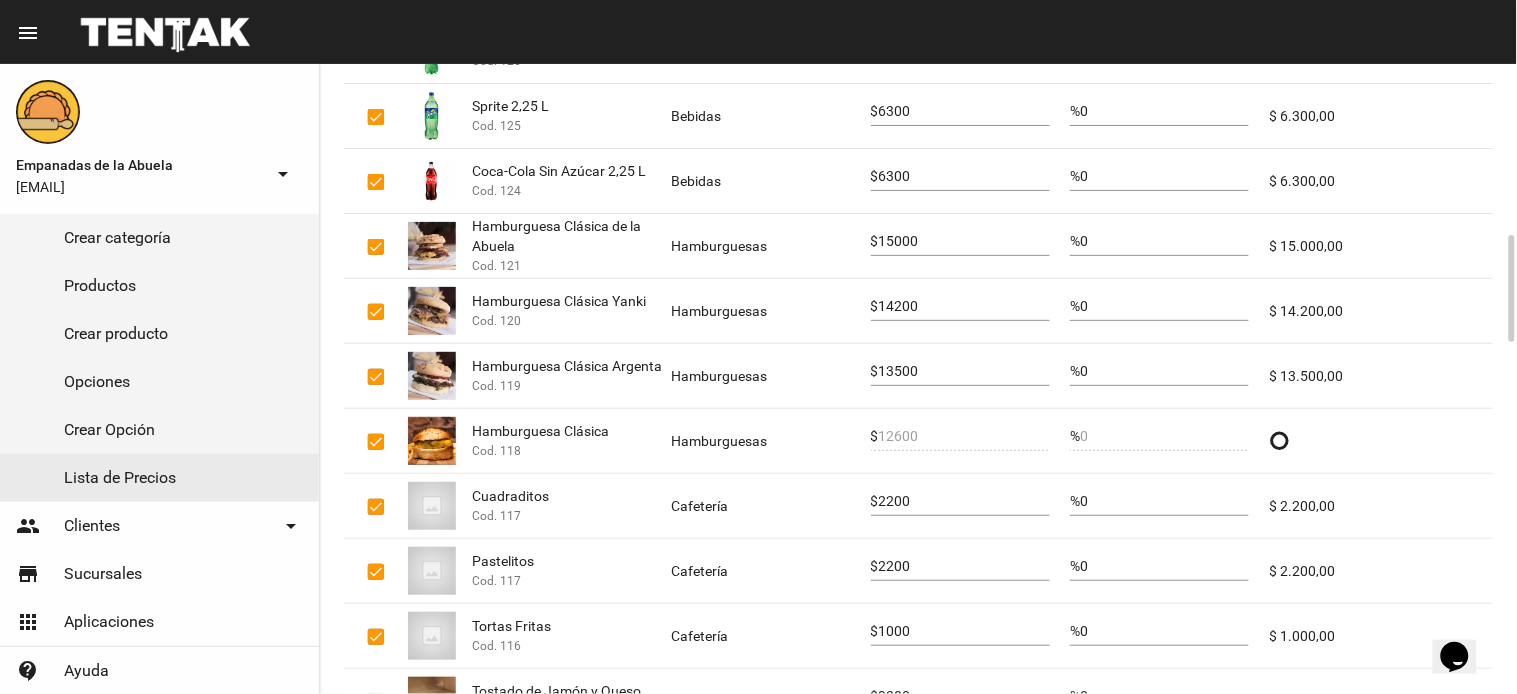 click on "2200" 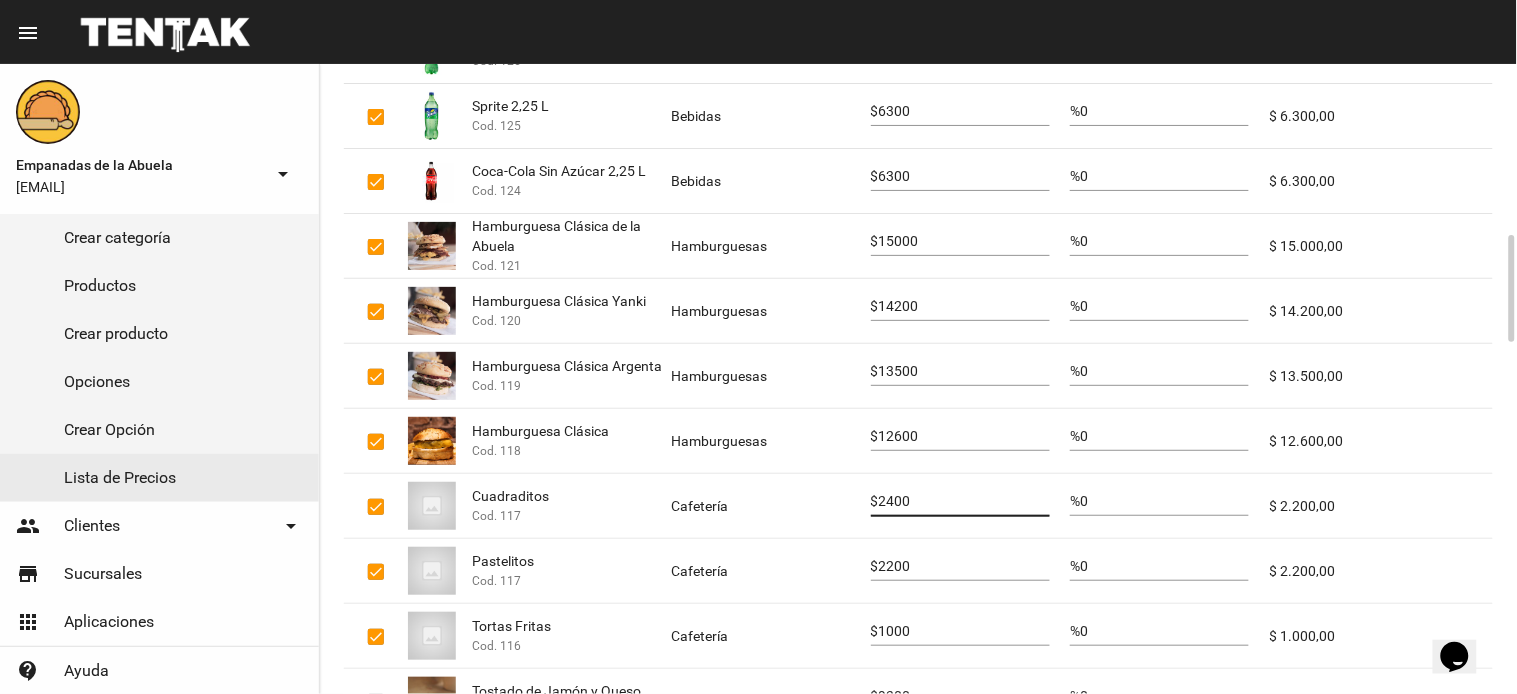 type on "2400" 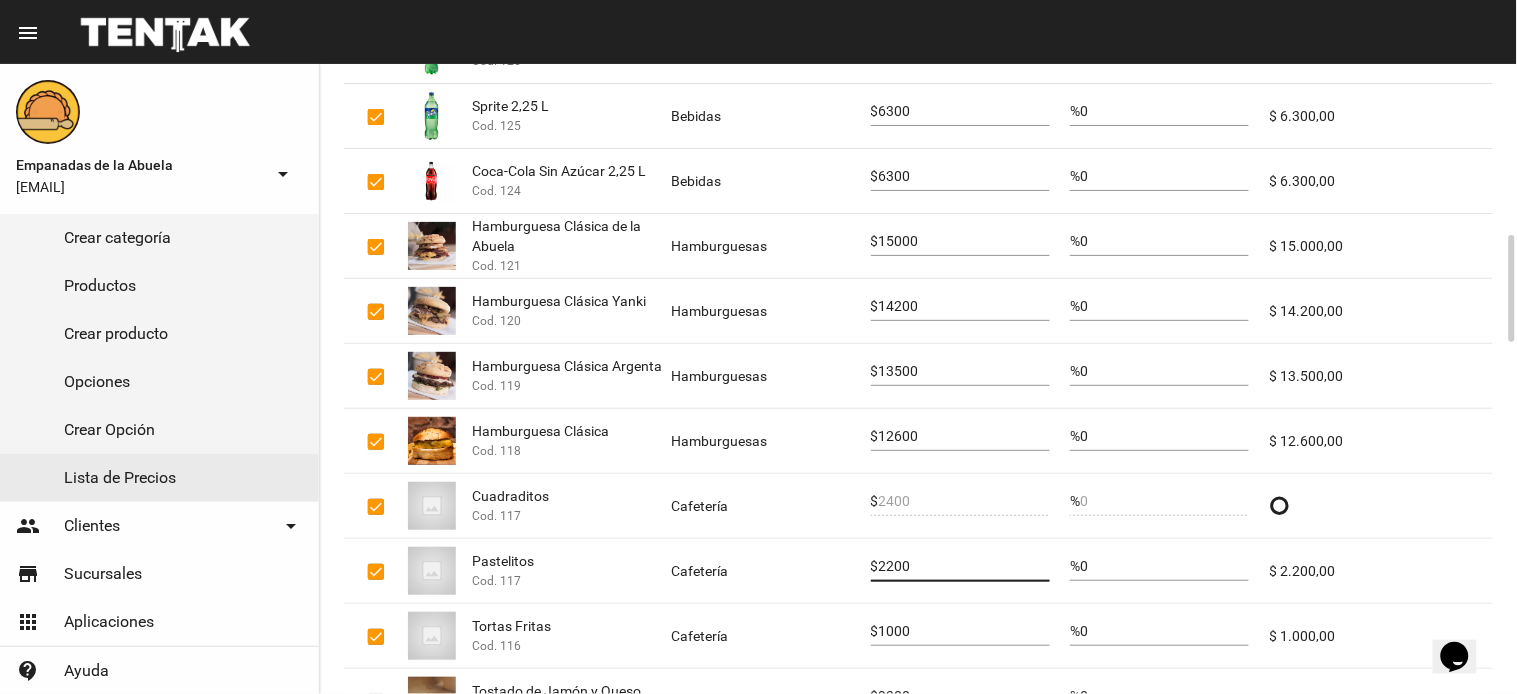 click on "2200" at bounding box center [964, 567] 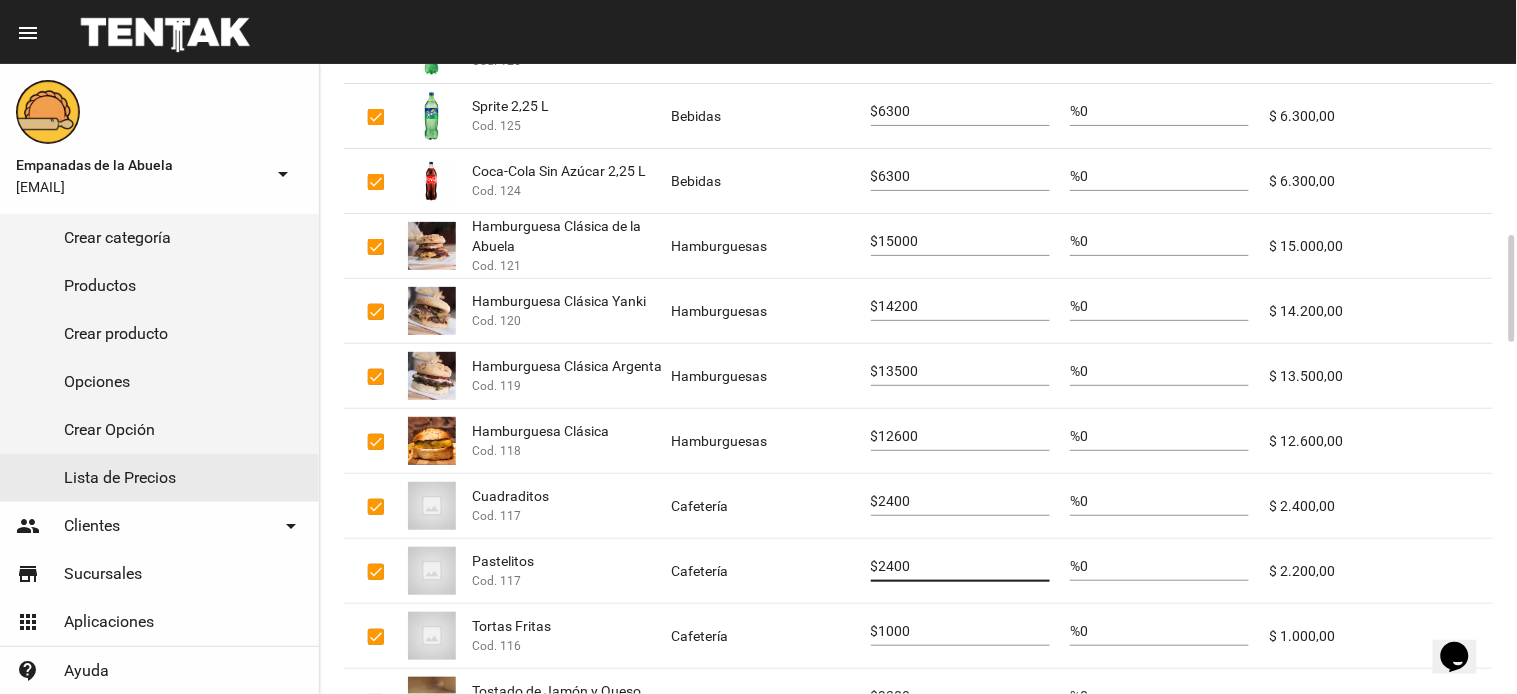 scroll, scrollTop: 1400, scrollLeft: 0, axis: vertical 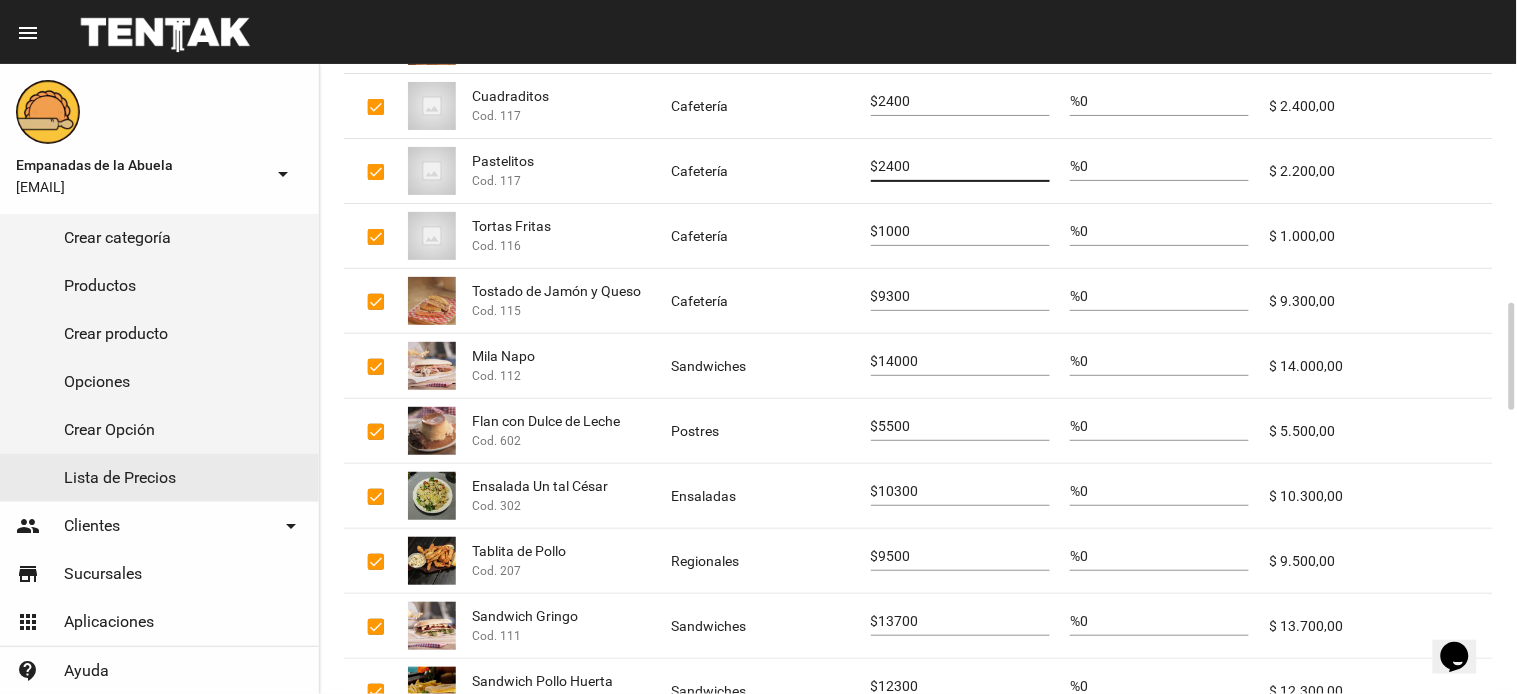 type on "2400" 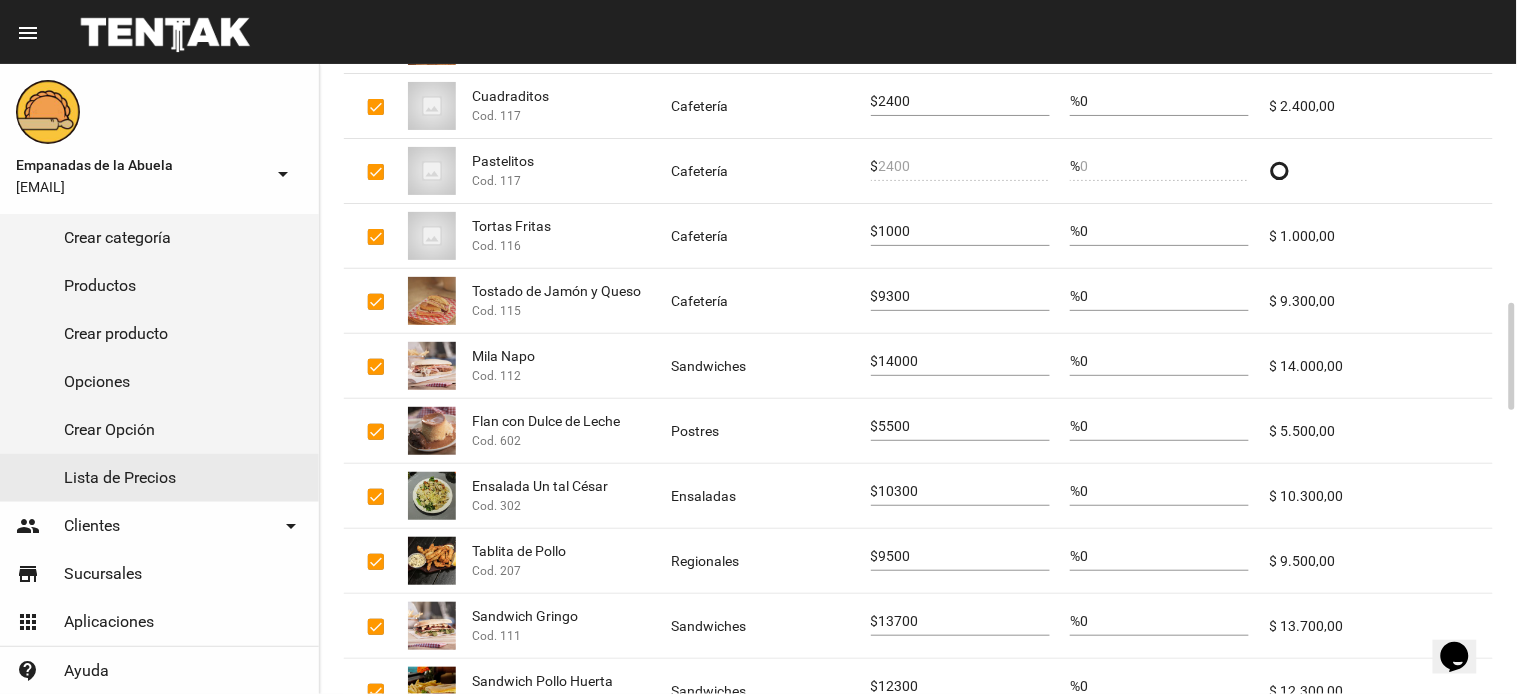 click on "9300" 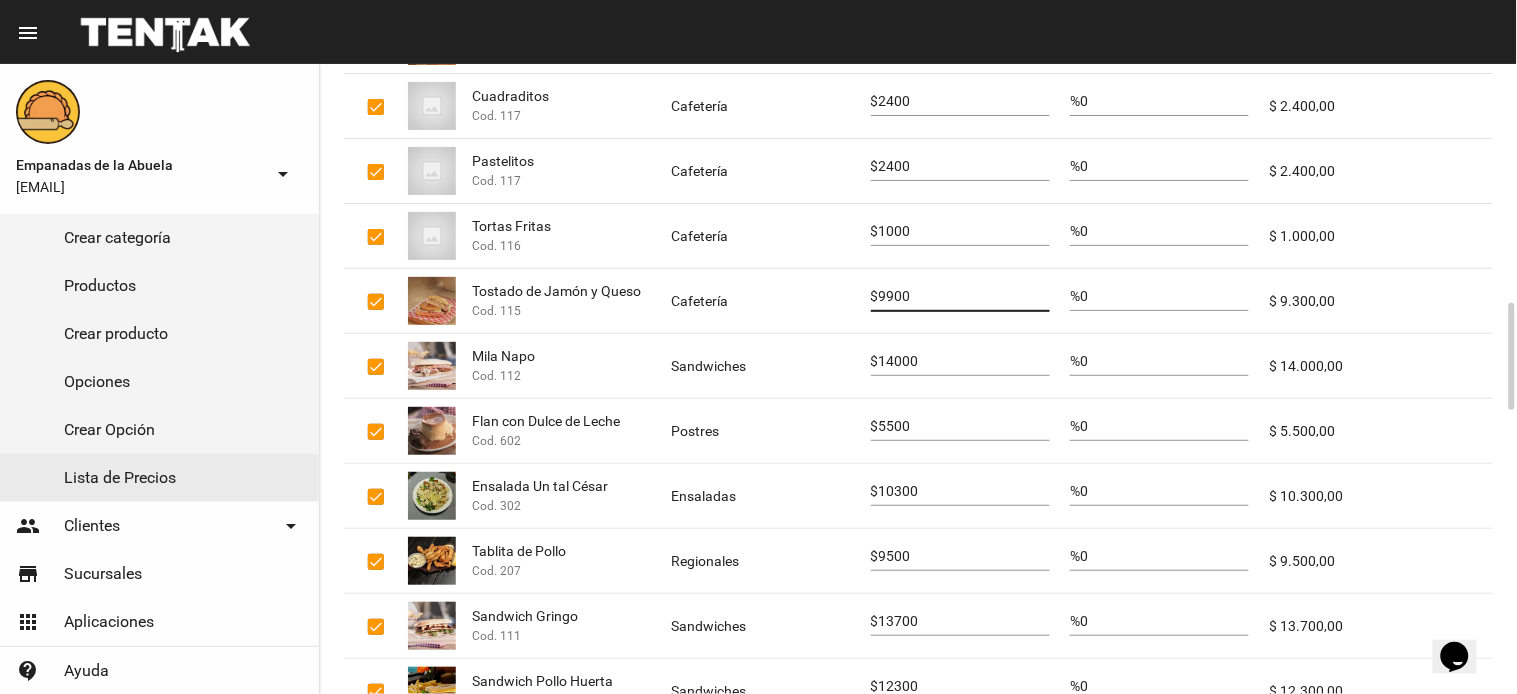 type on "9900" 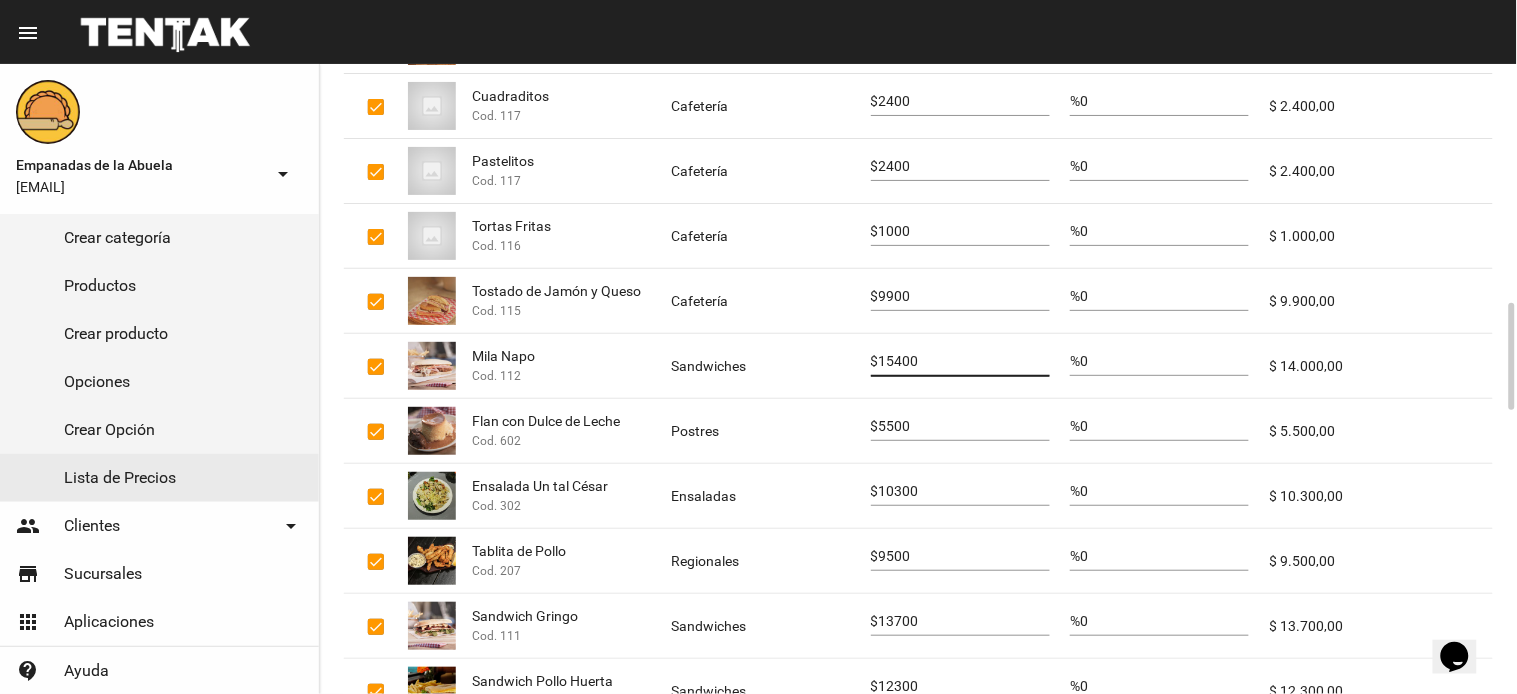 type on "15400" 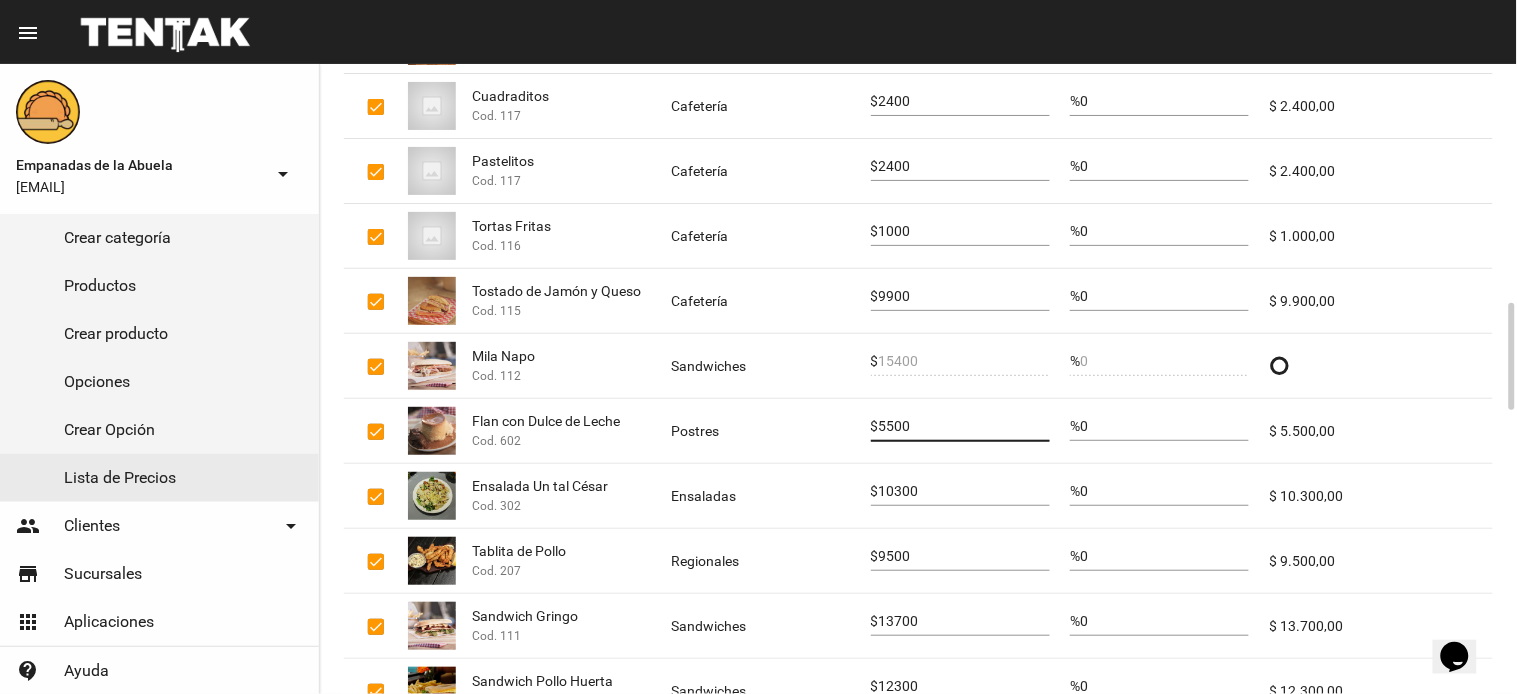 click on "5500" at bounding box center [964, 427] 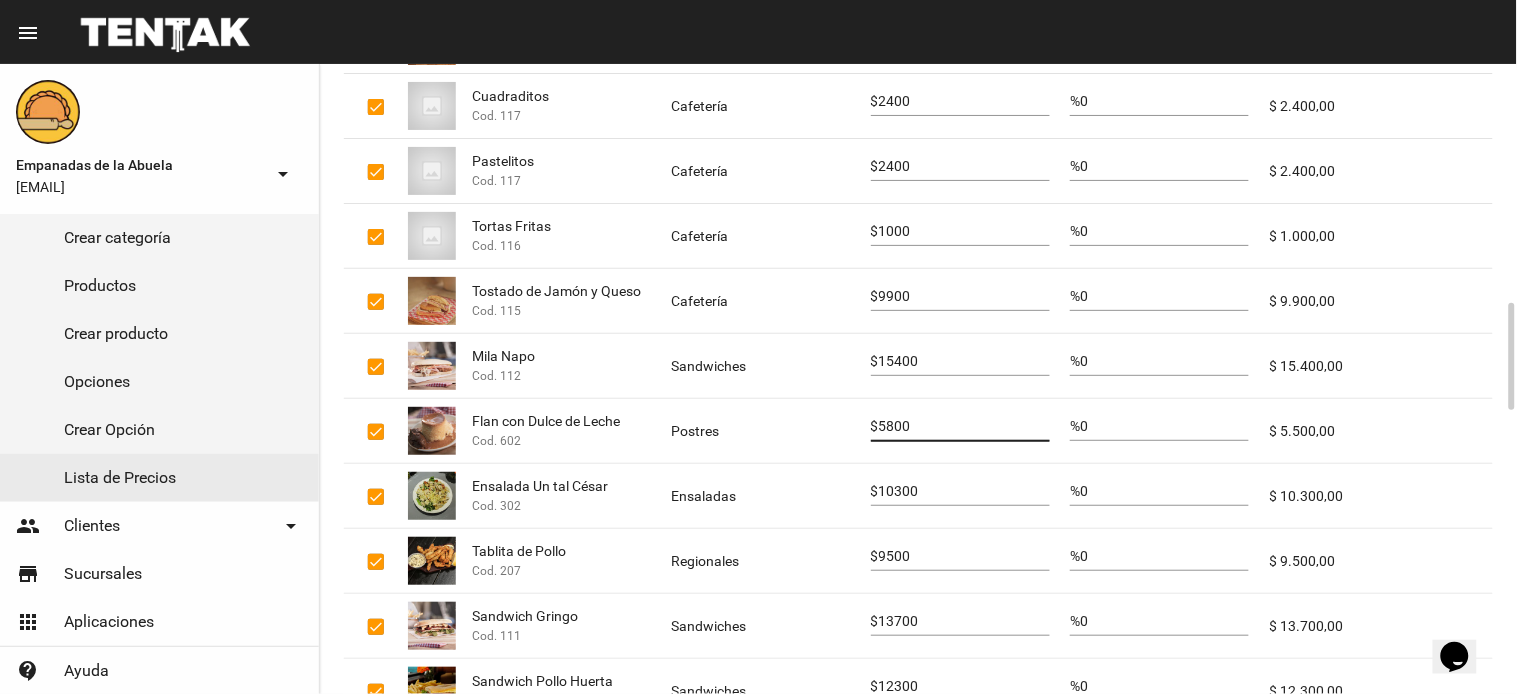 type on "5800" 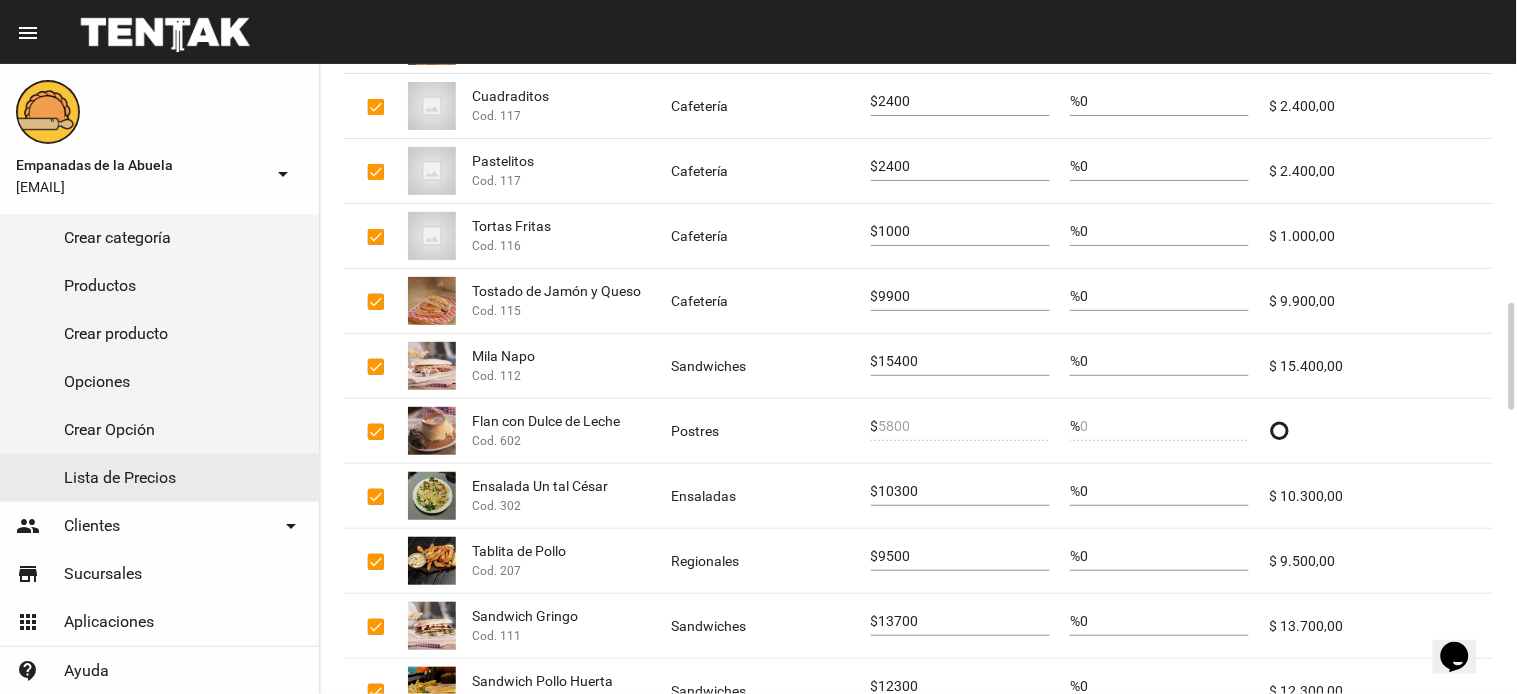 click on "$ [PRICE]" 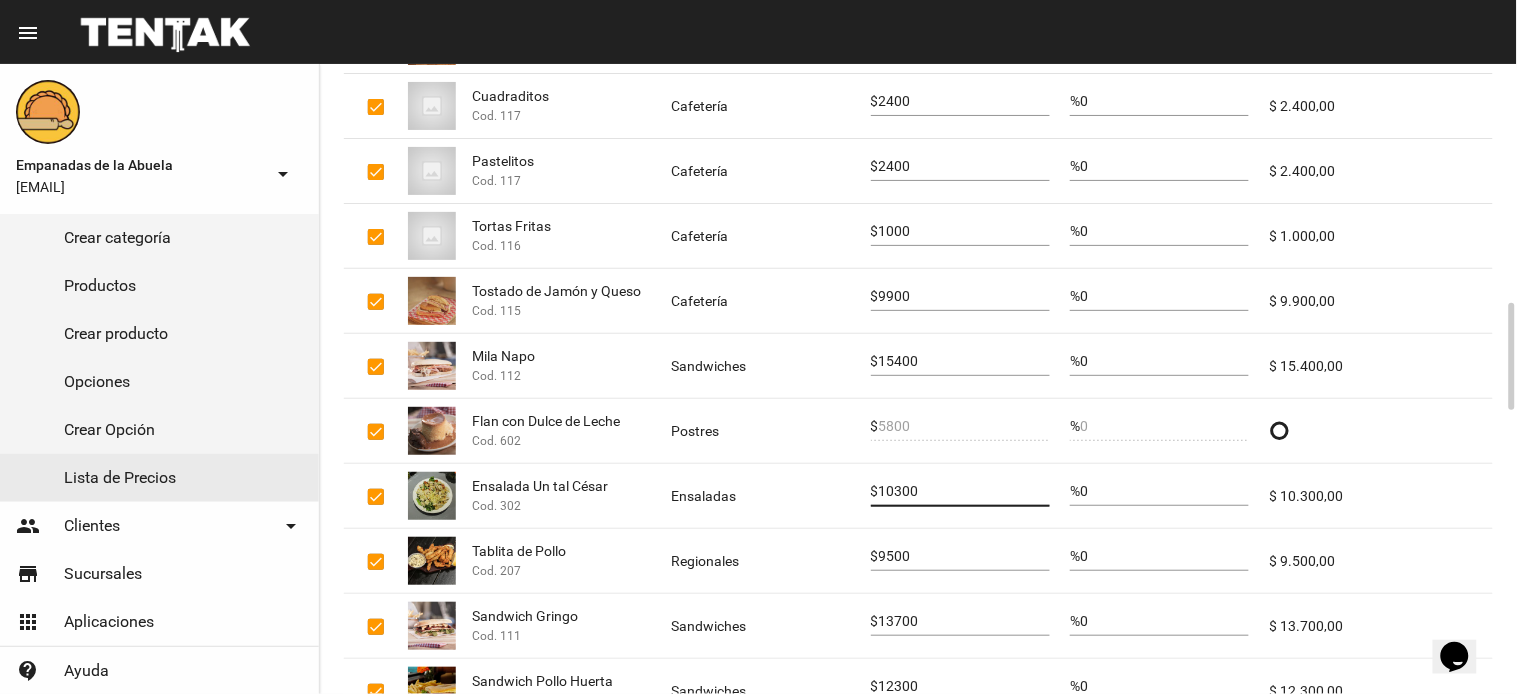 click on "10300" at bounding box center (964, 492) 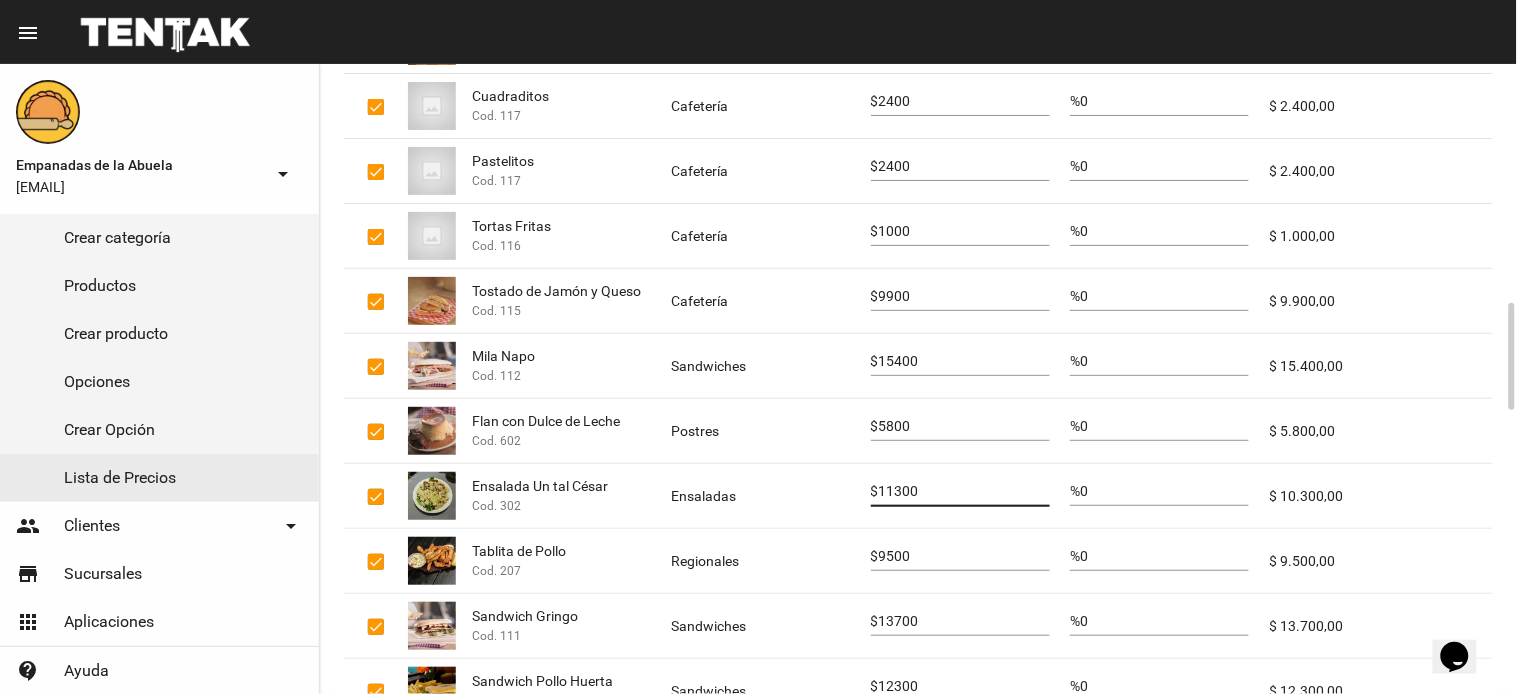 type on "11300" 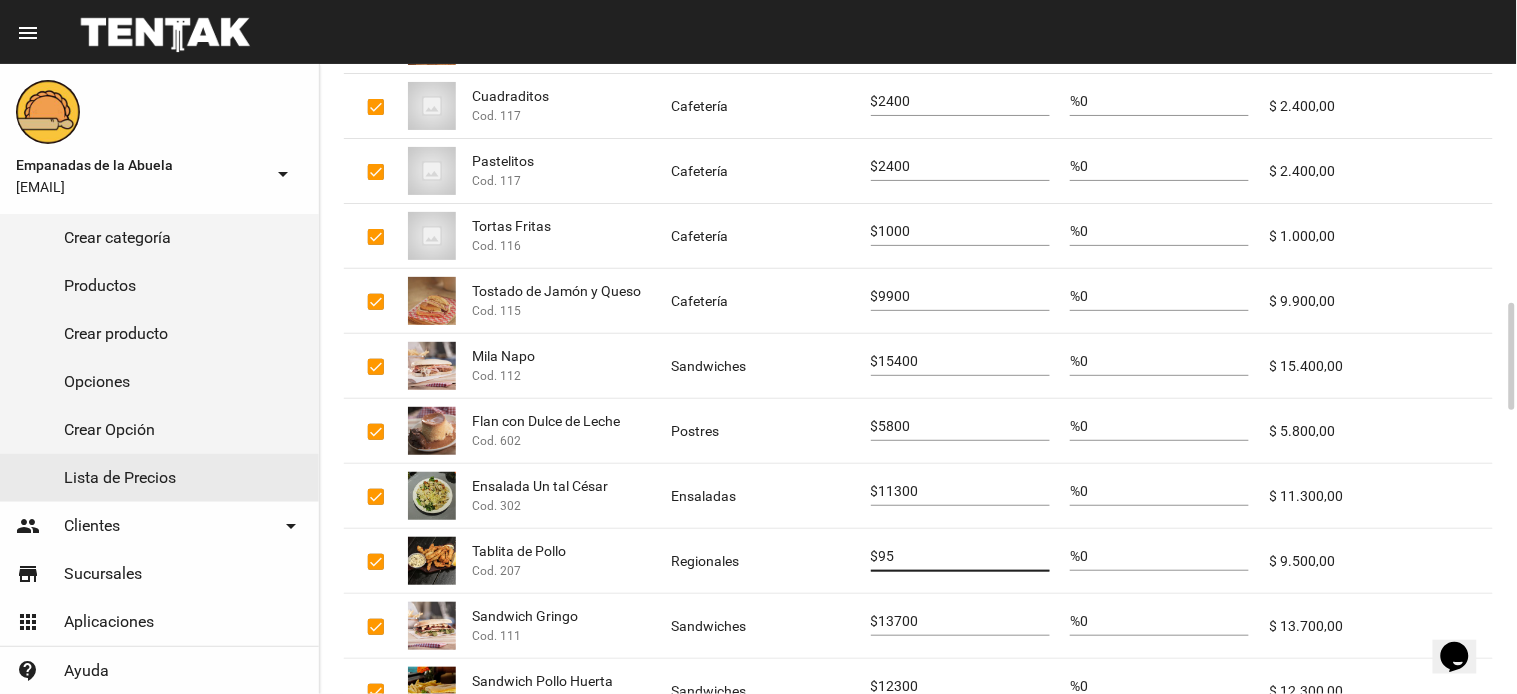 type on "9" 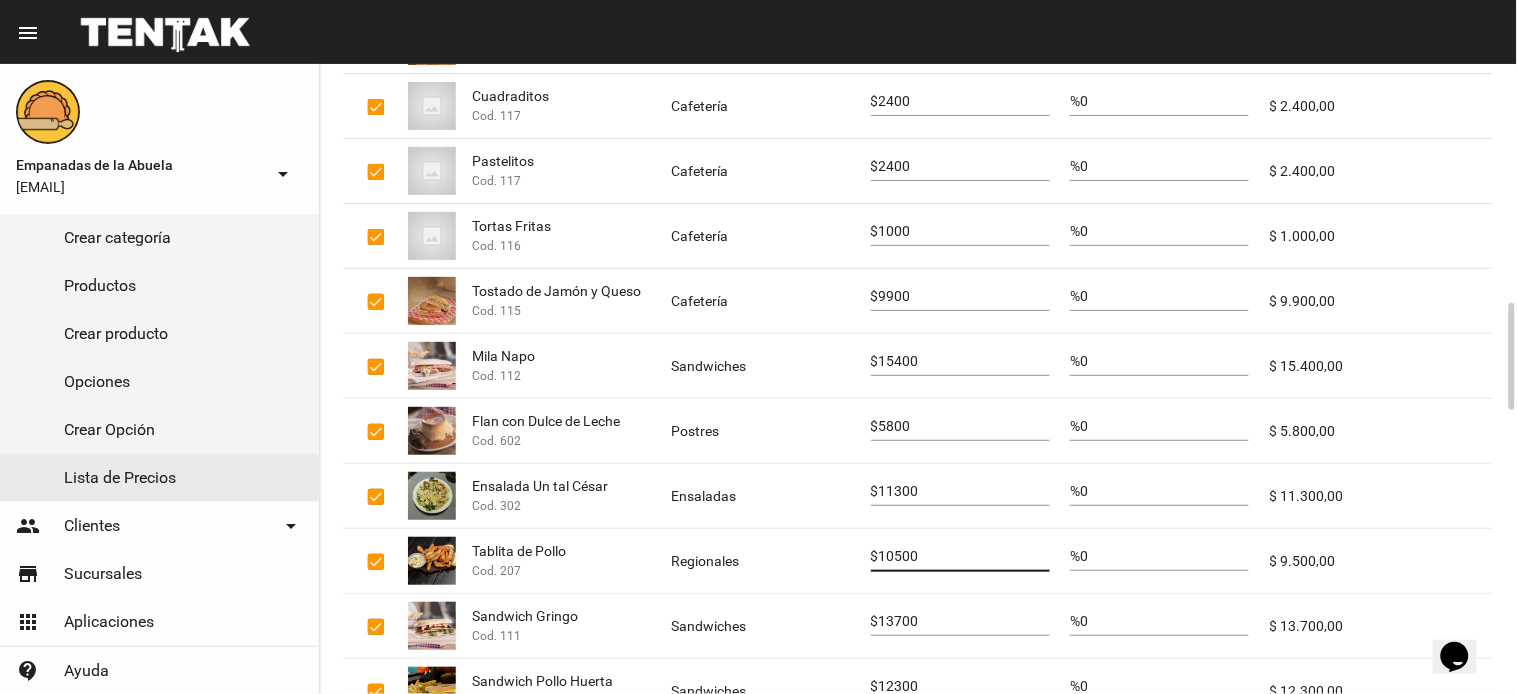 type on "10500" 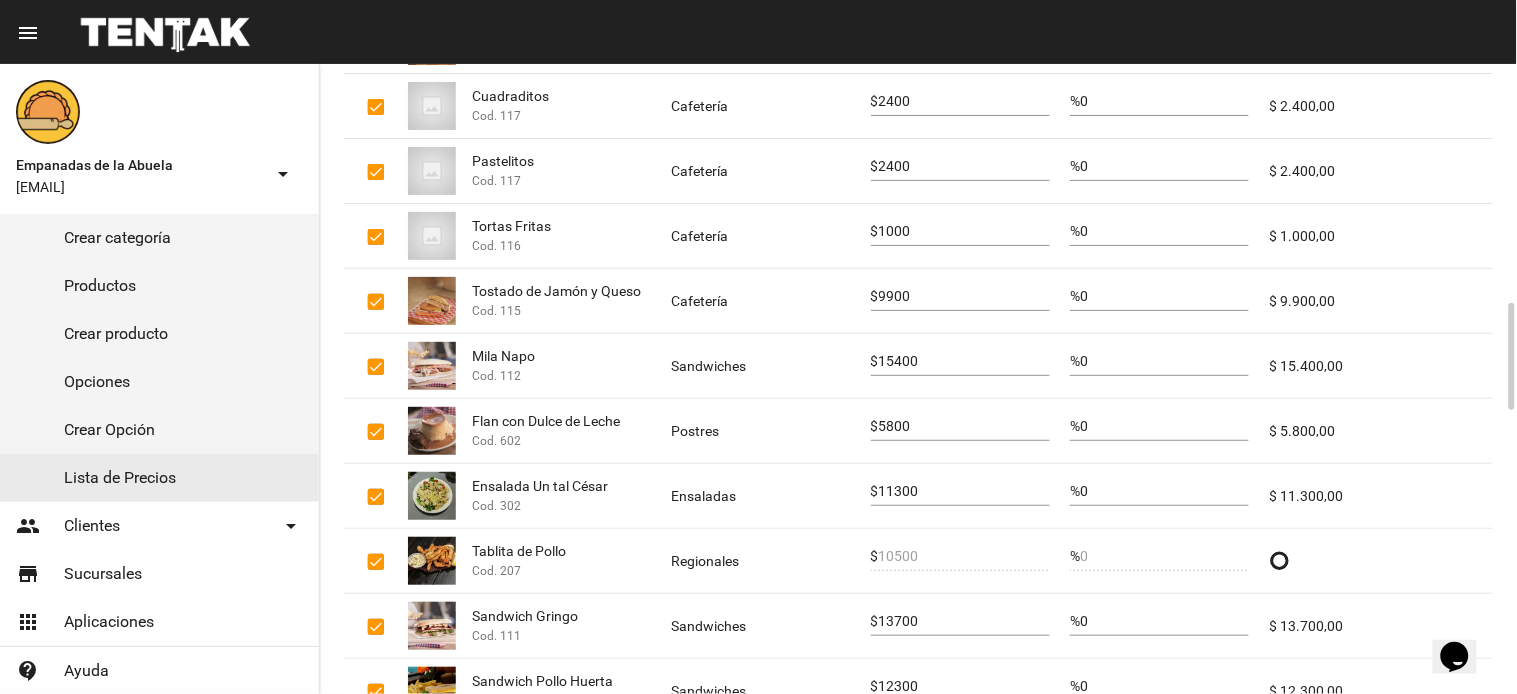 click on "13700" 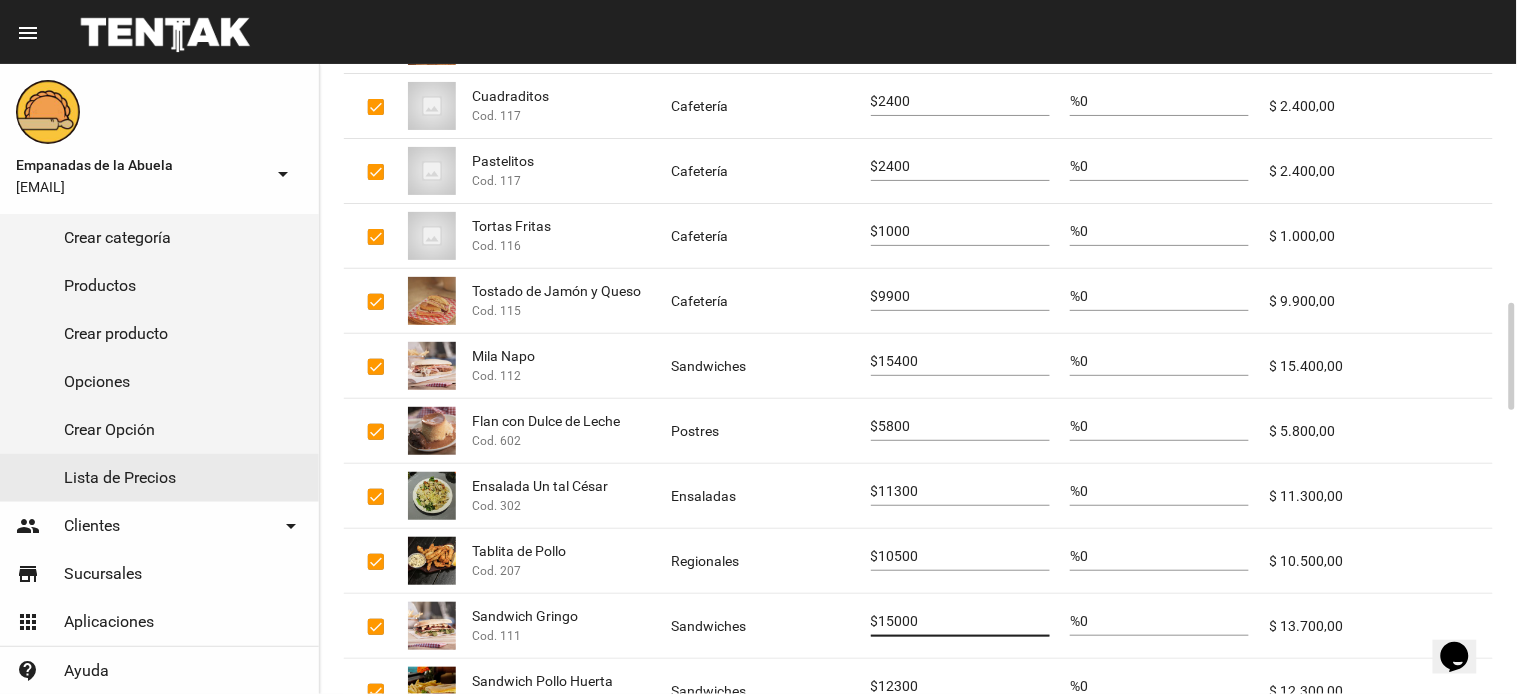scroll, scrollTop: 1600, scrollLeft: 0, axis: vertical 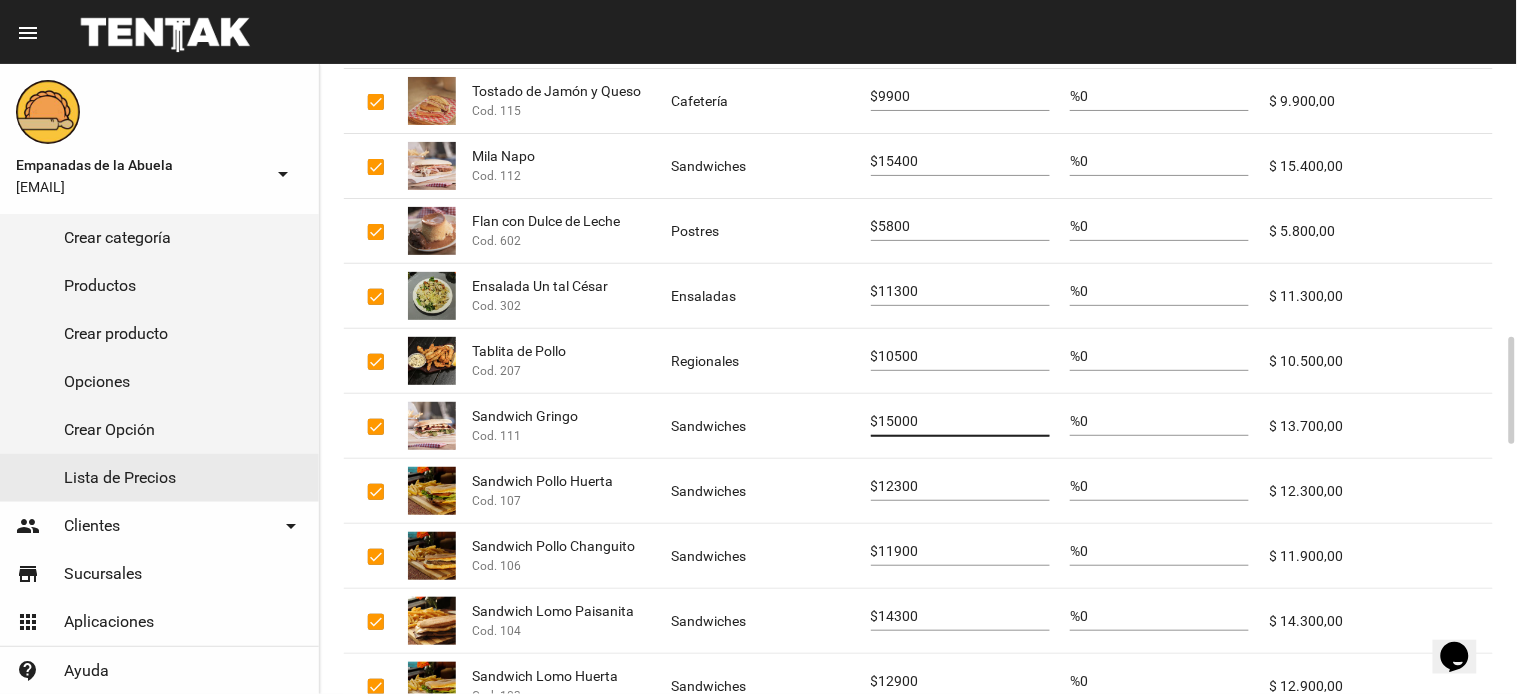 type on "15000" 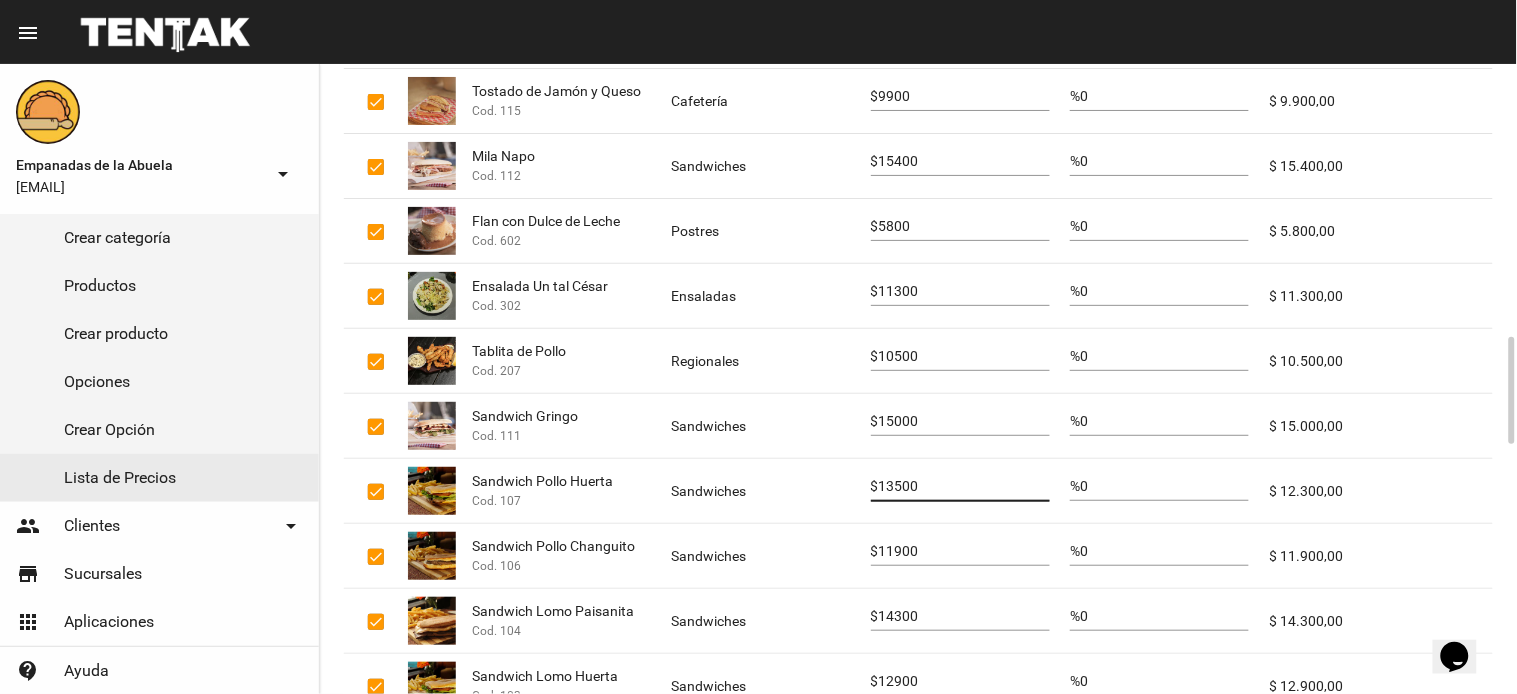 type on "13500" 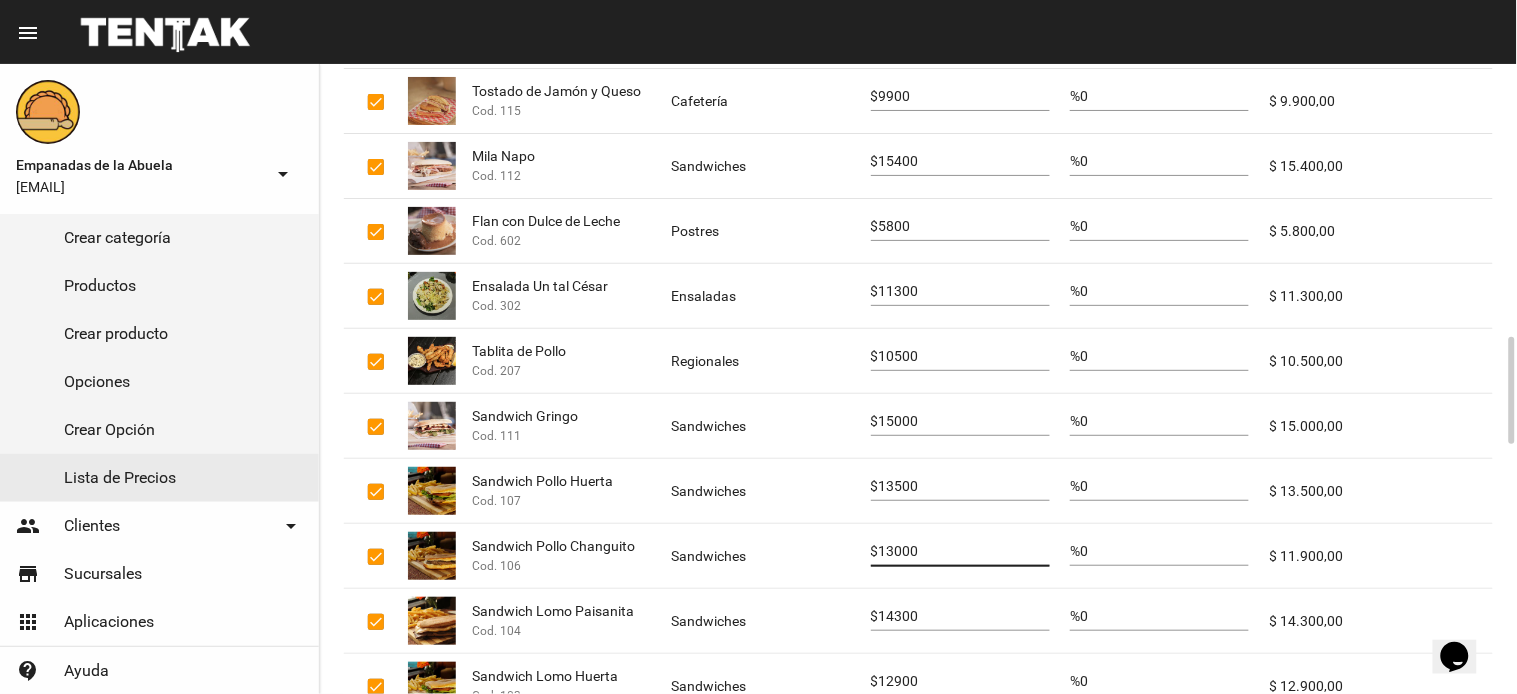 type on "13000" 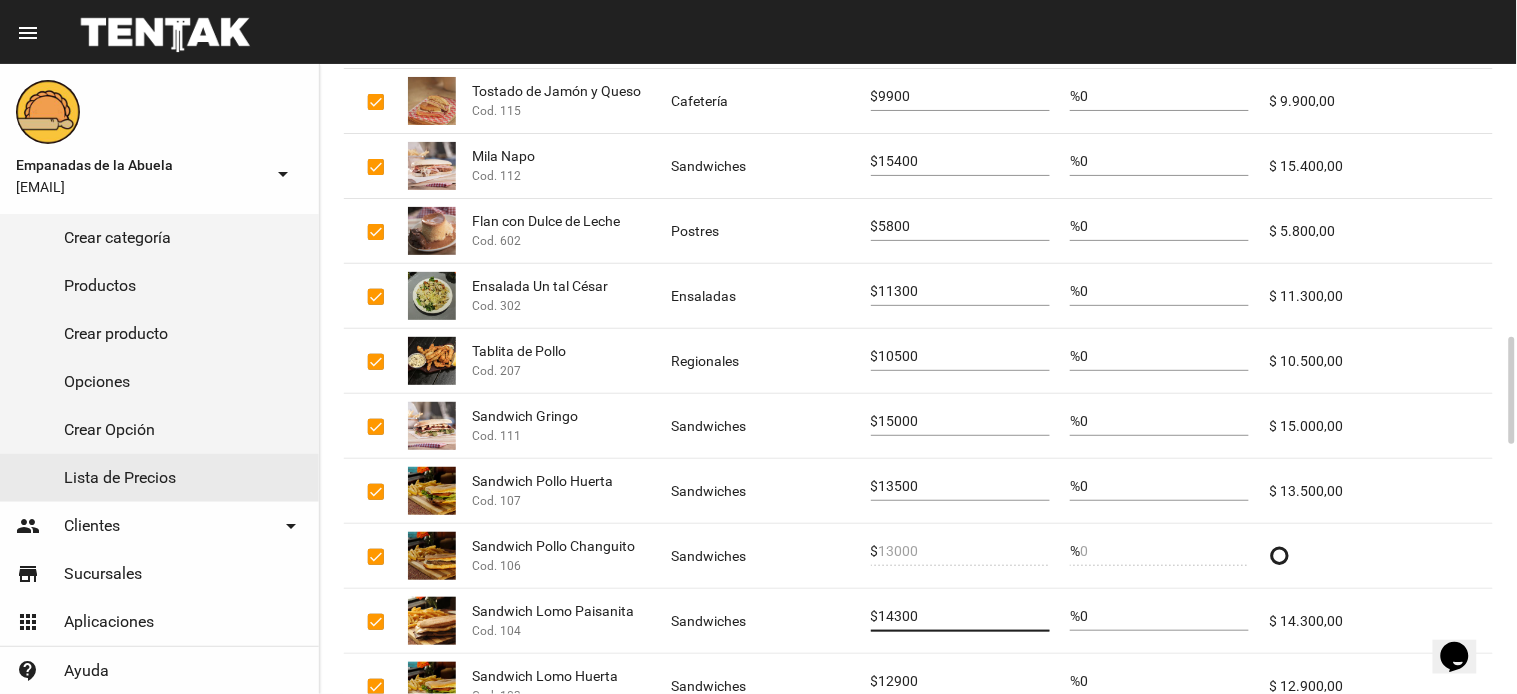 click on "14300" at bounding box center (964, 617) 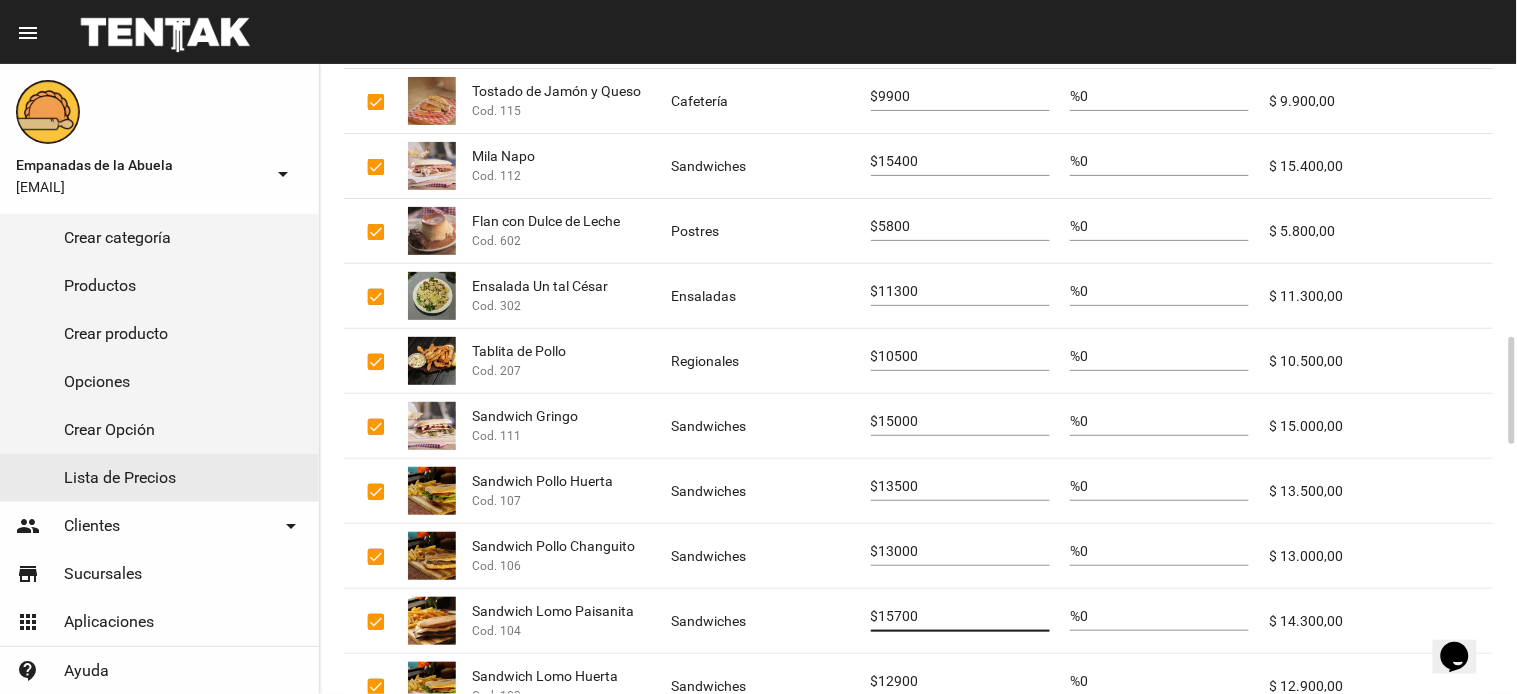 type on "15700" 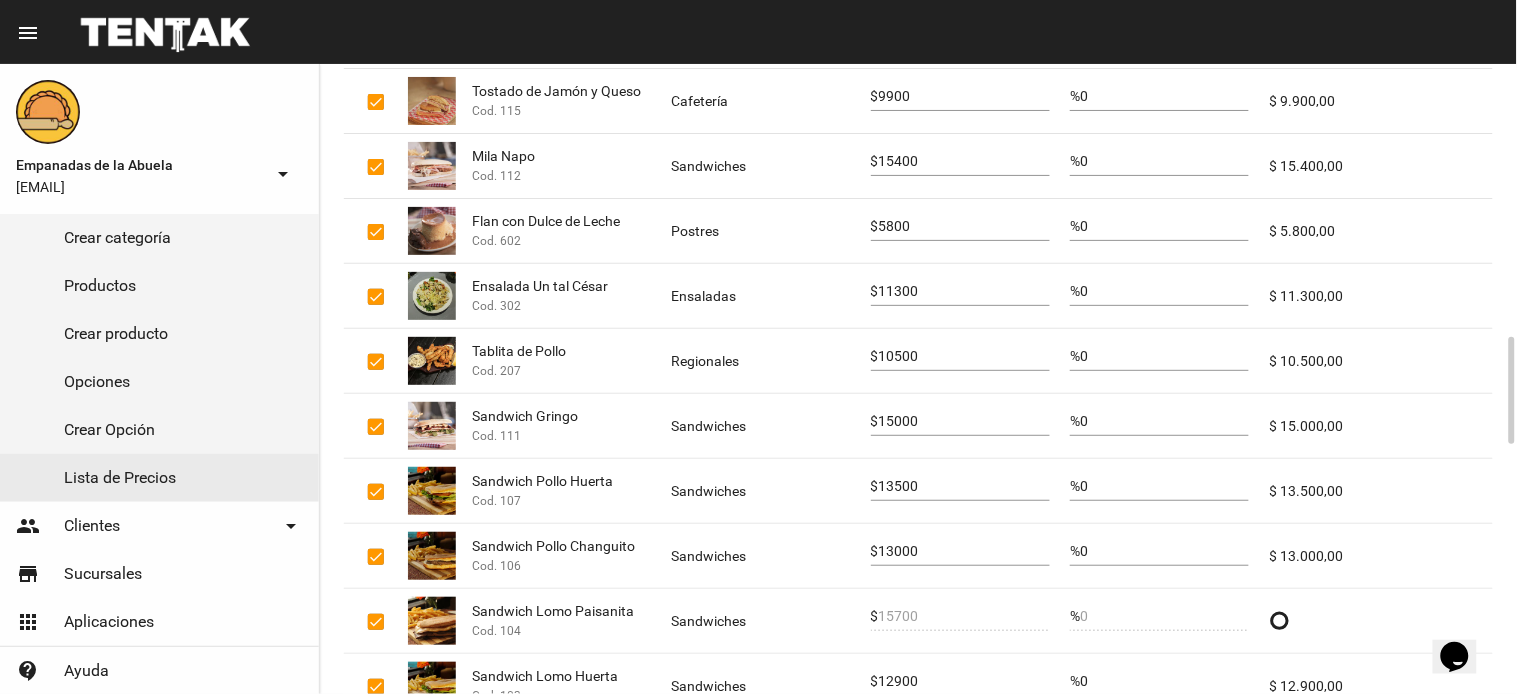 click on "12900" at bounding box center (964, 682) 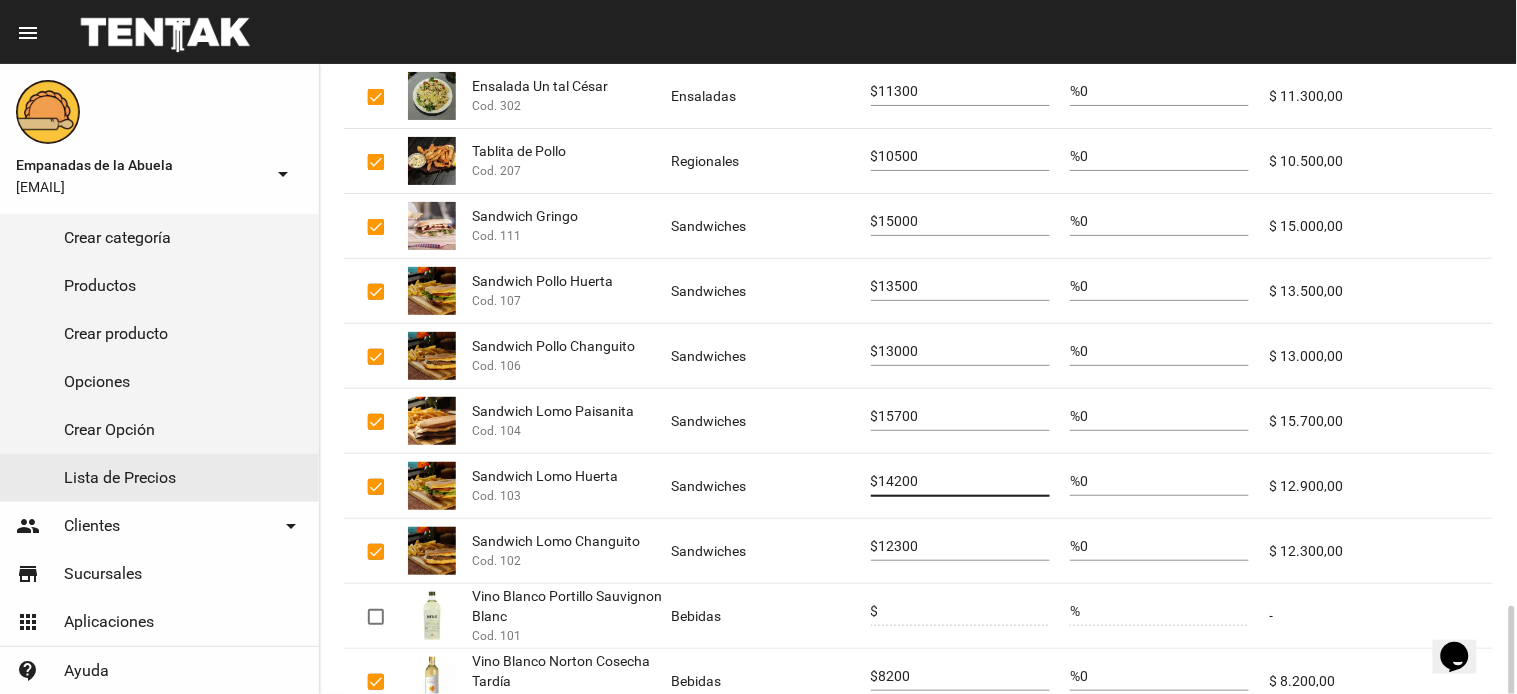 scroll, scrollTop: 2000, scrollLeft: 0, axis: vertical 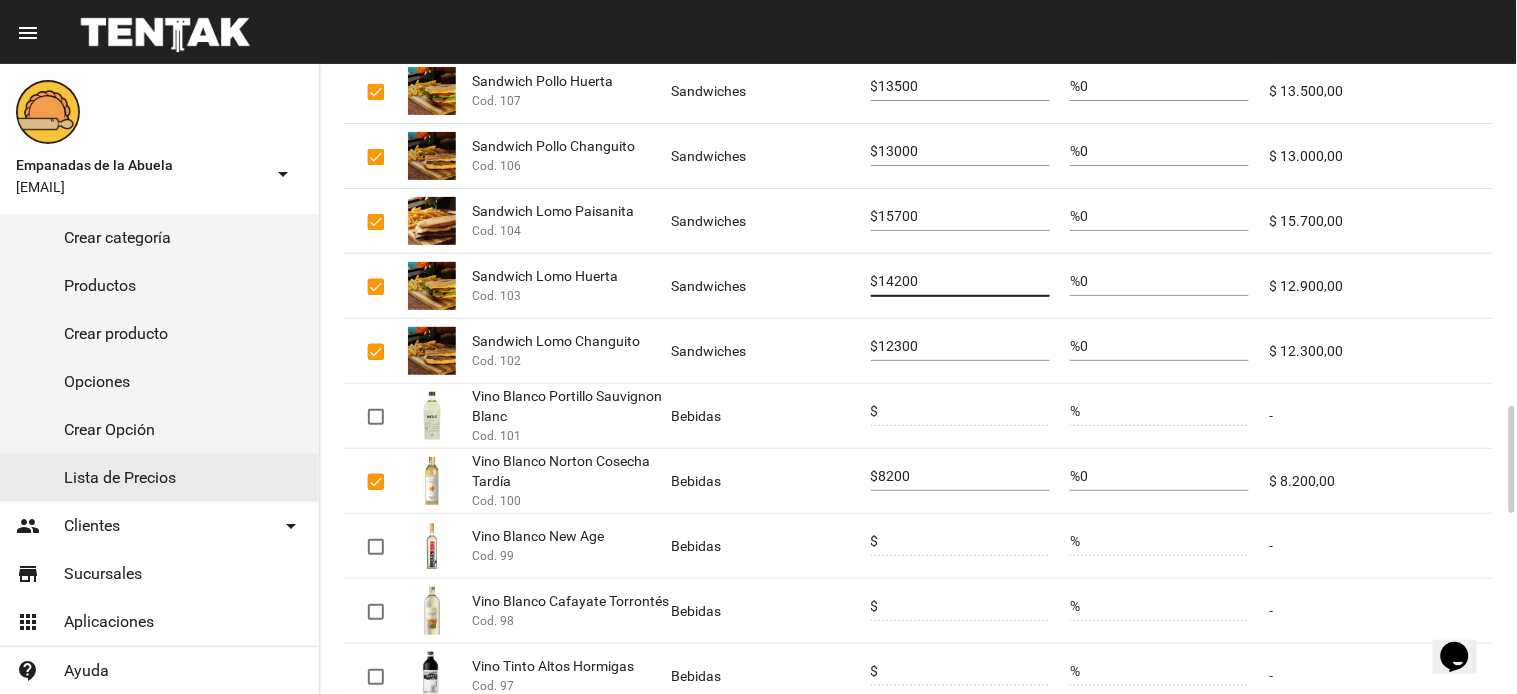 type on "14200" 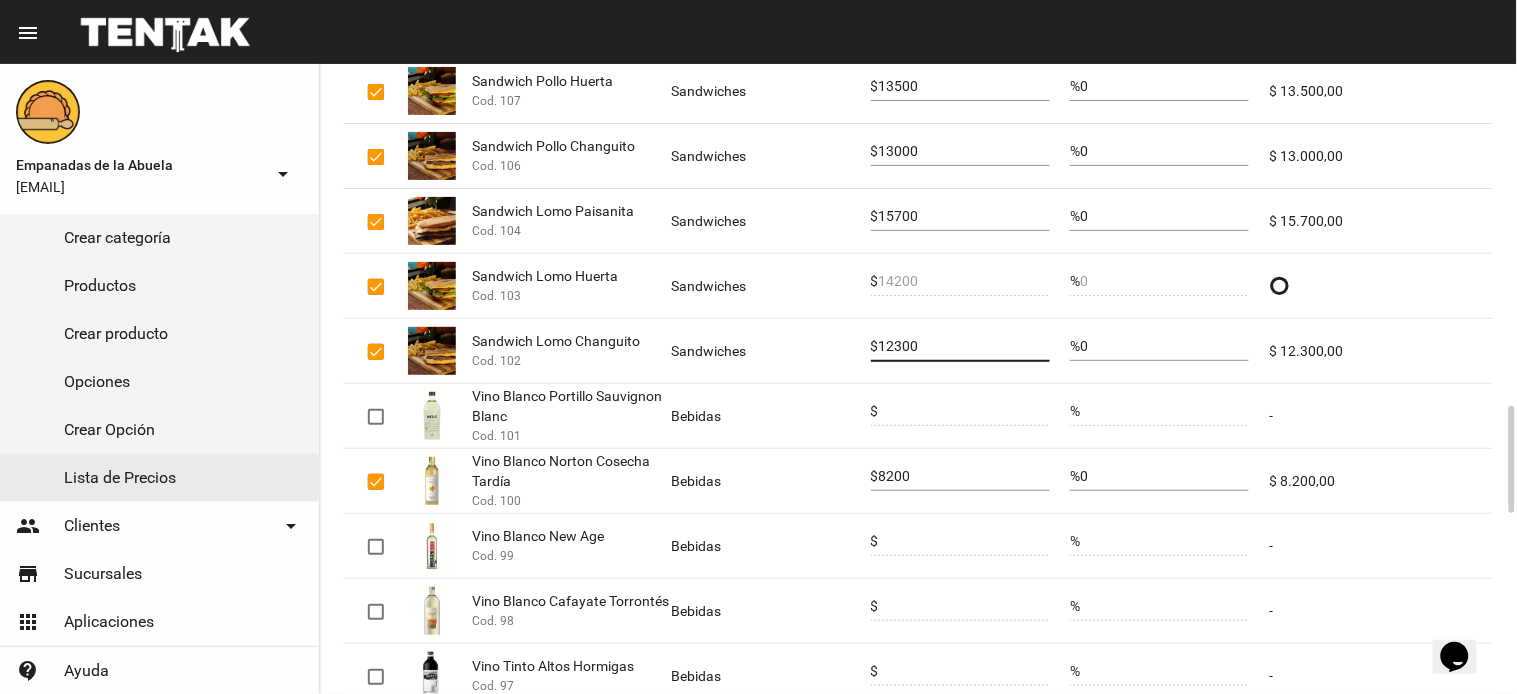 click on "12300" at bounding box center (964, 347) 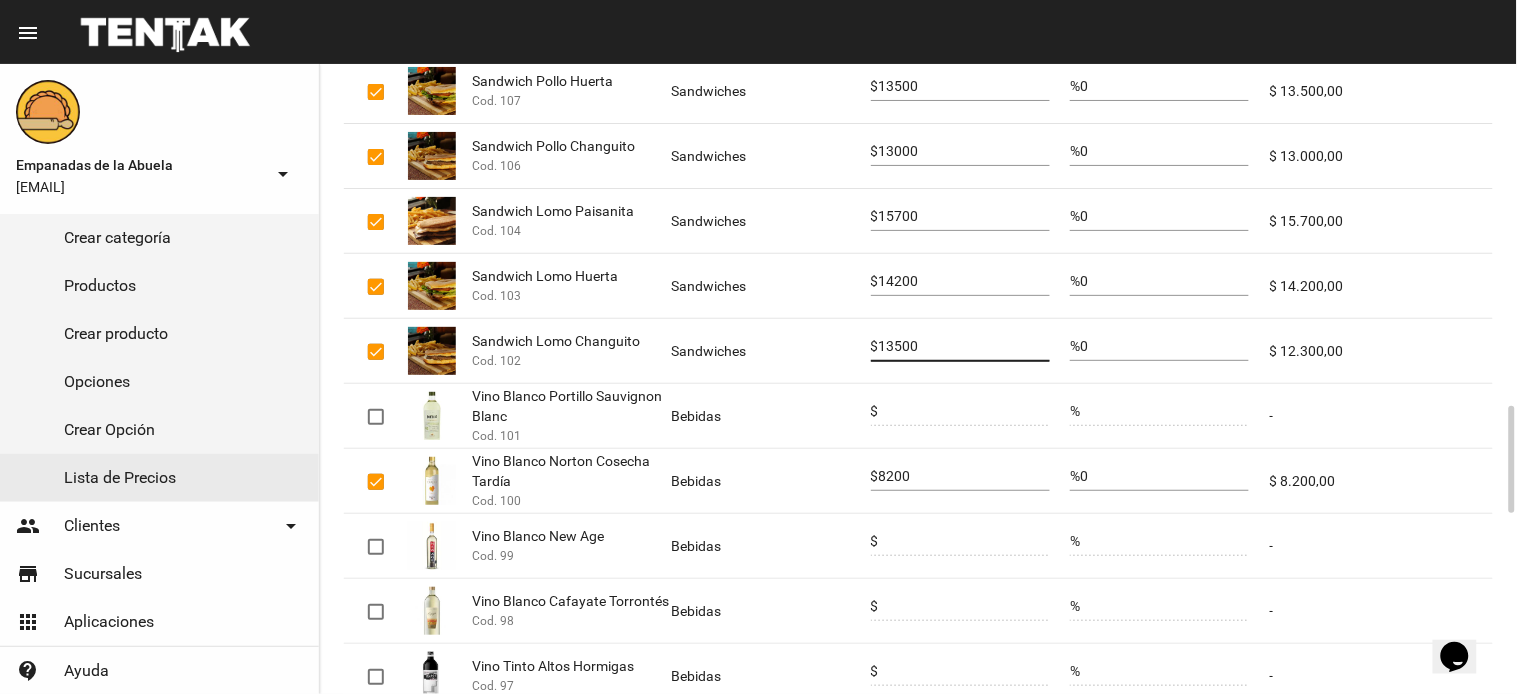type on "13500" 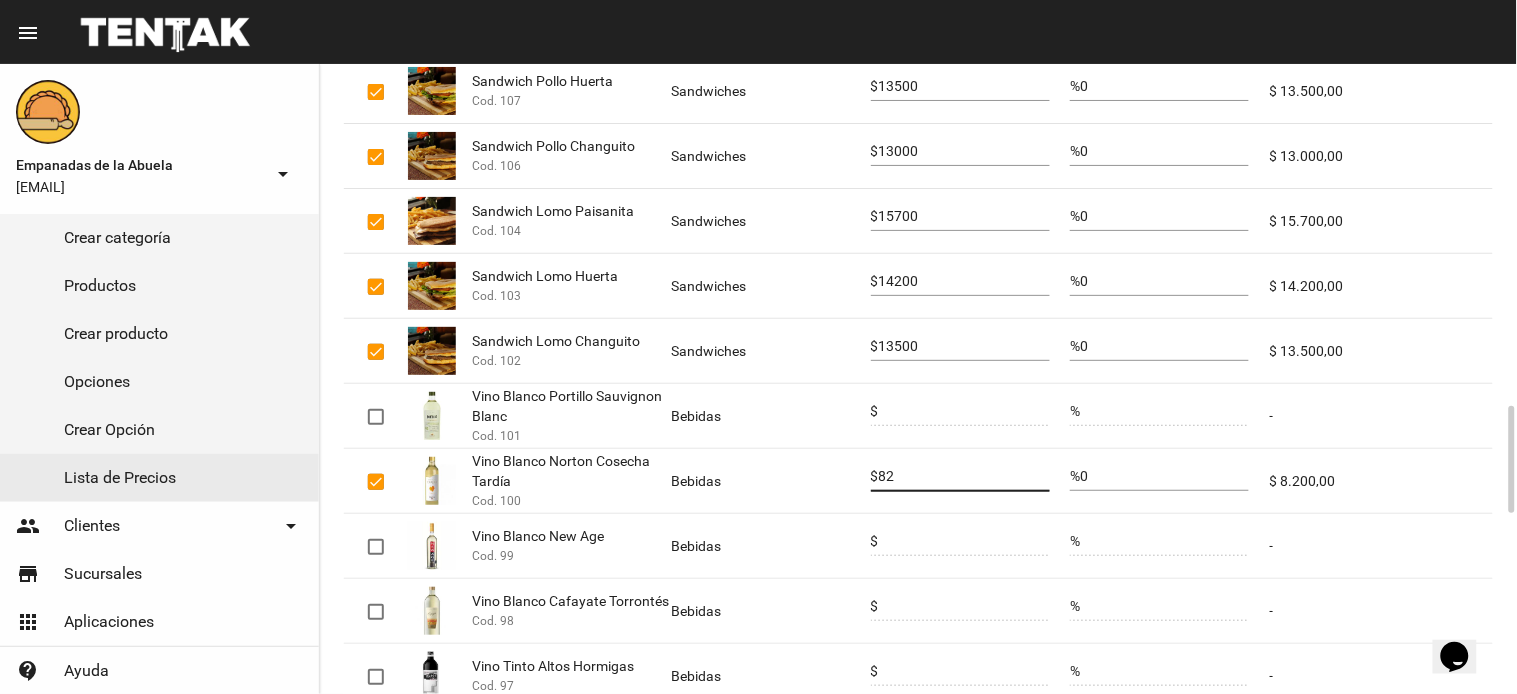 type on "8" 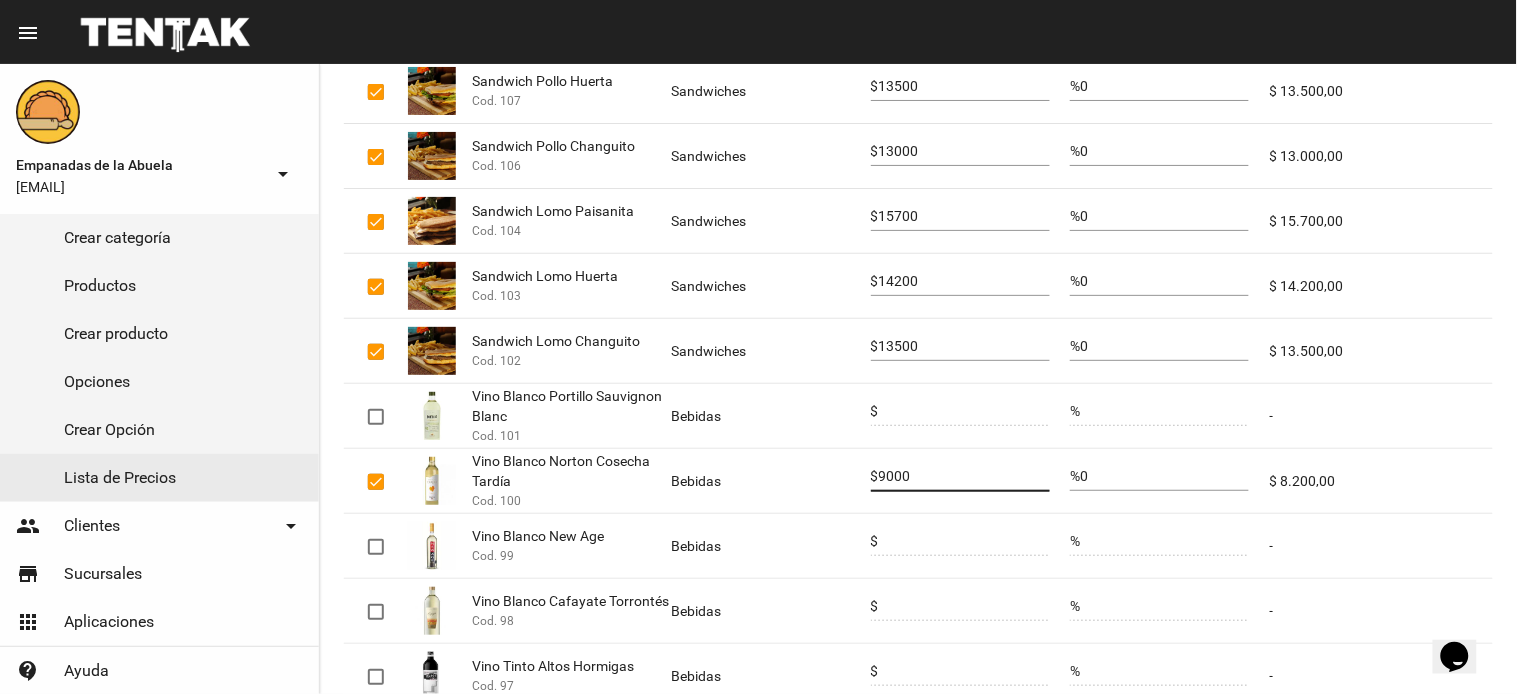 scroll, scrollTop: 2400, scrollLeft: 0, axis: vertical 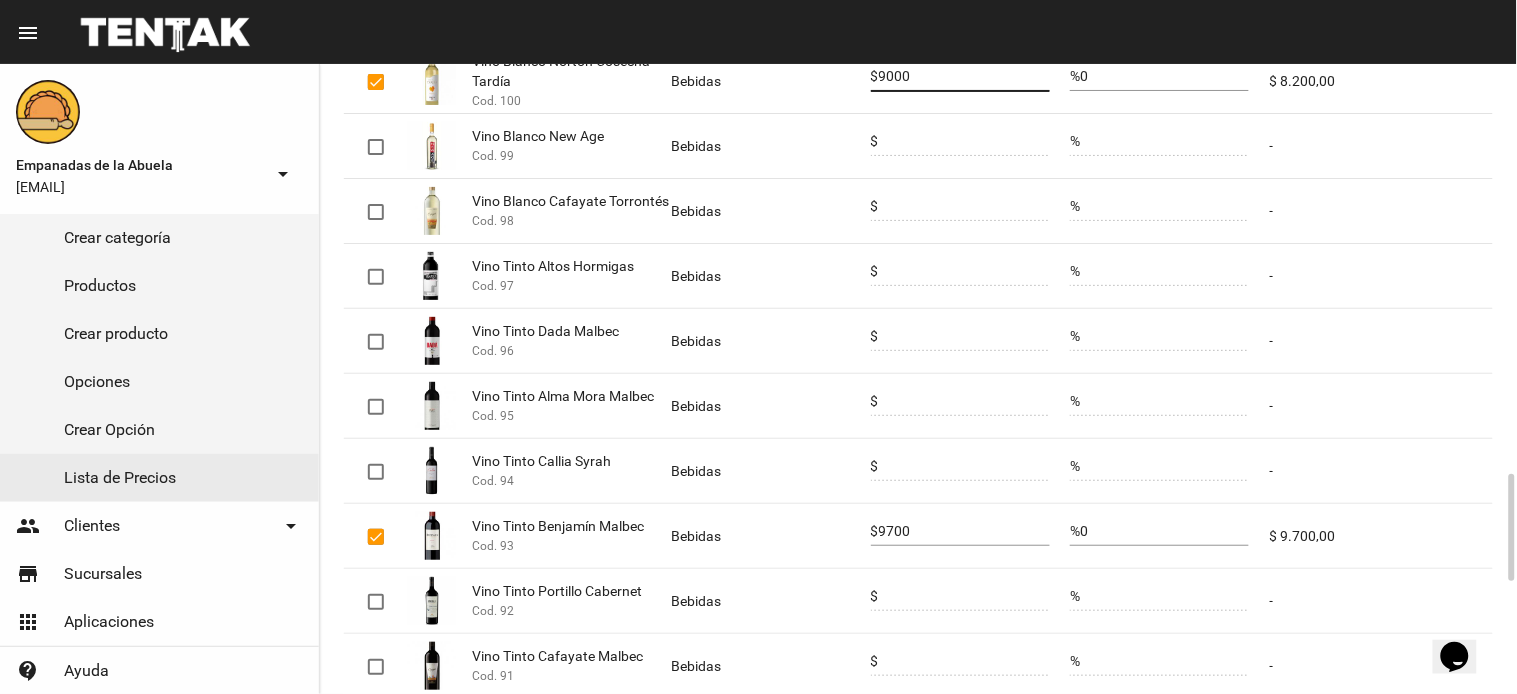 type on "9000" 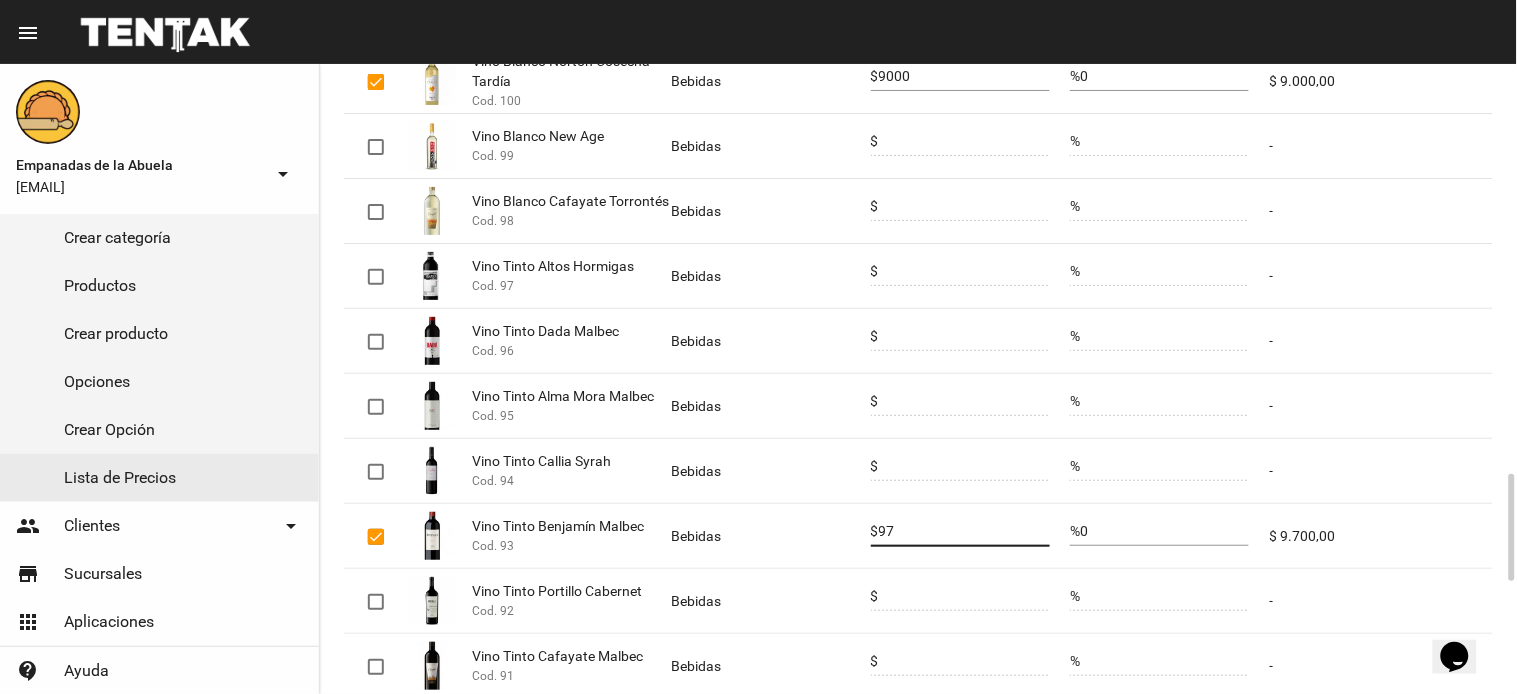 type on "9" 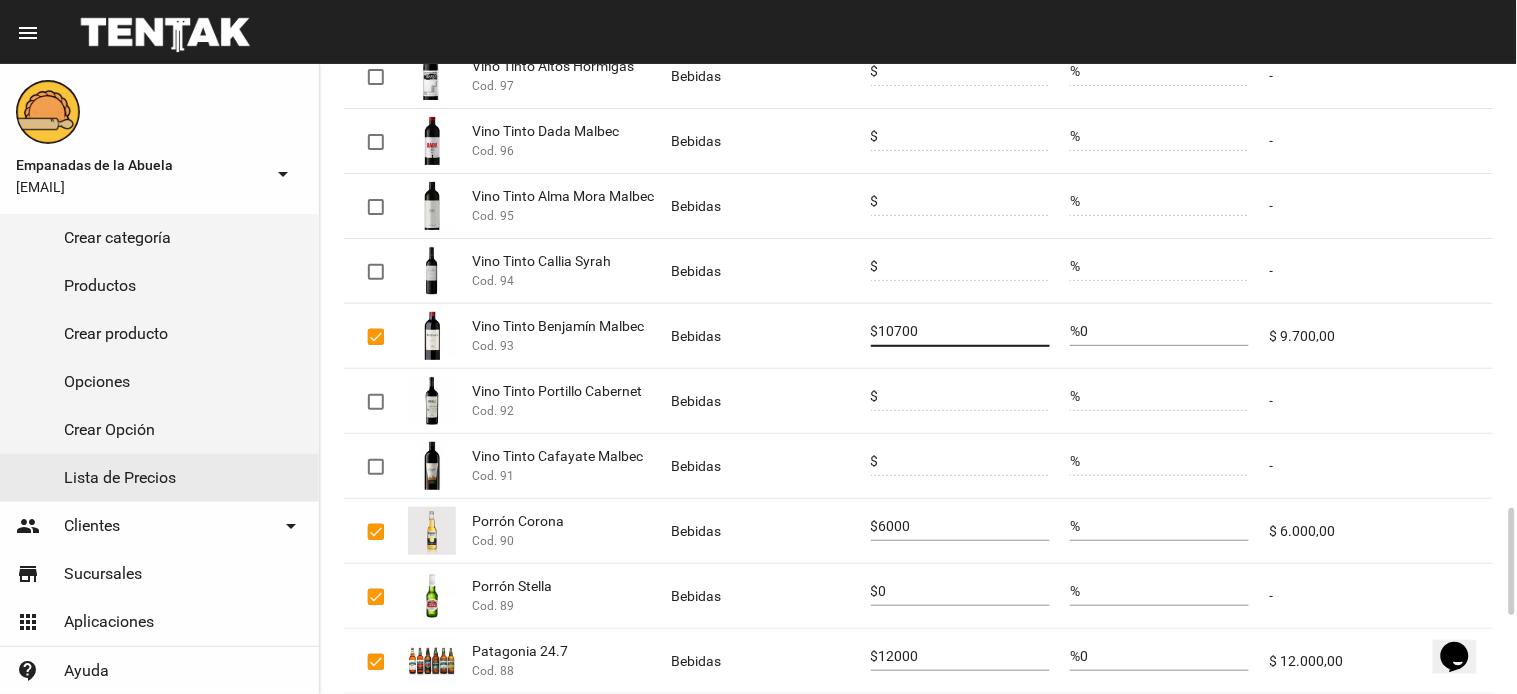 scroll, scrollTop: 2800, scrollLeft: 0, axis: vertical 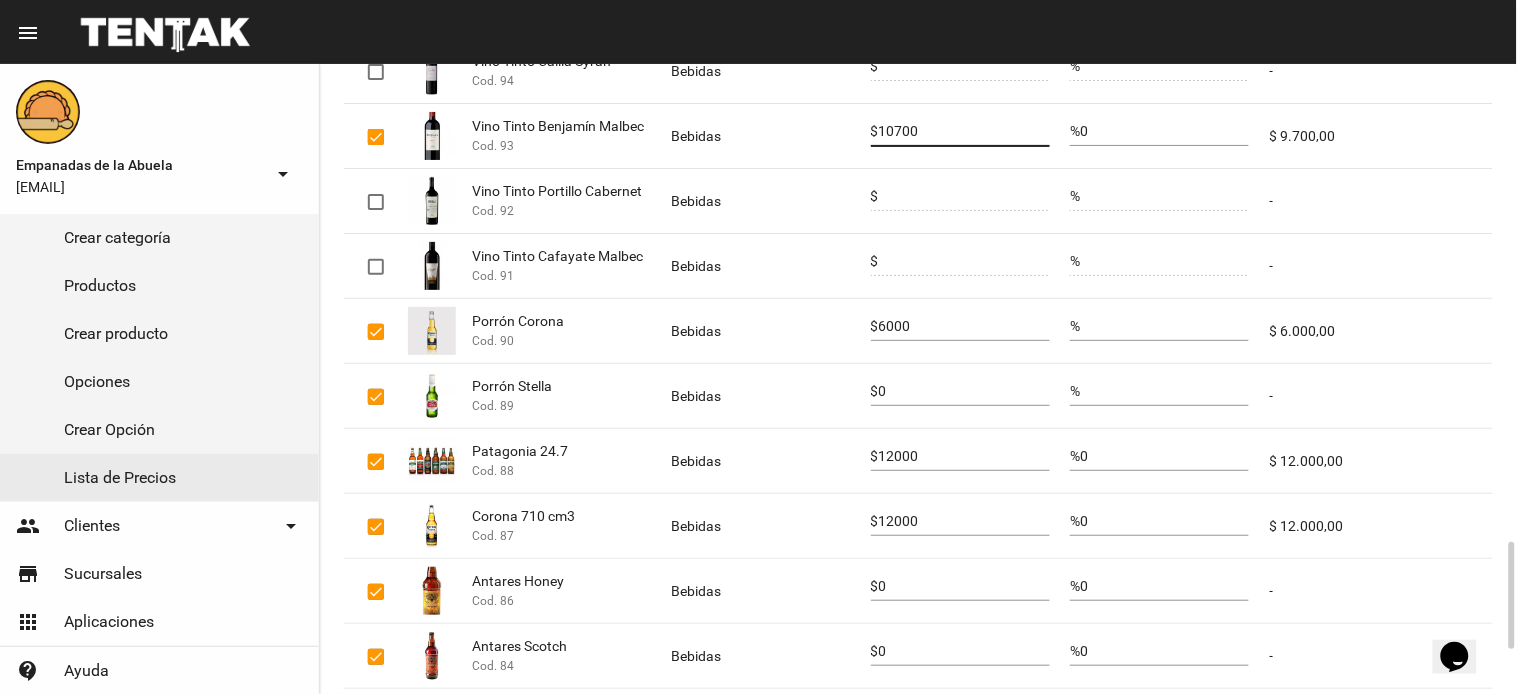 type on "10700" 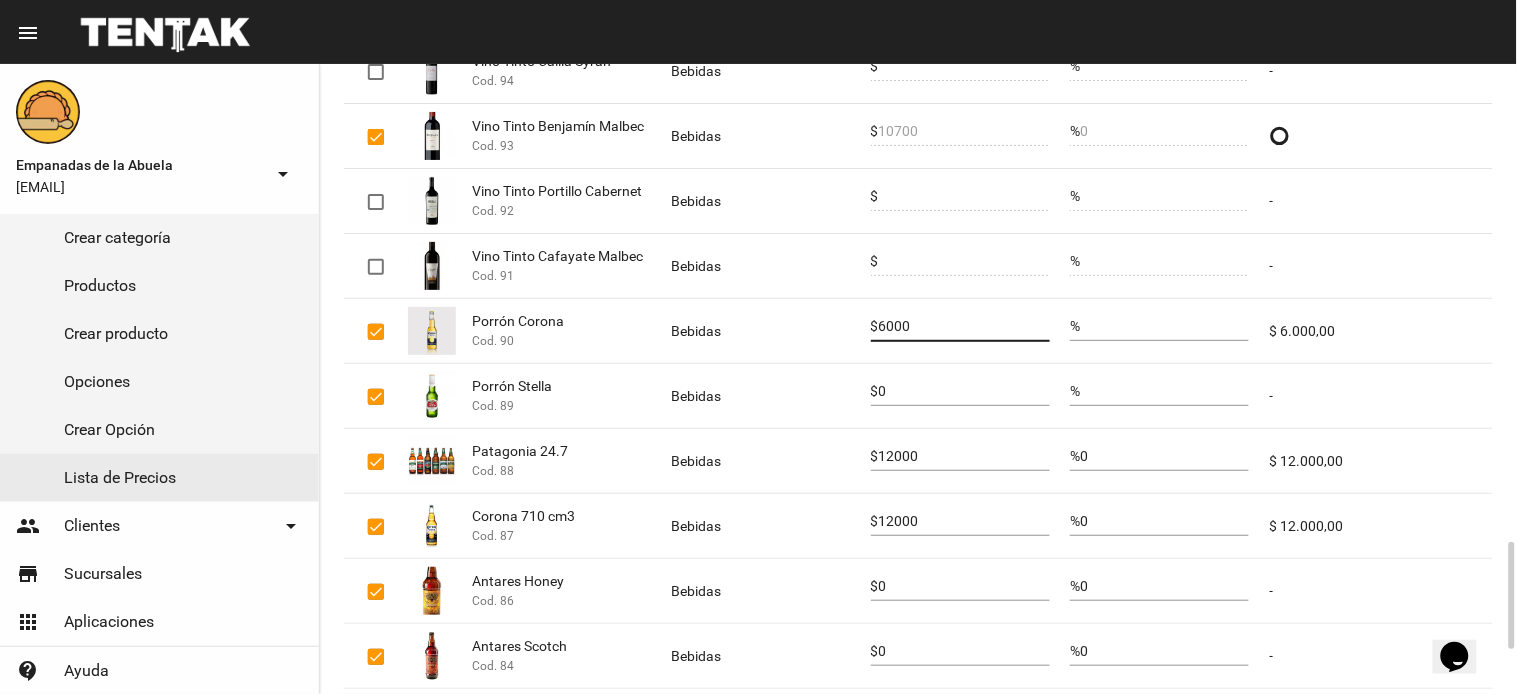 click on "6000" at bounding box center [964, 327] 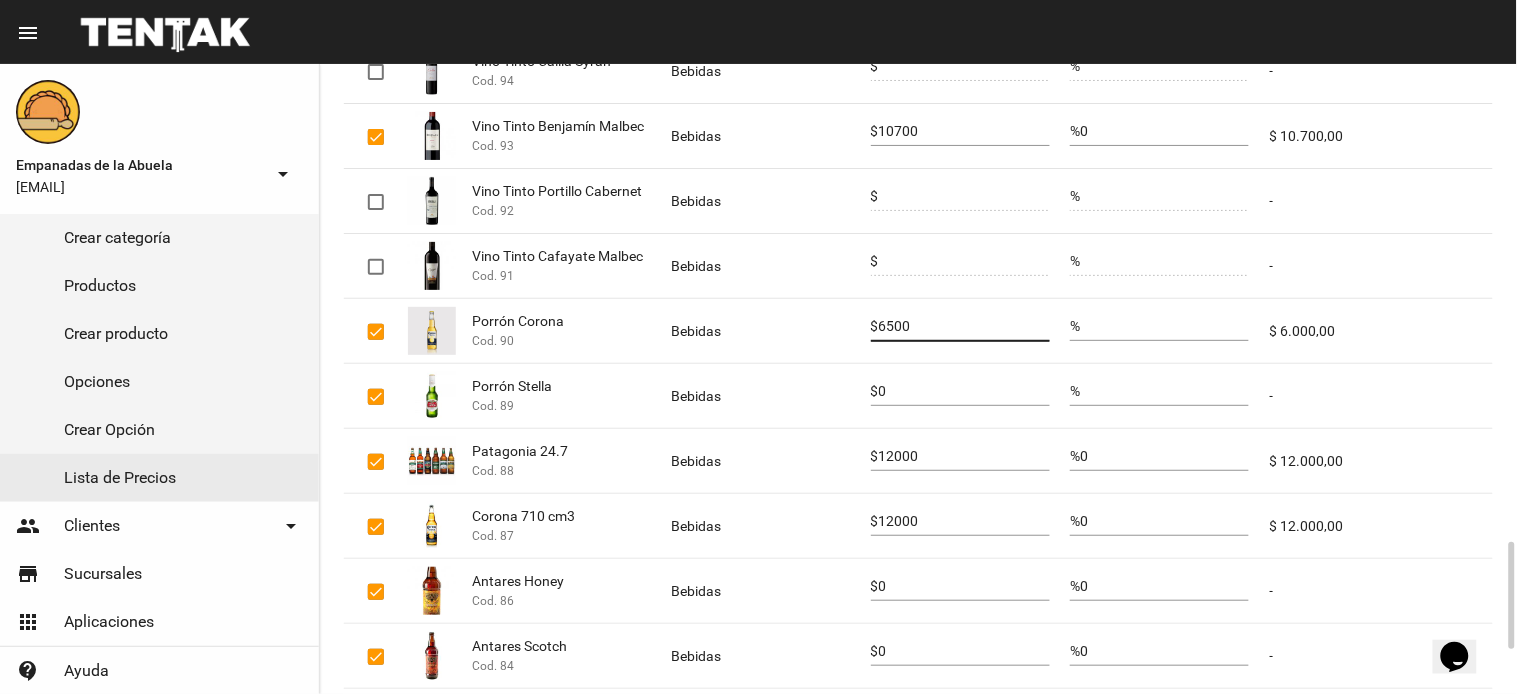 type on "6500" 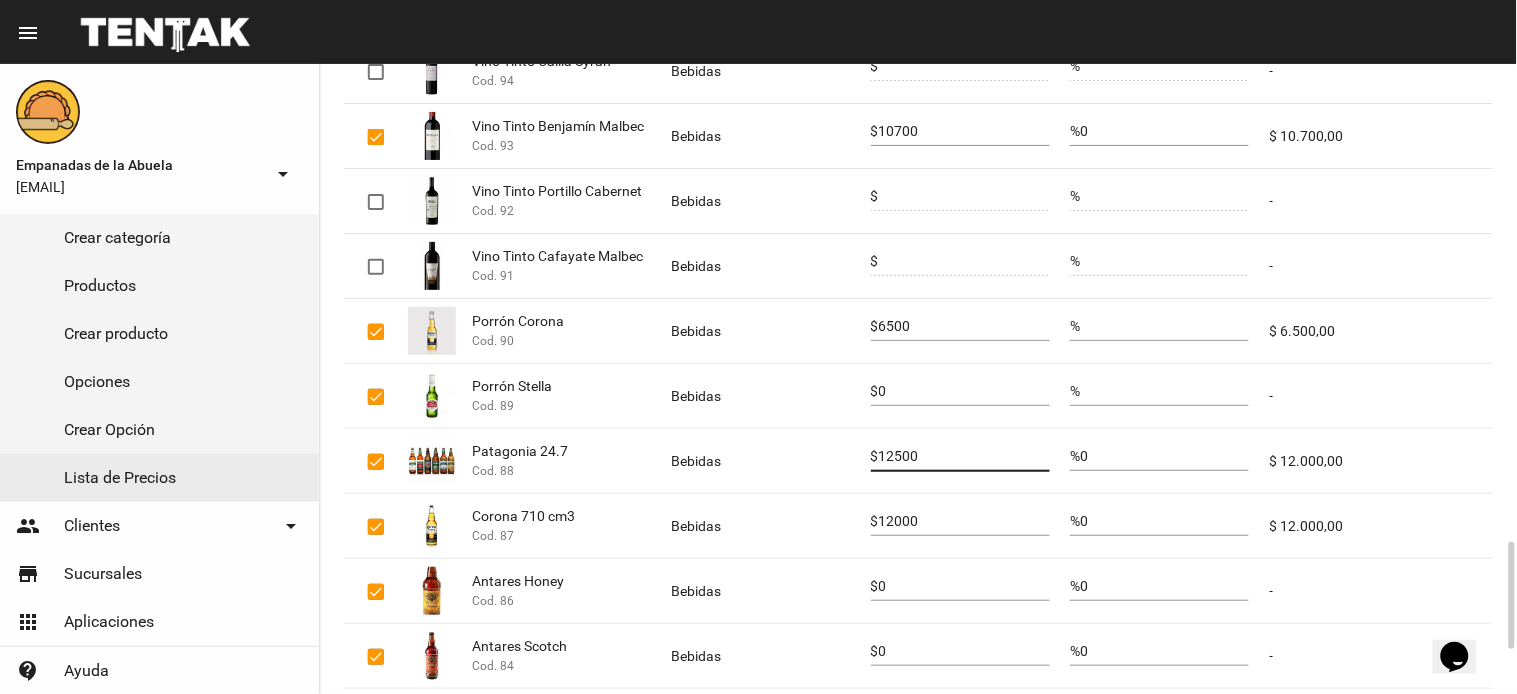 type on "12500" 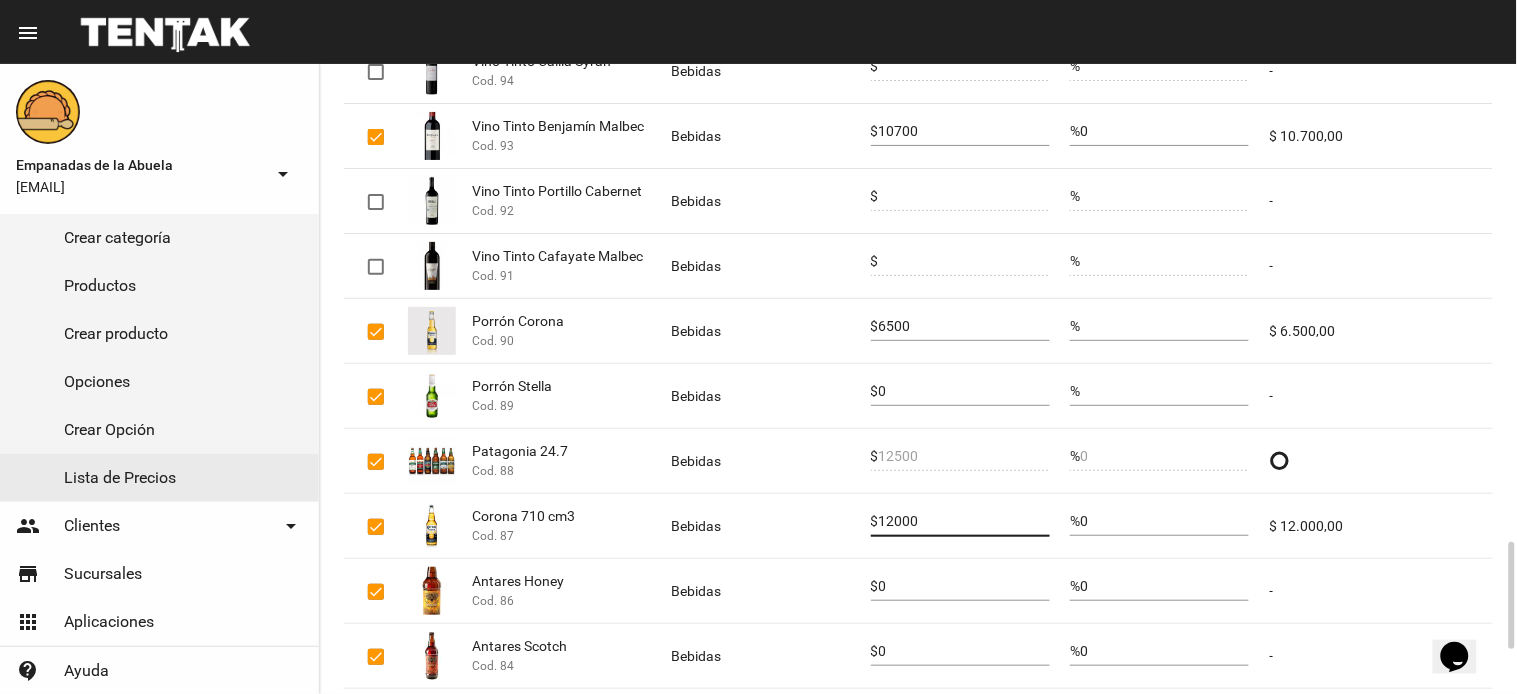 click on "12000" at bounding box center [964, 522] 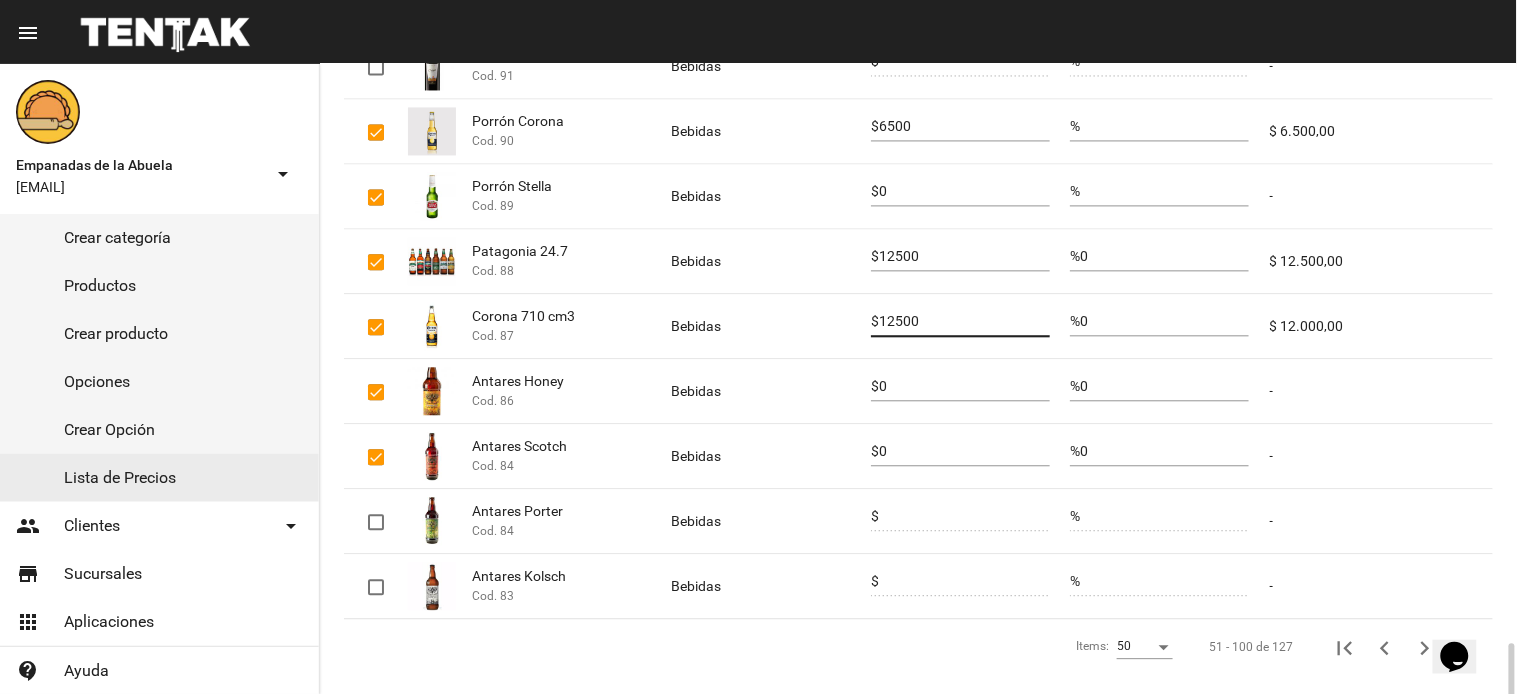 scroll, scrollTop: 3057, scrollLeft: 0, axis: vertical 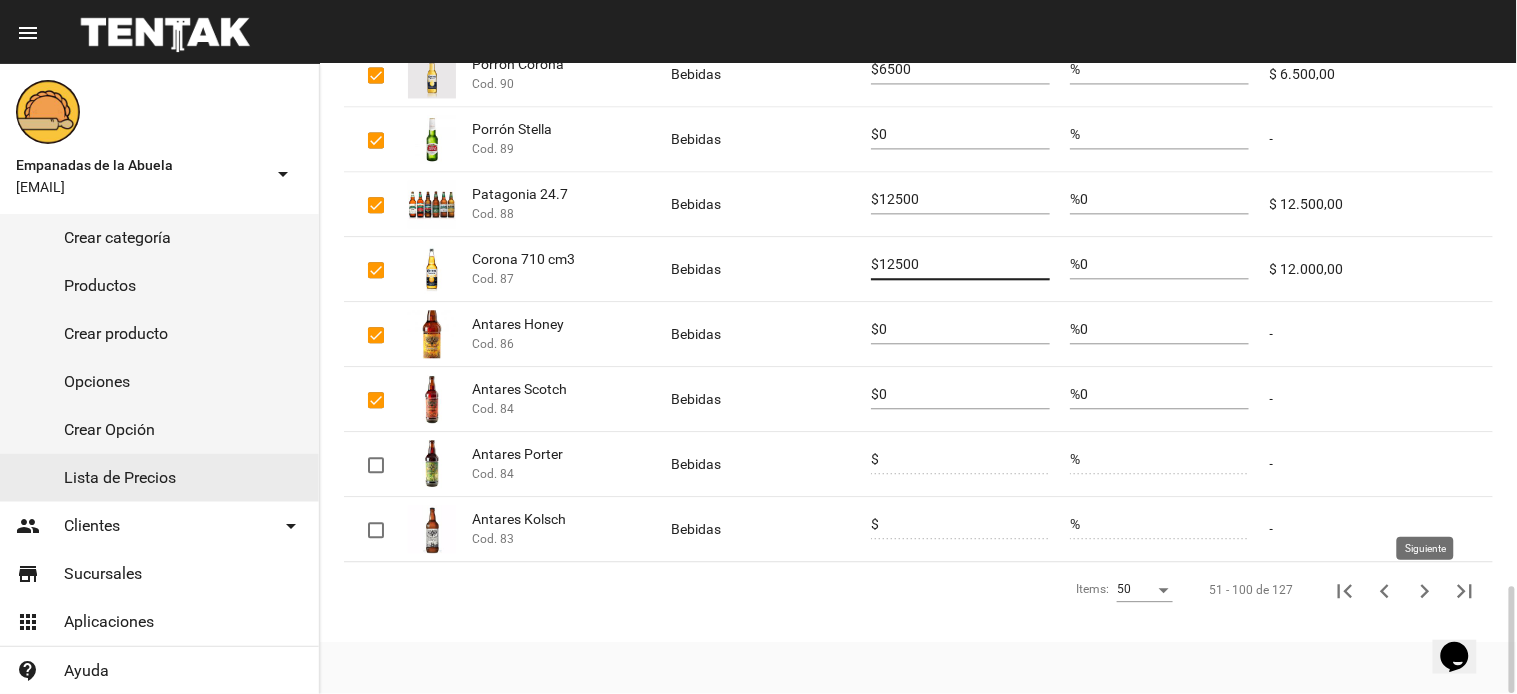 type on "12500" 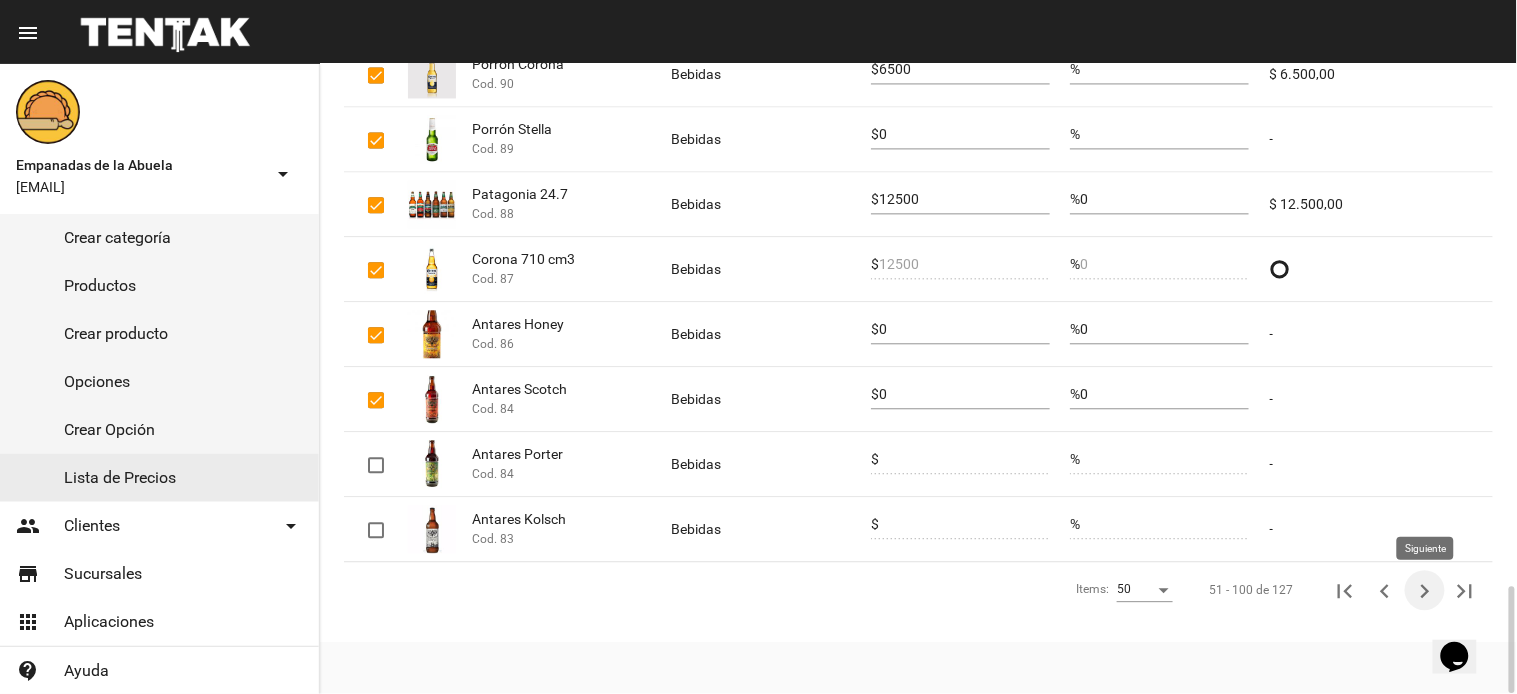 click 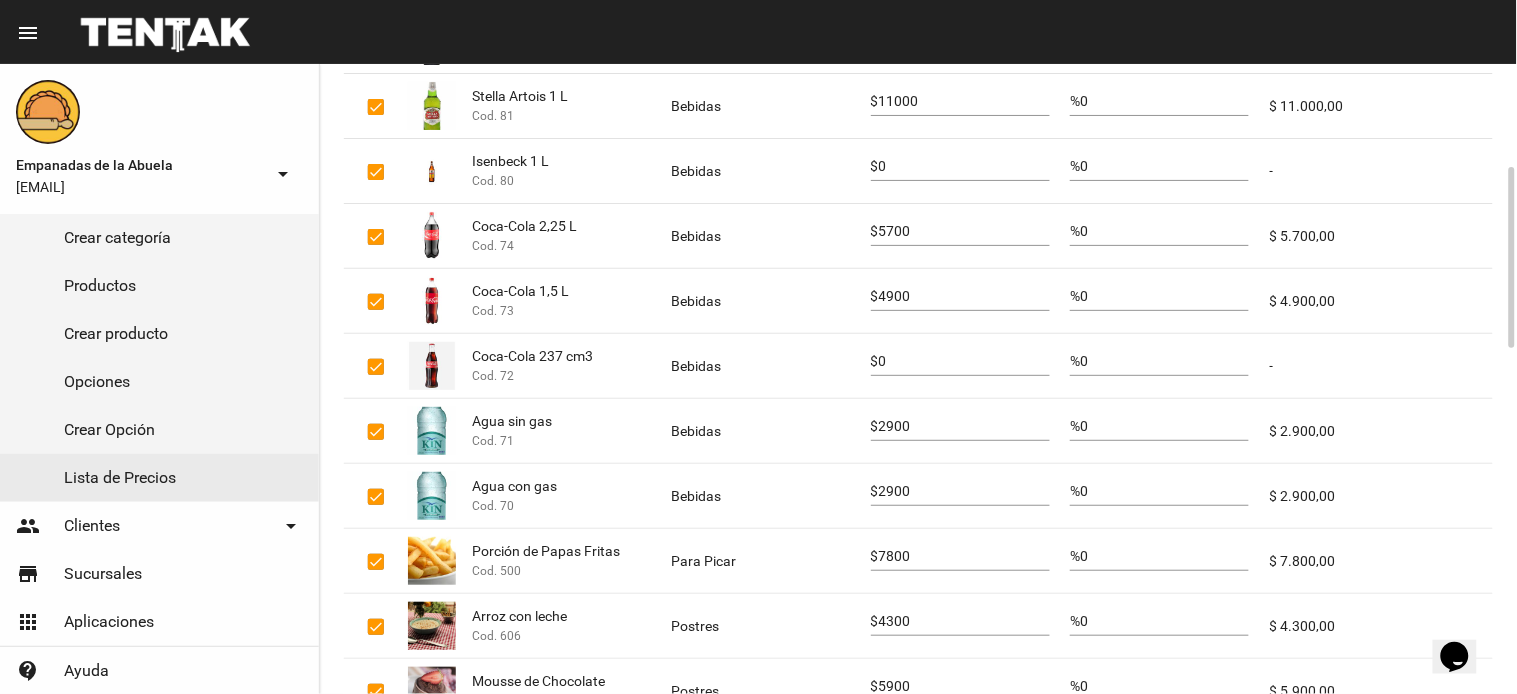scroll, scrollTop: 160, scrollLeft: 0, axis: vertical 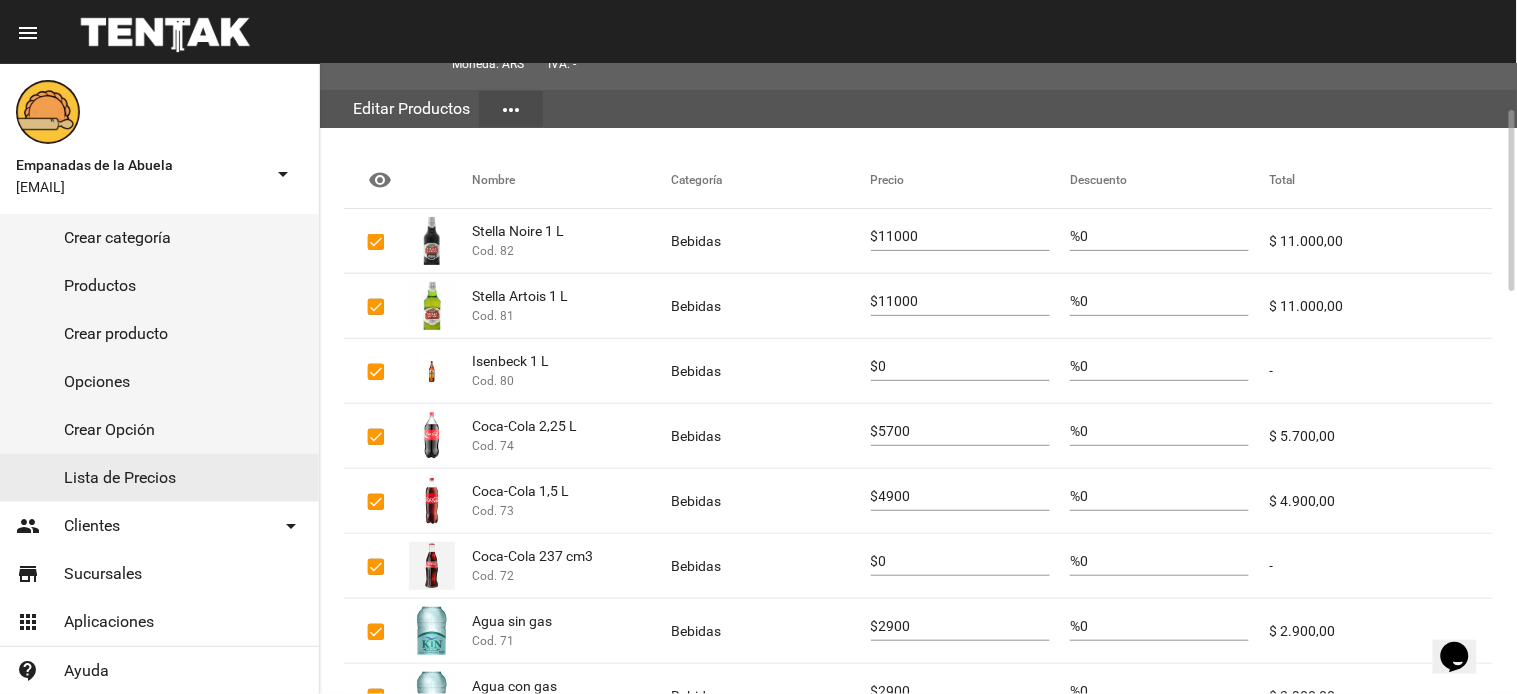 click on "11000" 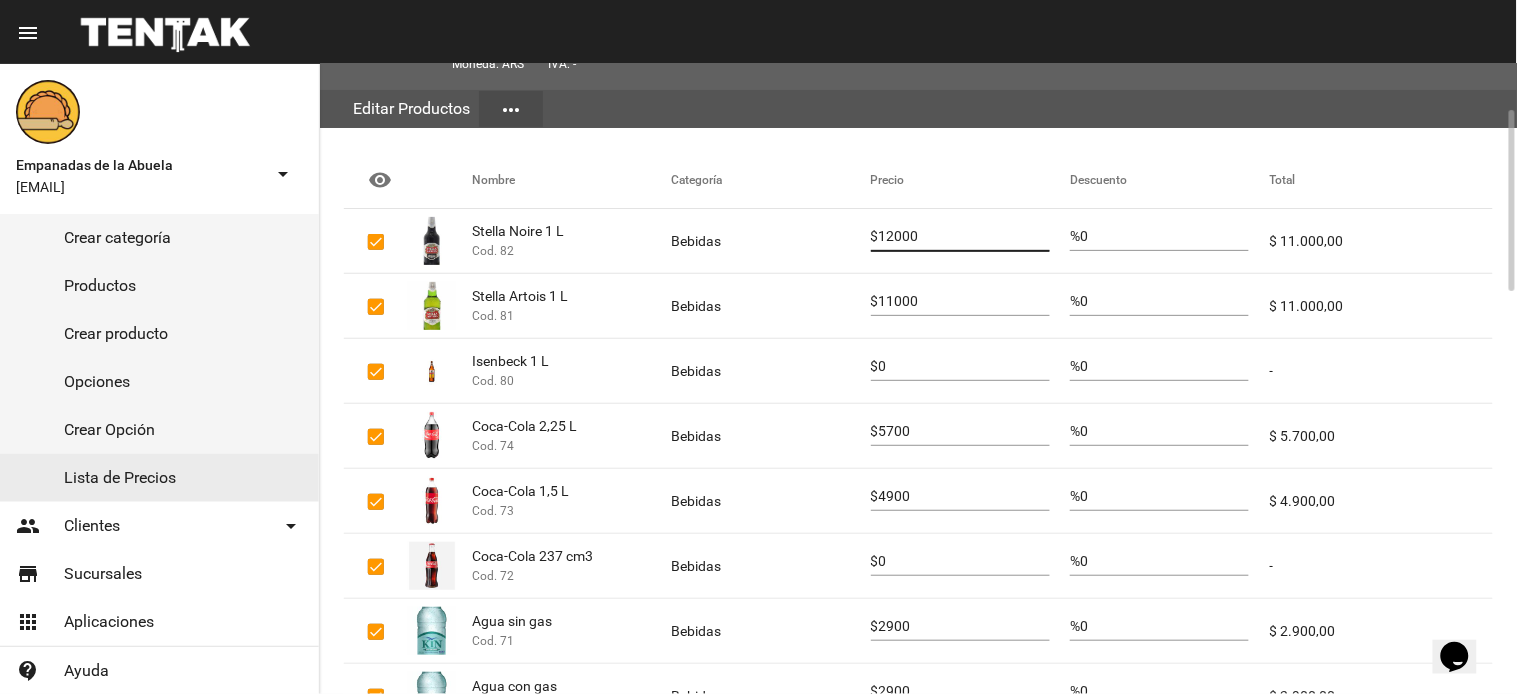 type on "12000" 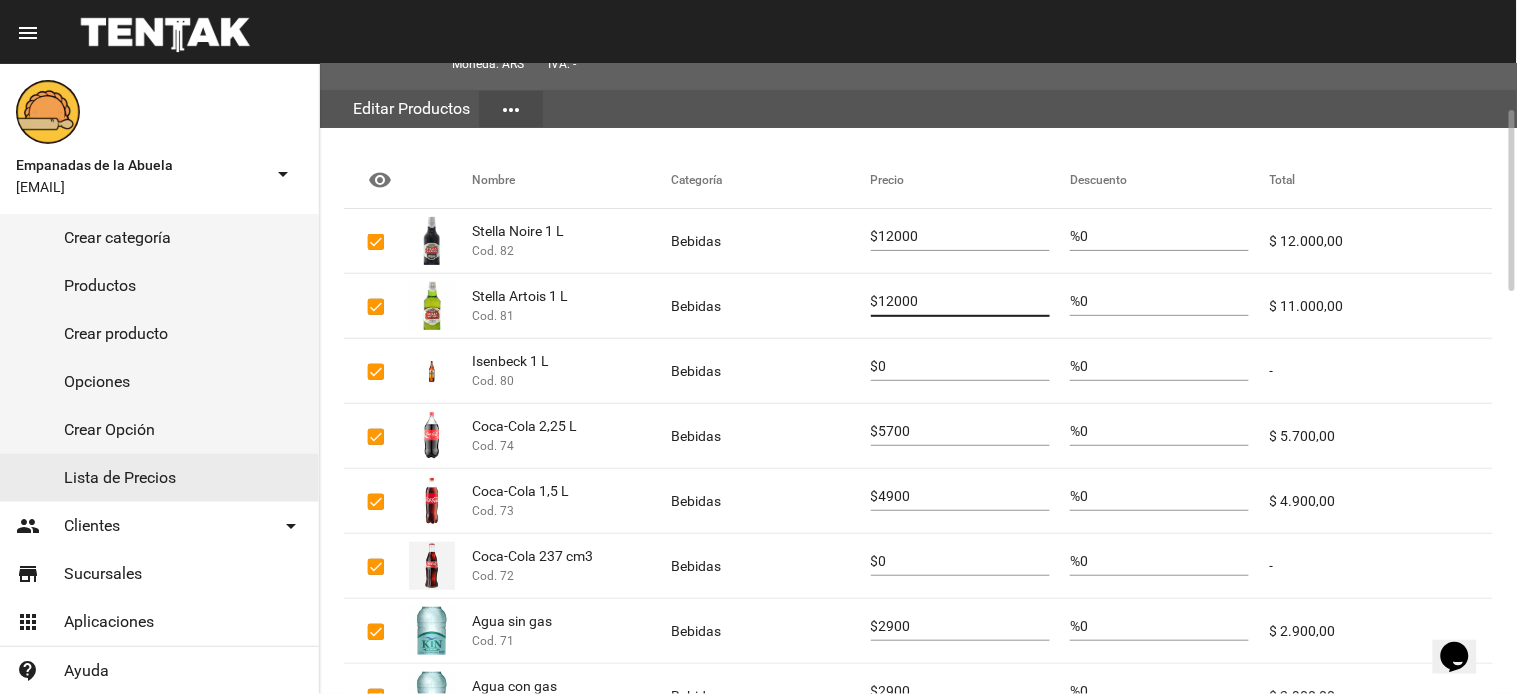 type on "12000" 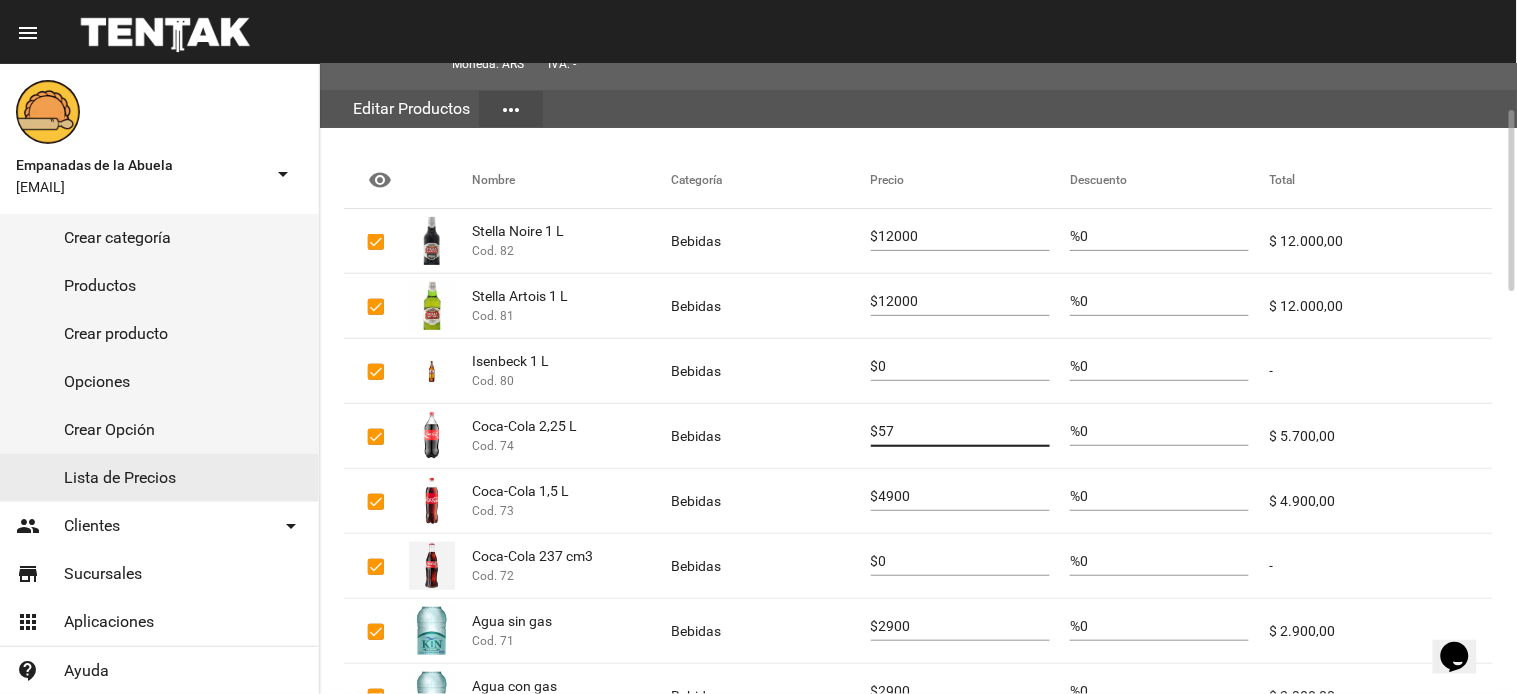 type on "5" 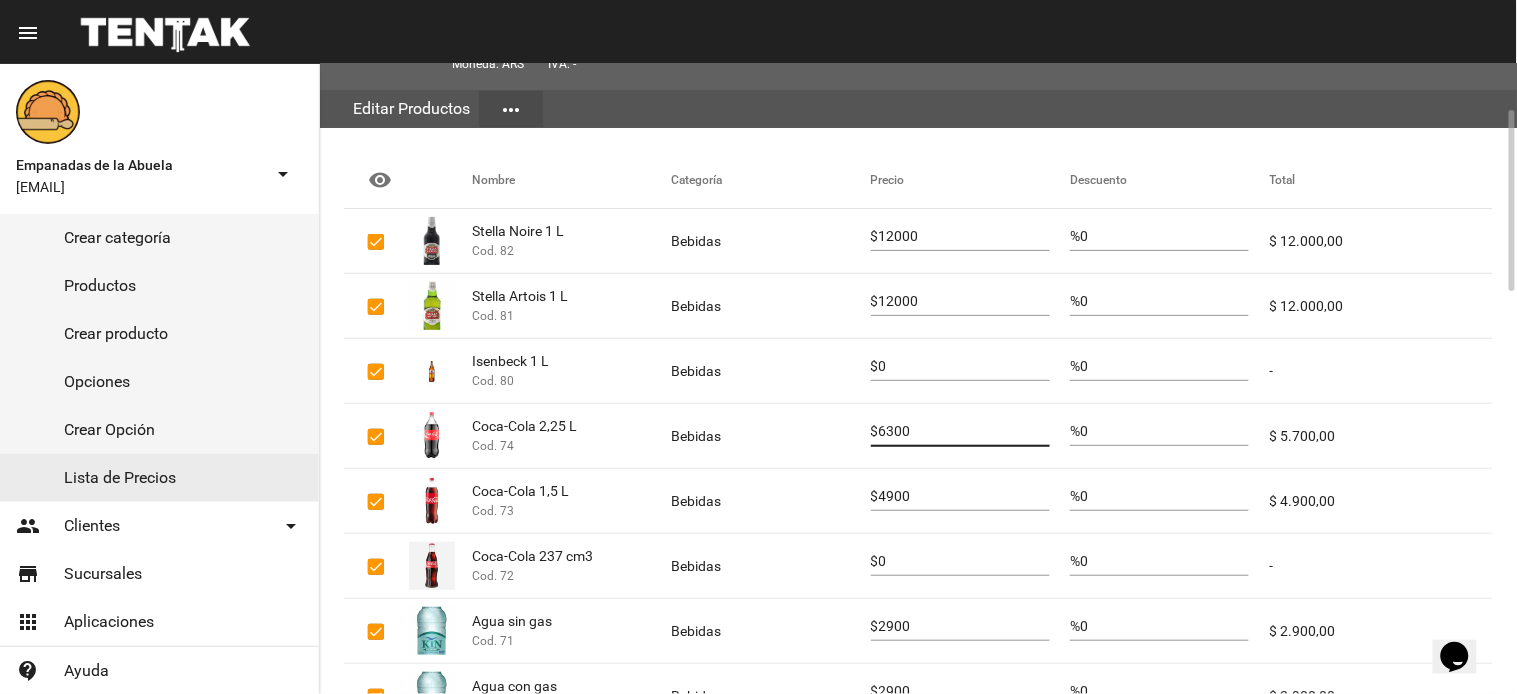 type on "6300" 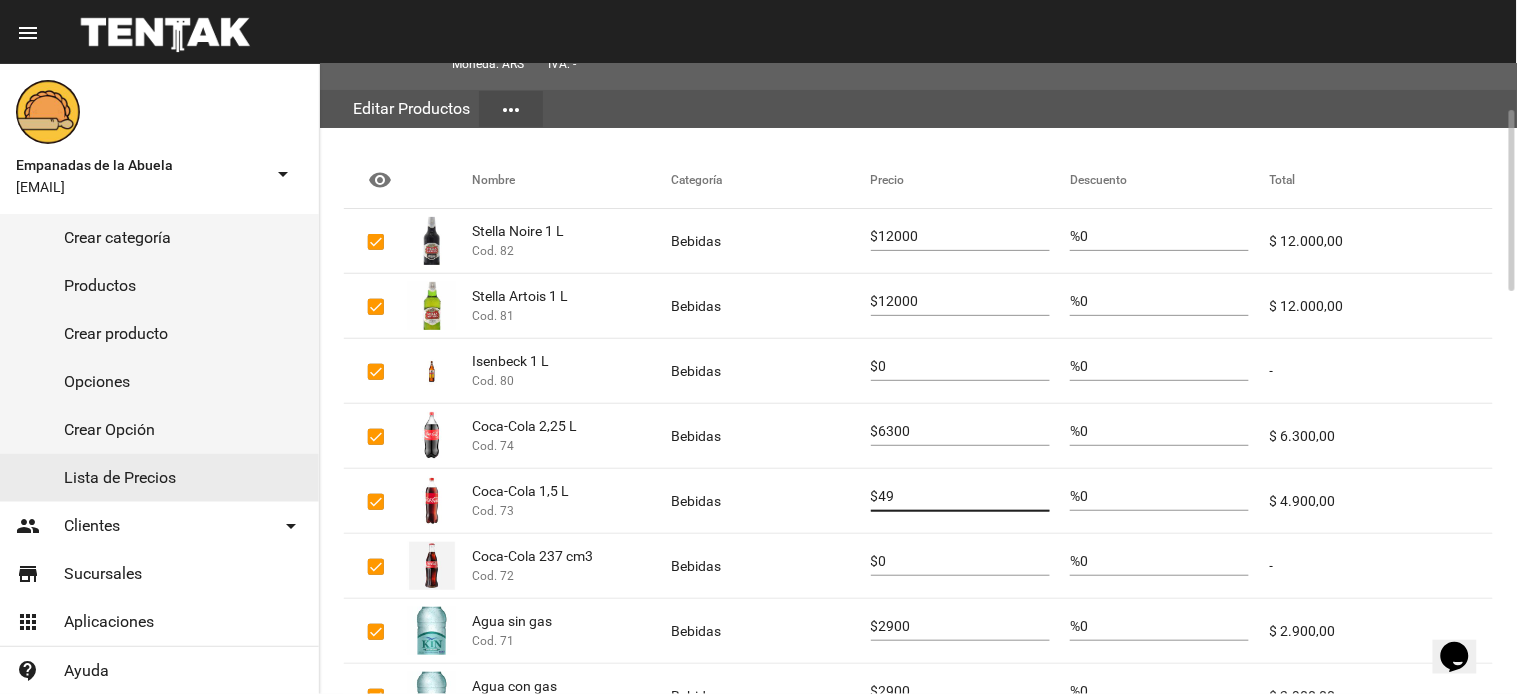 type on "4" 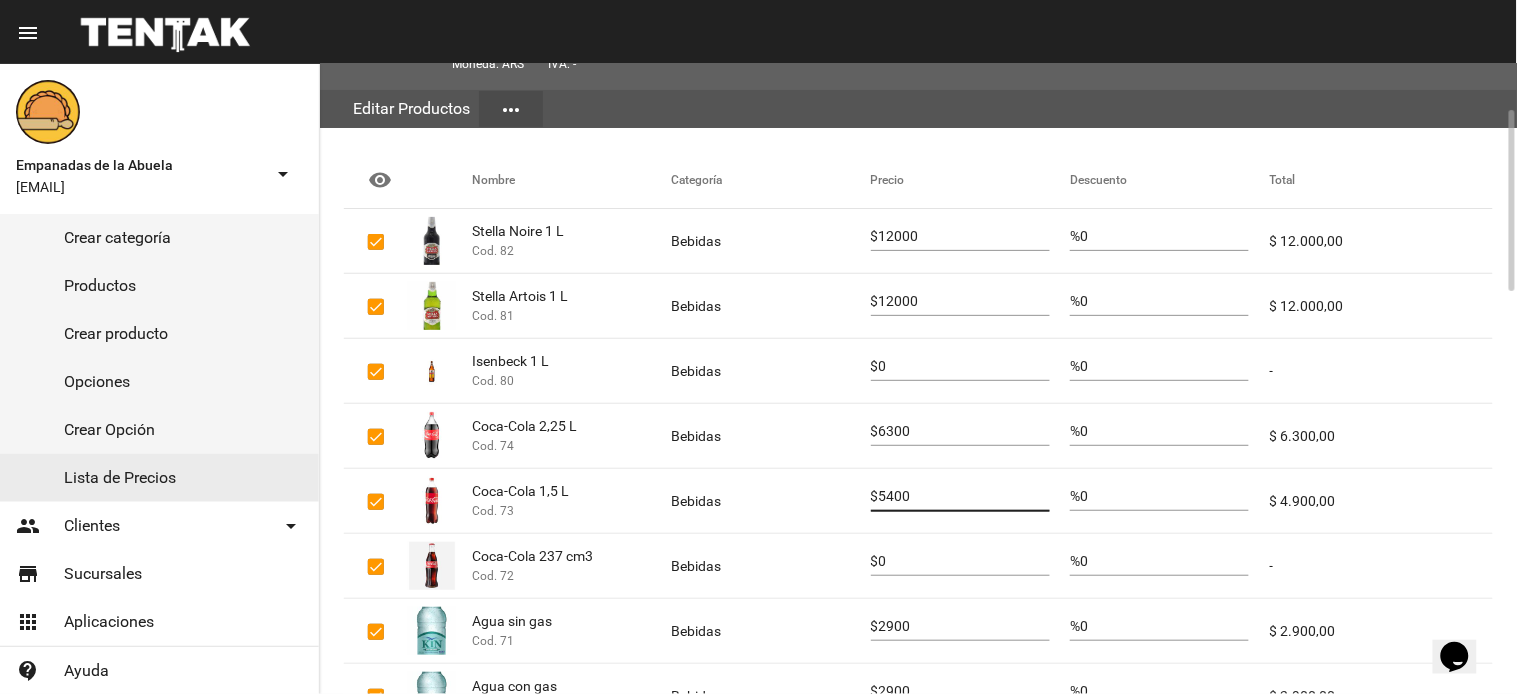 type on "5400" 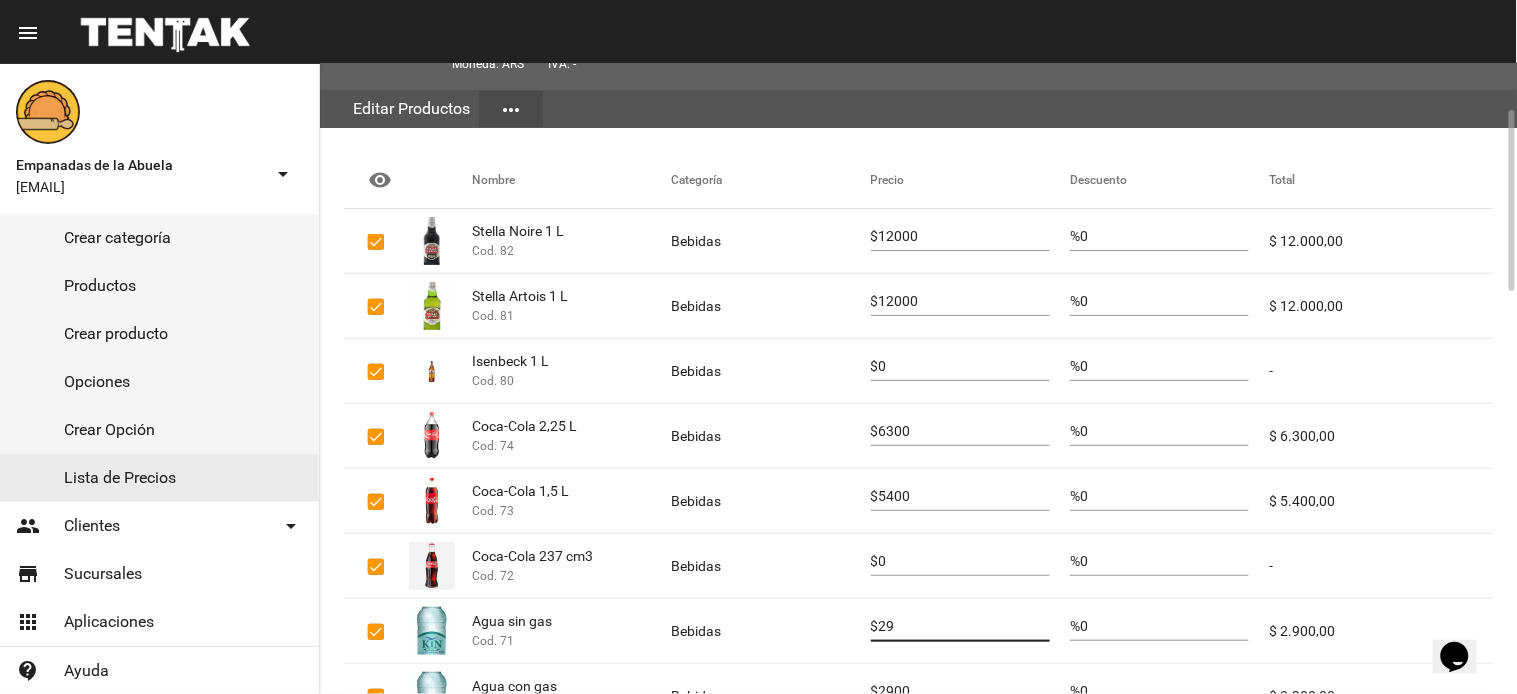 type on "2" 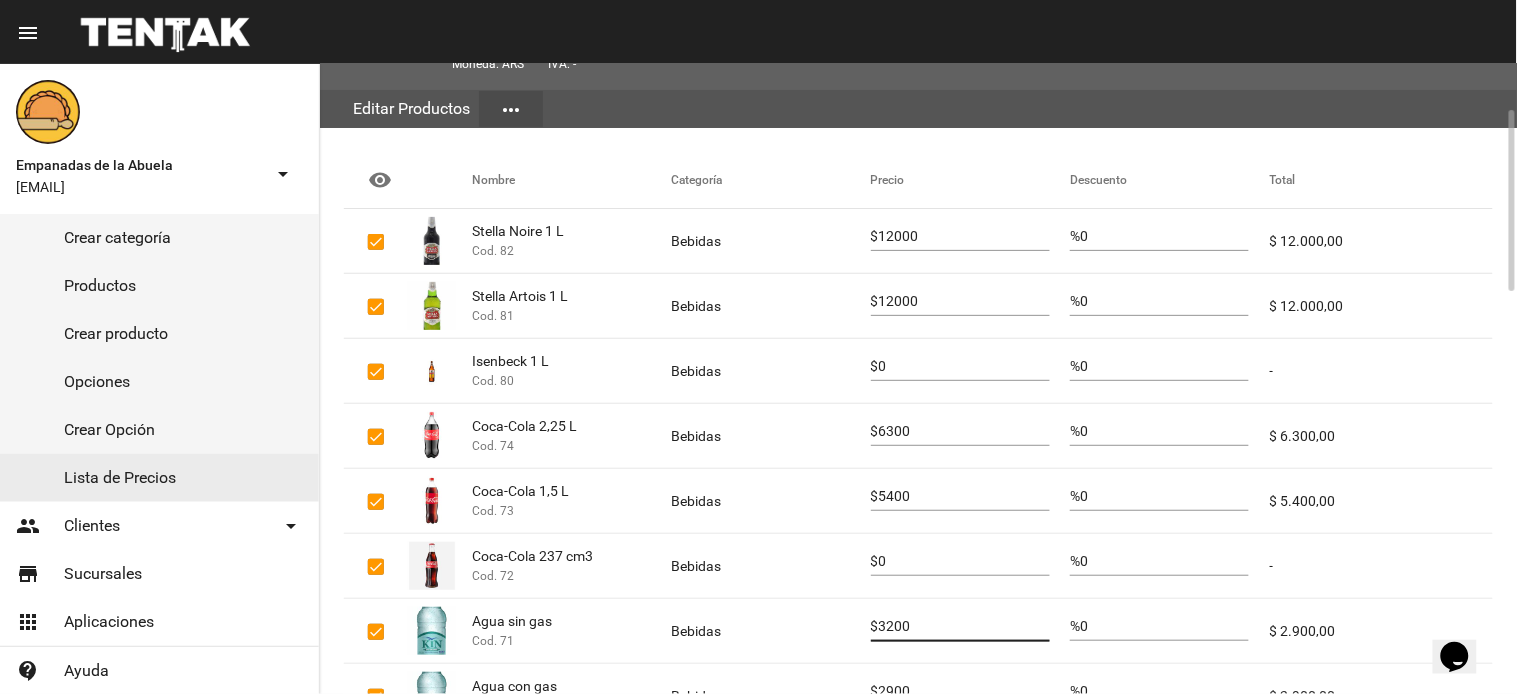 scroll, scrollTop: 360, scrollLeft: 0, axis: vertical 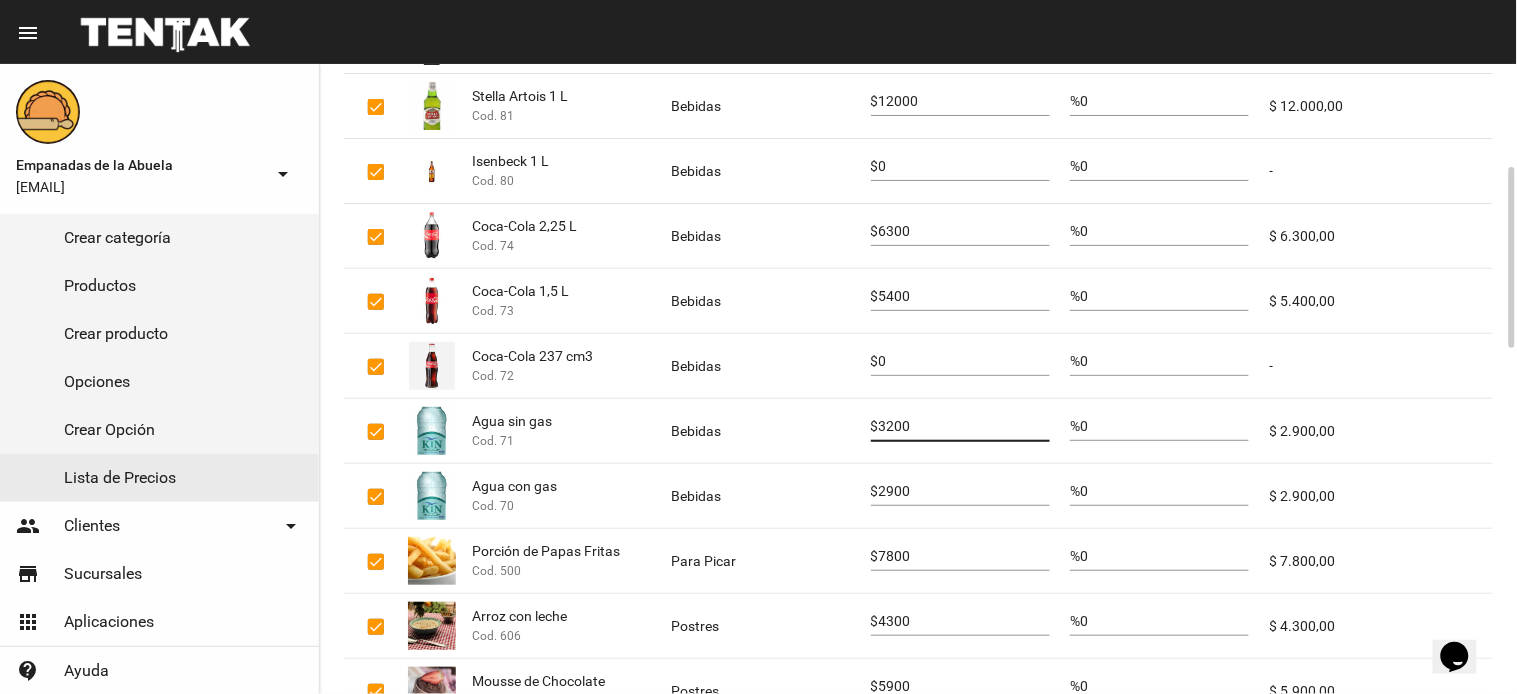 type on "3200" 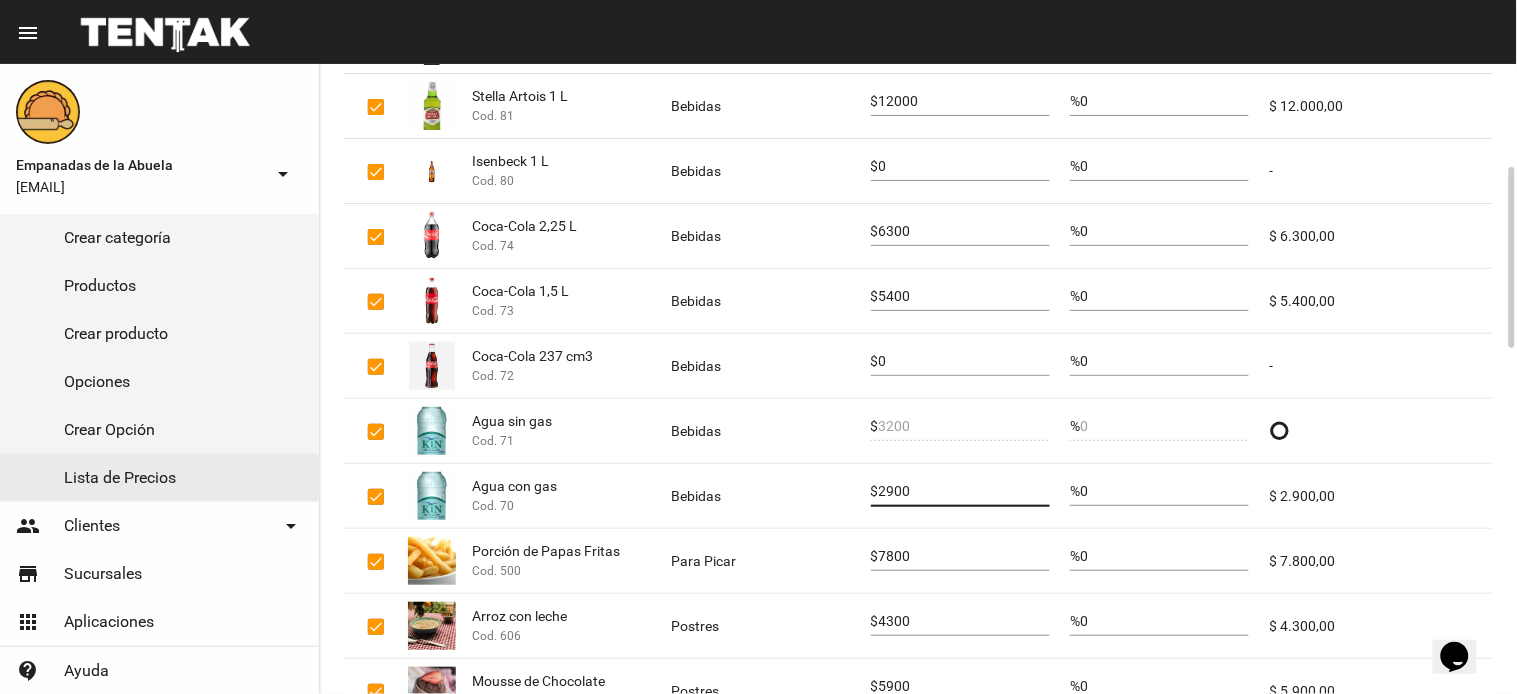 click on "2900" at bounding box center [964, 492] 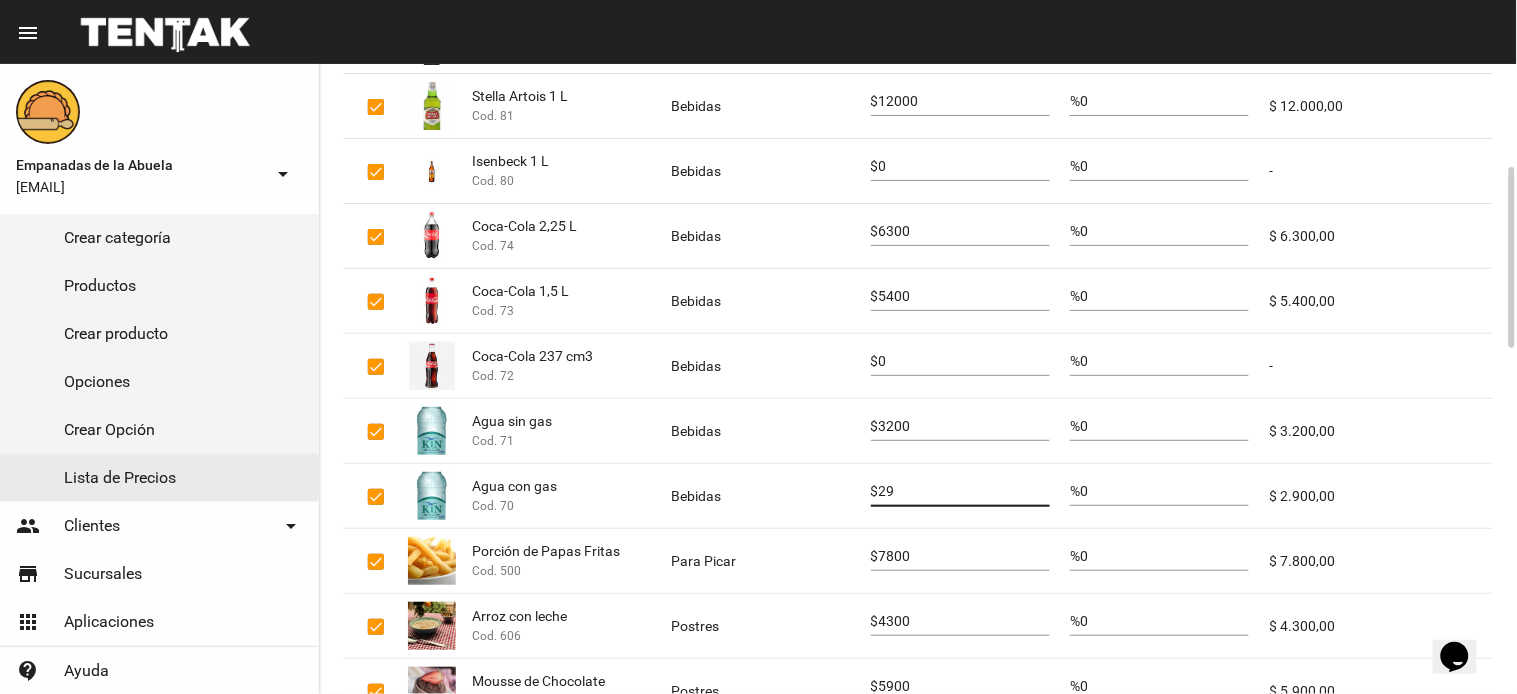 type on "2" 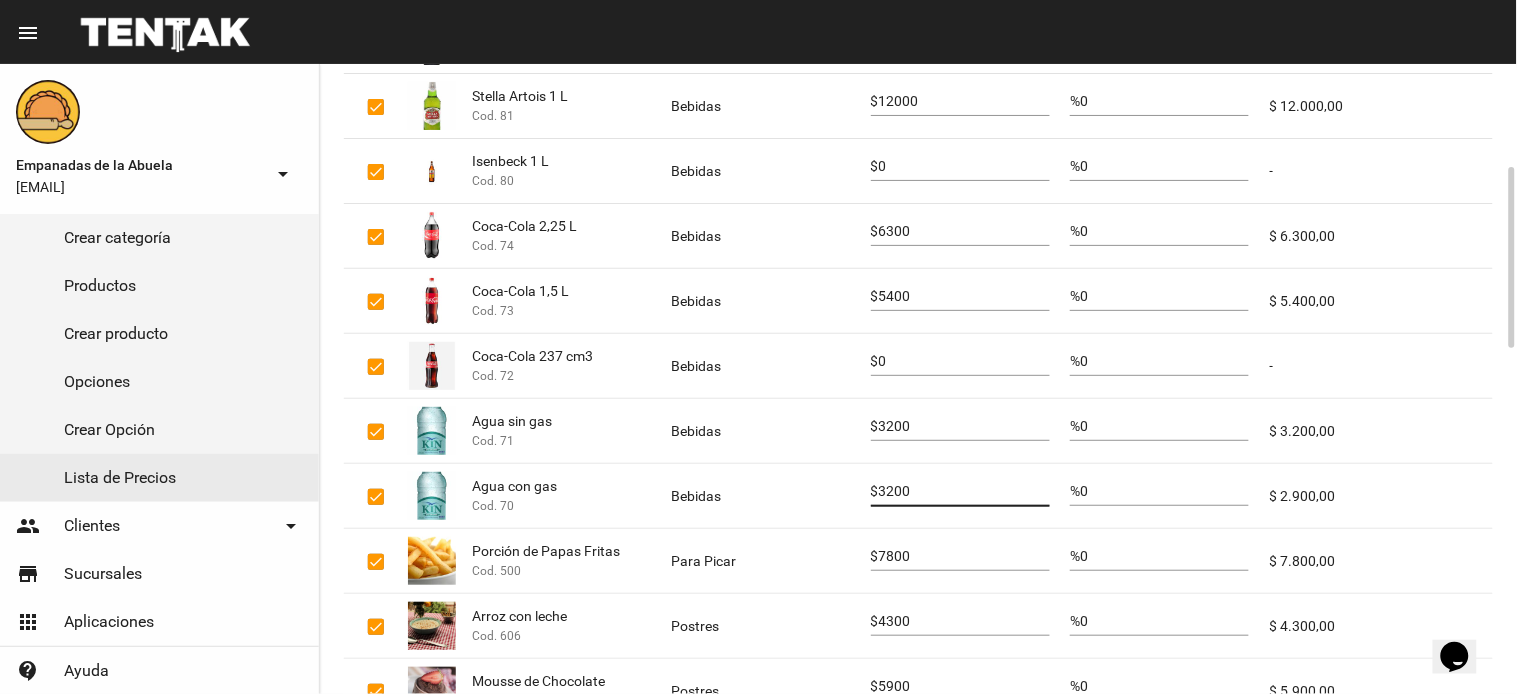 type on "3200" 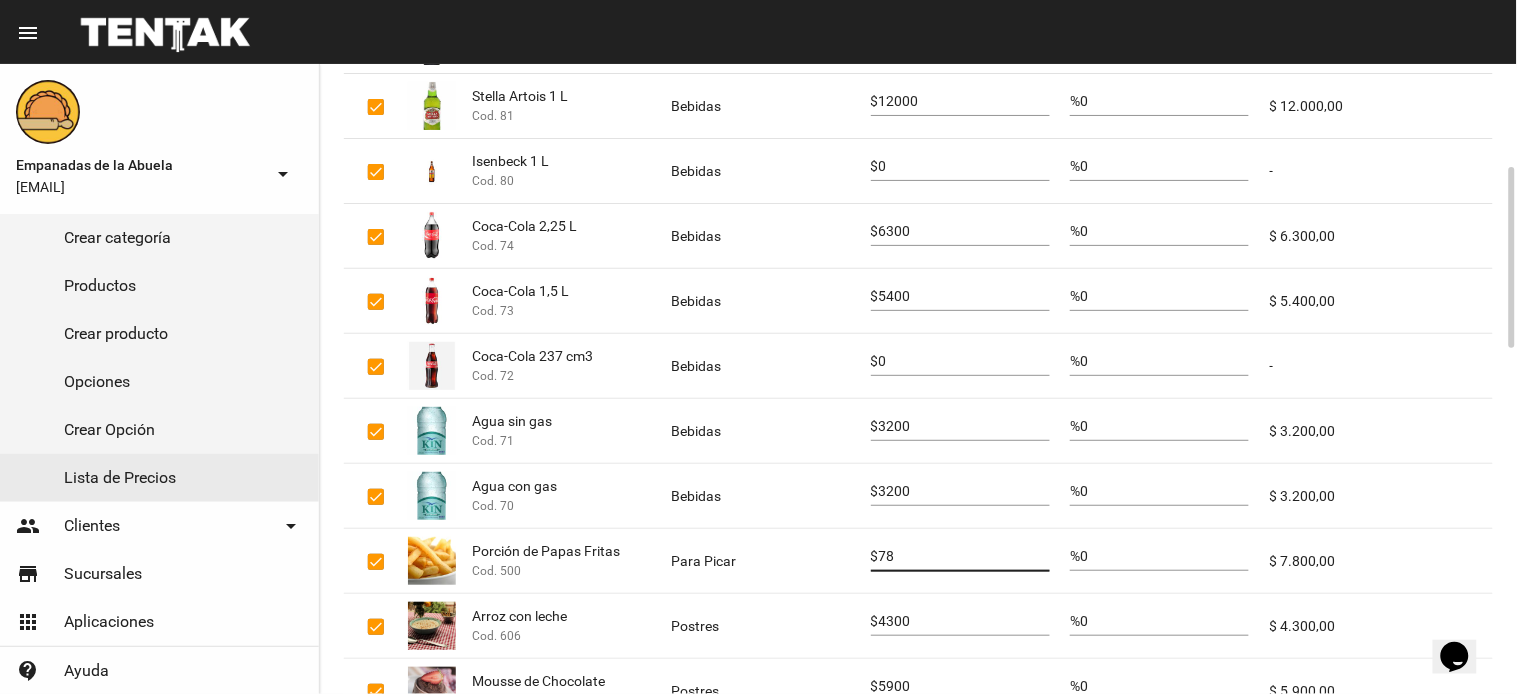 type on "7" 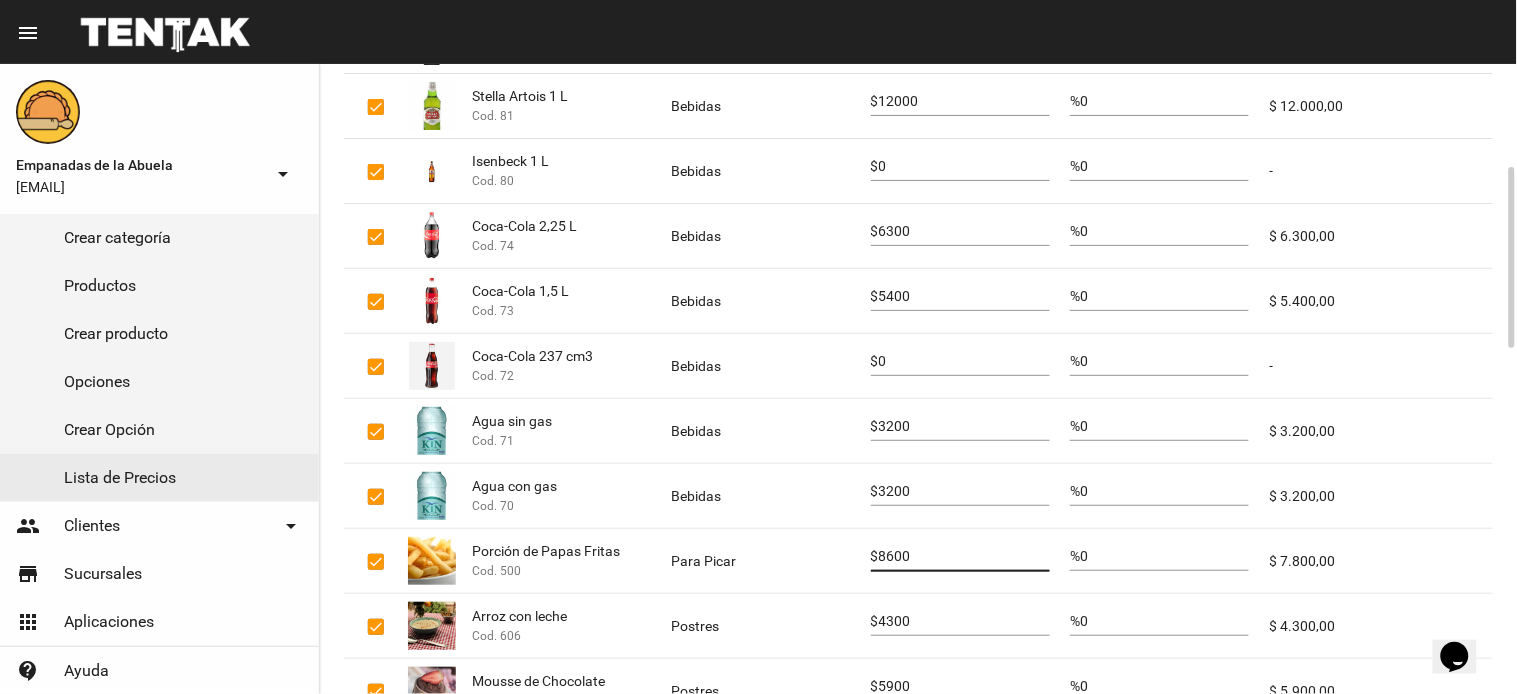 type on "8600" 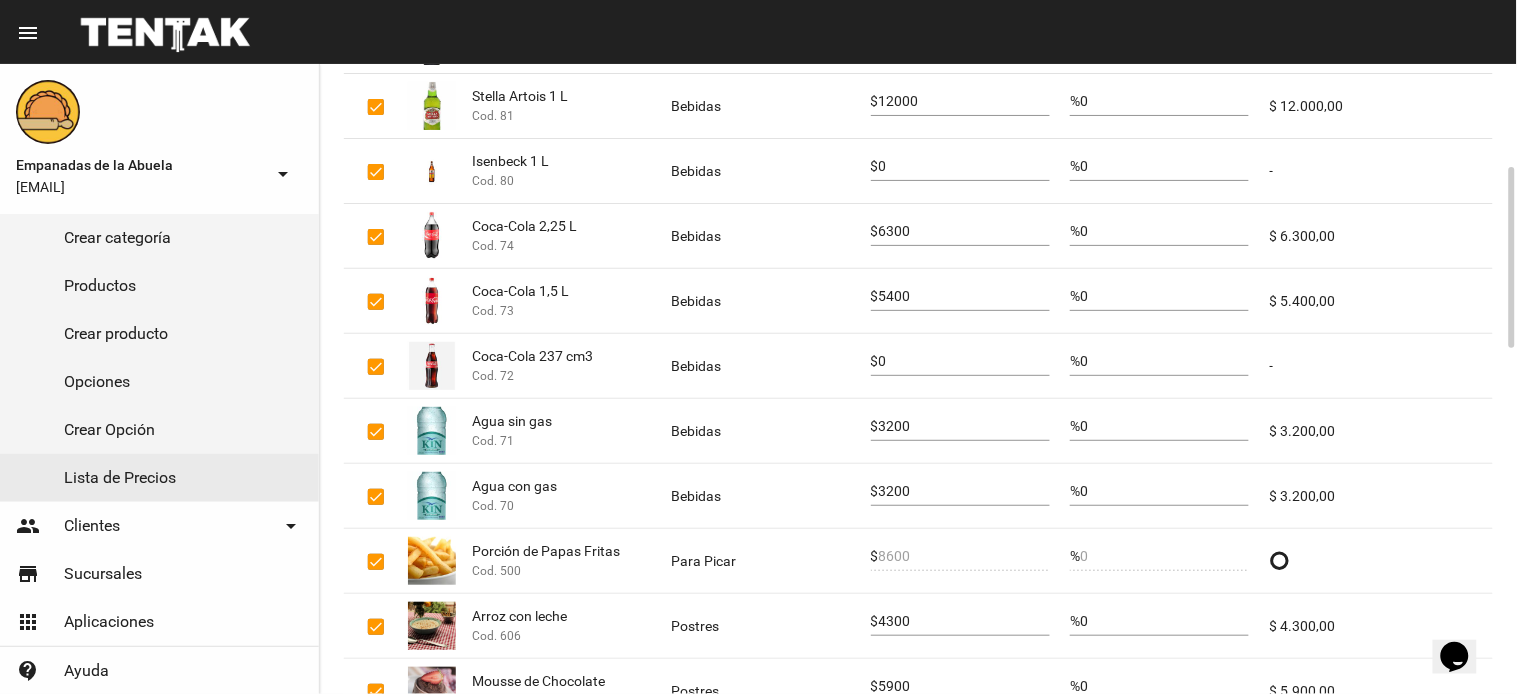 click on "4300" 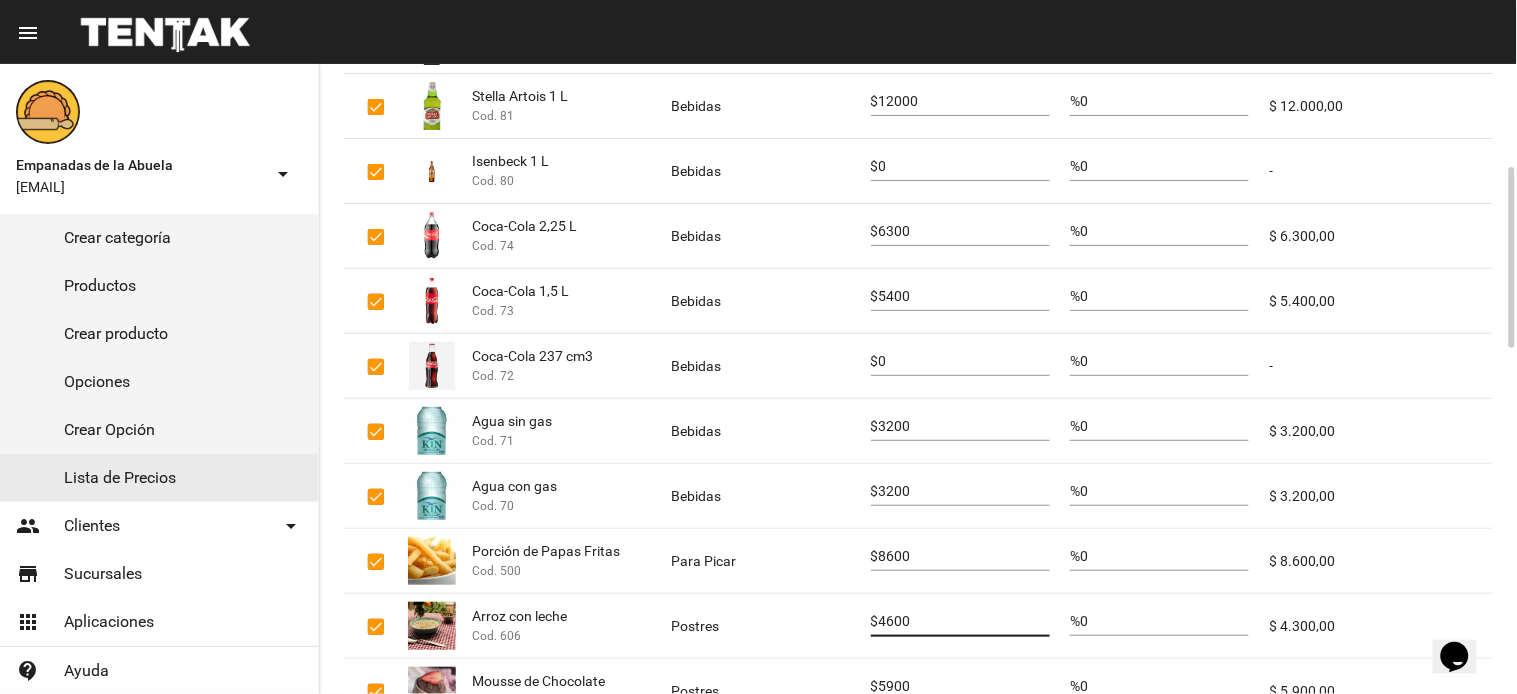 scroll, scrollTop: 560, scrollLeft: 0, axis: vertical 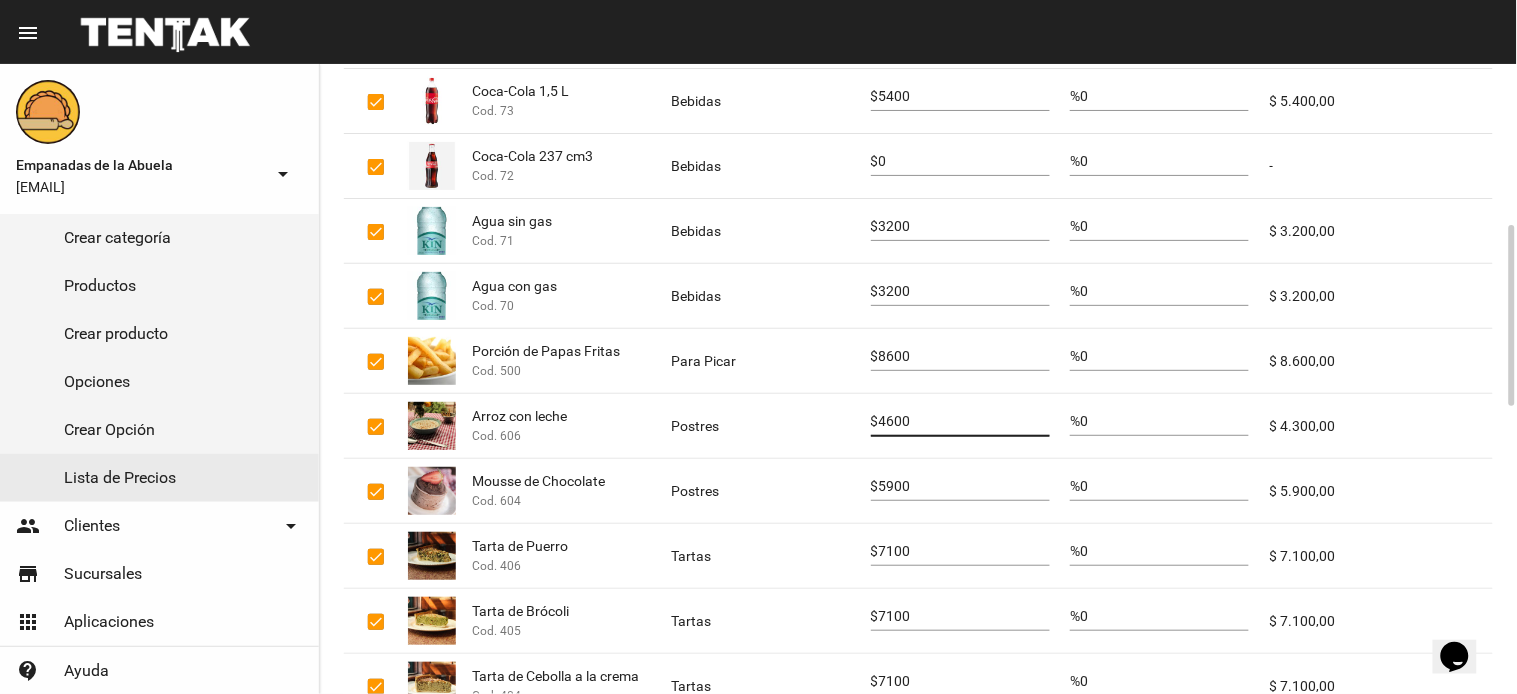 type on "4600" 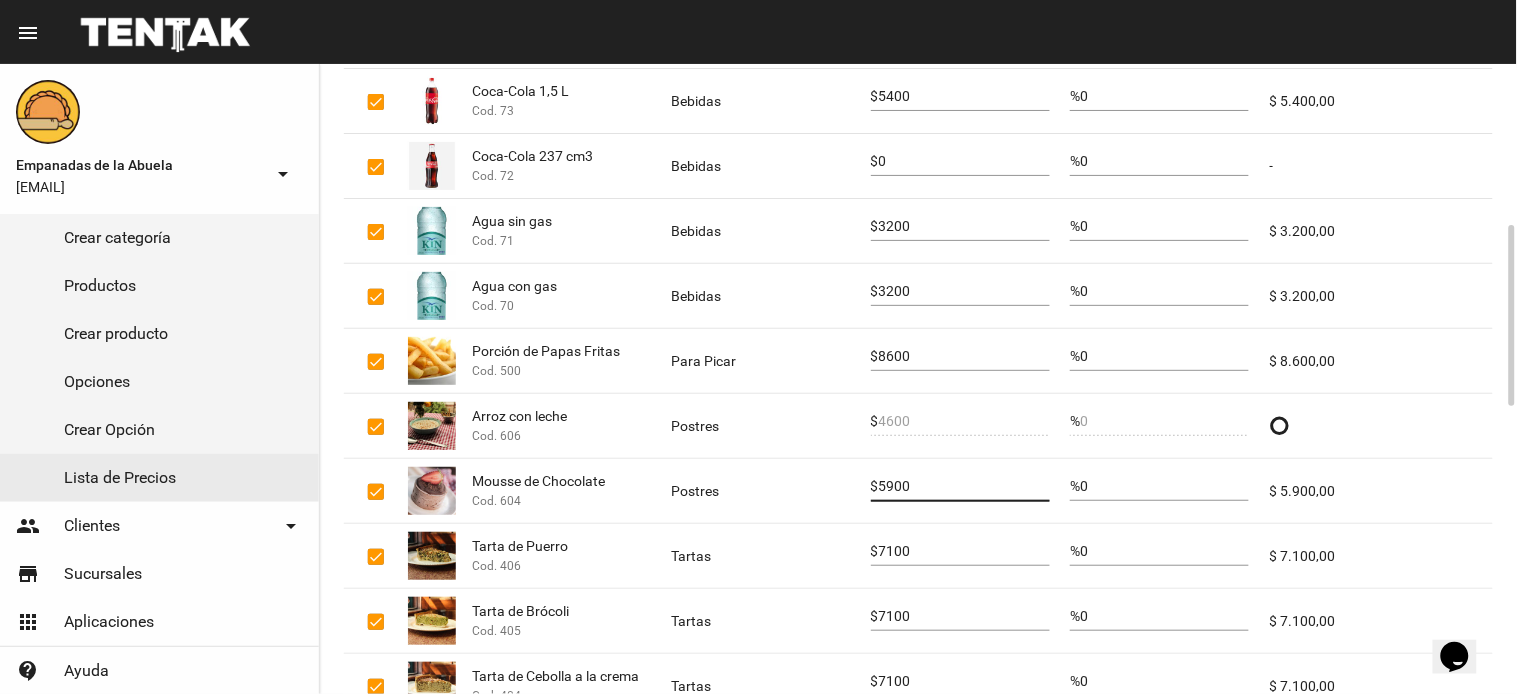click on "5900" at bounding box center [964, 487] 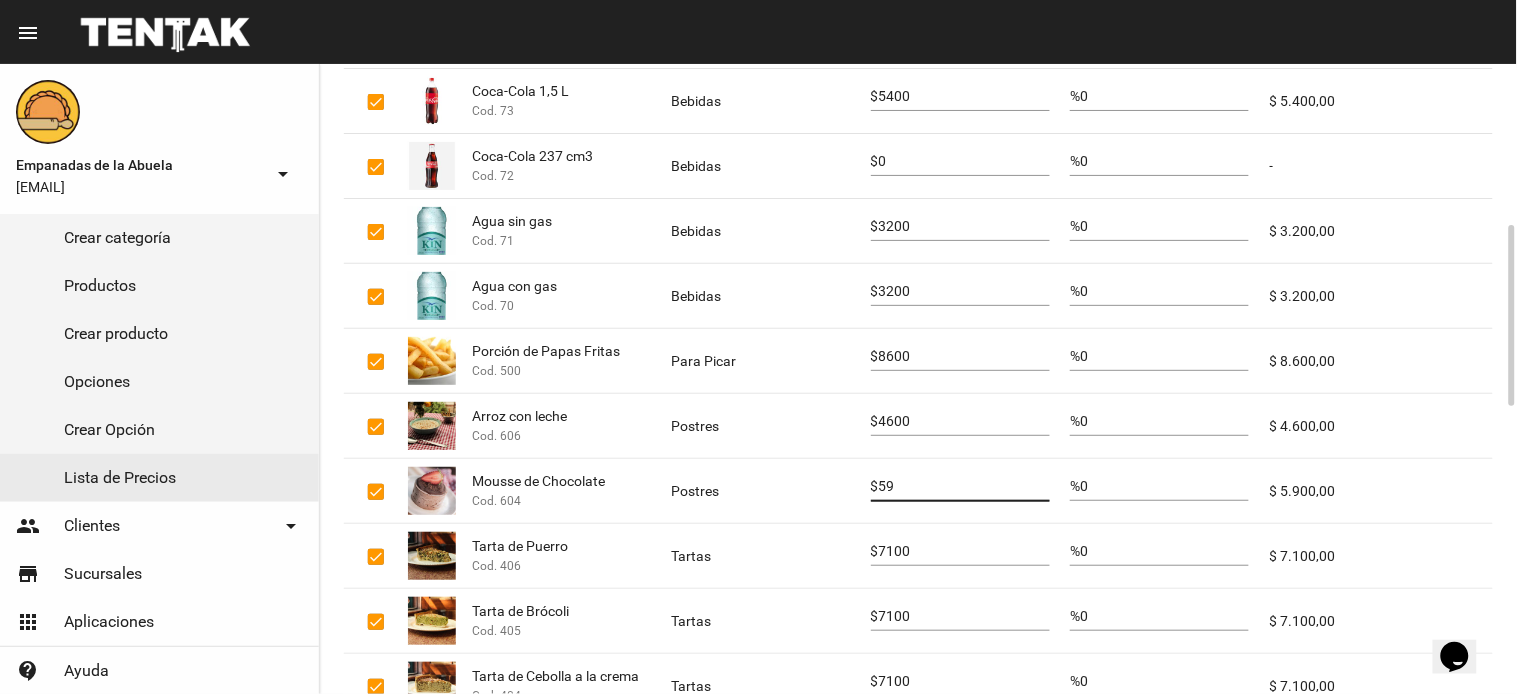 type on "5" 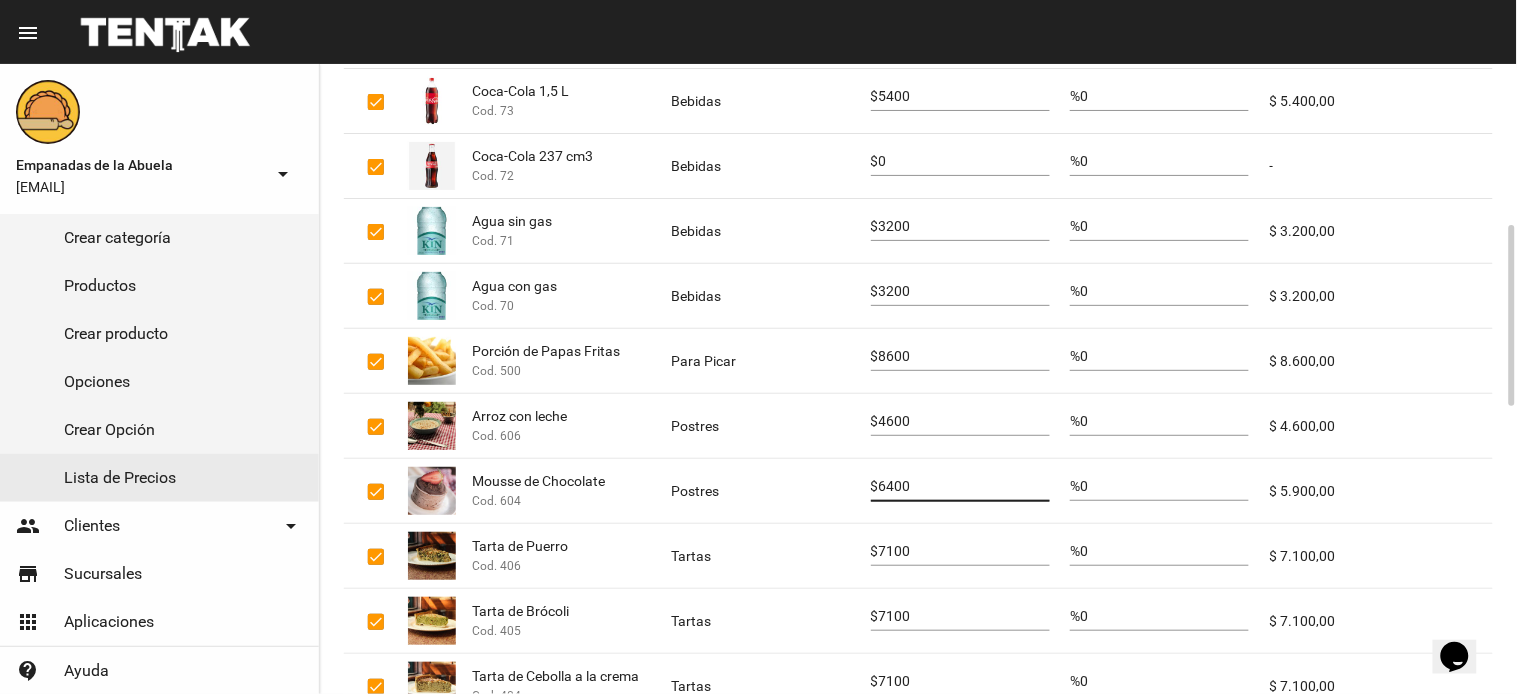 type on "6400" 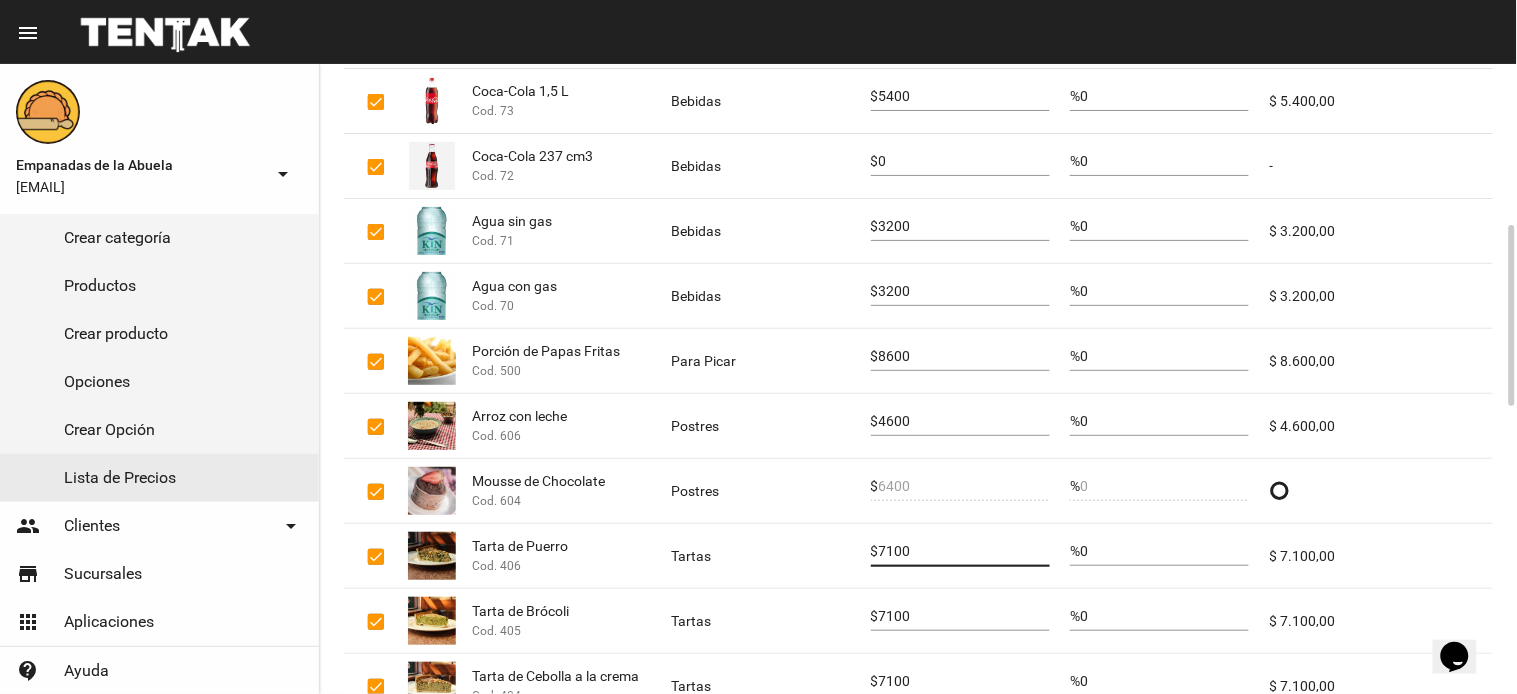 click on "7100" at bounding box center (964, 552) 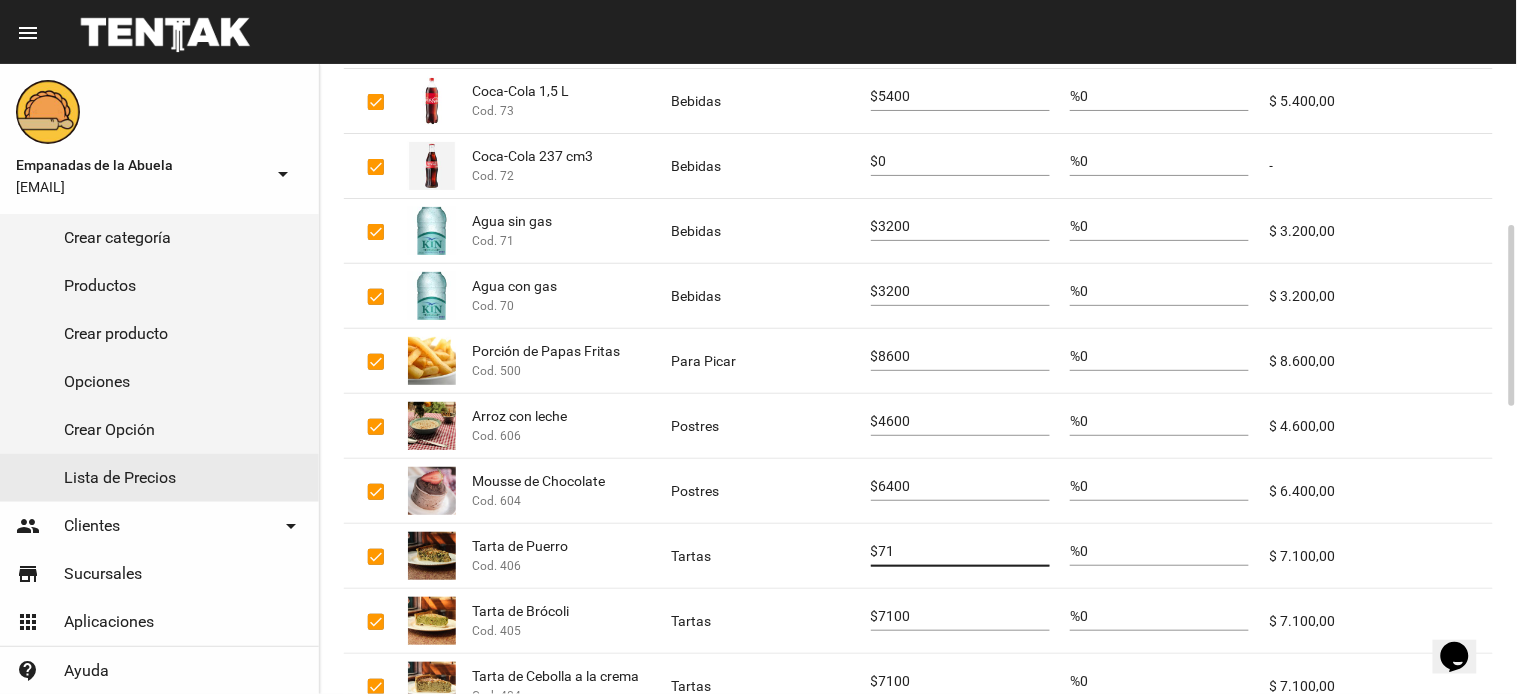 type on "7" 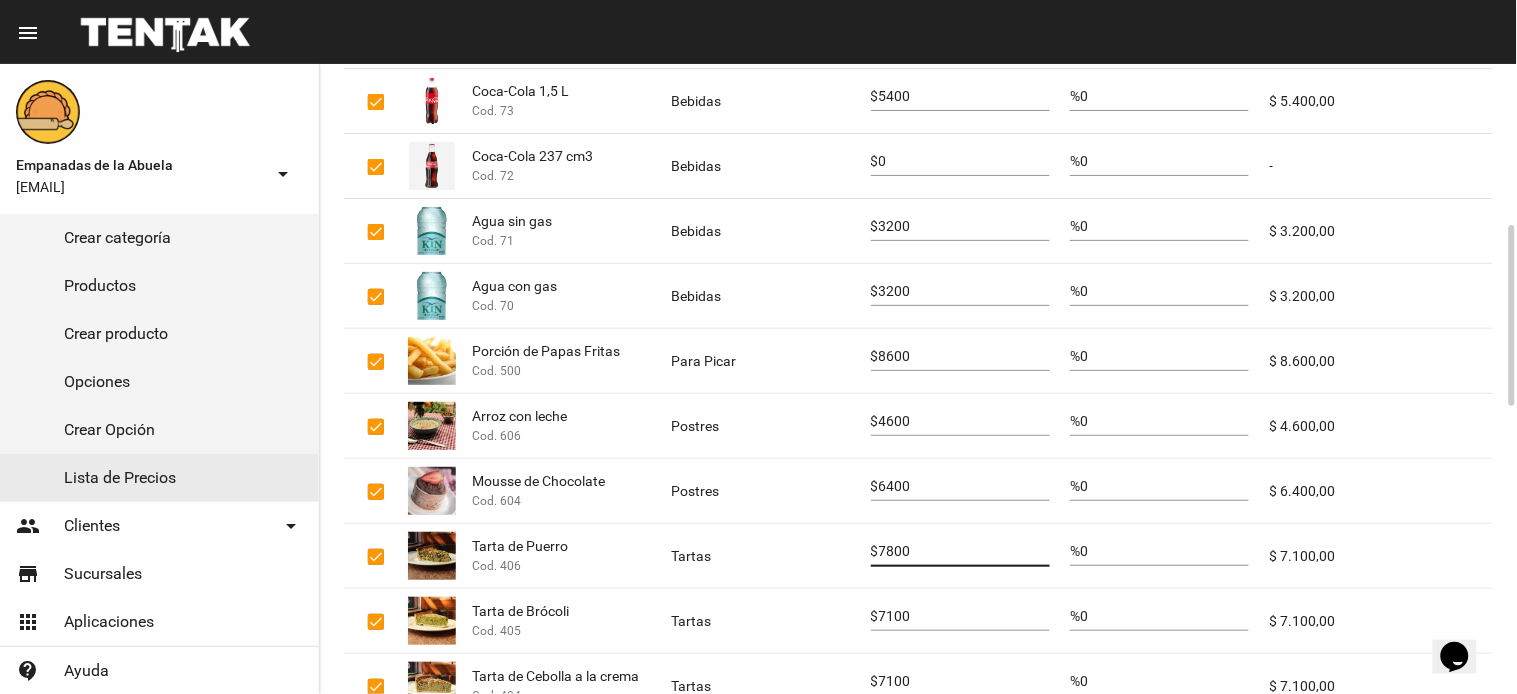 type on "7800" 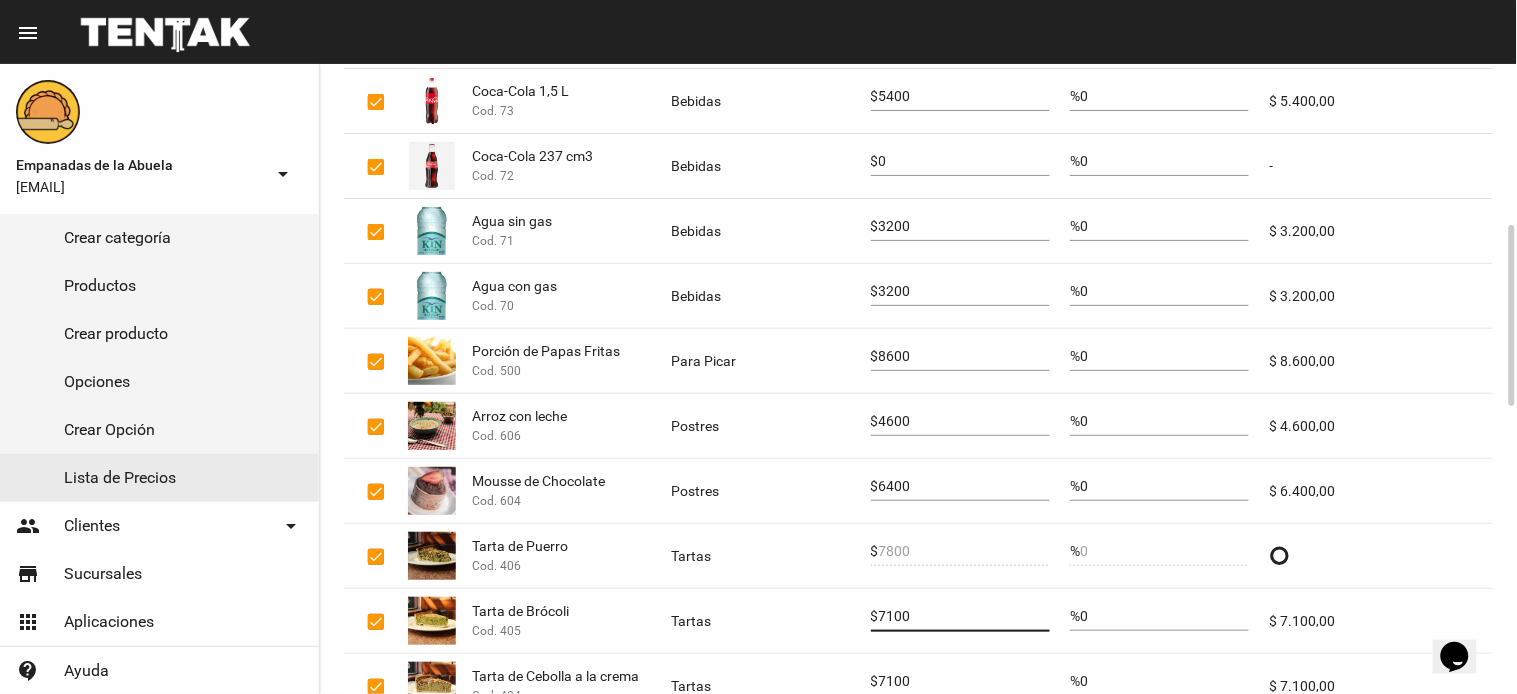 click on "7100" at bounding box center (964, 617) 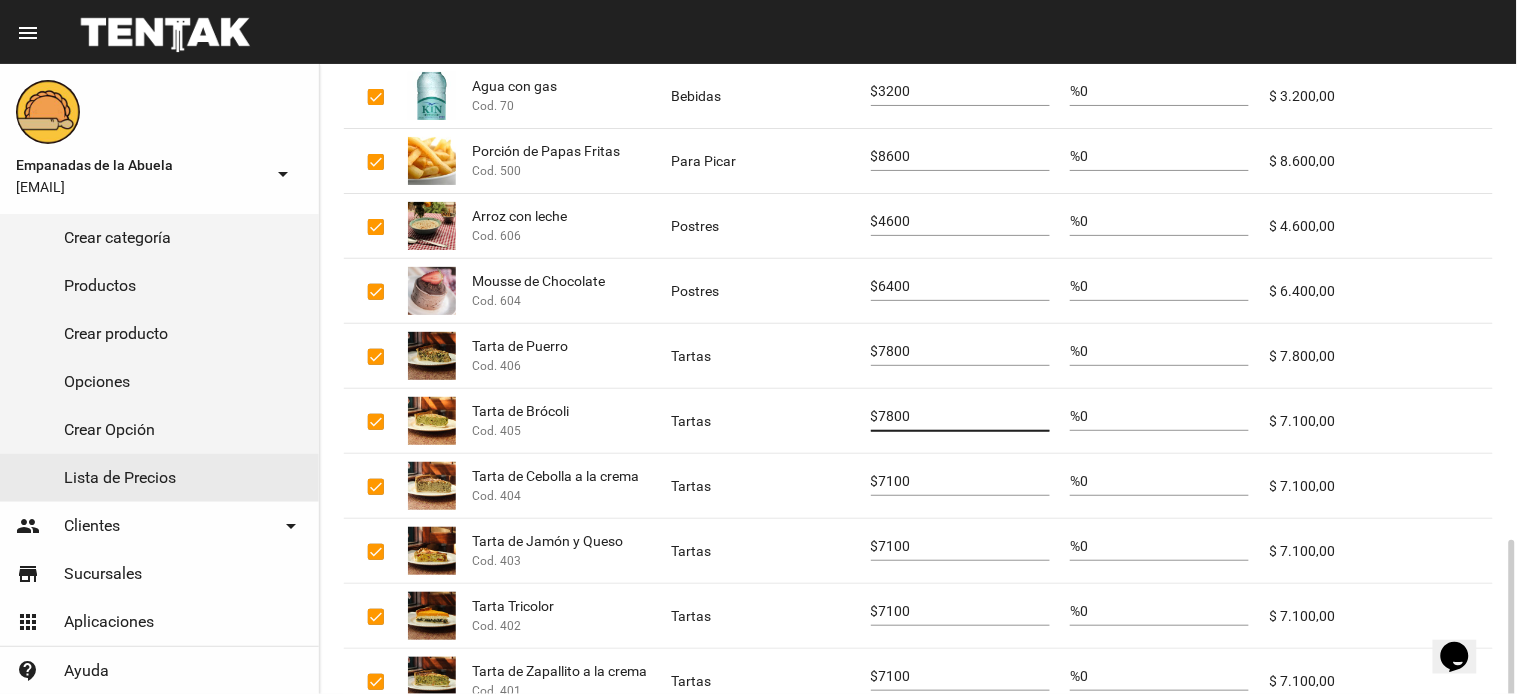 scroll, scrollTop: 960, scrollLeft: 0, axis: vertical 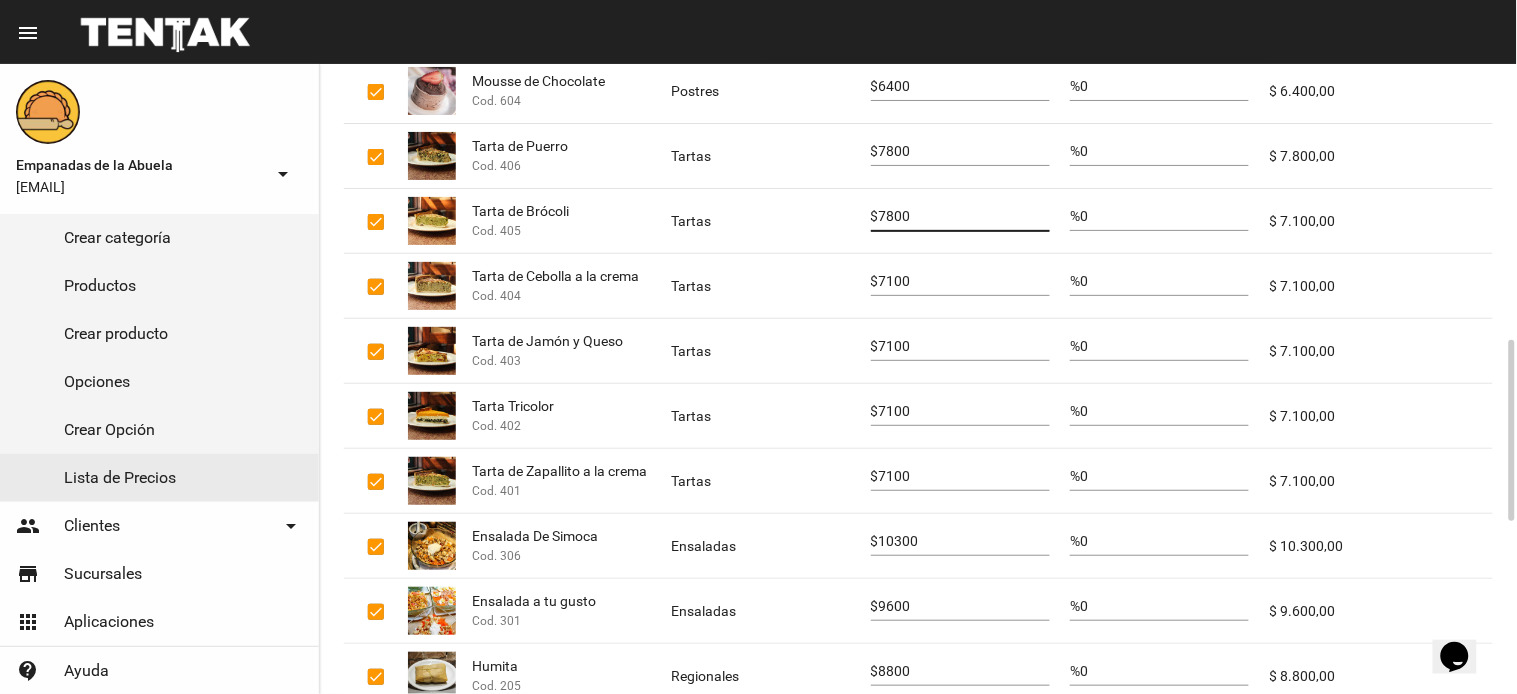 type on "7800" 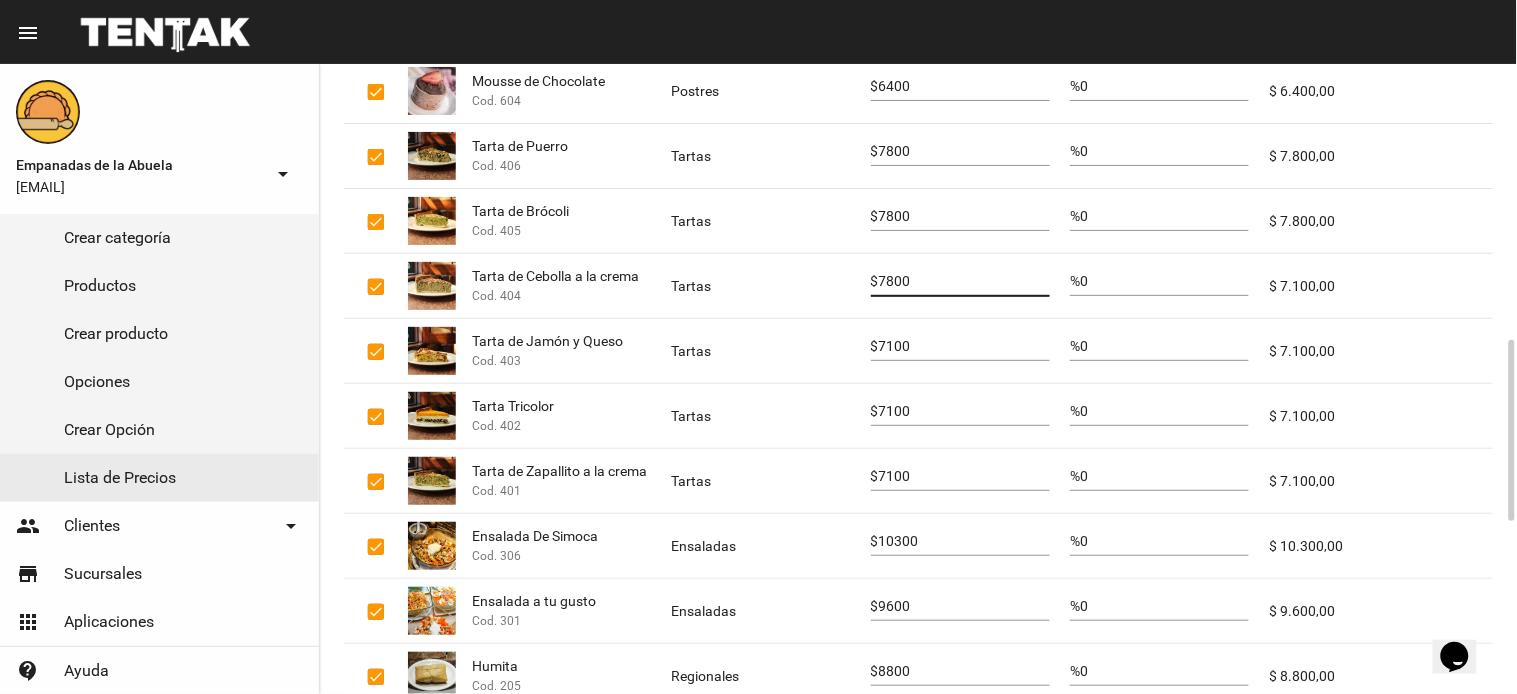 type on "7800" 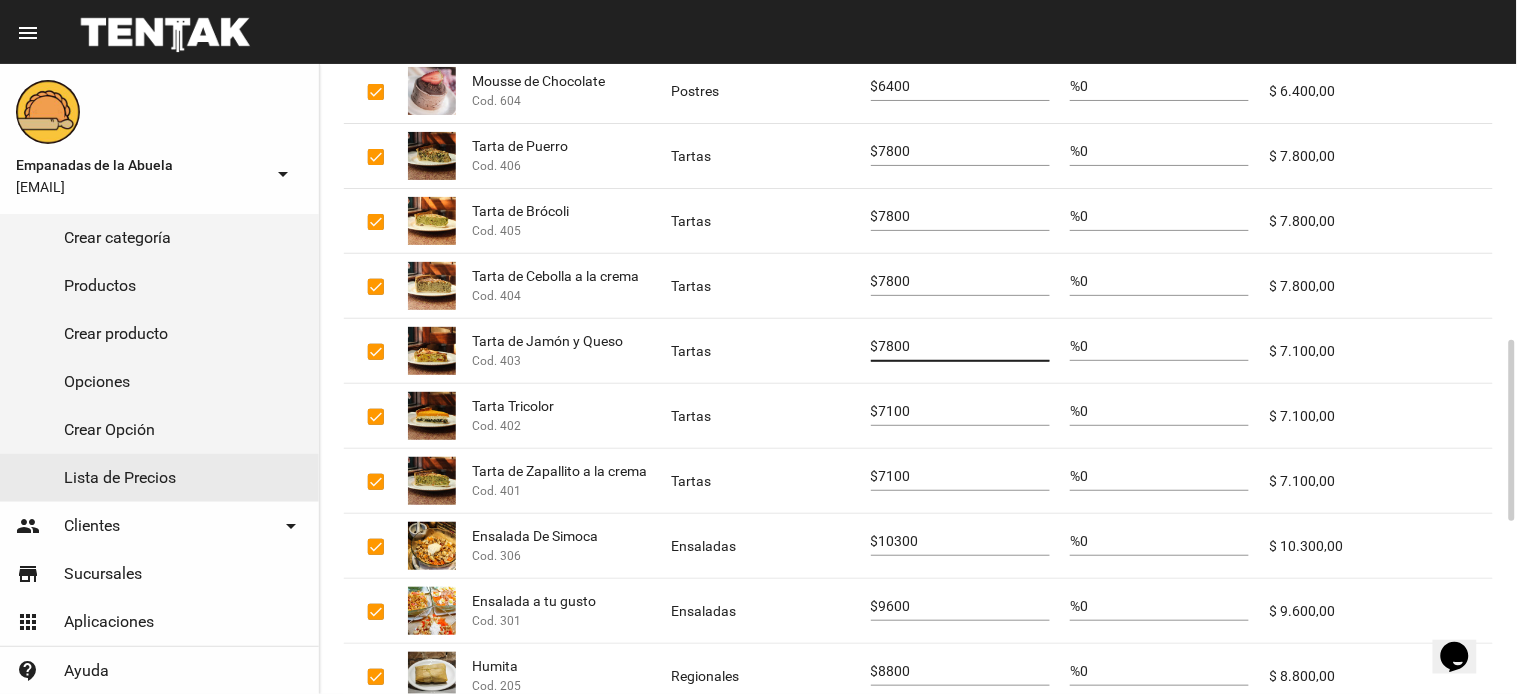 type on "7800" 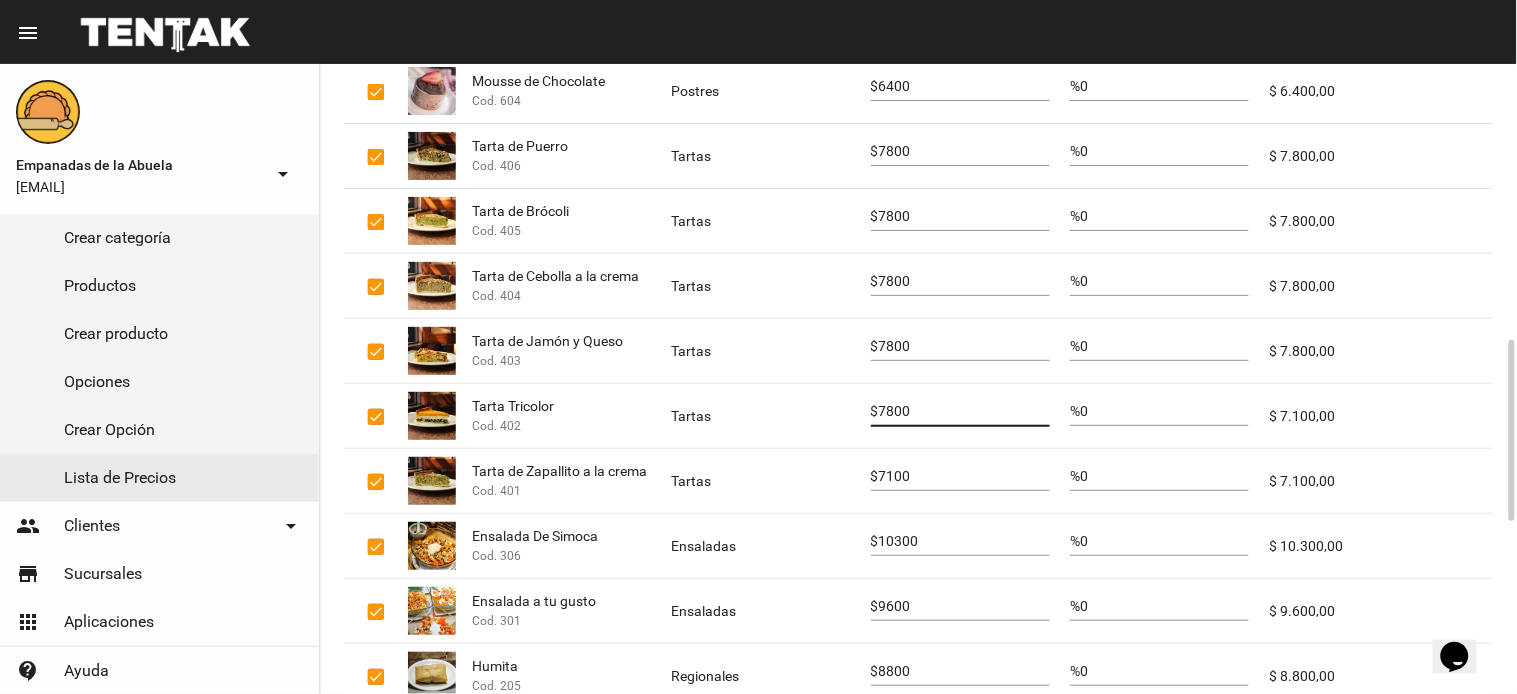 type on "7800" 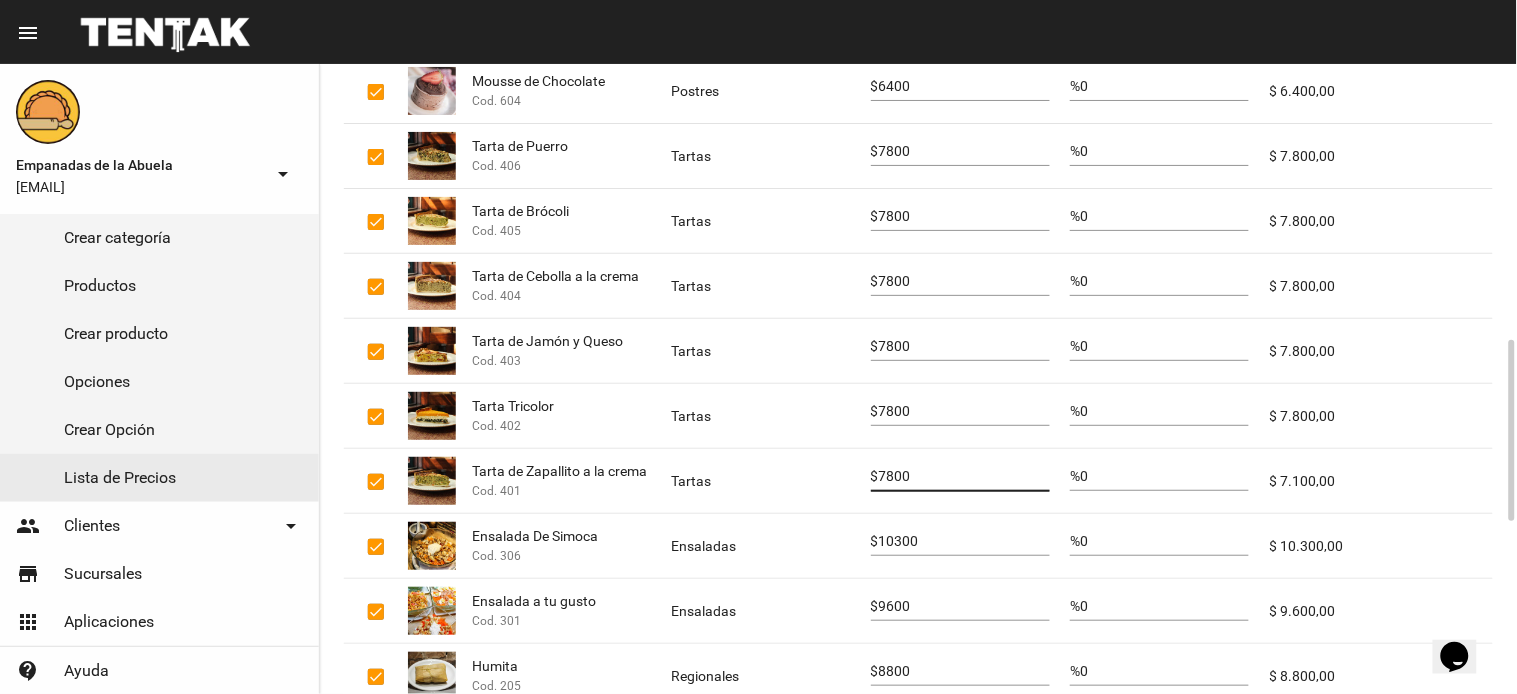 type on "7800" 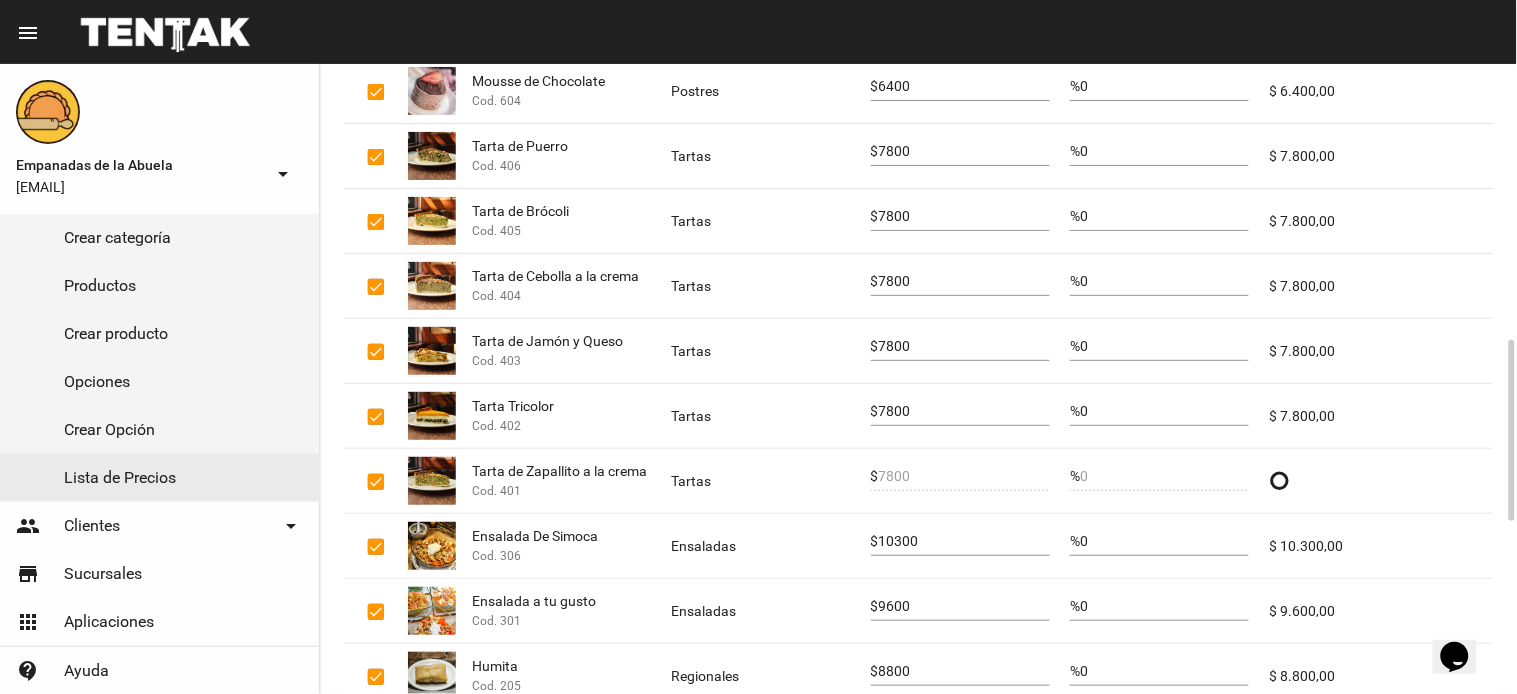 drag, startPoint x: 906, startPoint y: 528, endPoint x: 945, endPoint y: 535, distance: 39.623226 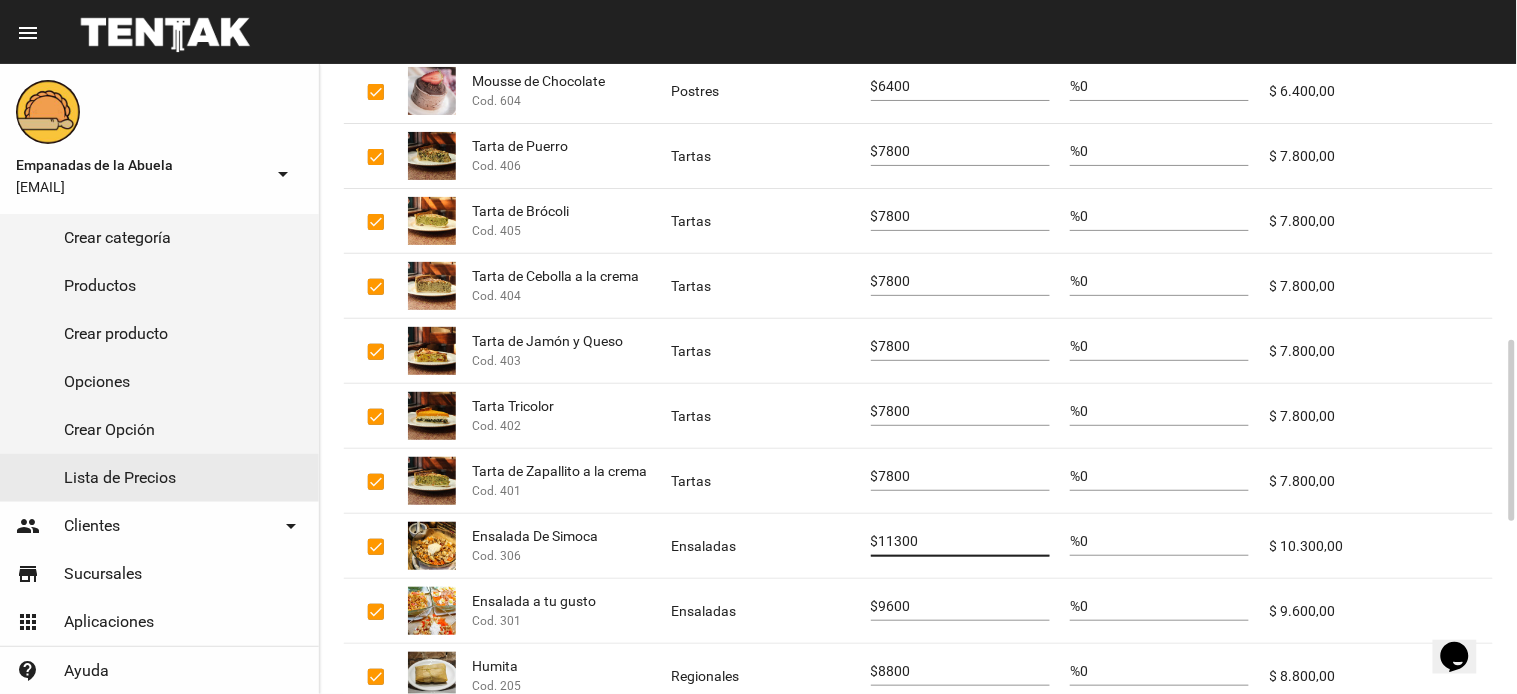 type on "11300" 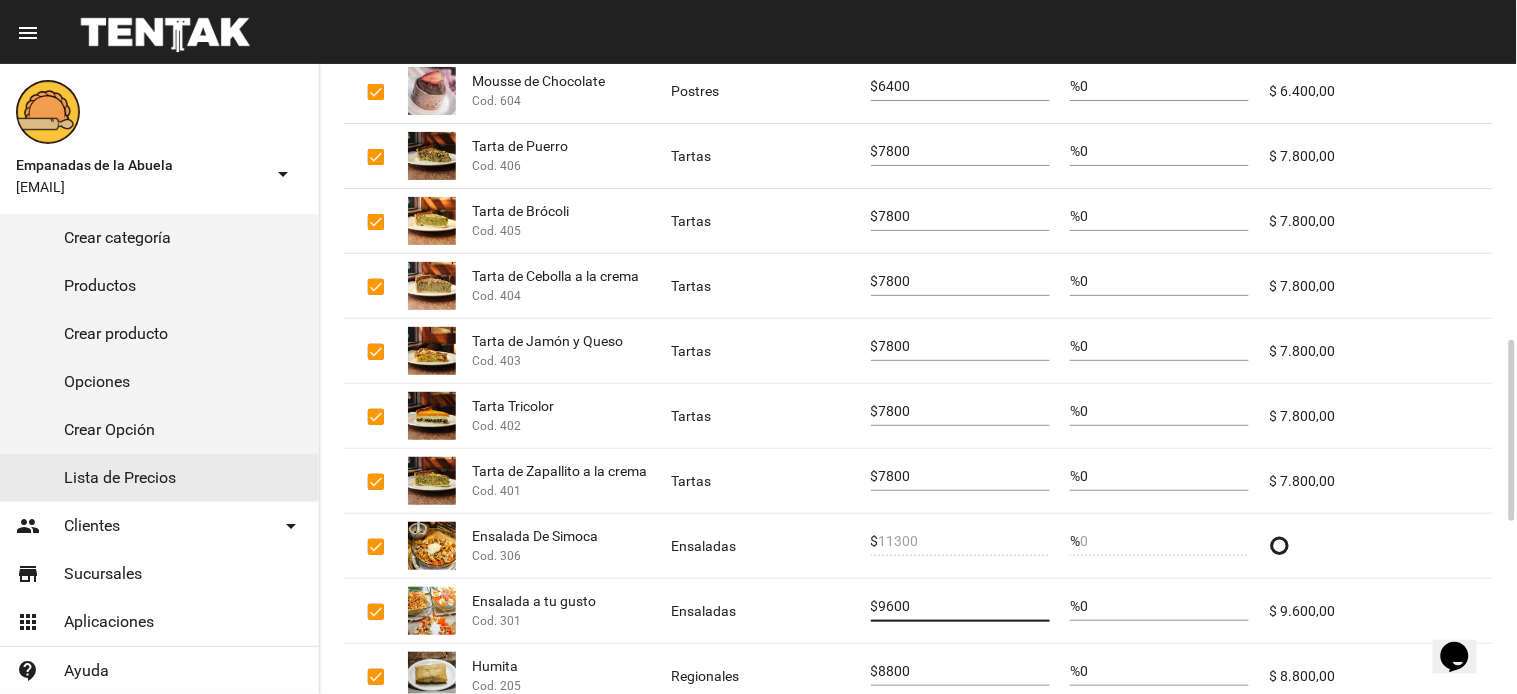 click on "9600" at bounding box center (964, 607) 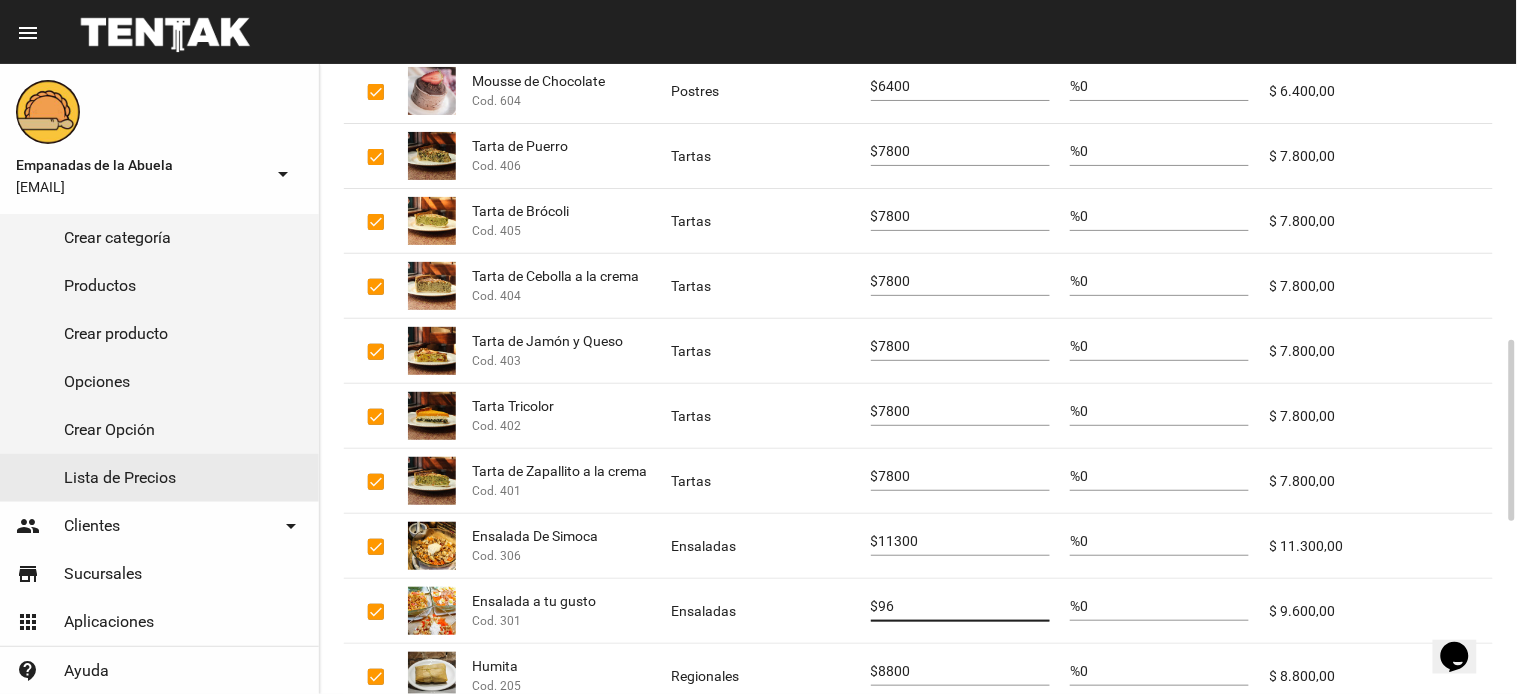type on "9" 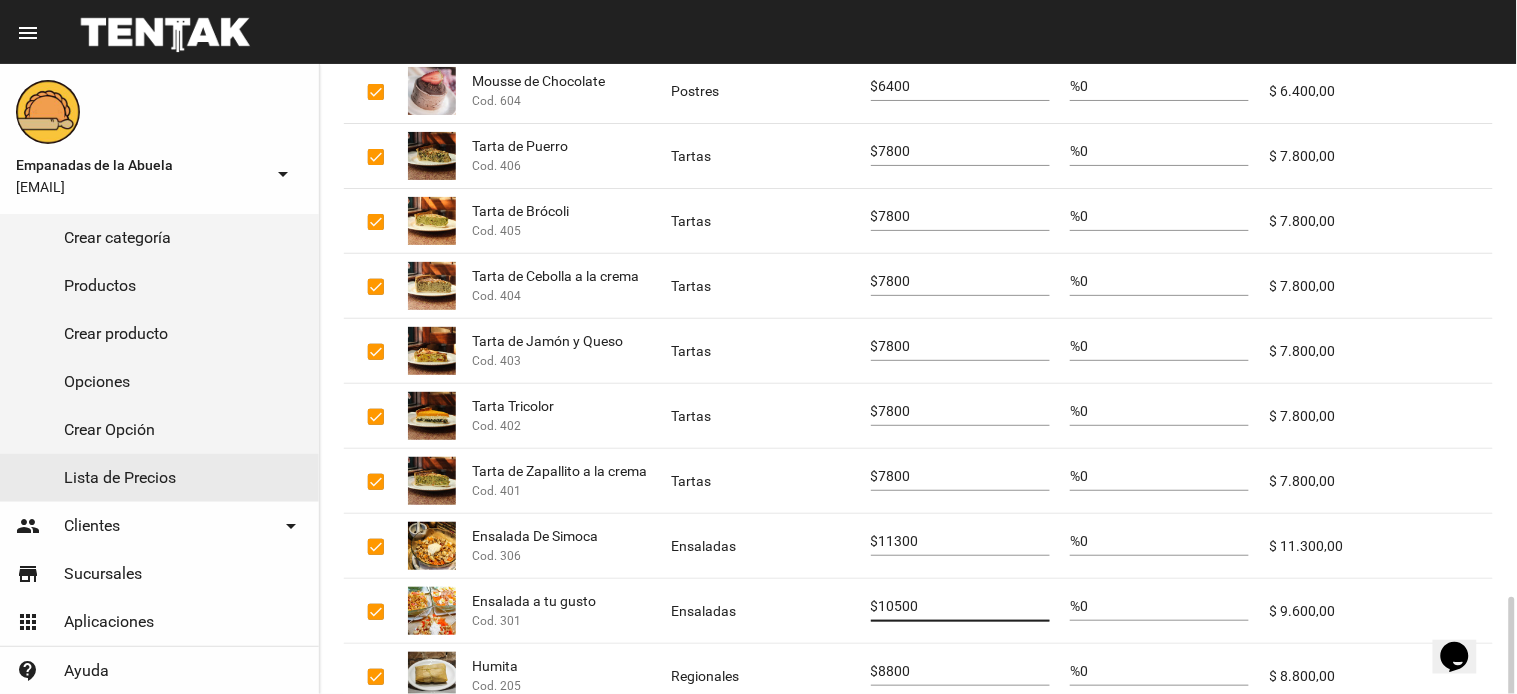 scroll, scrollTop: 1160, scrollLeft: 0, axis: vertical 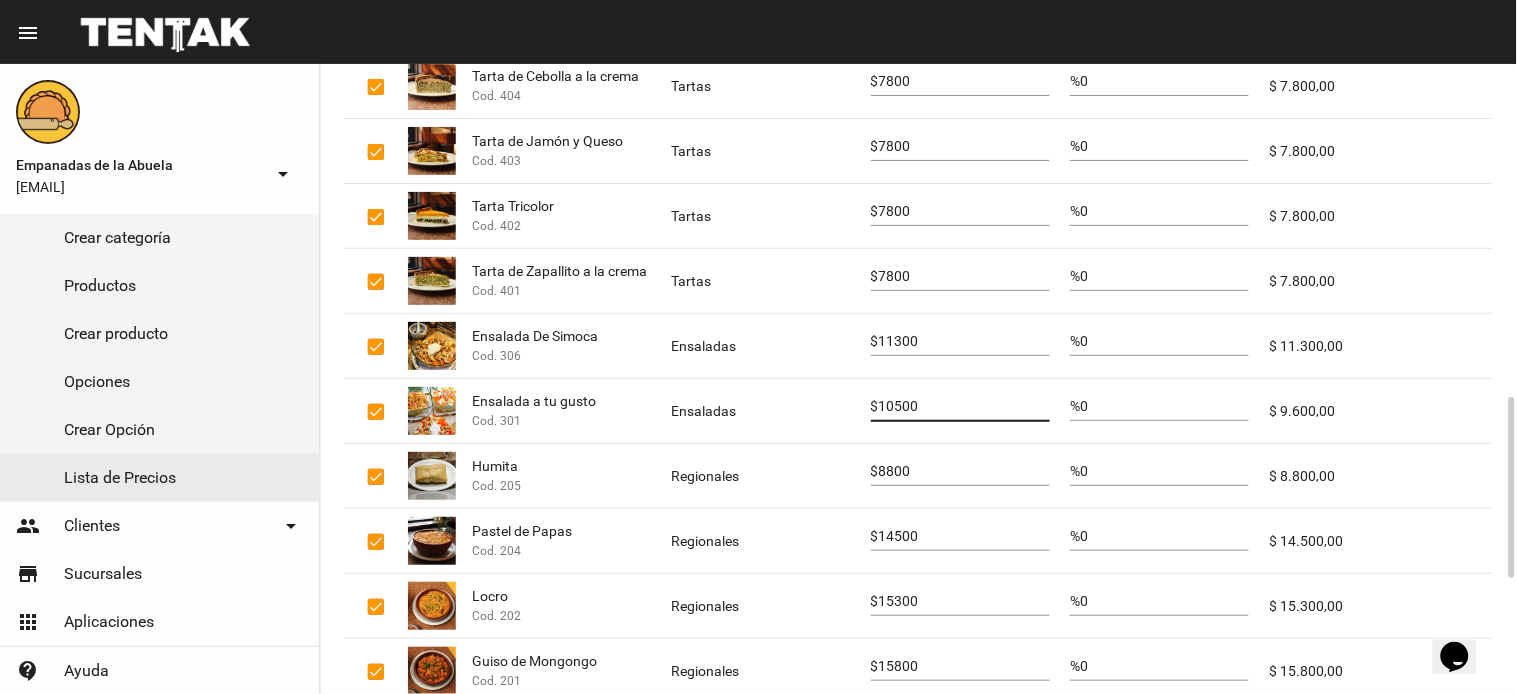 type on "10500" 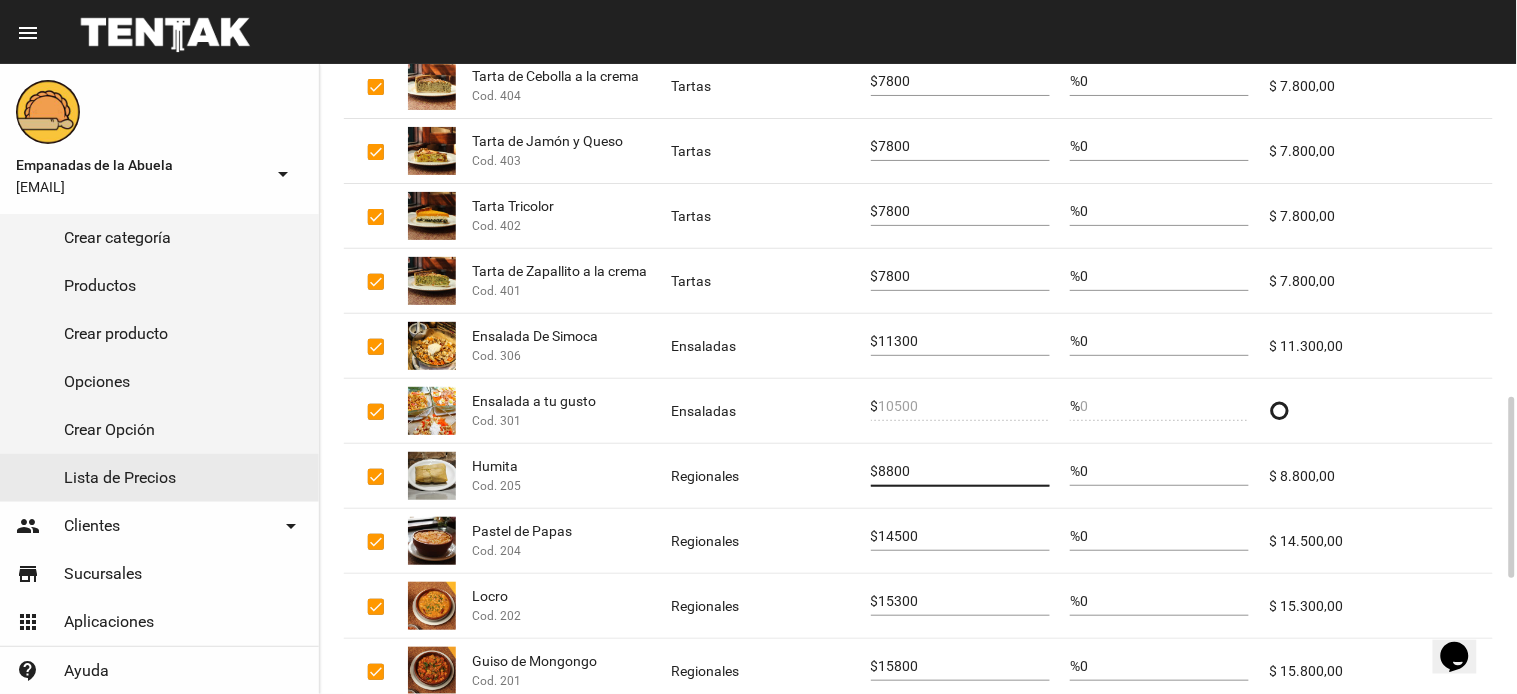 click on "8800" at bounding box center [964, 472] 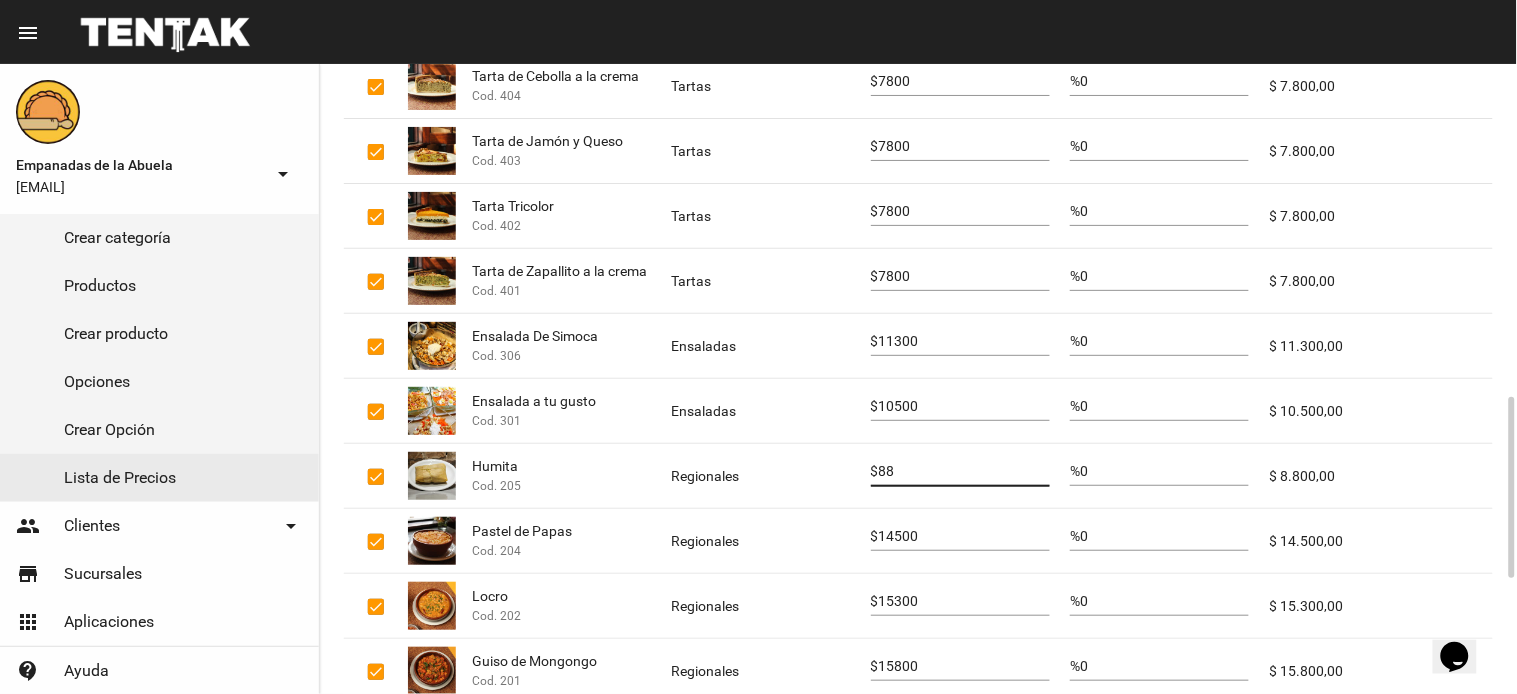 type on "8" 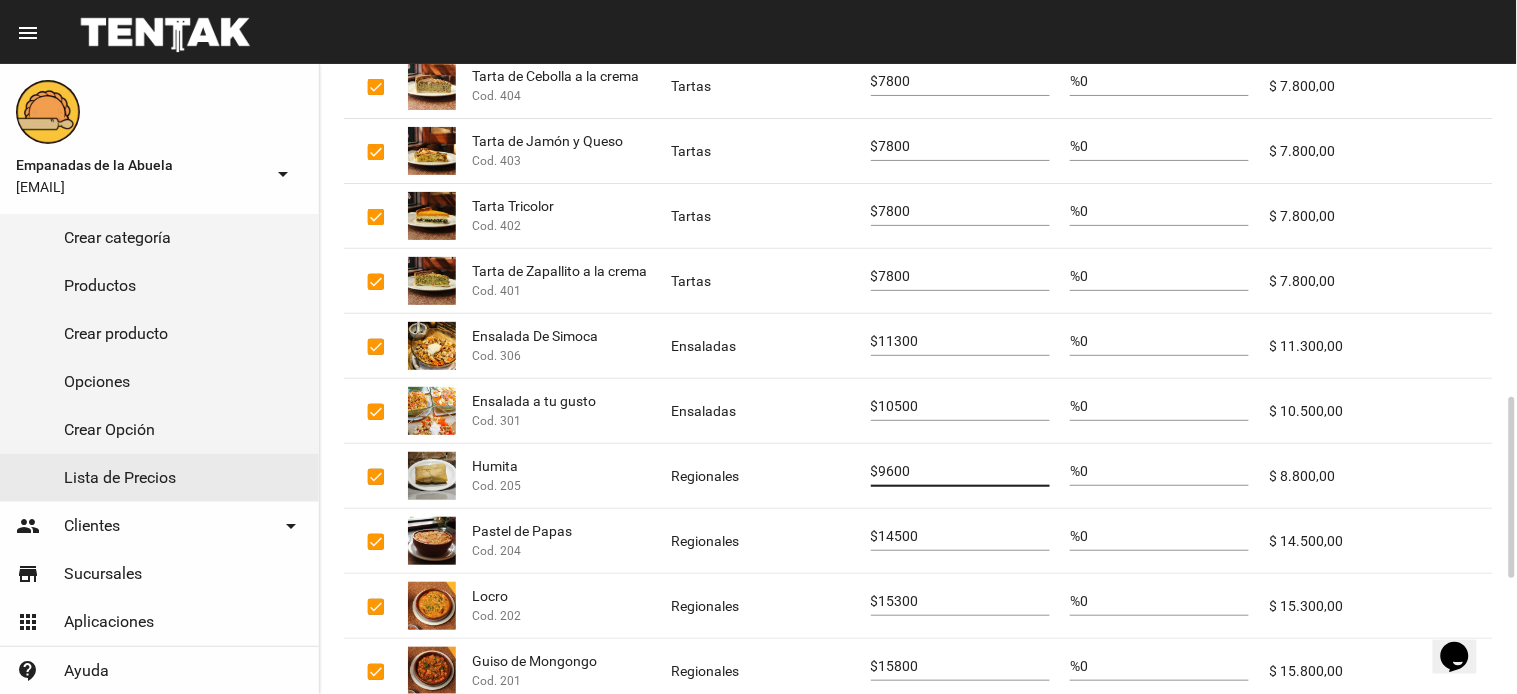 type on "9600" 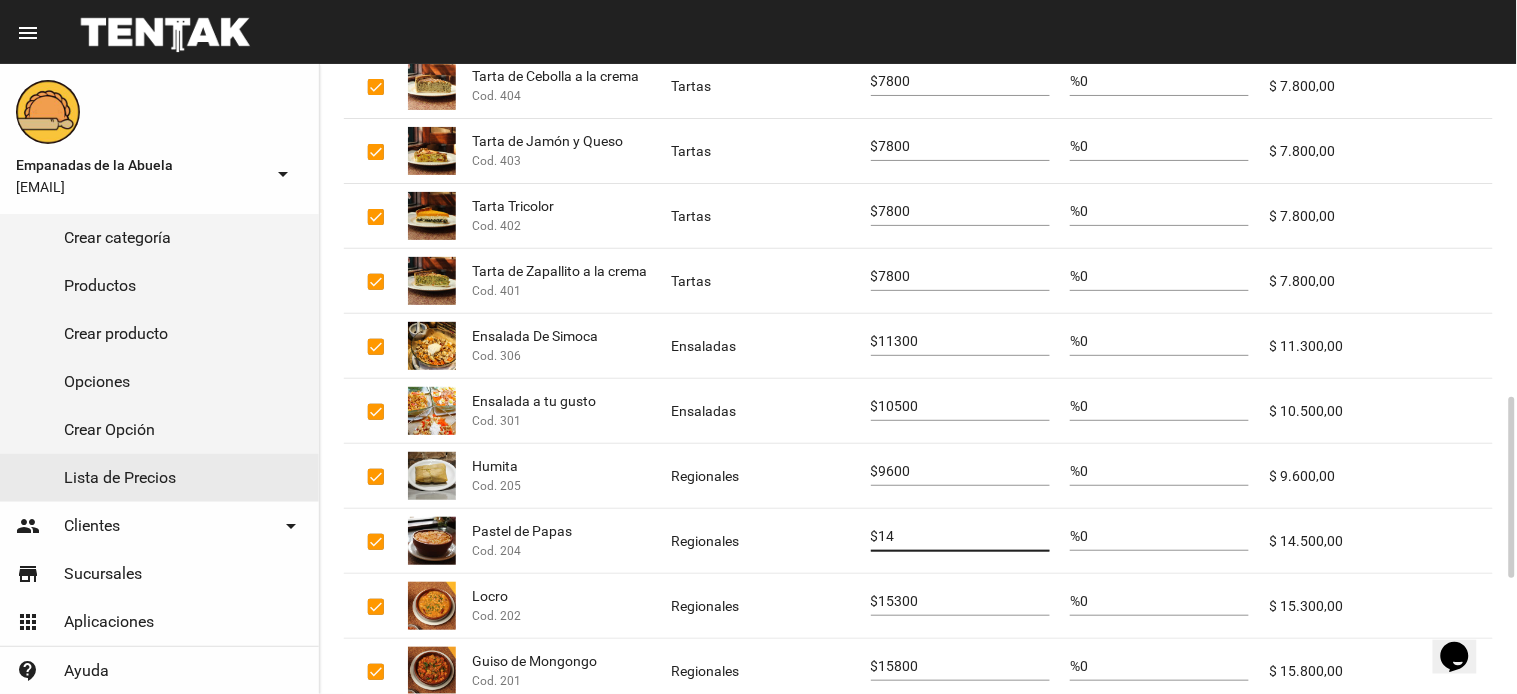 type on "1" 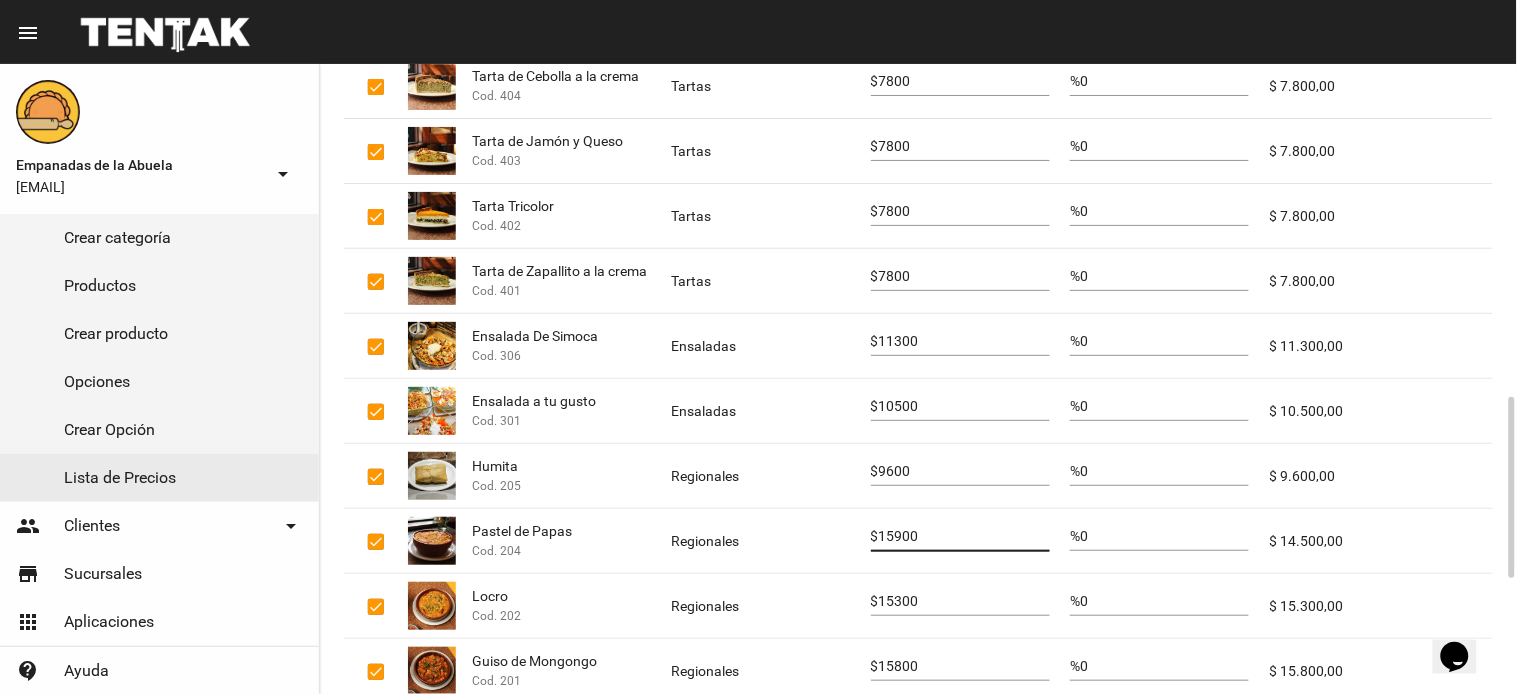 type on "15900" 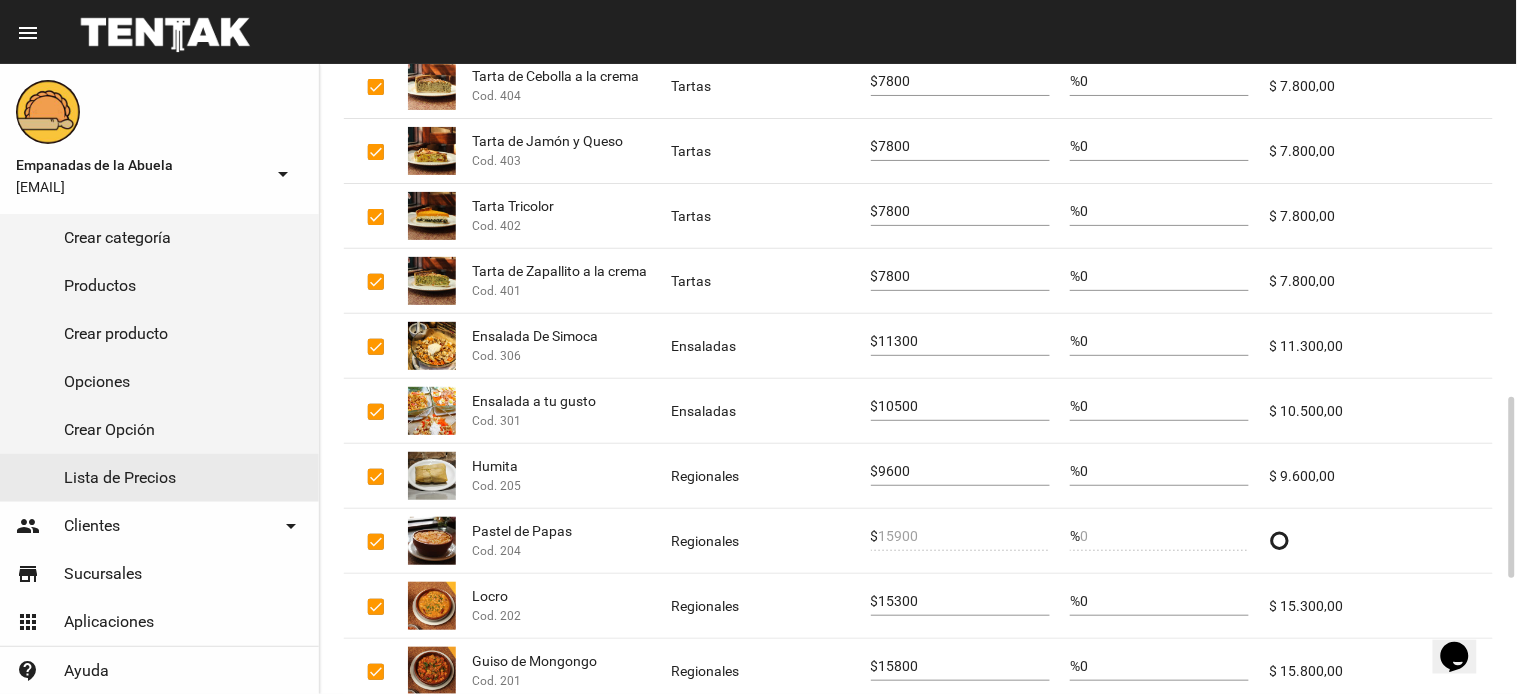 click on "15300" 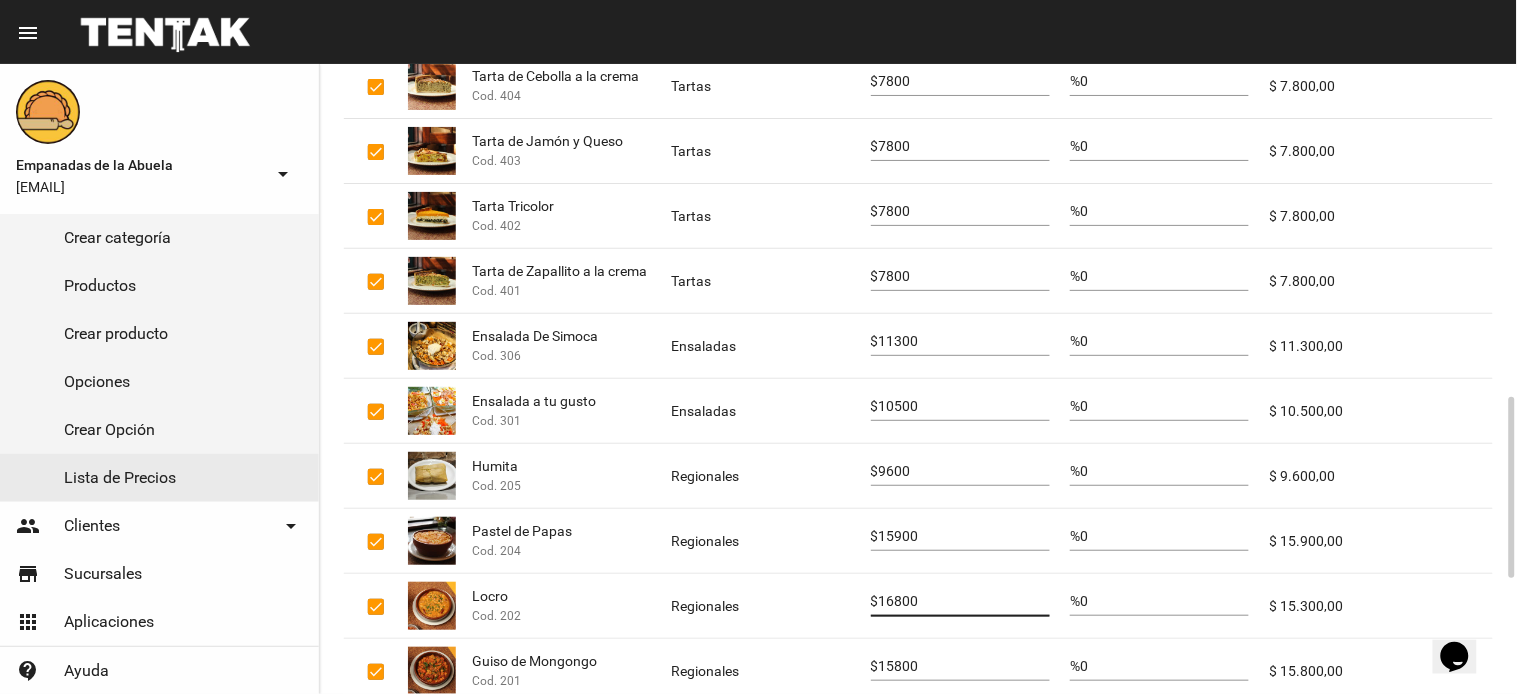 type on "16800" 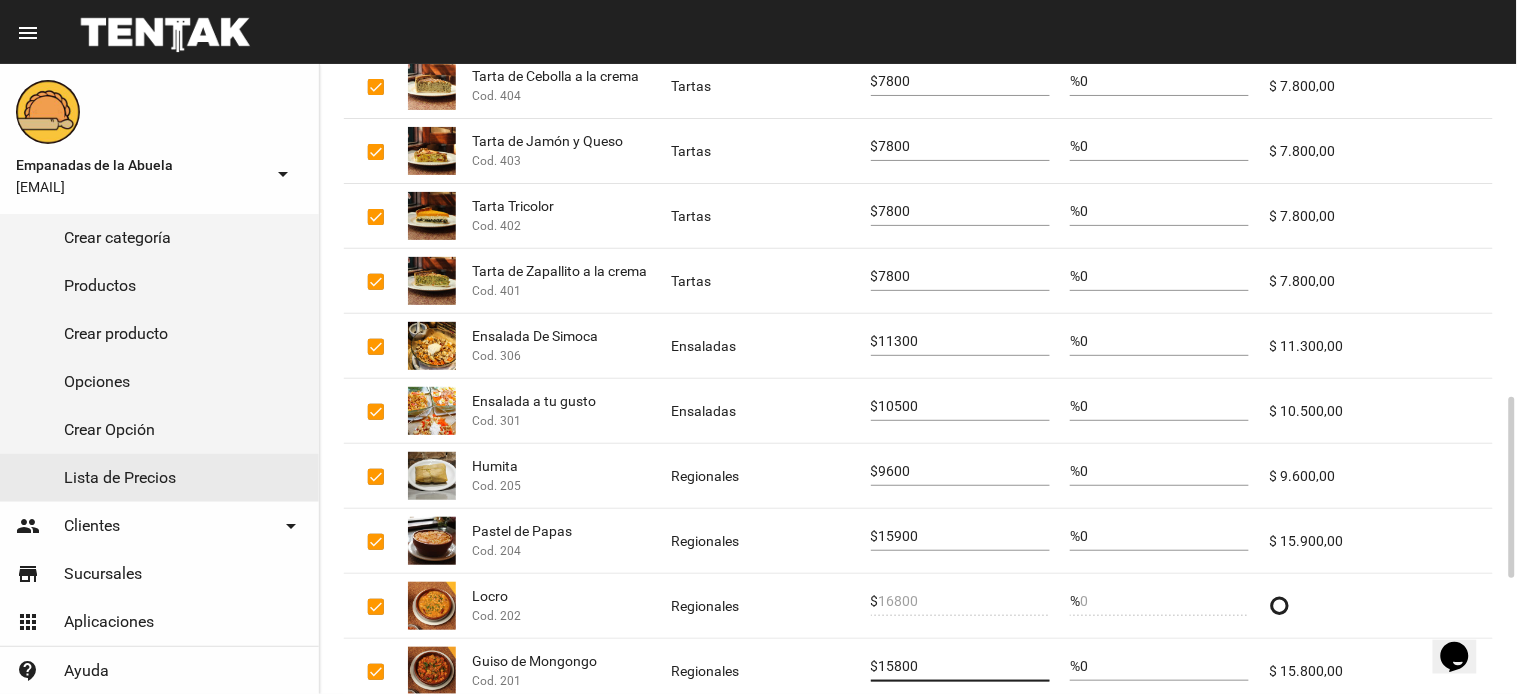 click on "15800" at bounding box center (964, 667) 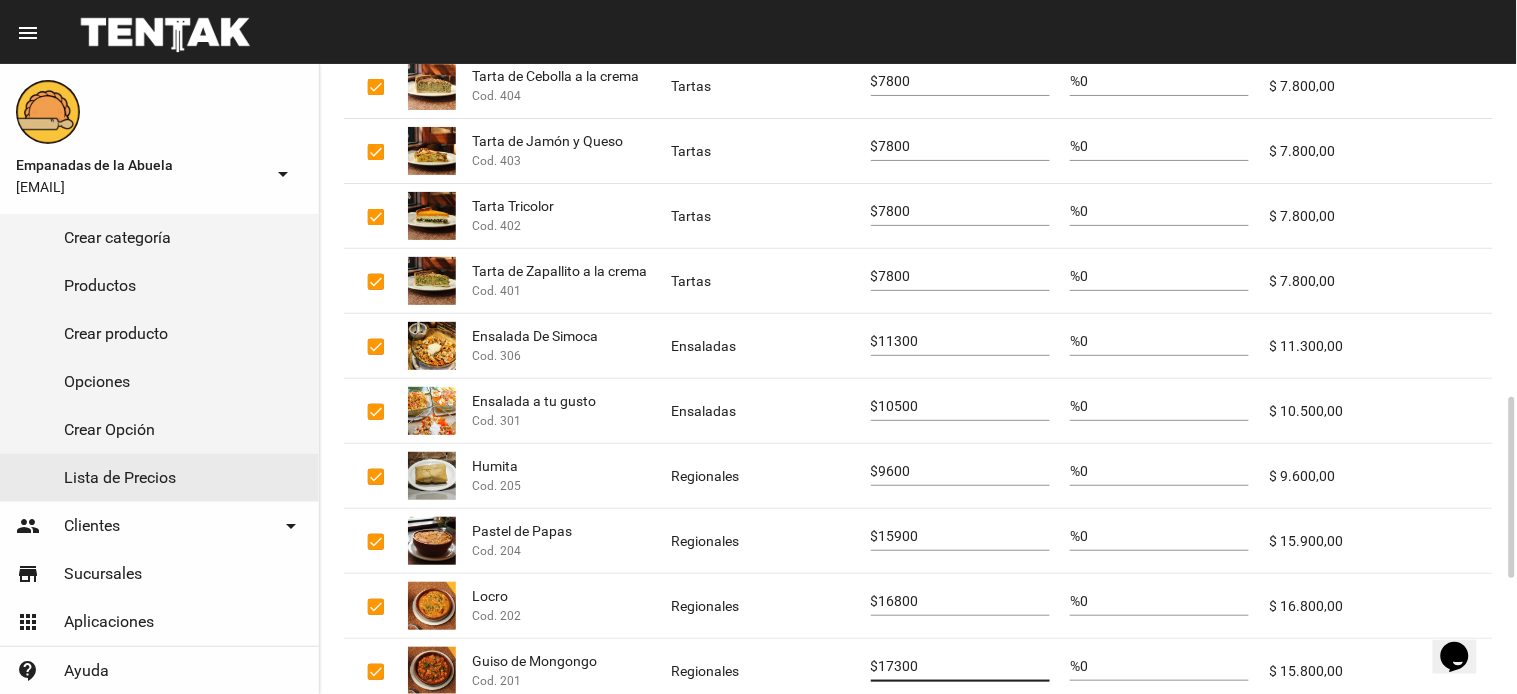 scroll, scrollTop: 1360, scrollLeft: 0, axis: vertical 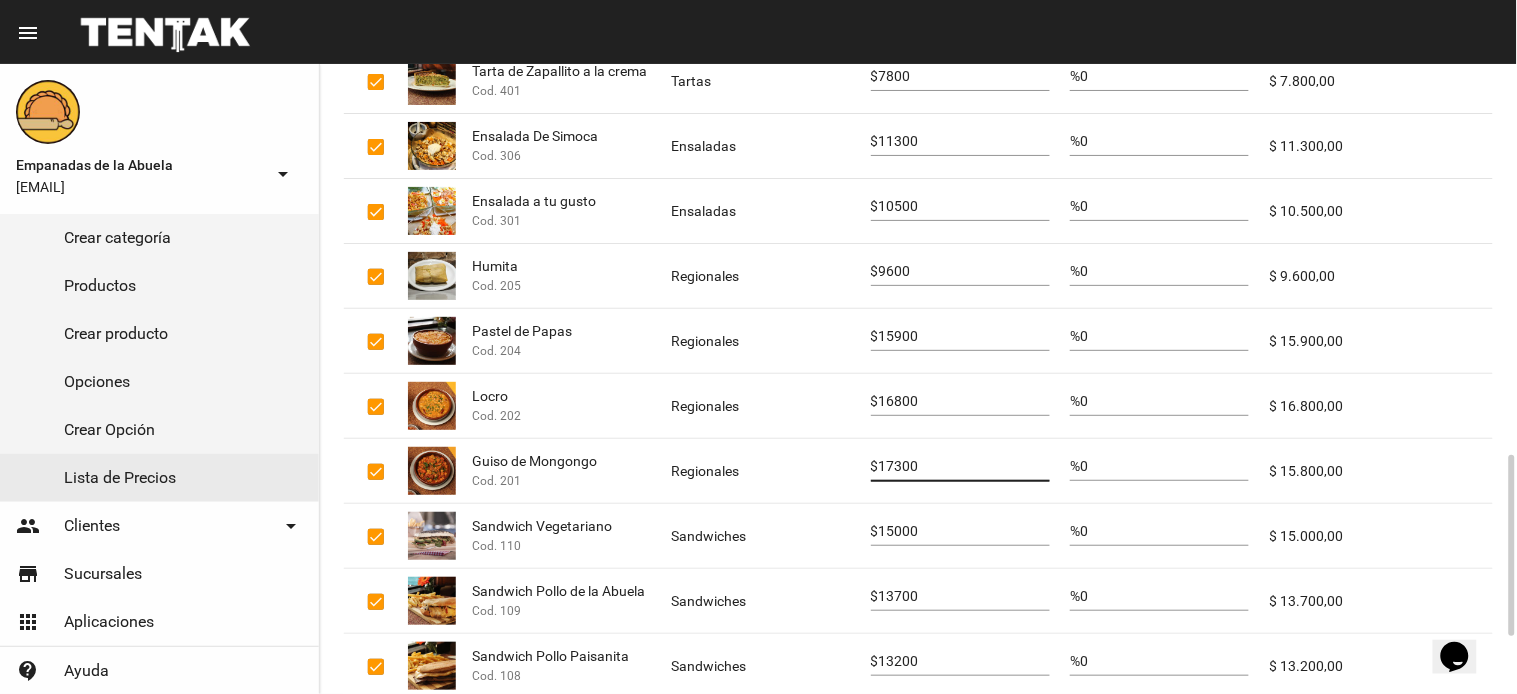 type on "17300" 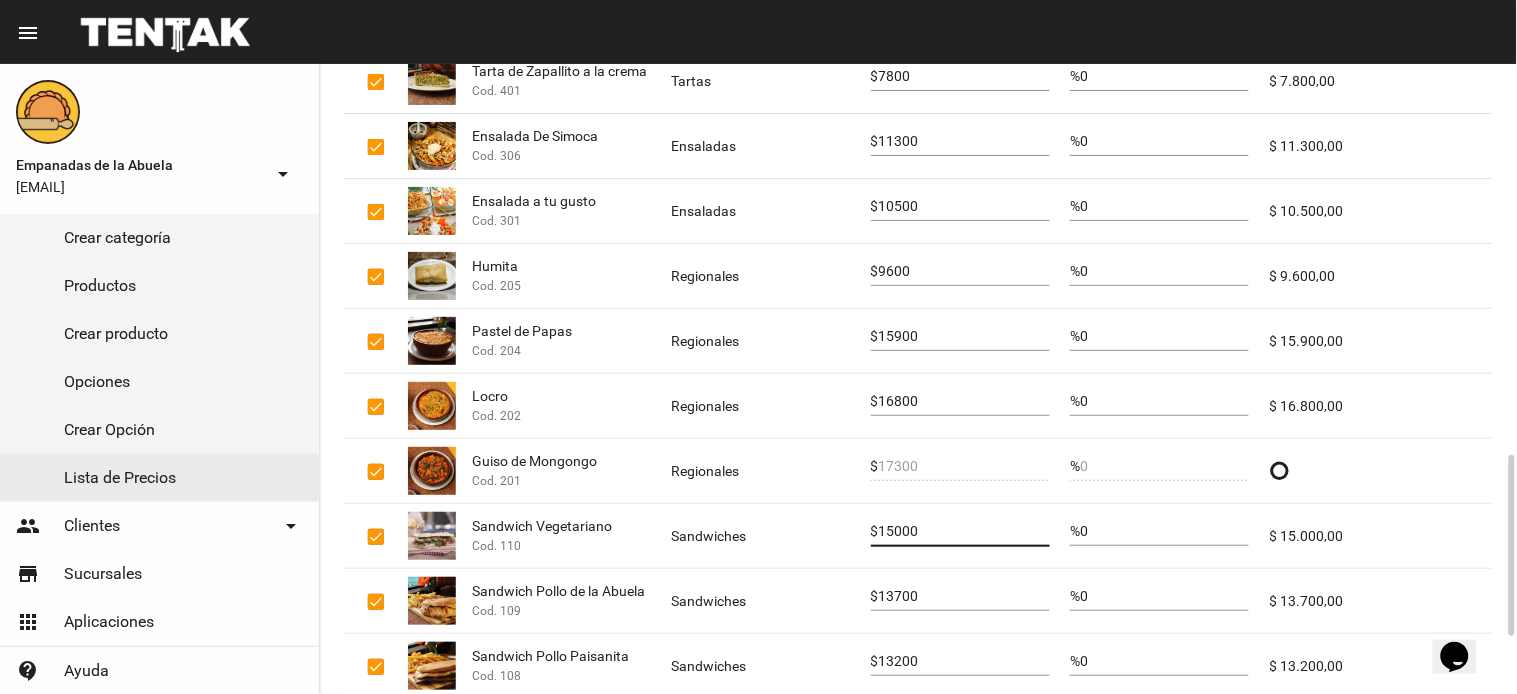 click on "15000" at bounding box center (964, 532) 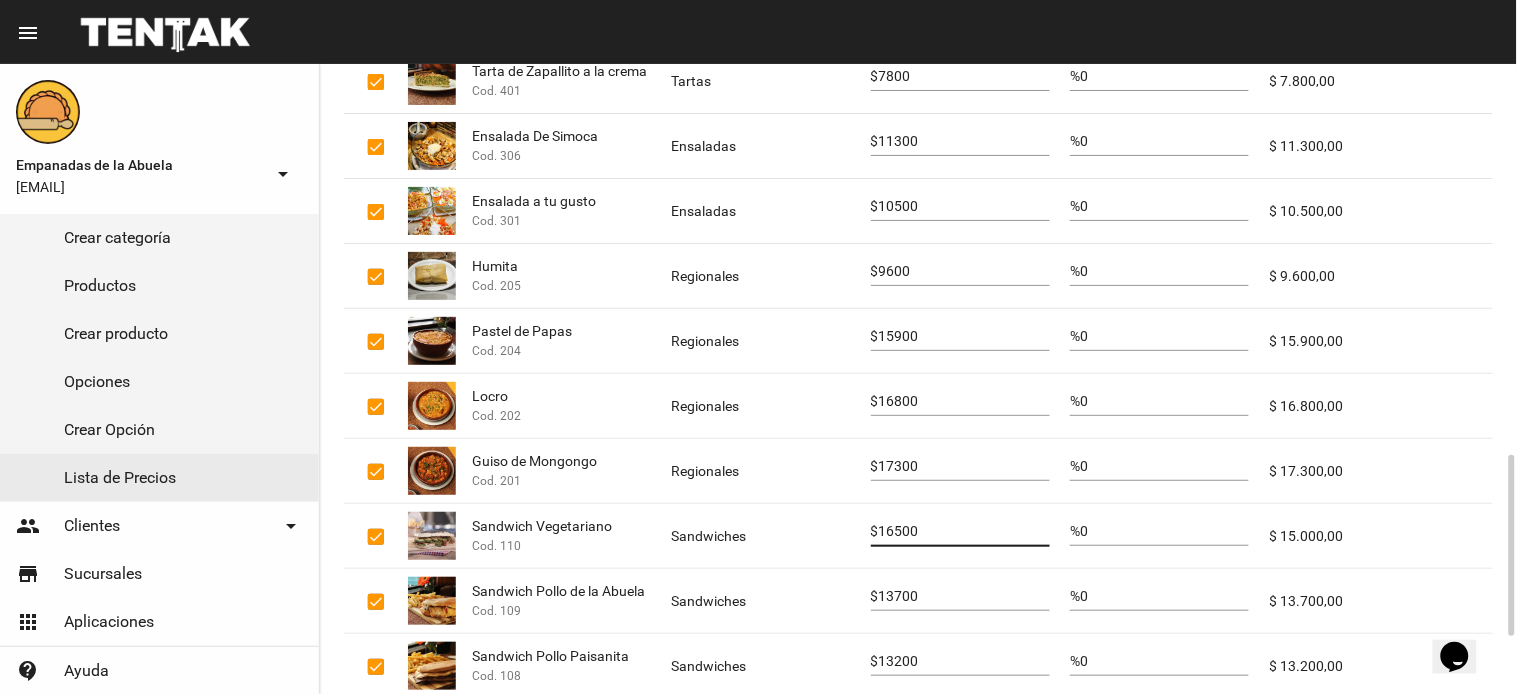 type on "16500" 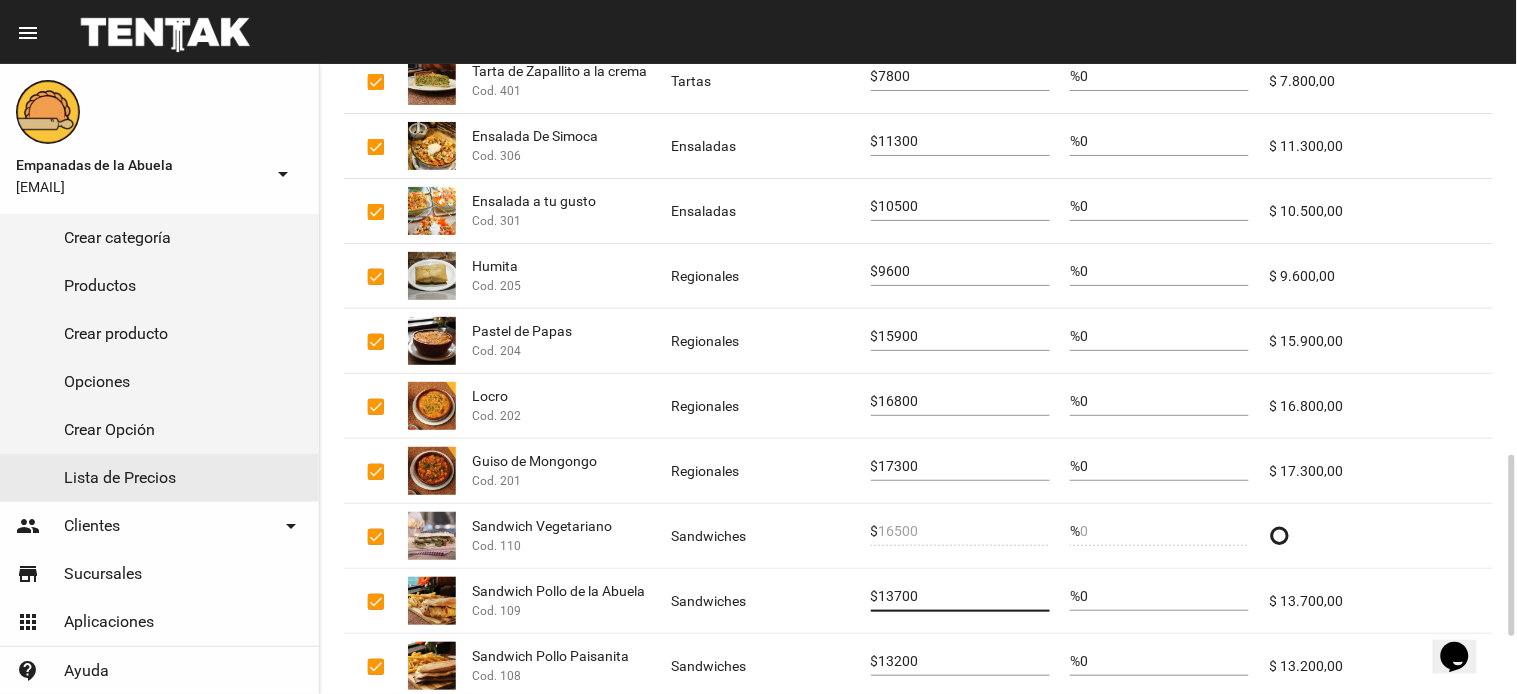 click on "13700" at bounding box center (964, 597) 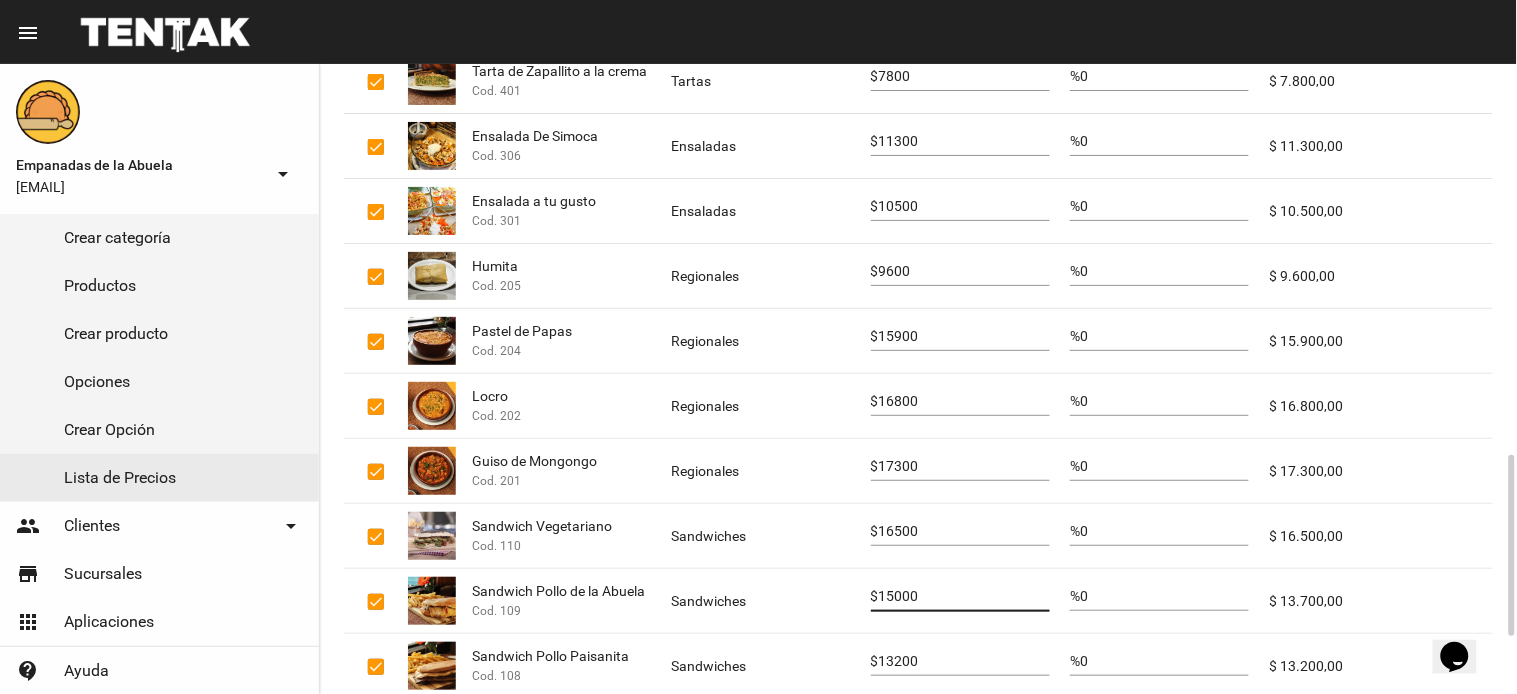type on "15000" 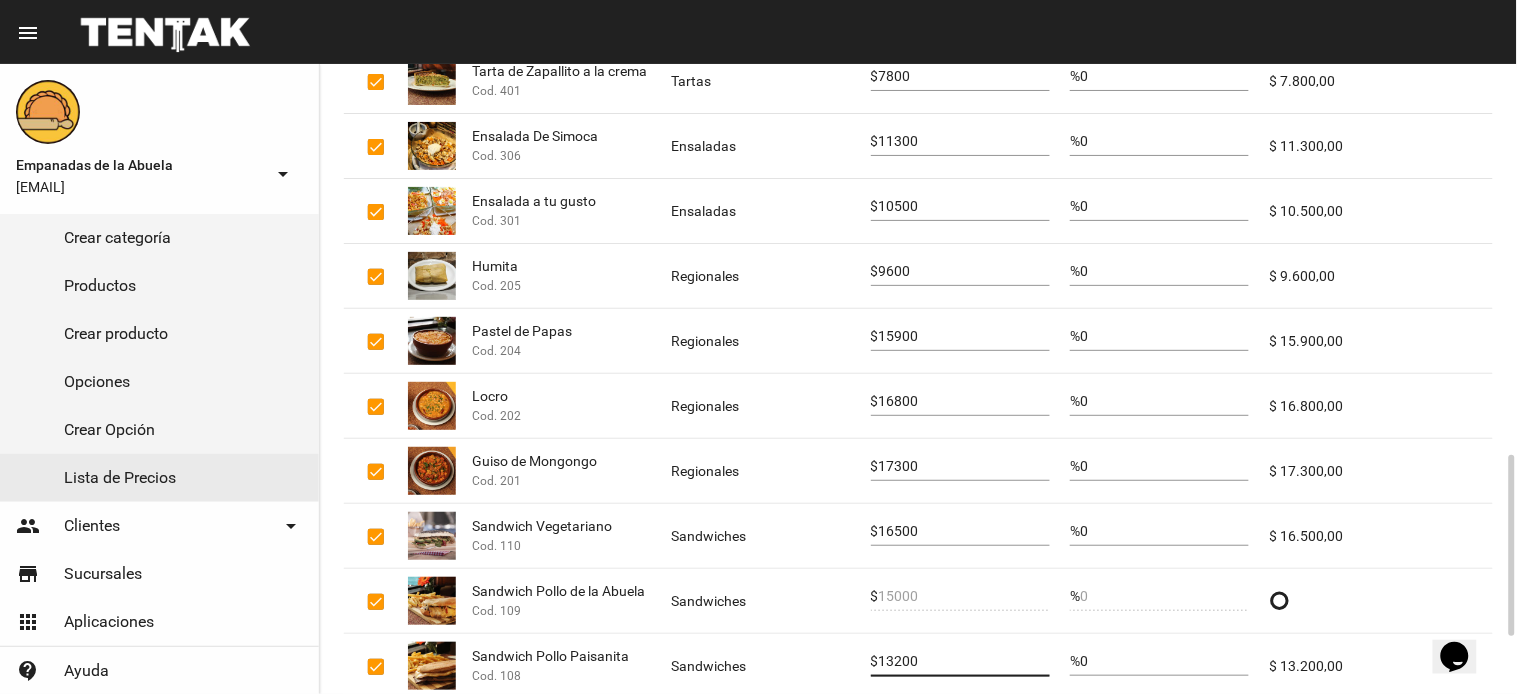 click on "13200" at bounding box center (964, 662) 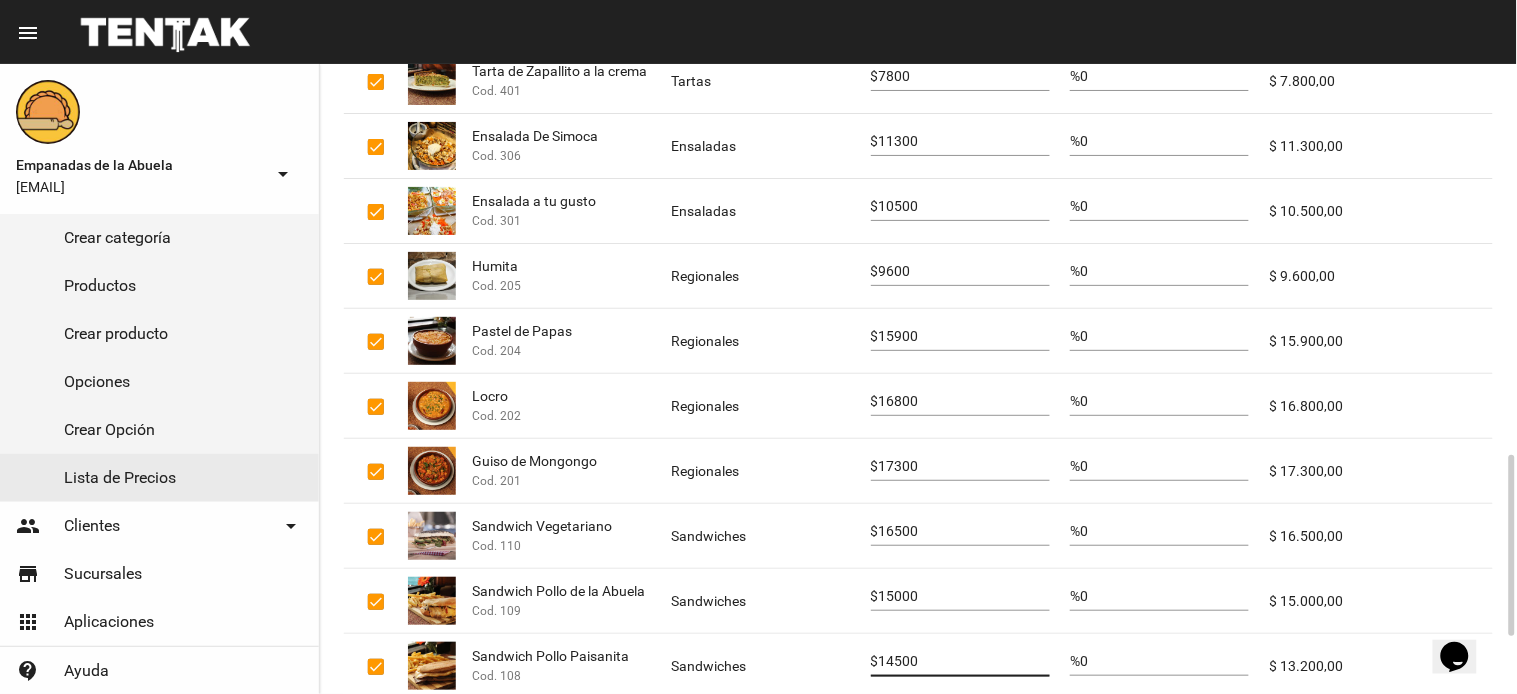 scroll, scrollTop: 1560, scrollLeft: 0, axis: vertical 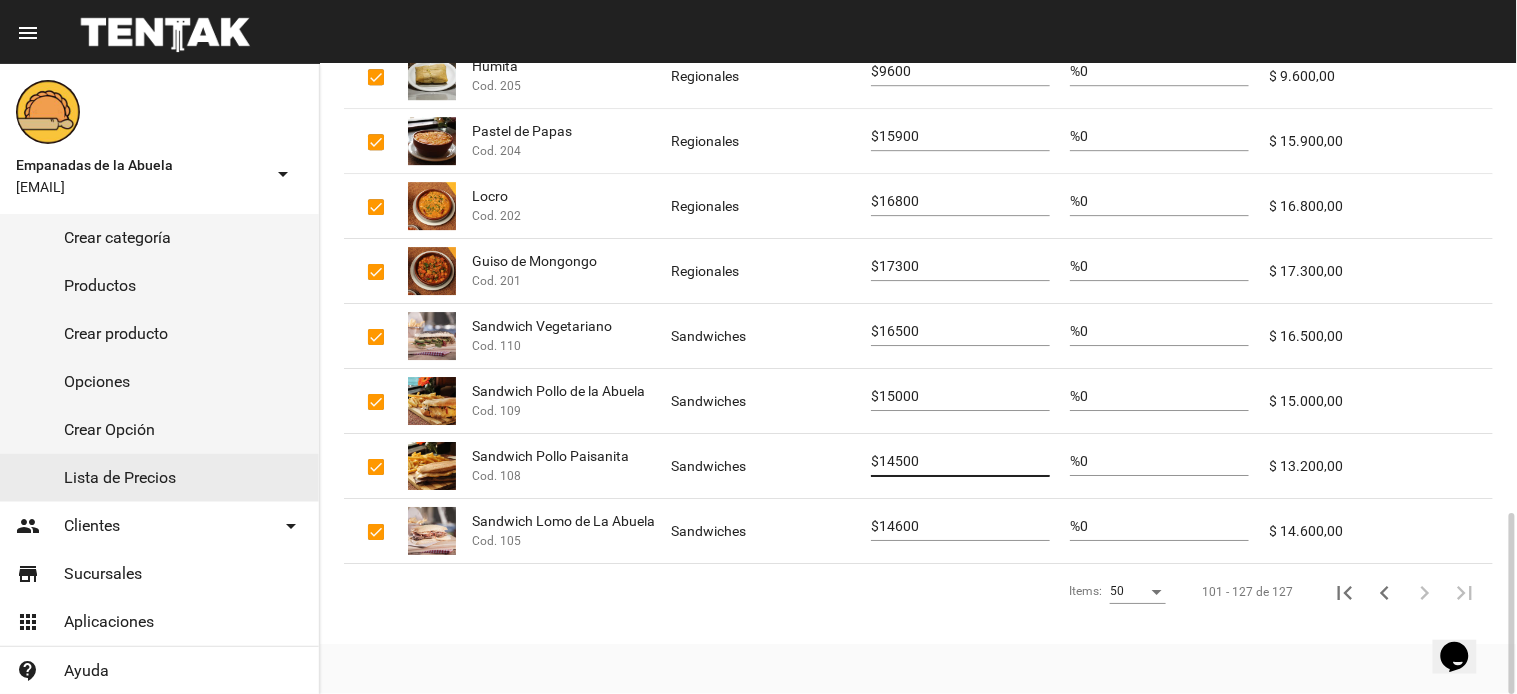 type on "14500" 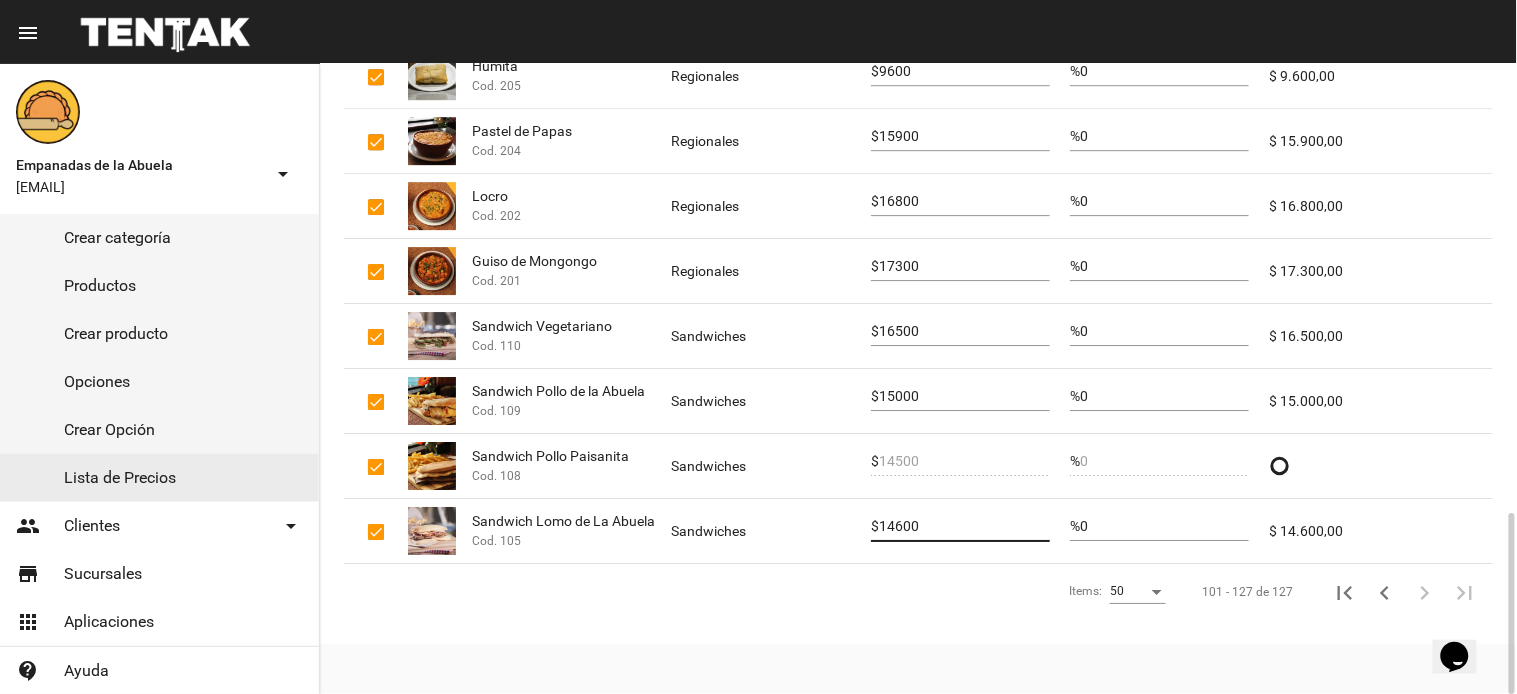 click on "14600" at bounding box center [964, 527] 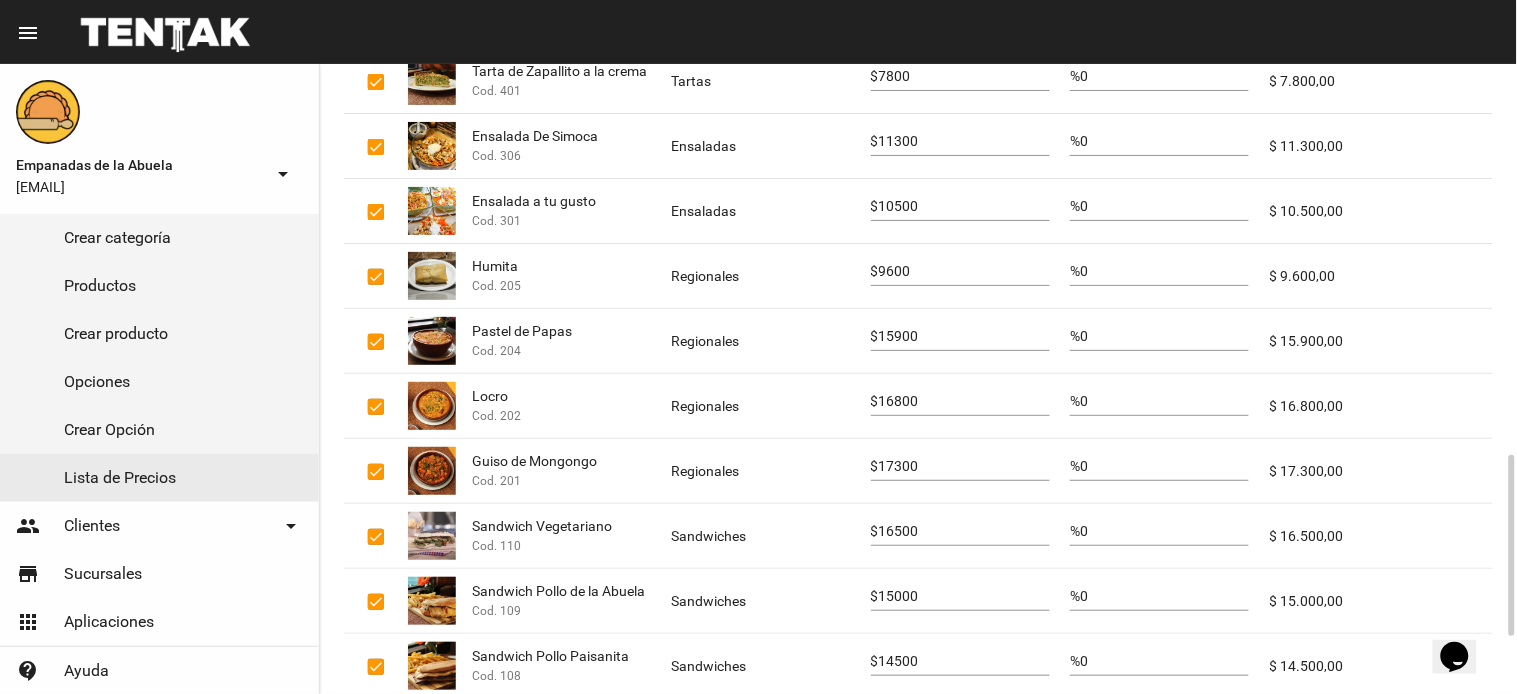 scroll, scrollTop: 1560, scrollLeft: 0, axis: vertical 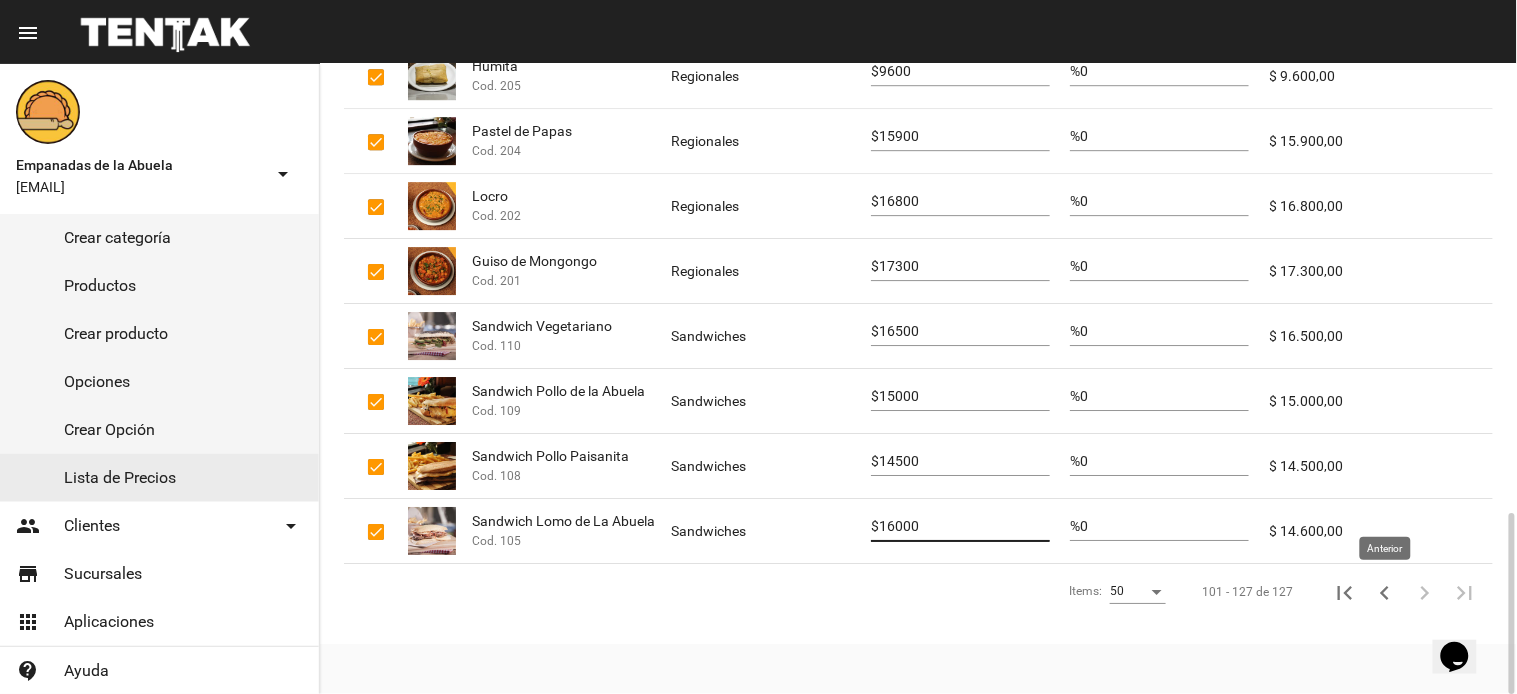 type on "16000" 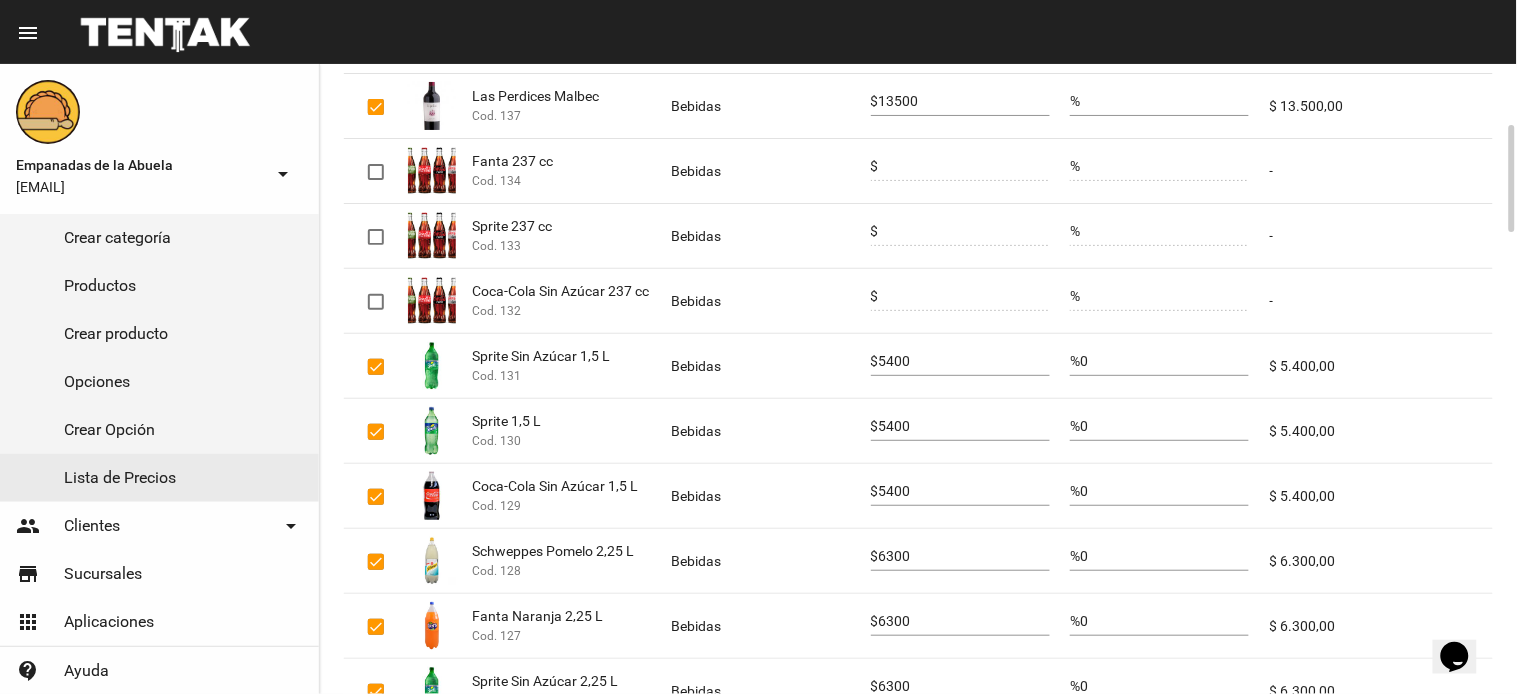 scroll, scrollTop: 0, scrollLeft: 0, axis: both 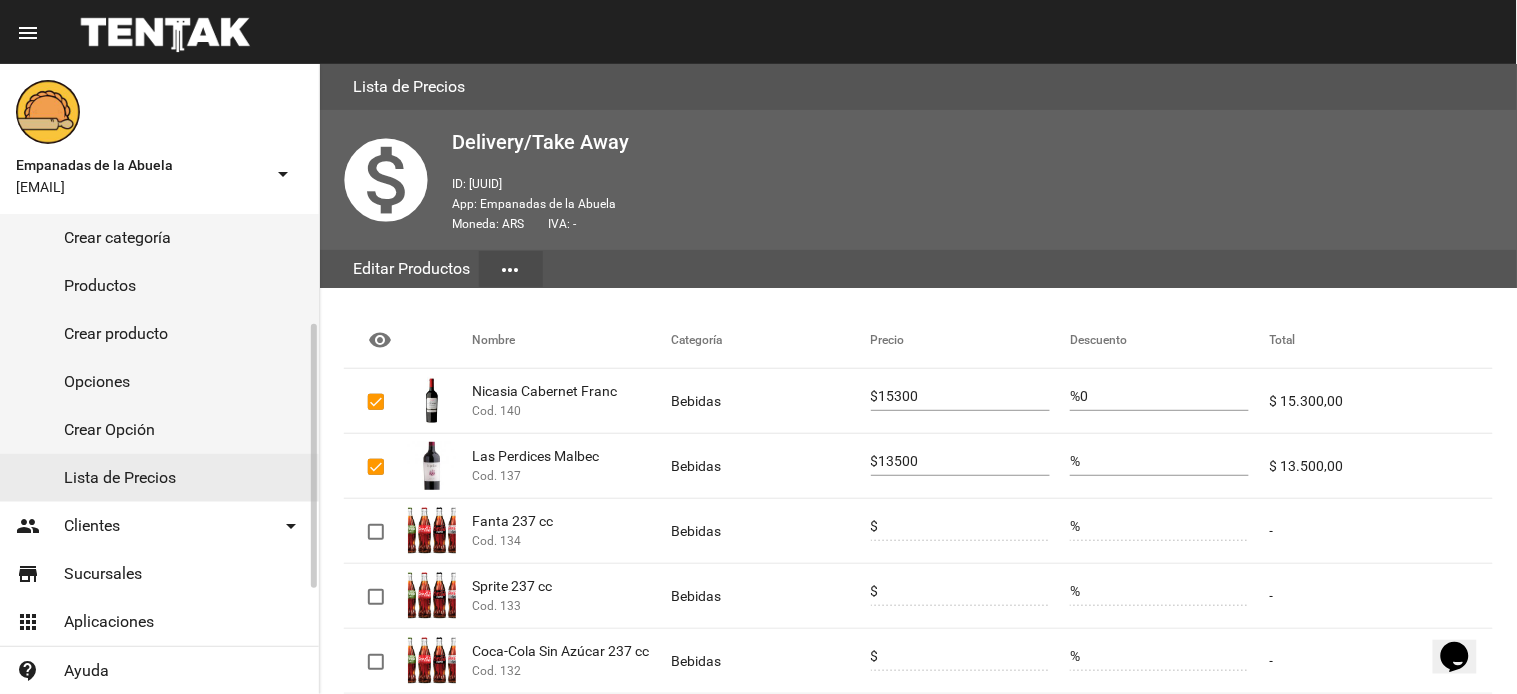 click on "Lista de Precios" 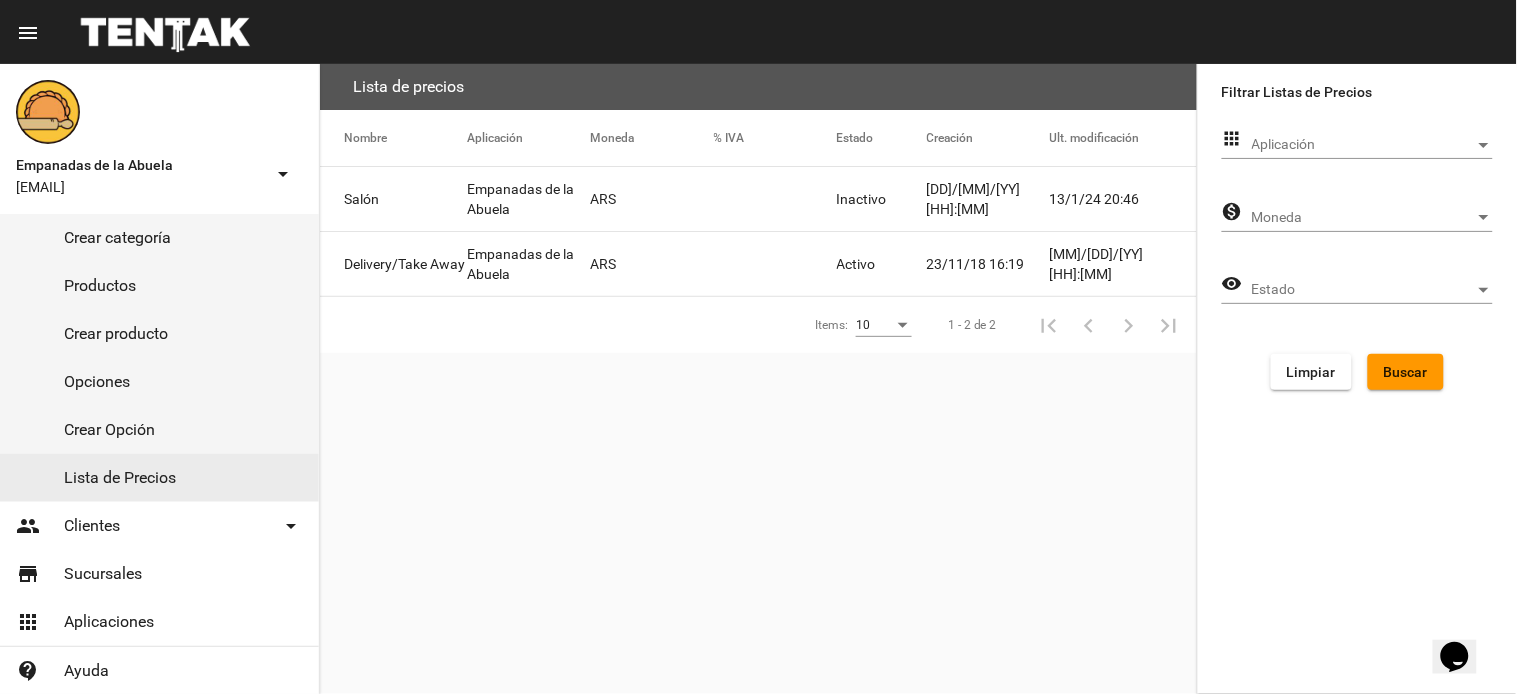click on "Inactivo" 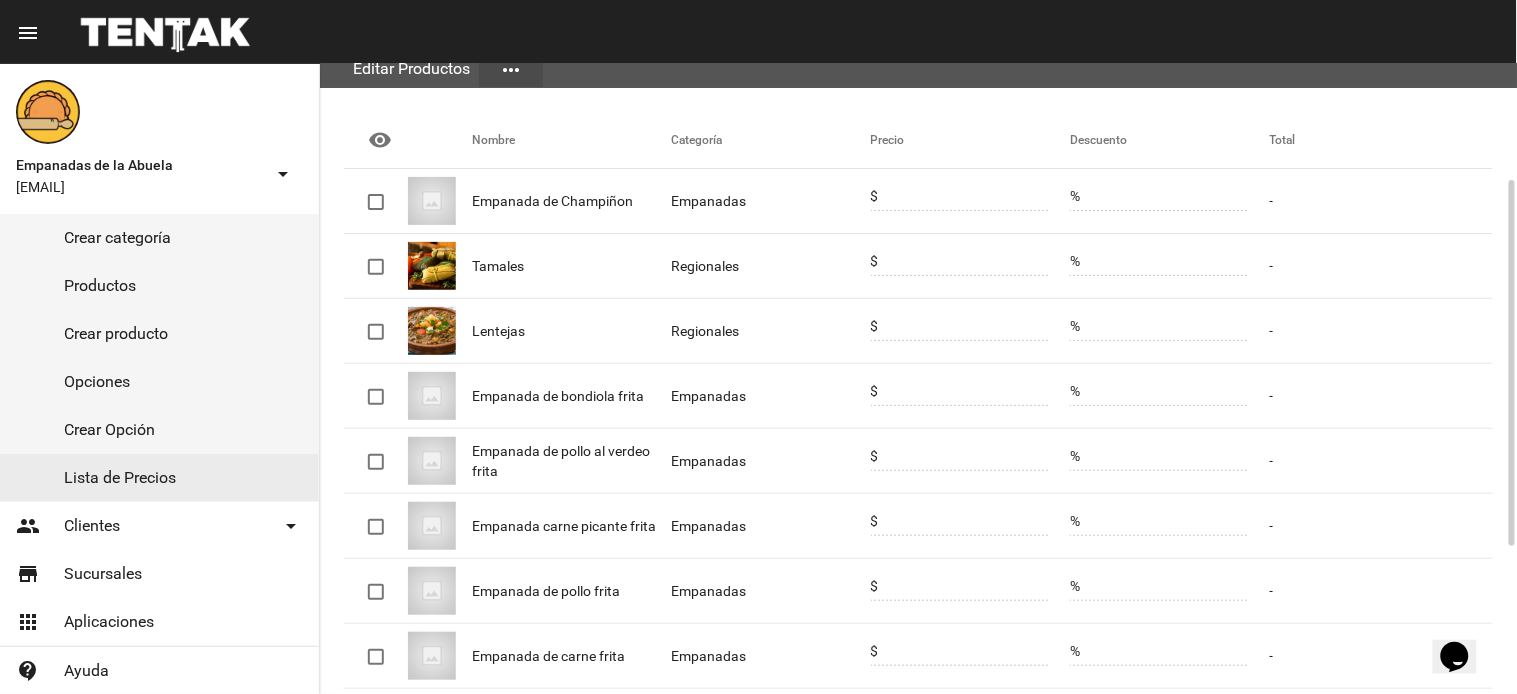 scroll, scrollTop: 453, scrollLeft: 0, axis: vertical 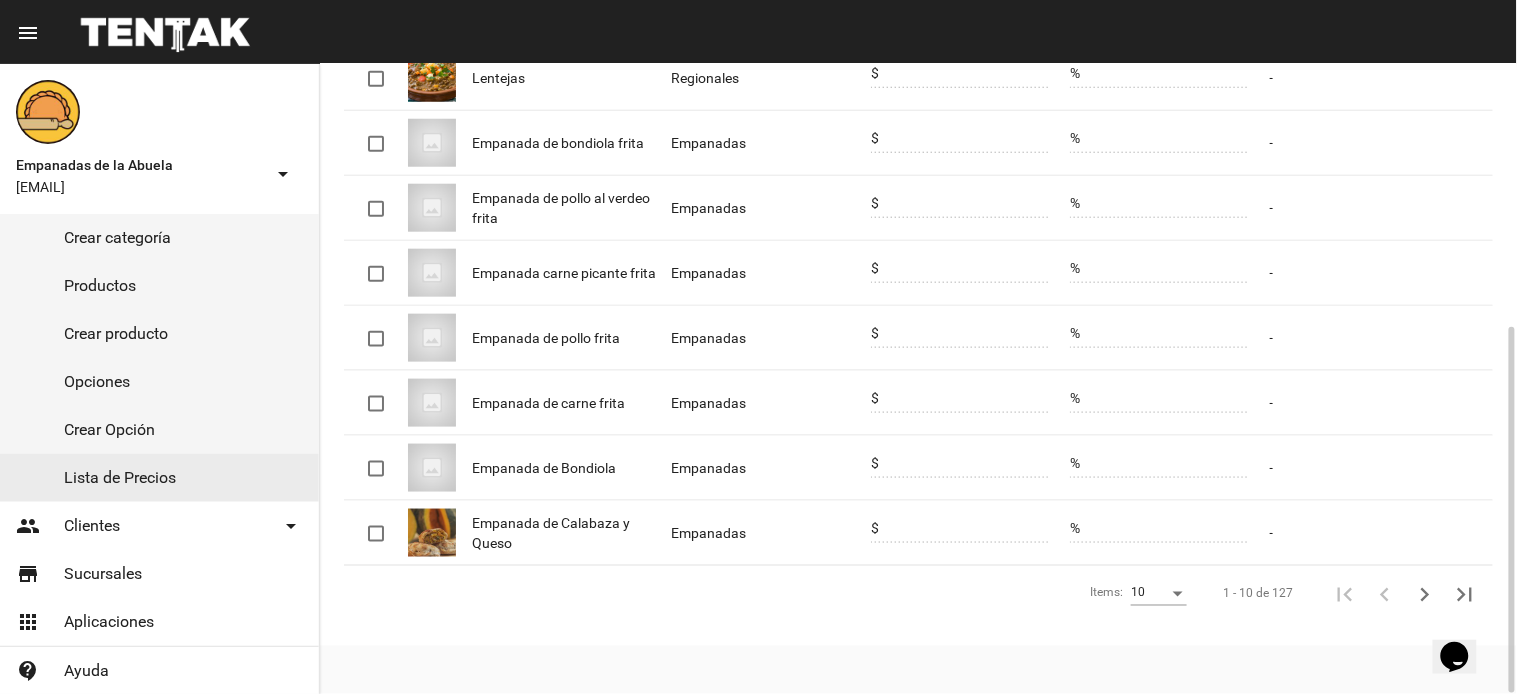 click at bounding box center (1178, 594) 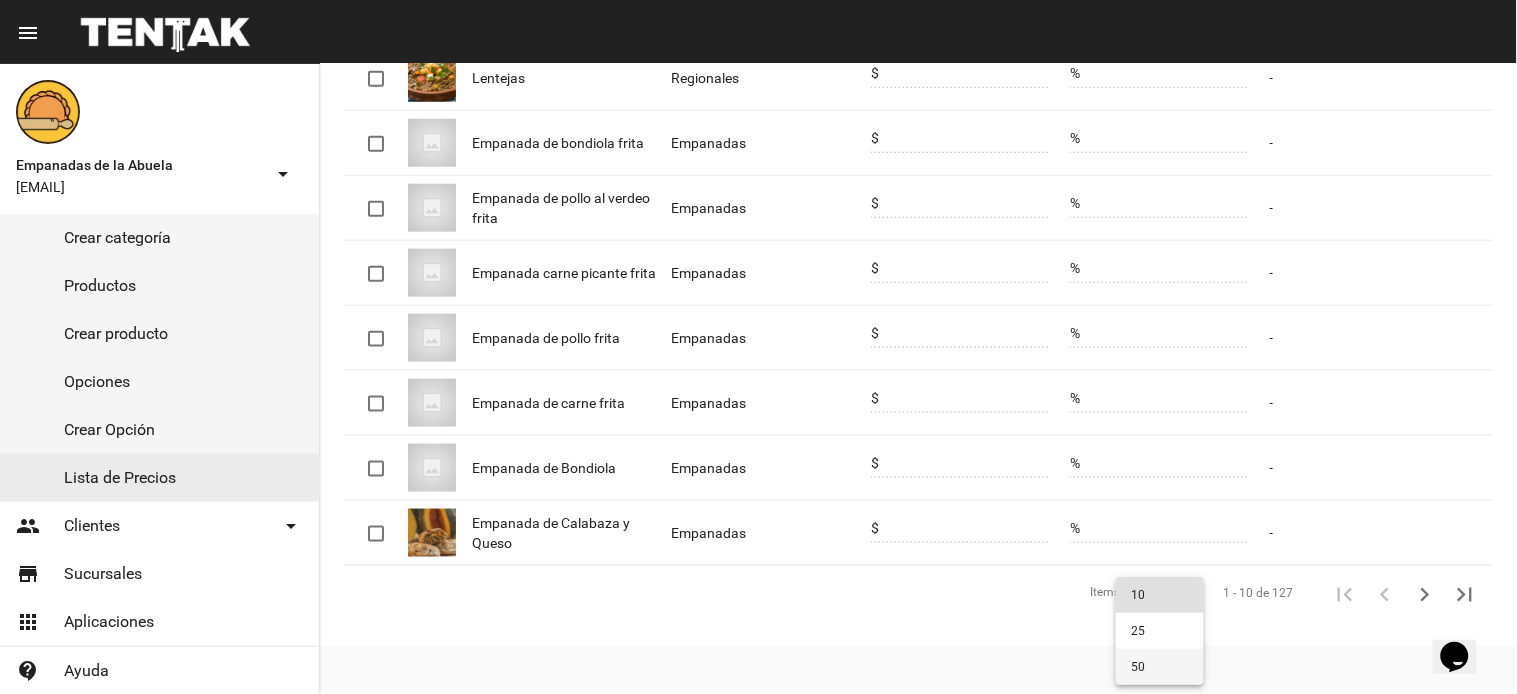 click on "50" at bounding box center [1160, 667] 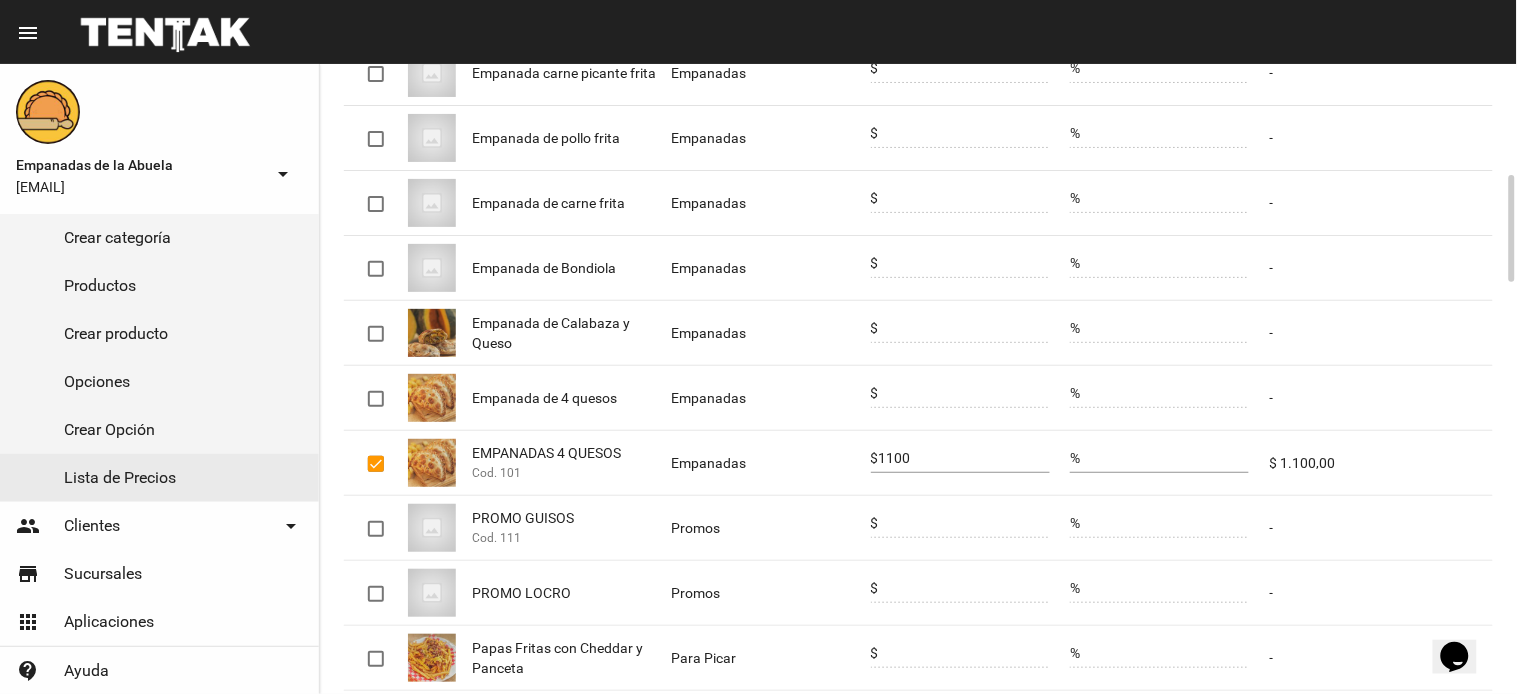 scroll, scrollTop: 853, scrollLeft: 0, axis: vertical 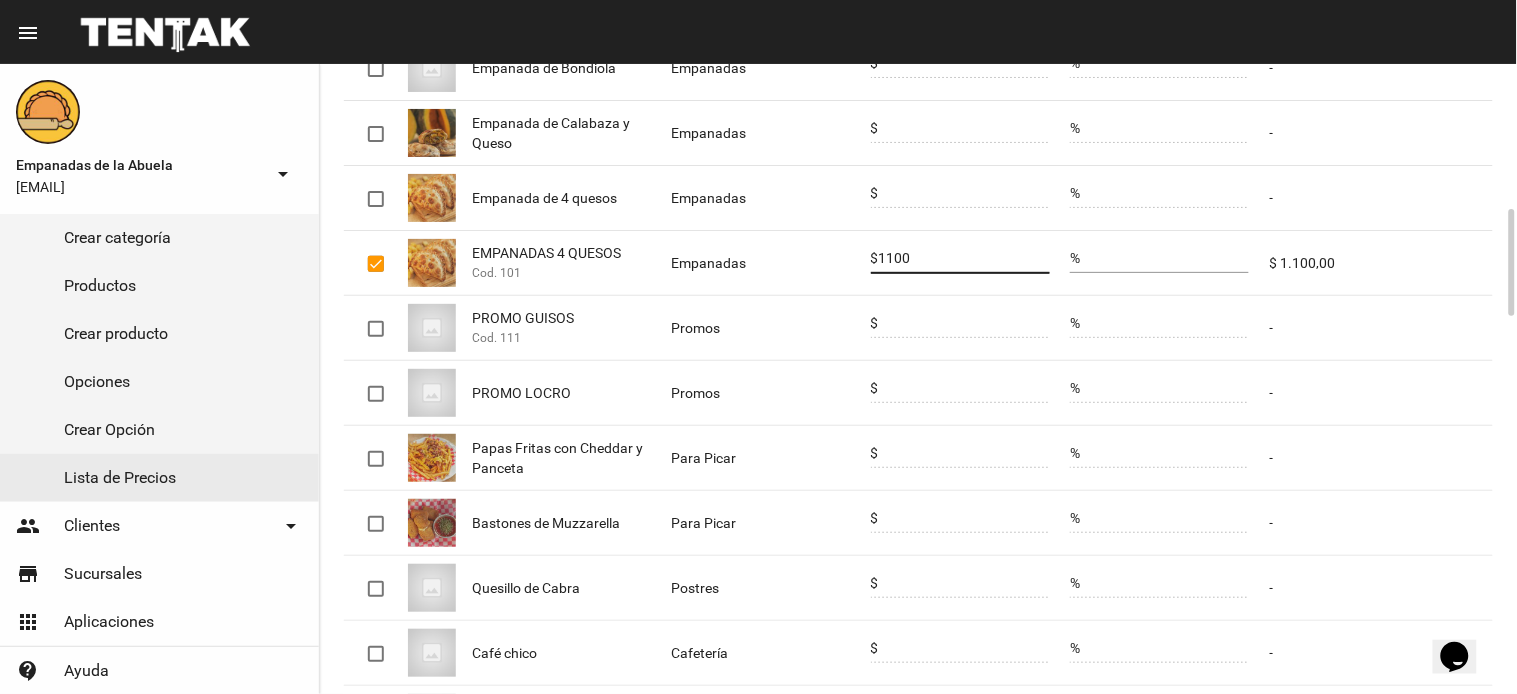 click on "1100" at bounding box center [964, 259] 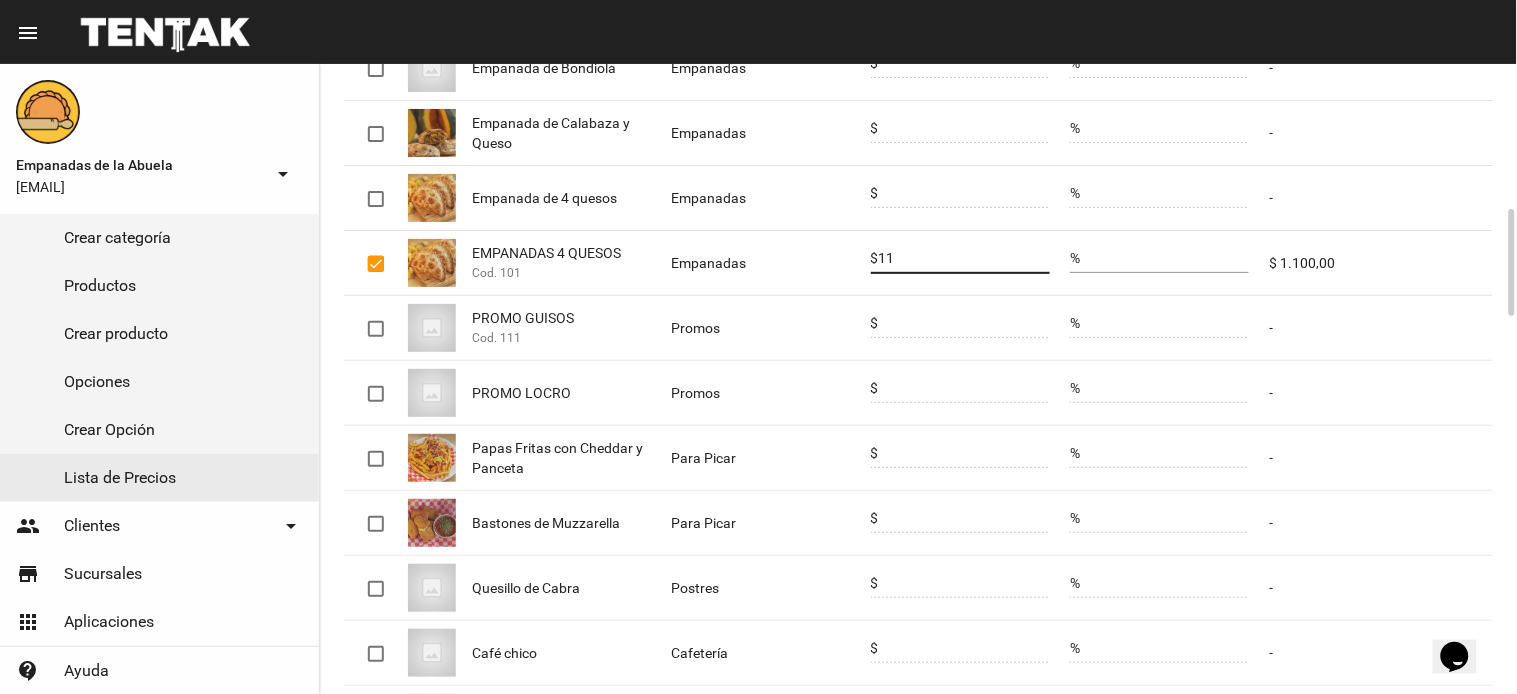 type on "1" 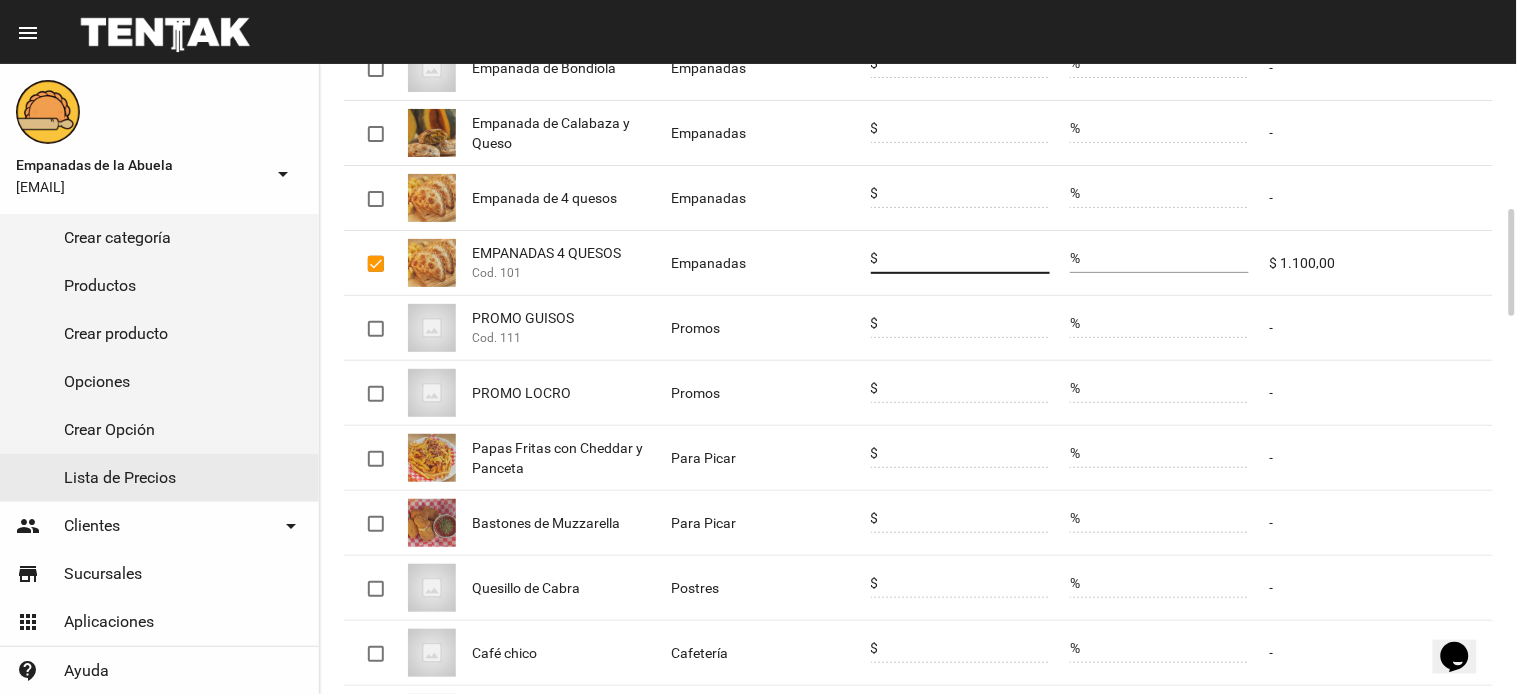 type 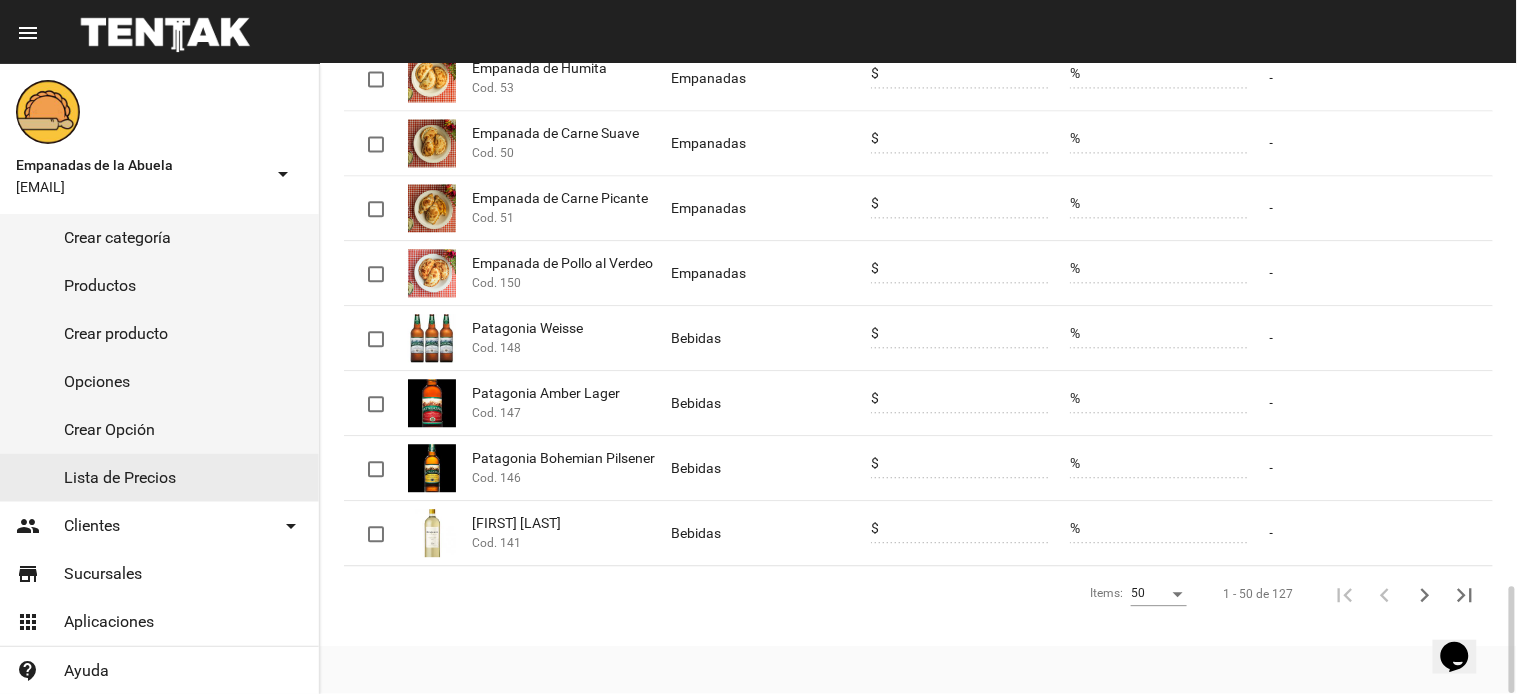 scroll, scrollTop: 3057, scrollLeft: 0, axis: vertical 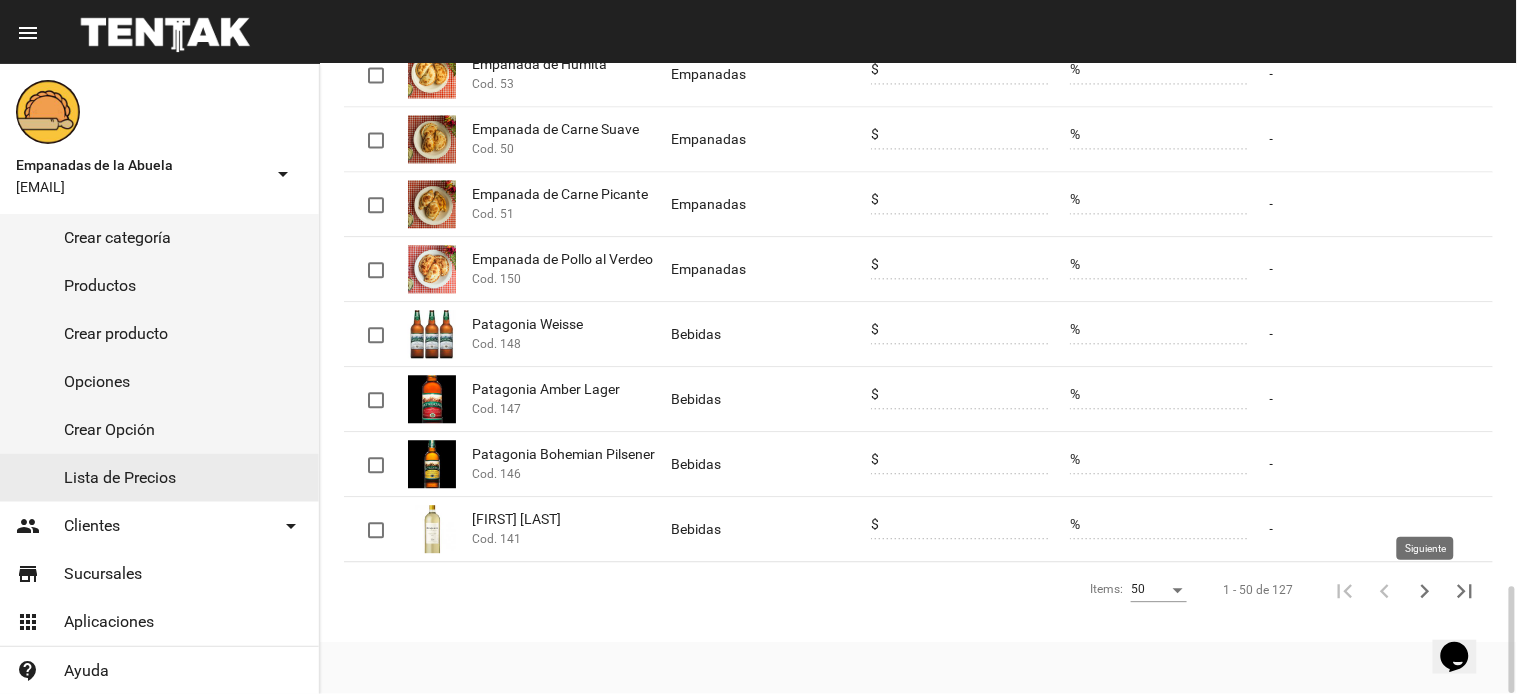click 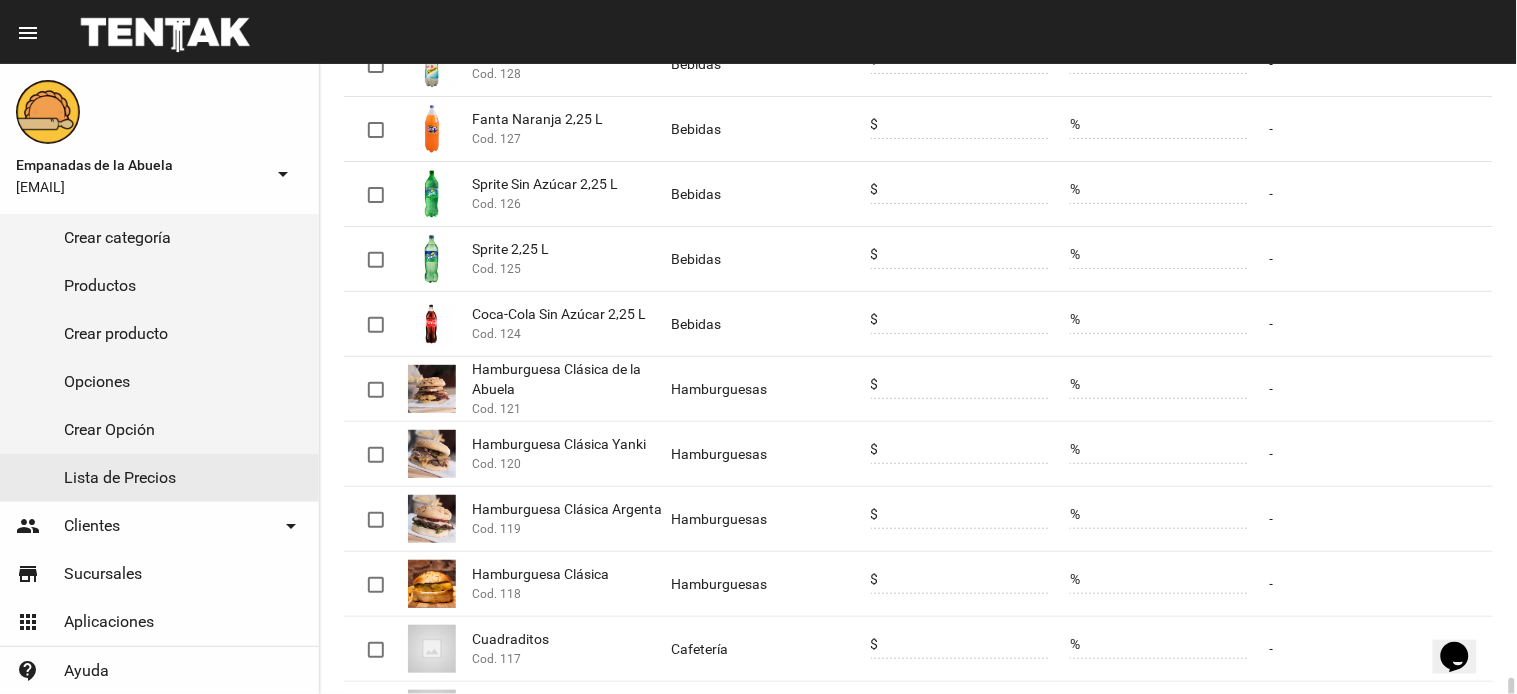 scroll, scrollTop: 1857, scrollLeft: 0, axis: vertical 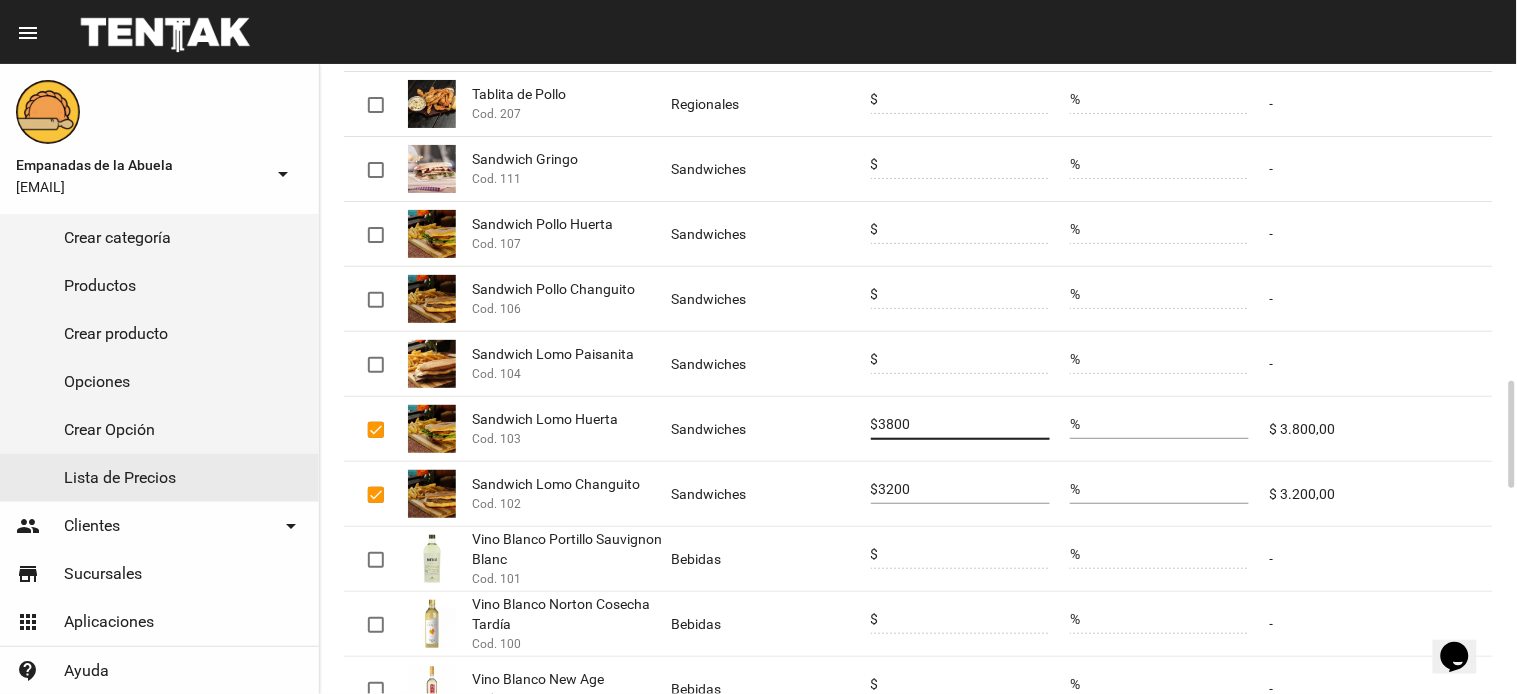 click on "3800" at bounding box center [964, 425] 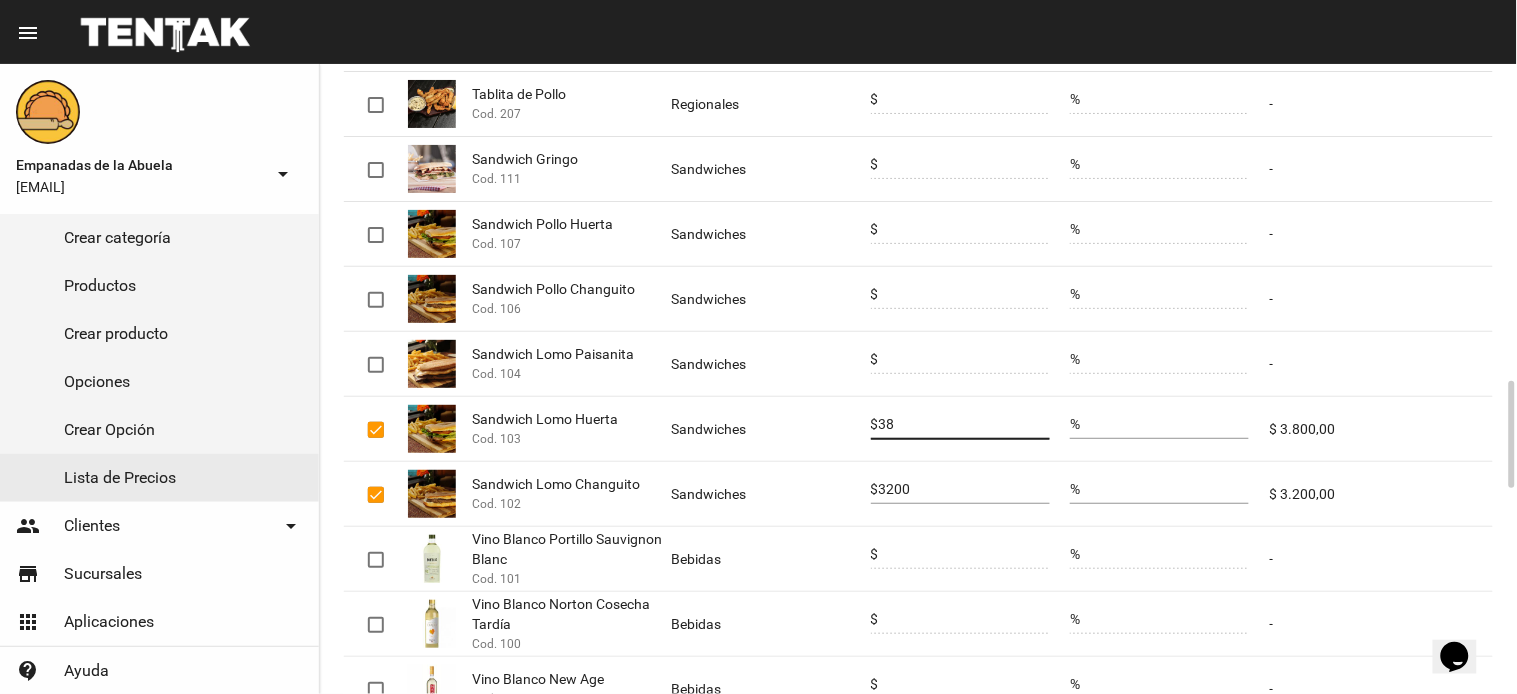 type on "3" 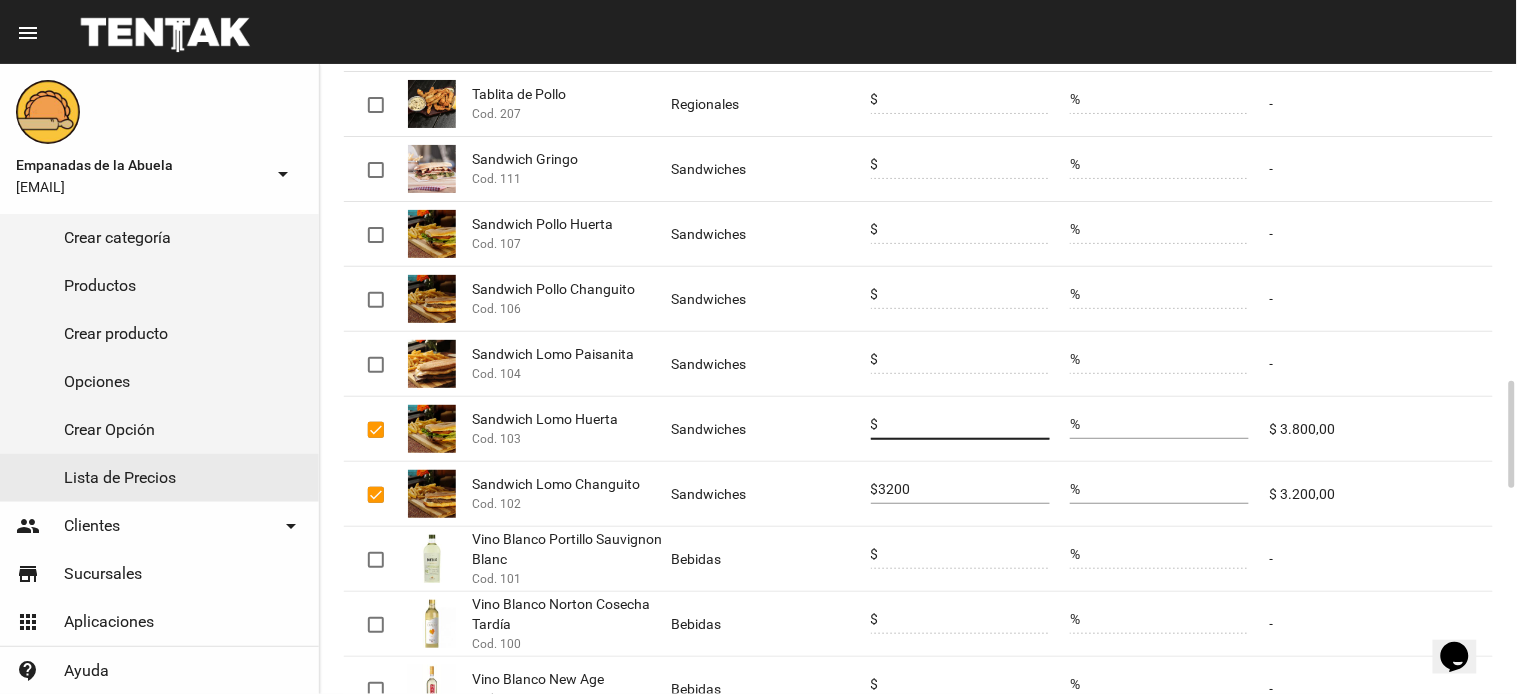type 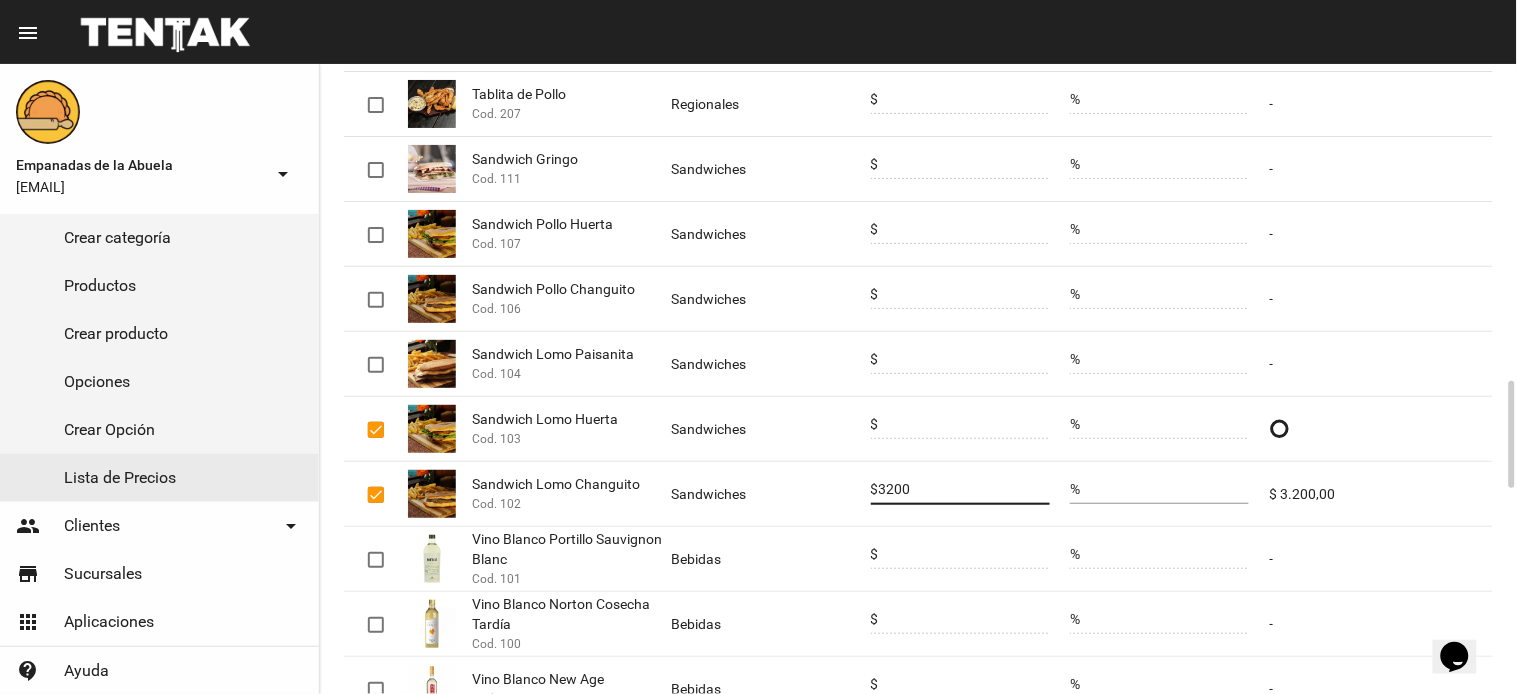 click on "3200" at bounding box center (964, 490) 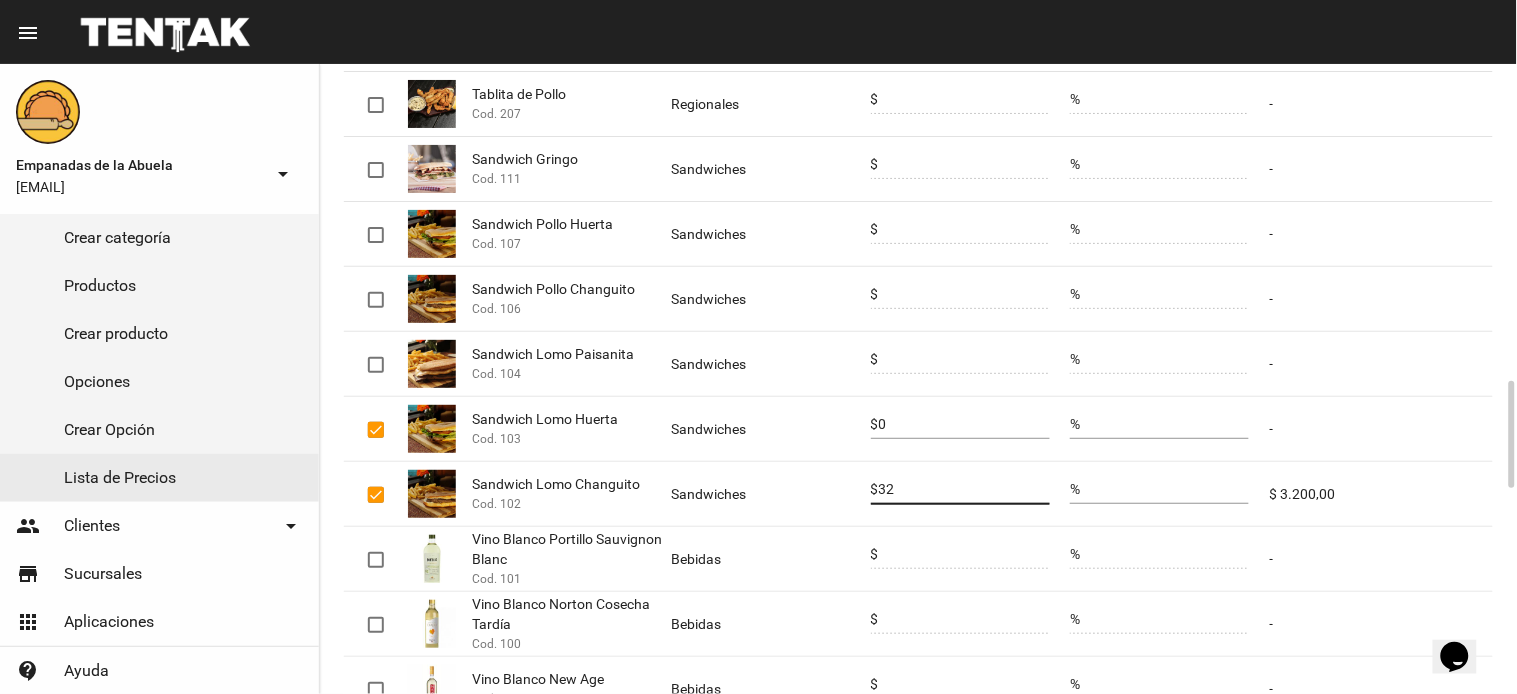 type on "3" 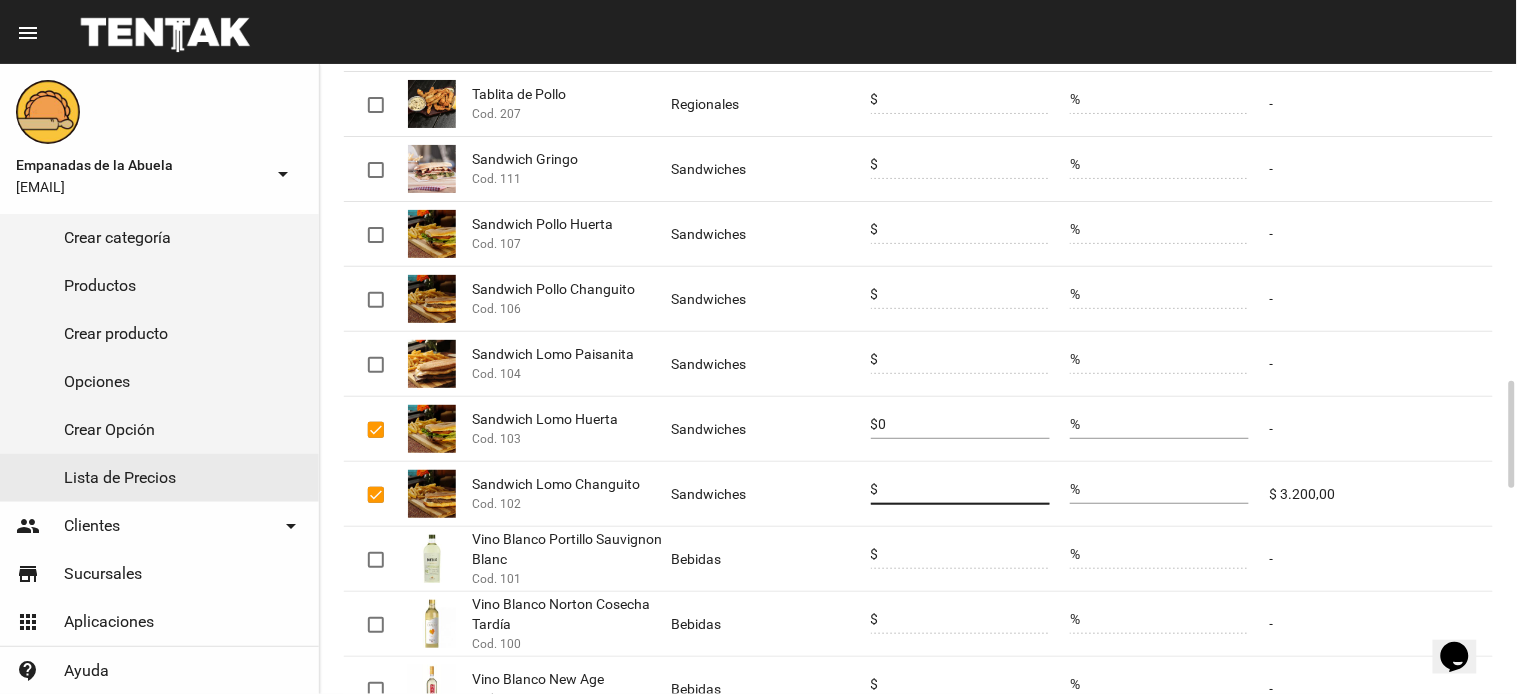 type 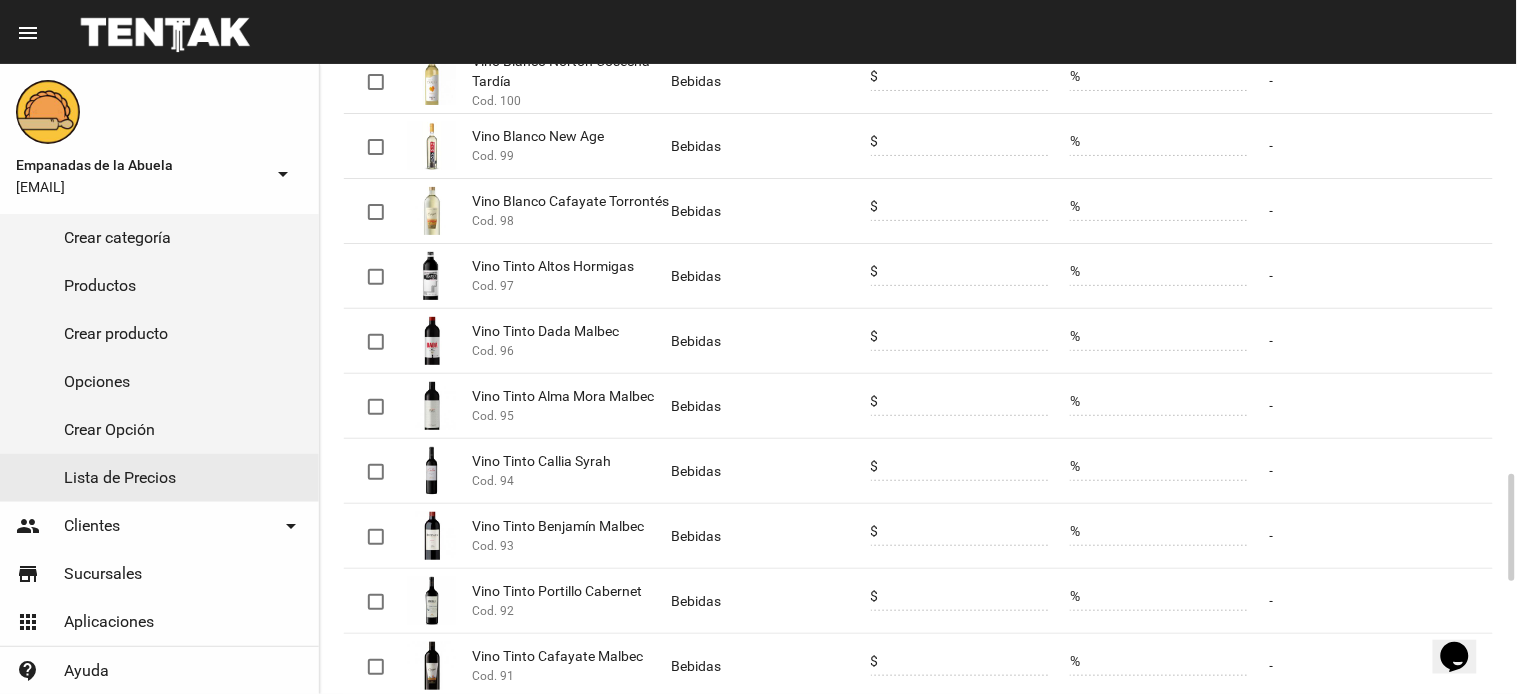 scroll, scrollTop: 3057, scrollLeft: 0, axis: vertical 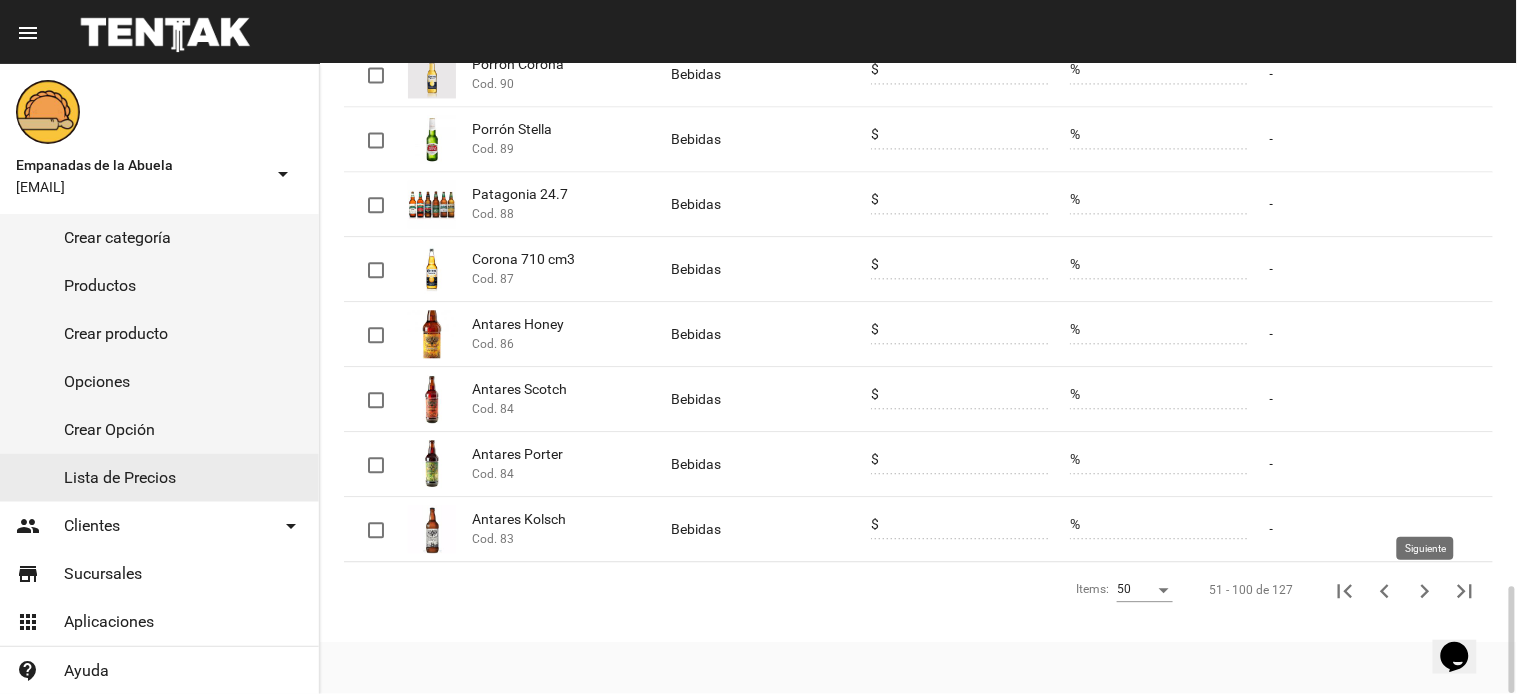 click 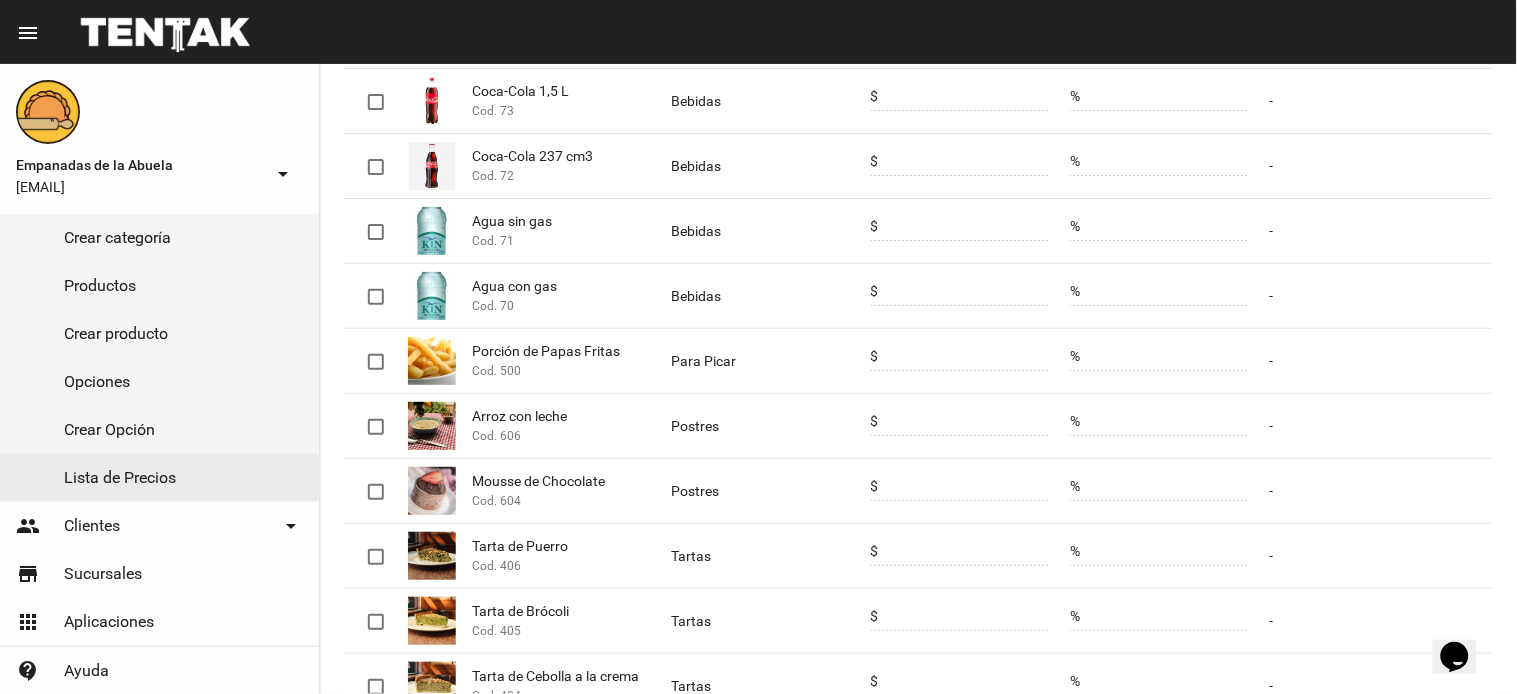scroll, scrollTop: 0, scrollLeft: 0, axis: both 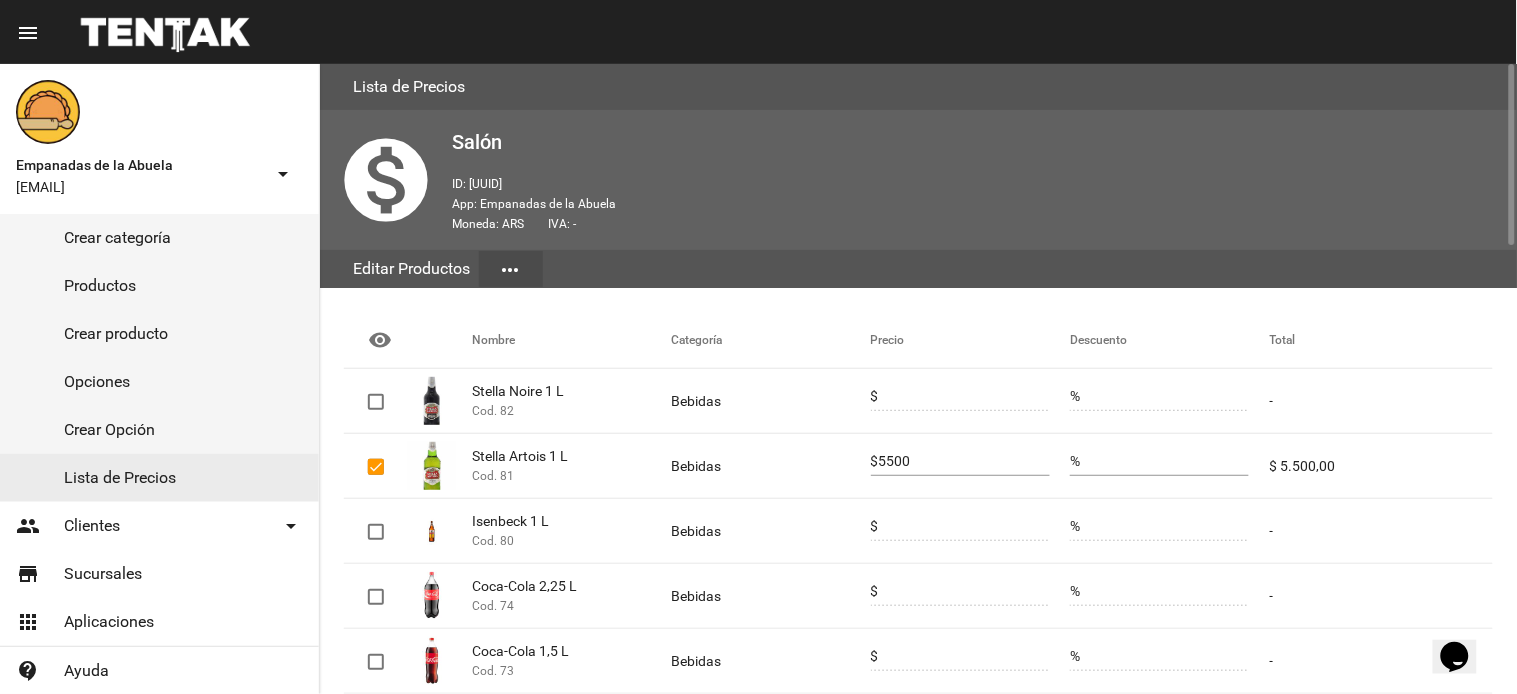 click on "%" 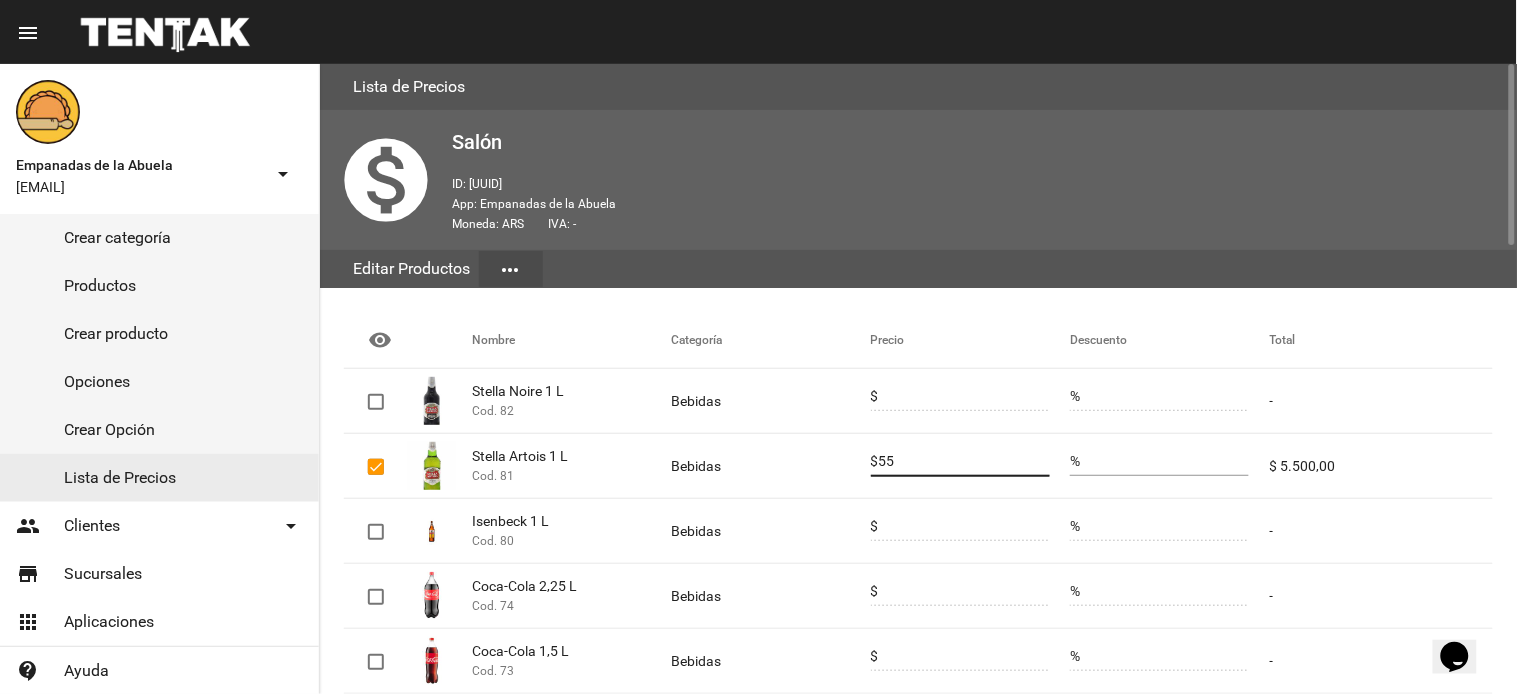 type on "5" 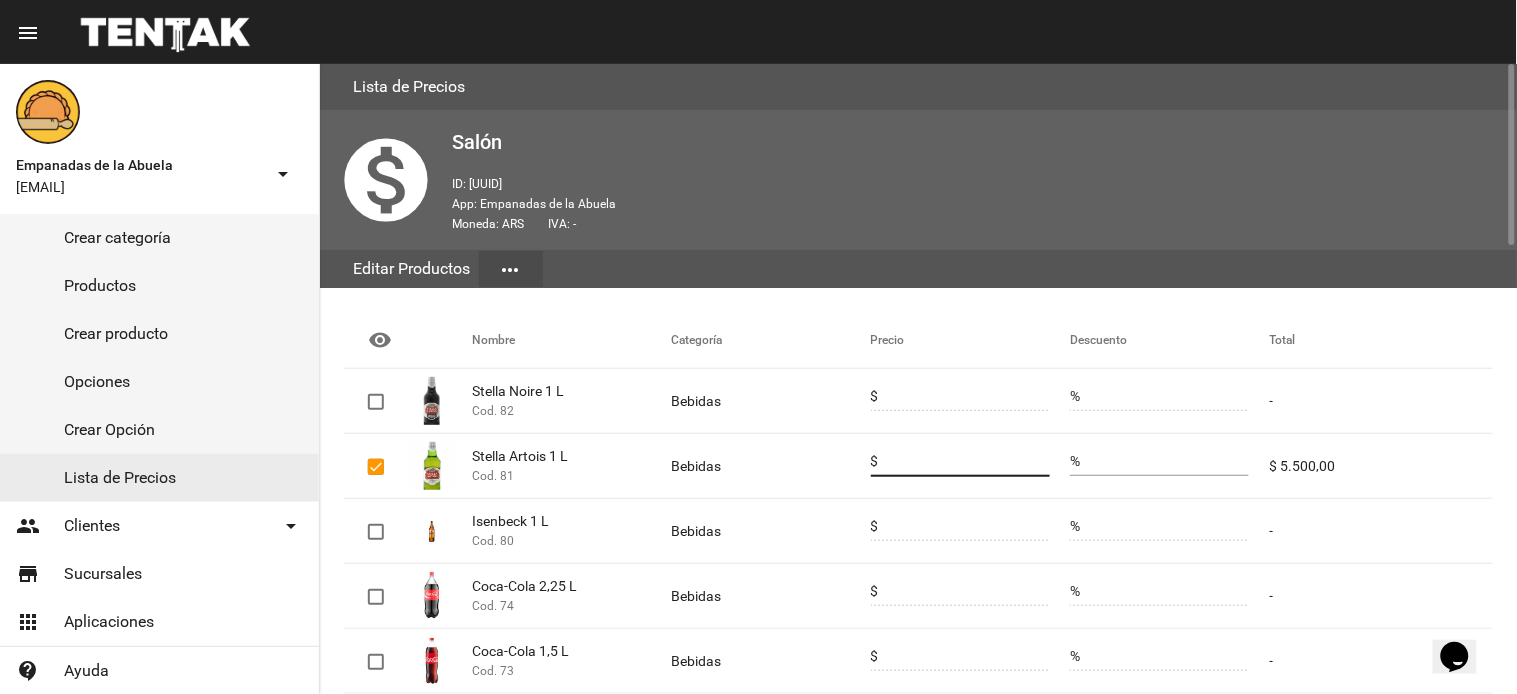 type 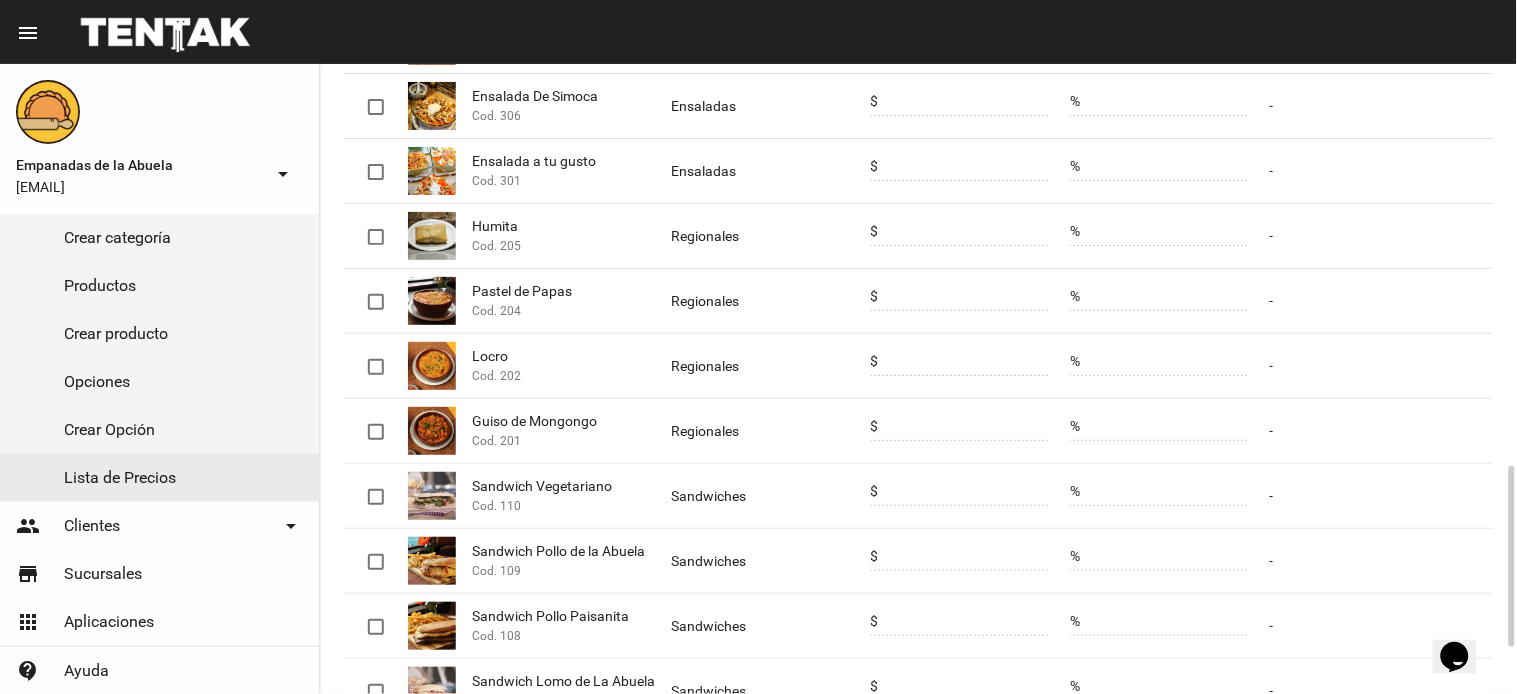 scroll, scrollTop: 1560, scrollLeft: 0, axis: vertical 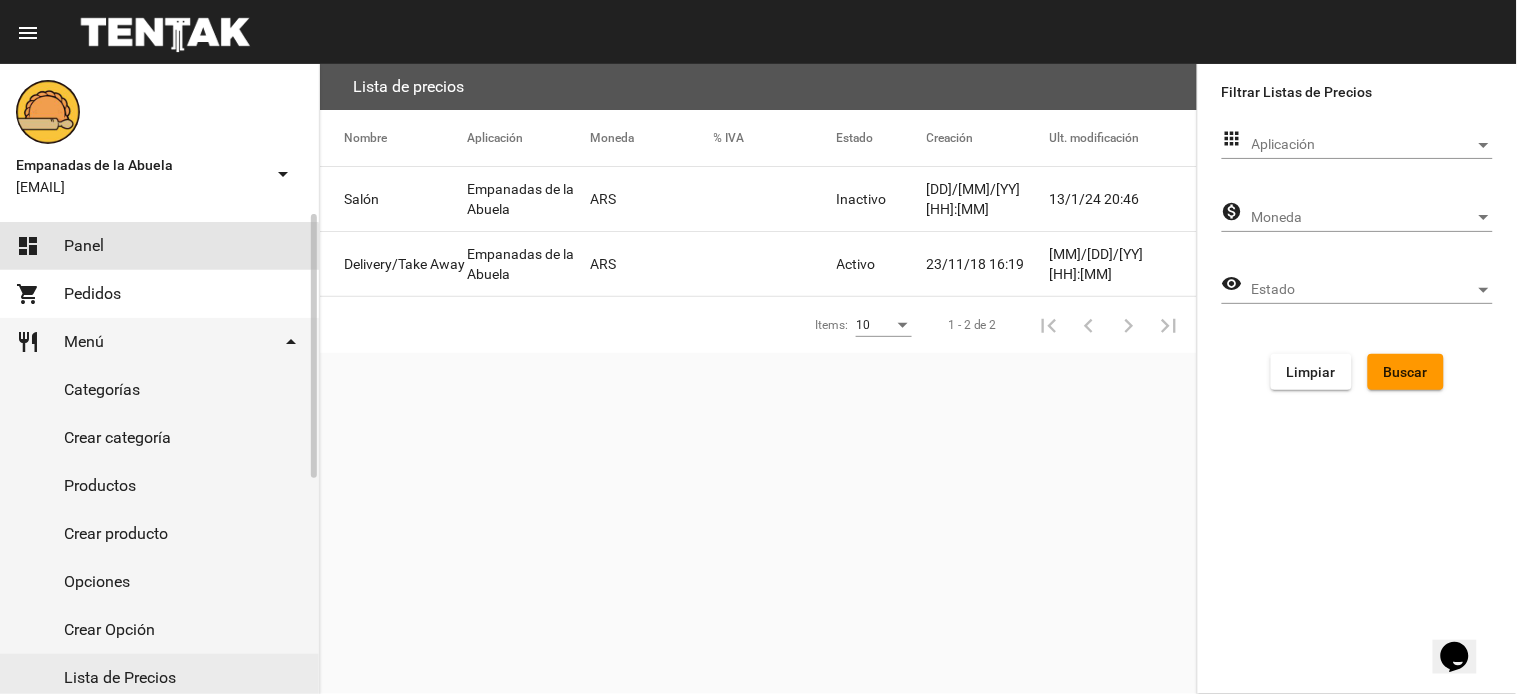 click on "Panel" 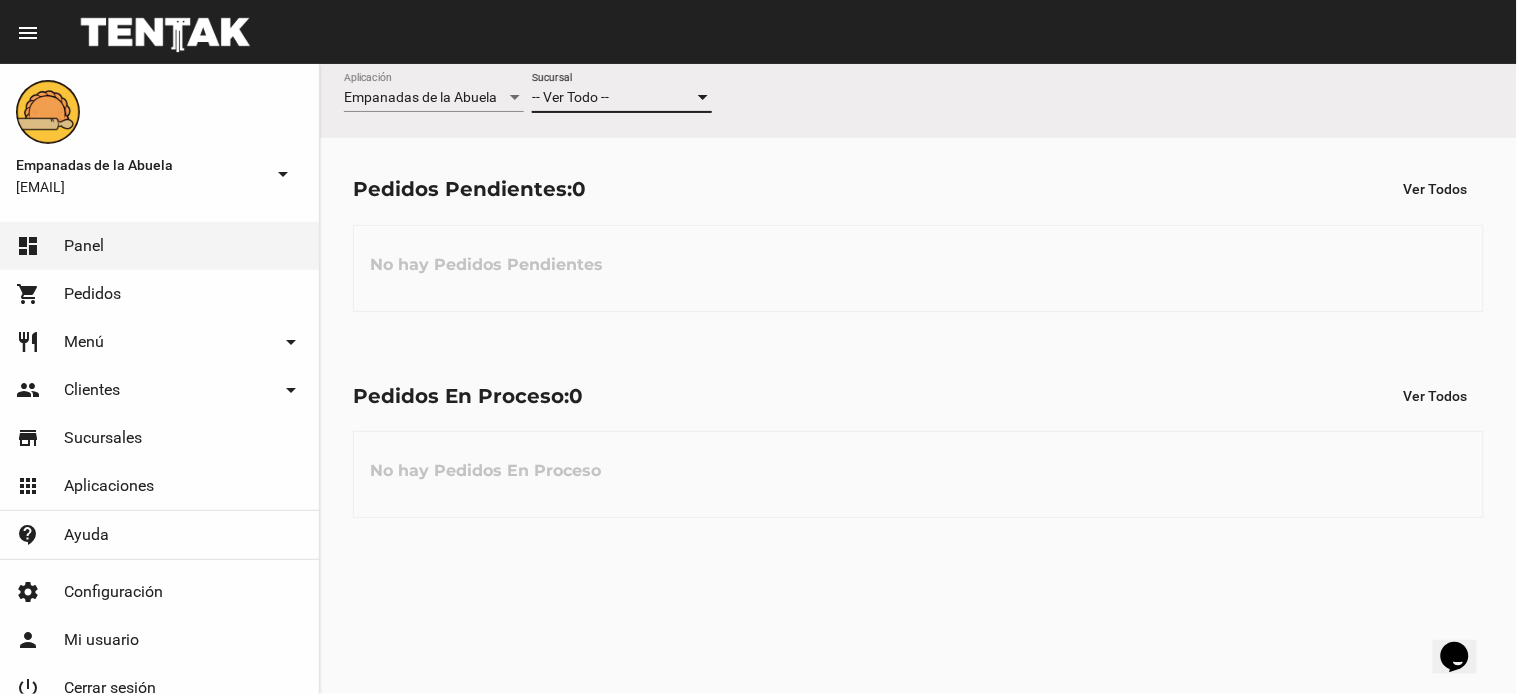 click on "-- Ver Todo --" at bounding box center (570, 97) 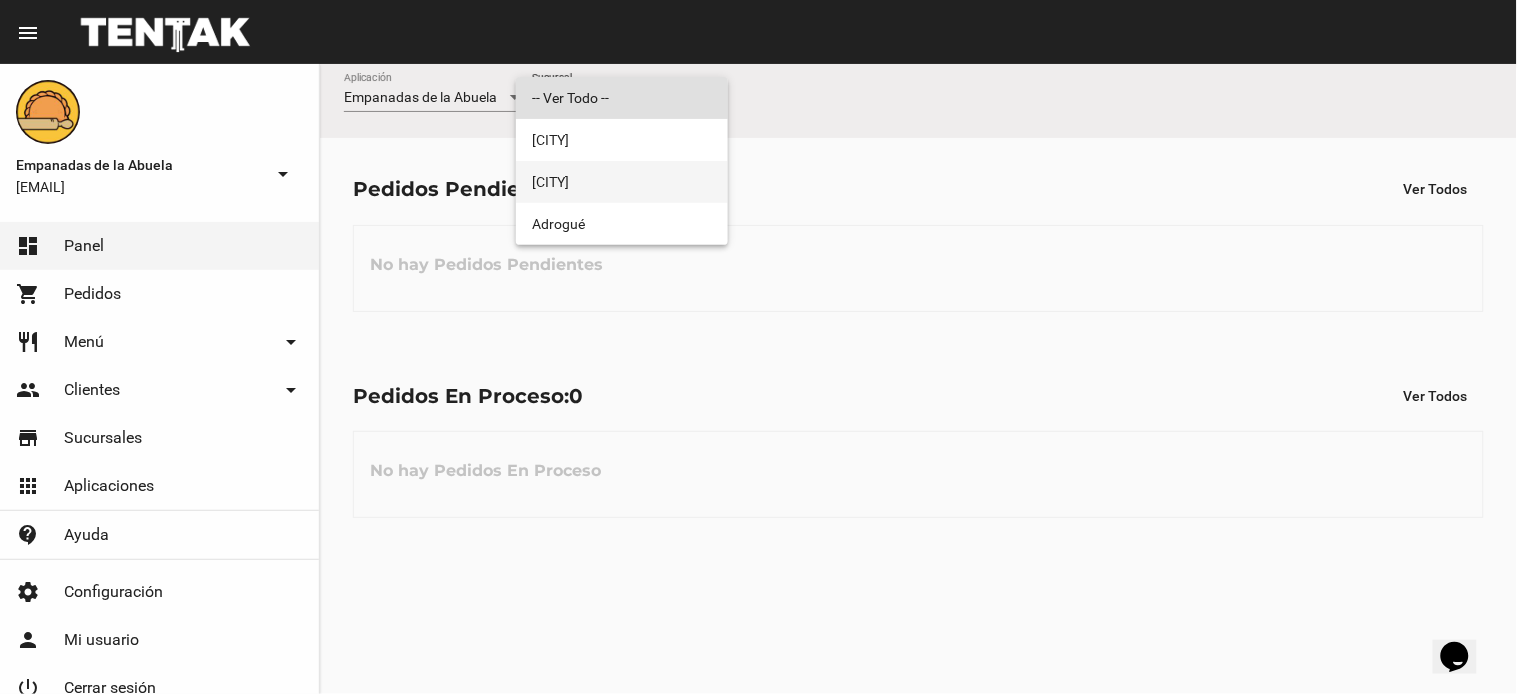 click on "[CITY]" at bounding box center (622, 182) 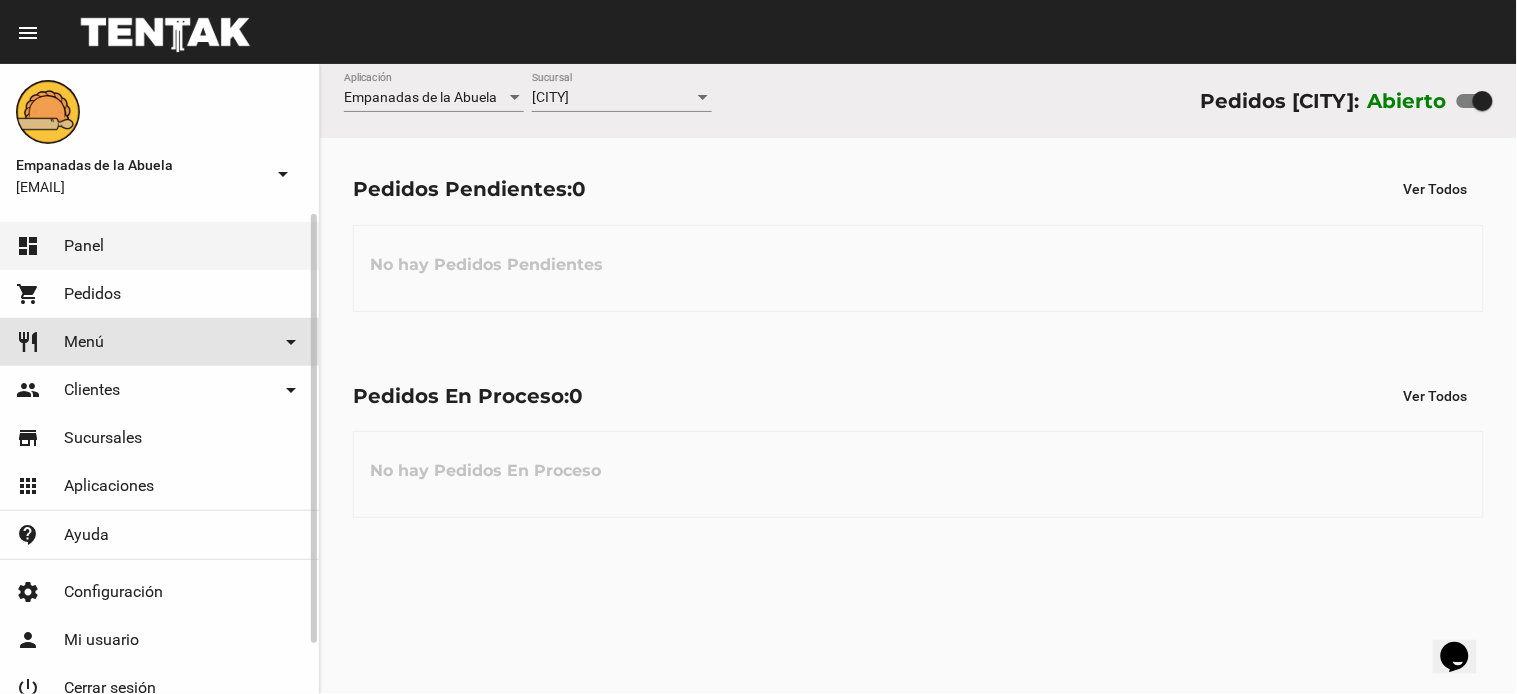 click on "restaurant Menú arrow_drop_down" 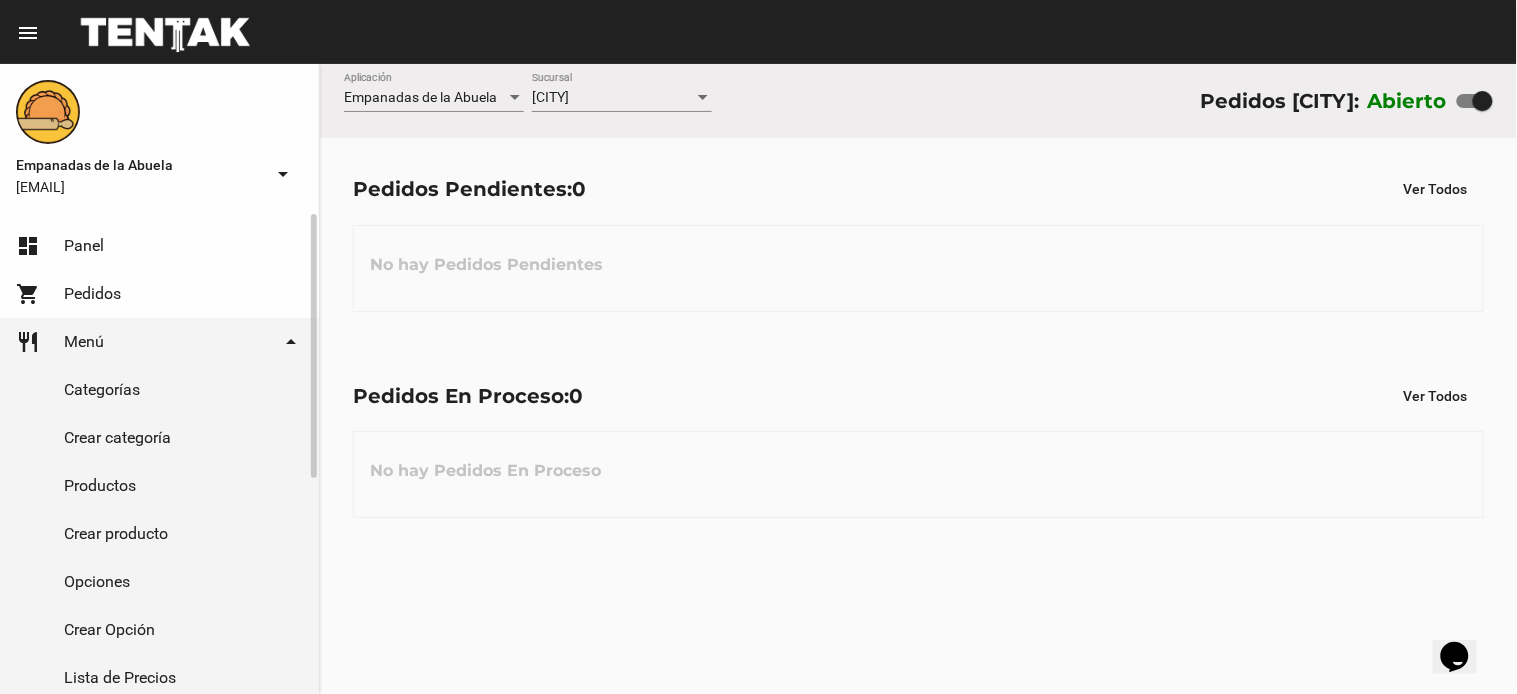 click on "shopping_cart Pedidos" 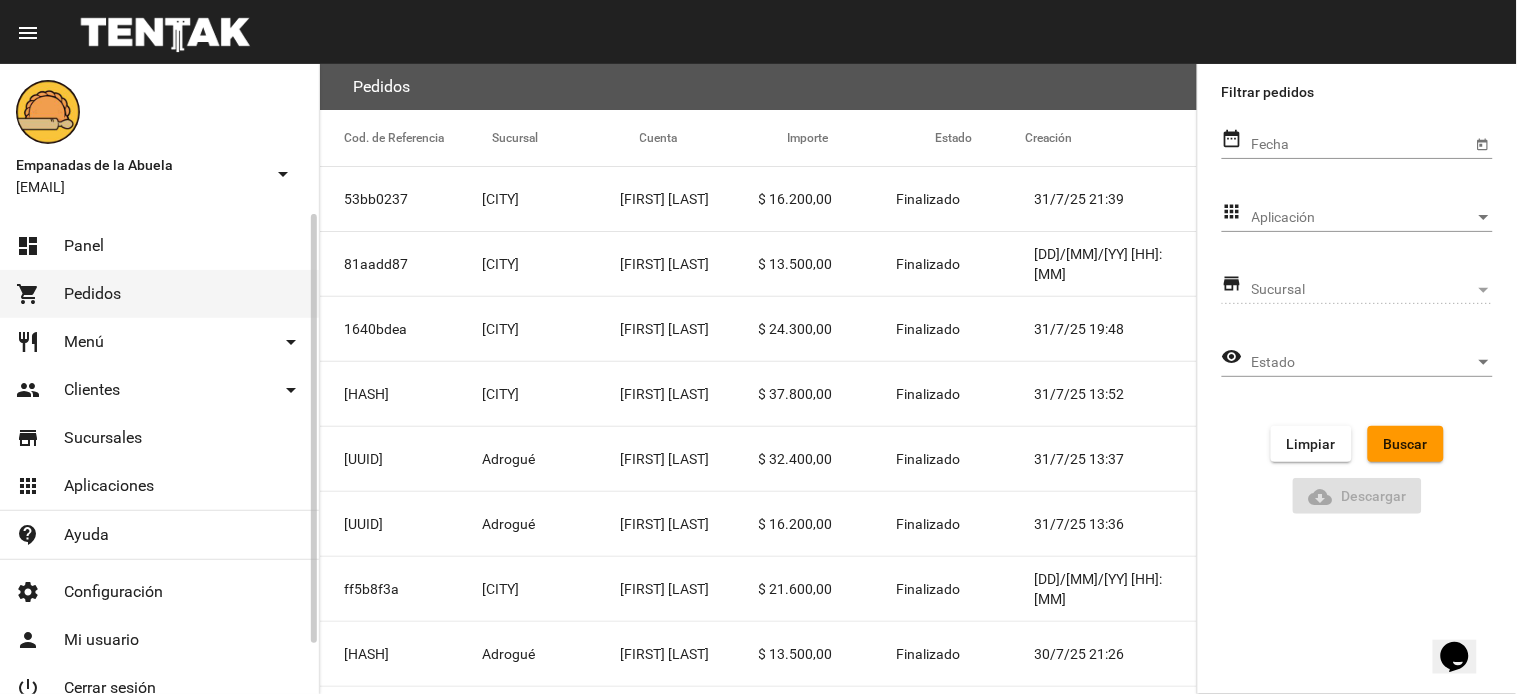 click on "Panel" 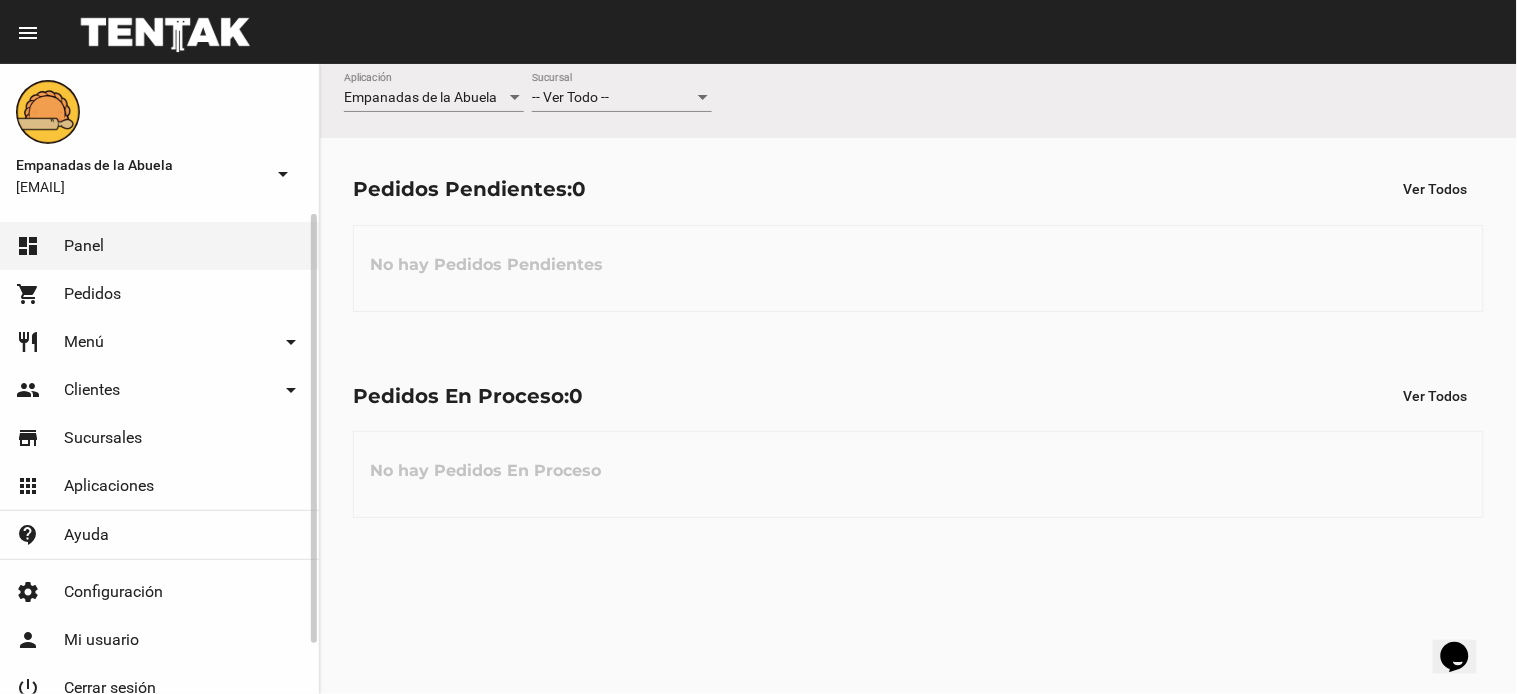 click on "restaurant Menú arrow_drop_down" 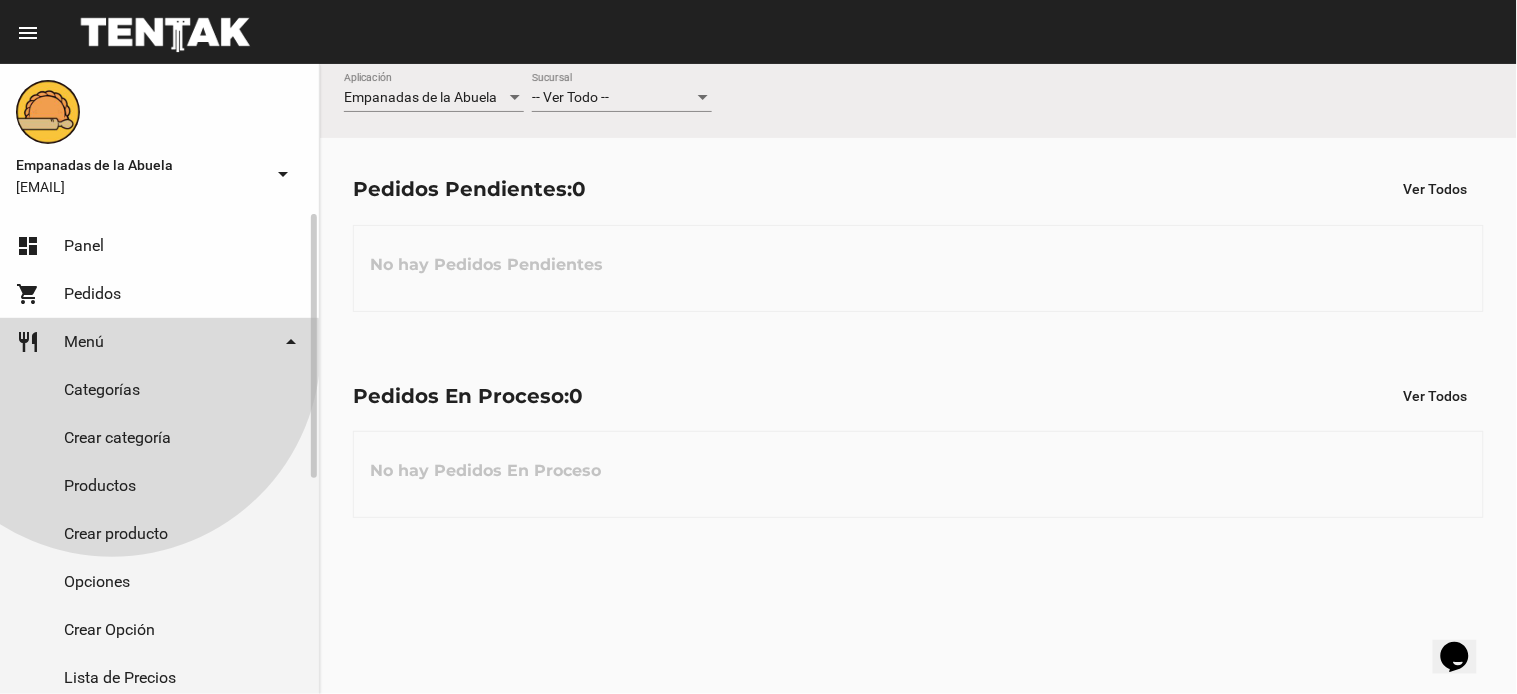 scroll, scrollTop: 200, scrollLeft: 0, axis: vertical 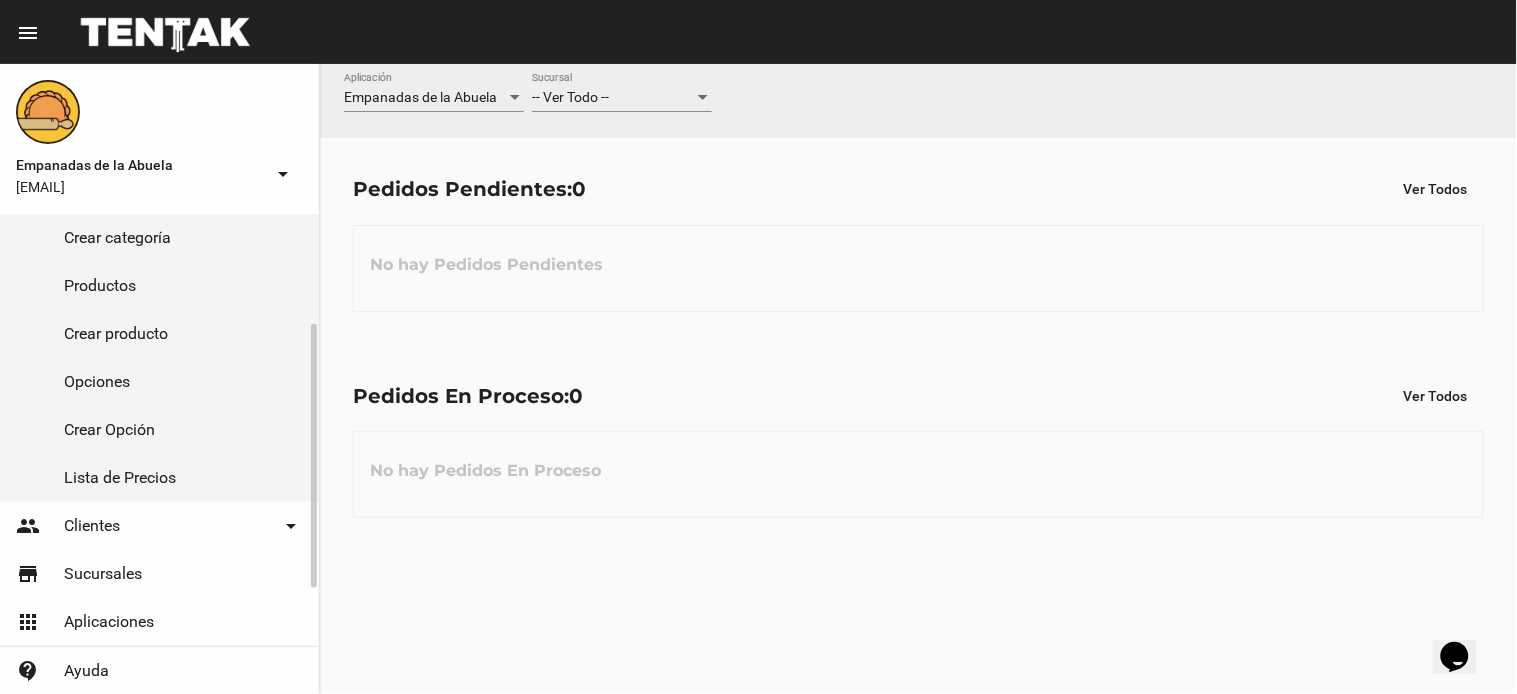 click on "Lista de Precios" 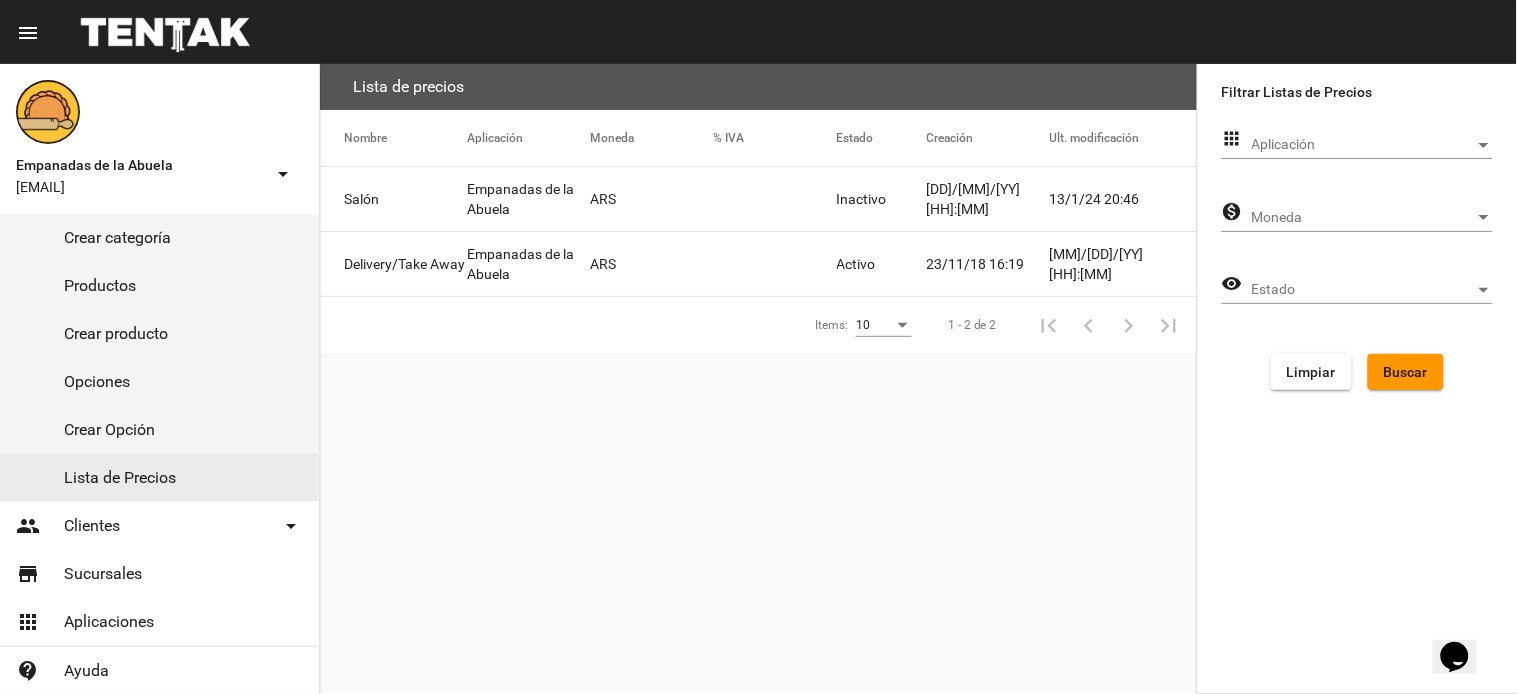 click on "Lista de precios Nombre Aplicación Moneda % IVA Estado Creación Ult. modificación Salón Empanadas de la Abuela ARS Inactivo 27/4/21 14:36 13/1/24 20:46 Items: 10 1 - 2 de 2 add" 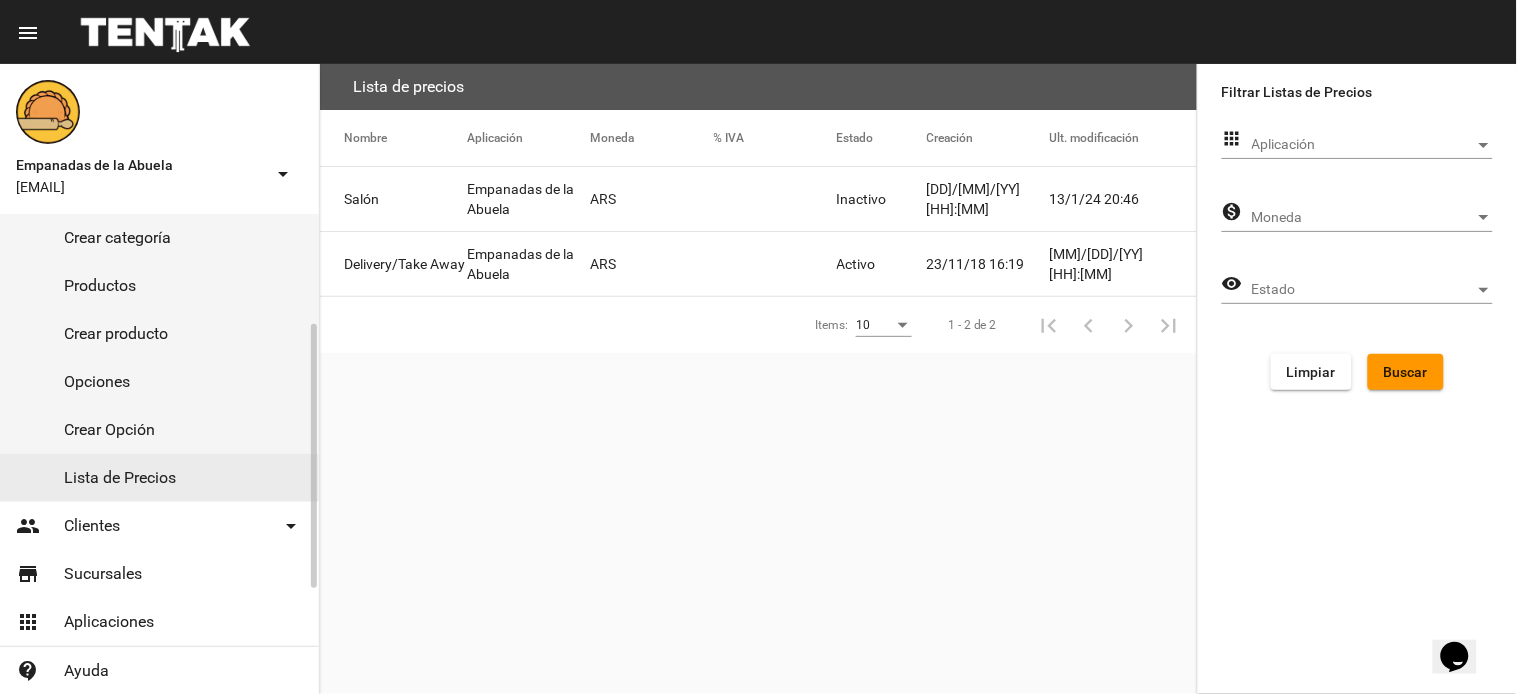 scroll, scrollTop: 0, scrollLeft: 0, axis: both 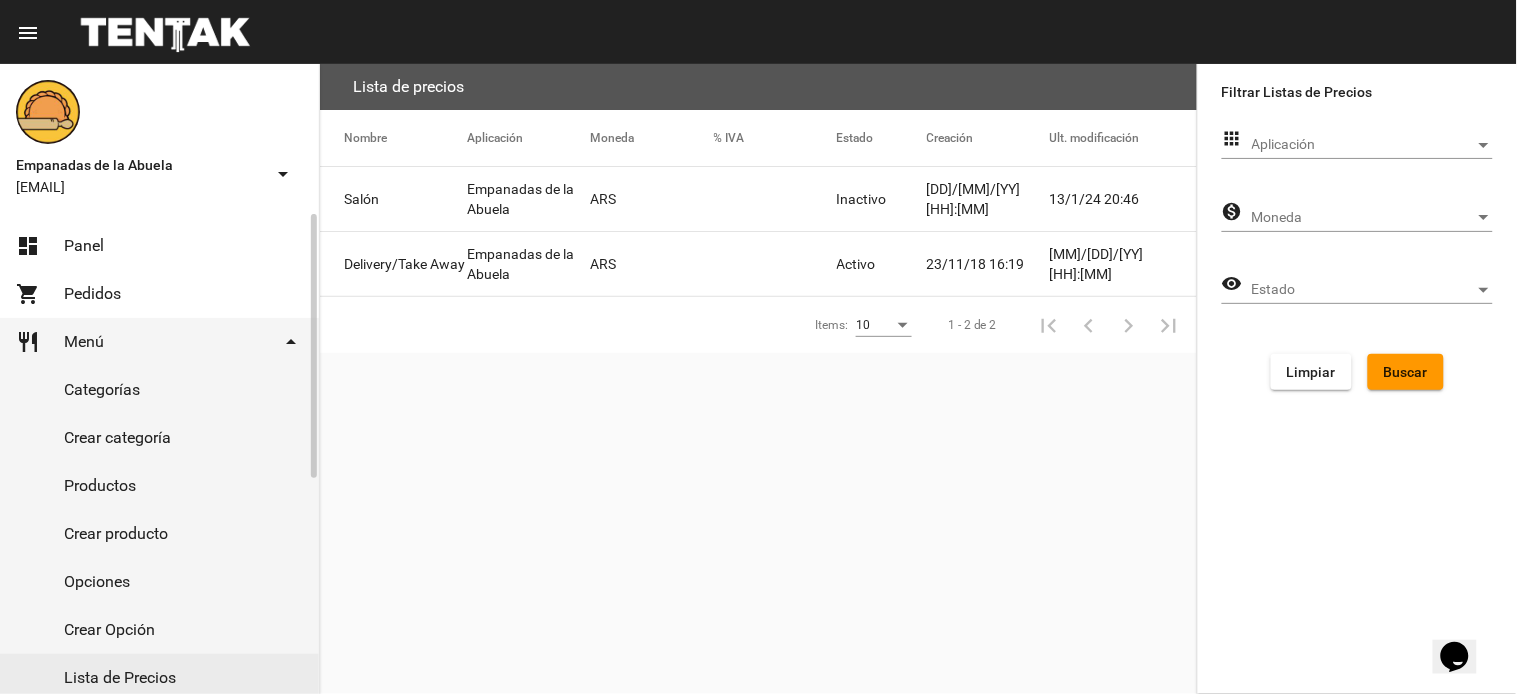 click on "dashboard Panel" 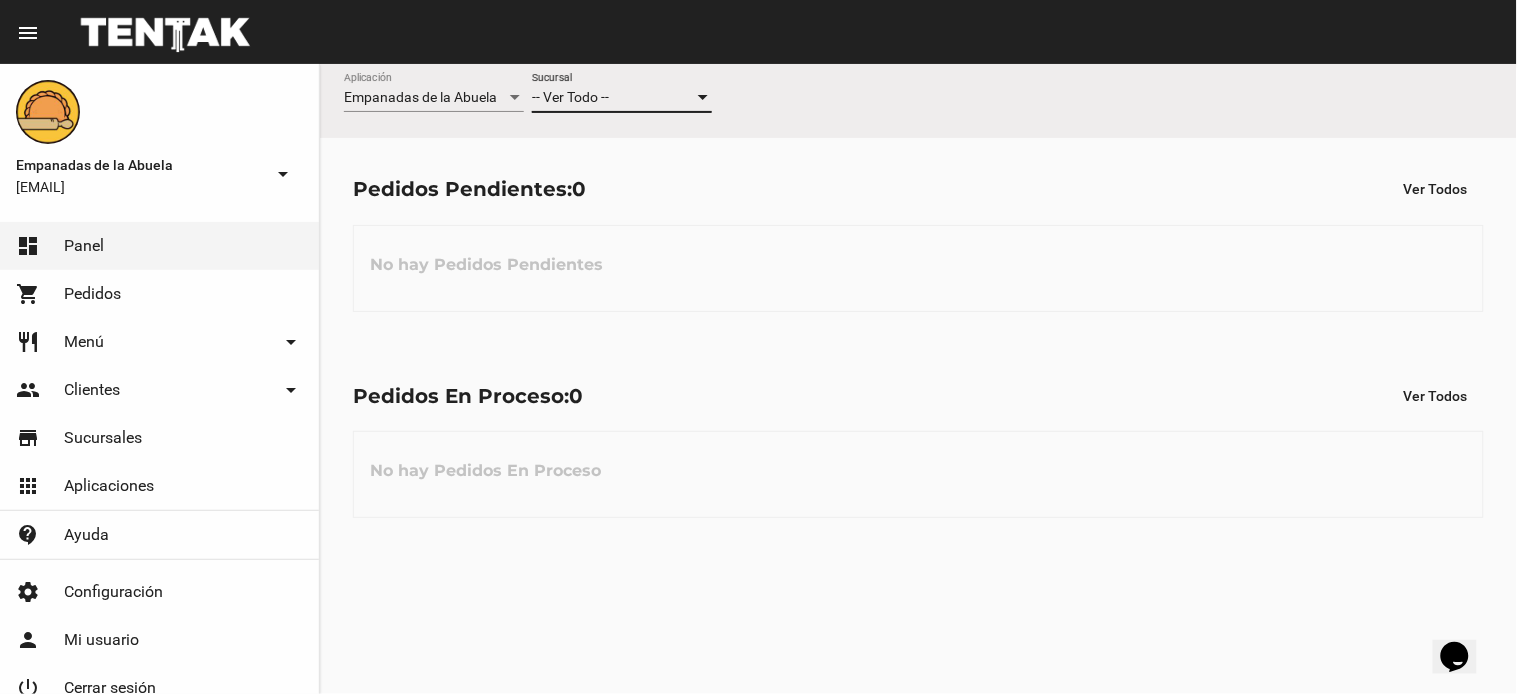 click on "-- Ver Todo --" at bounding box center [570, 97] 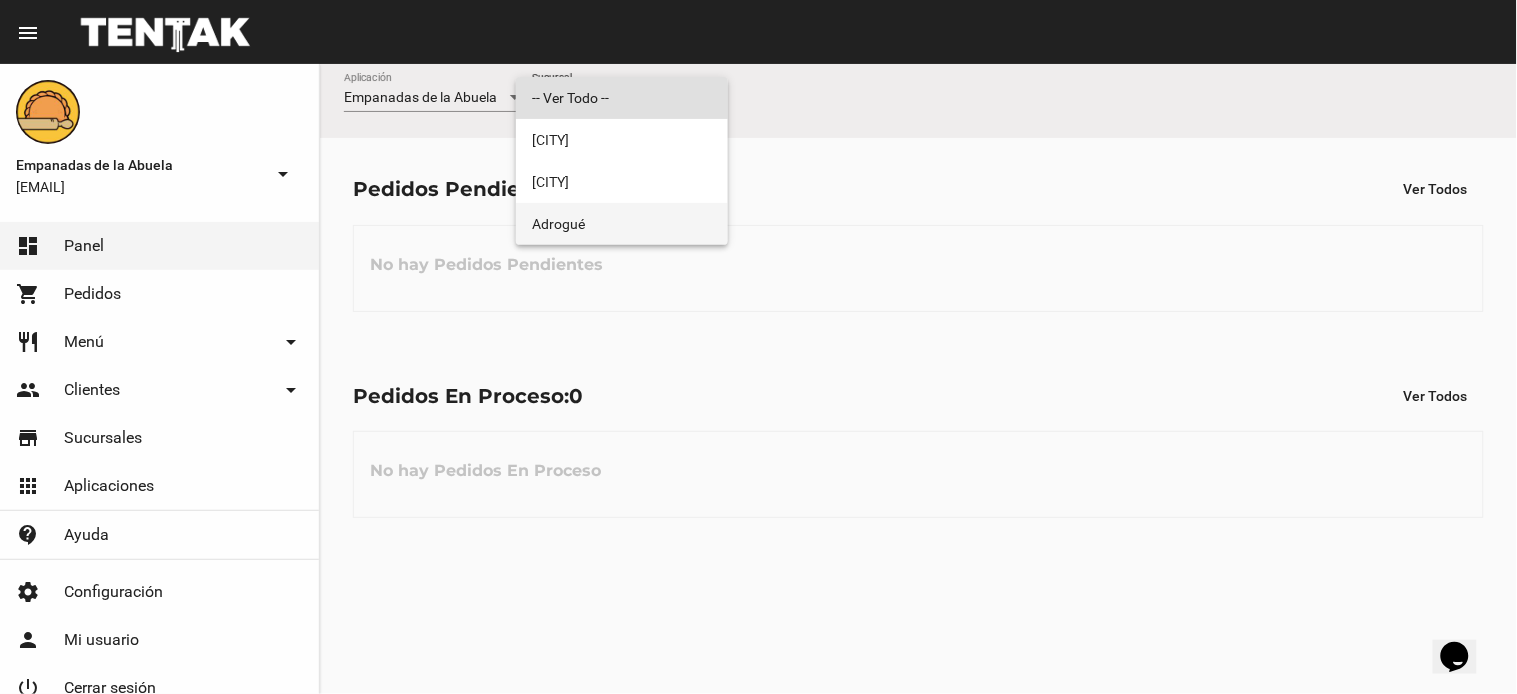 click on "Adrogué" at bounding box center (622, 224) 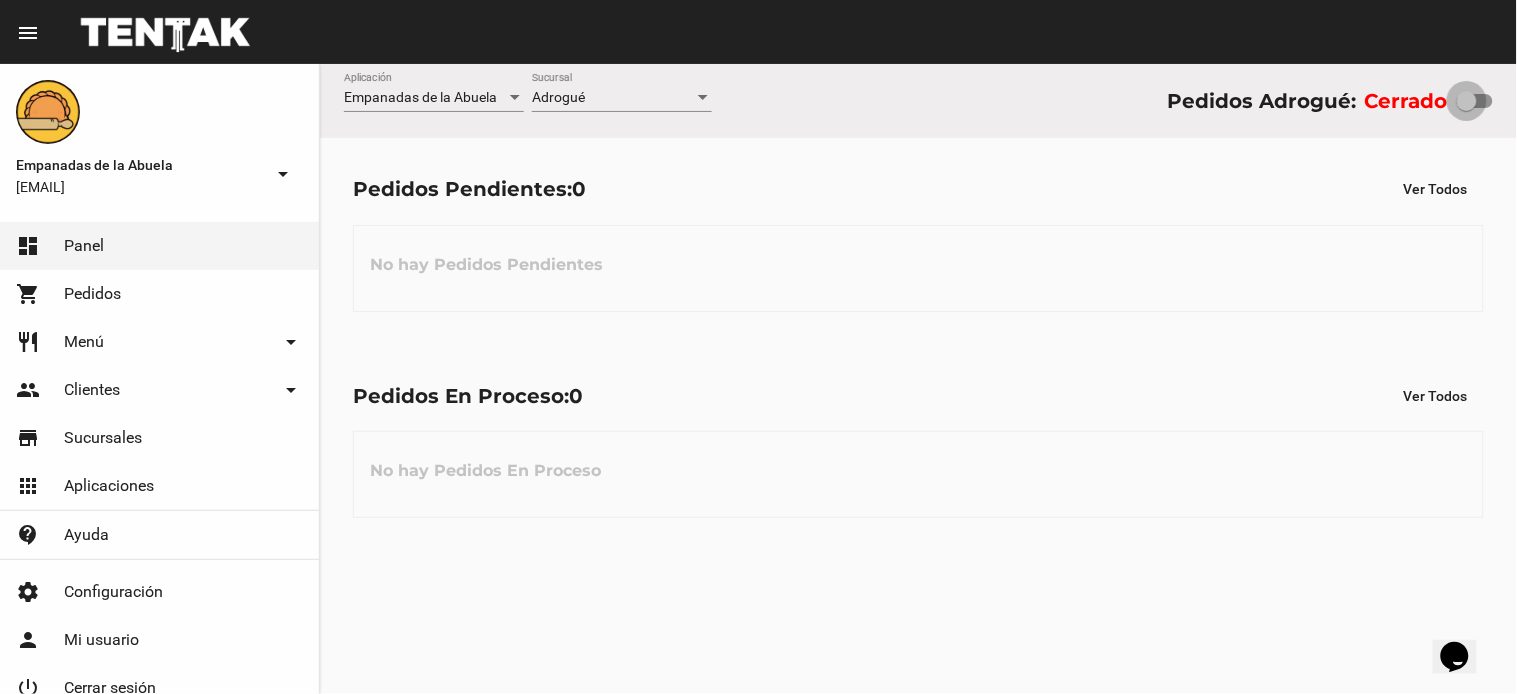 drag, startPoint x: 1467, startPoint y: 100, endPoint x: 1516, endPoint y: 102, distance: 49.0408 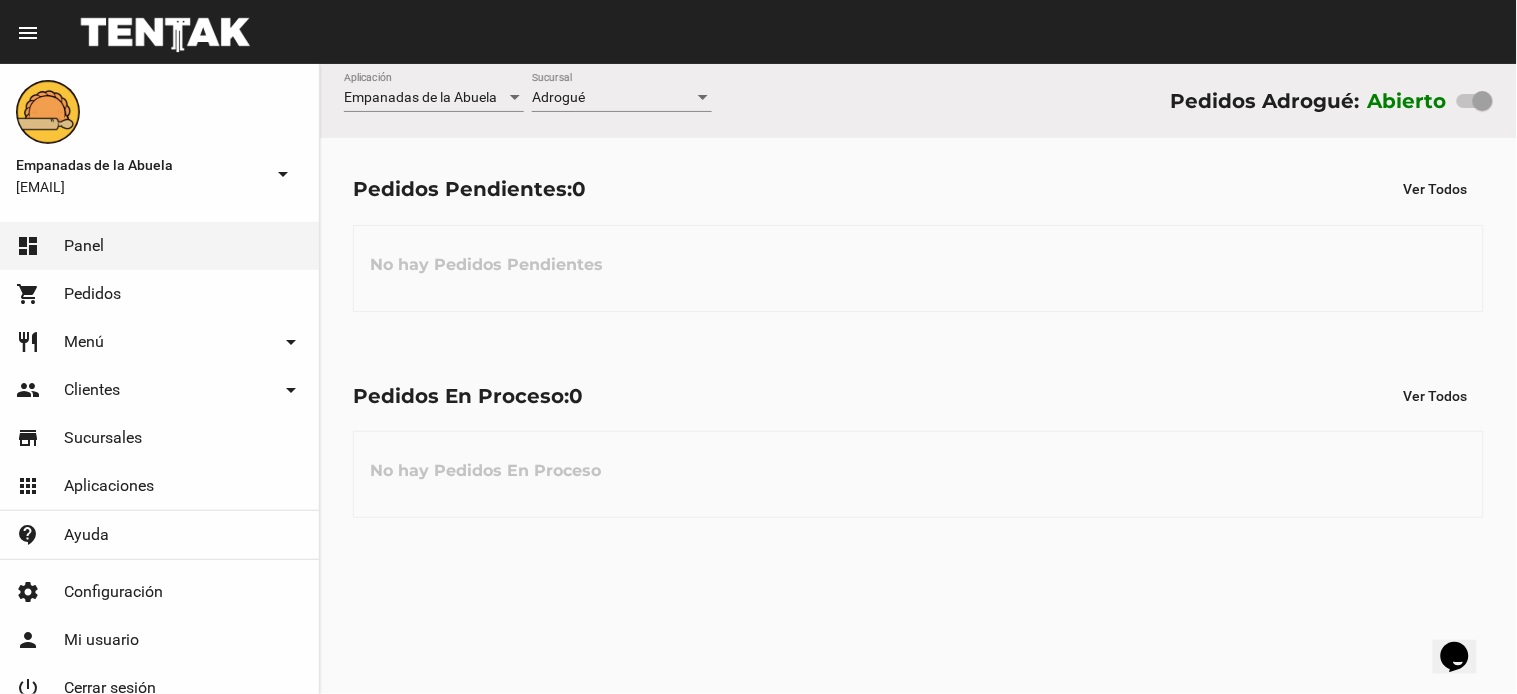 click on "Pedidos En Proceso:  0 Ver Todos No hay Pedidos En Proceso" 